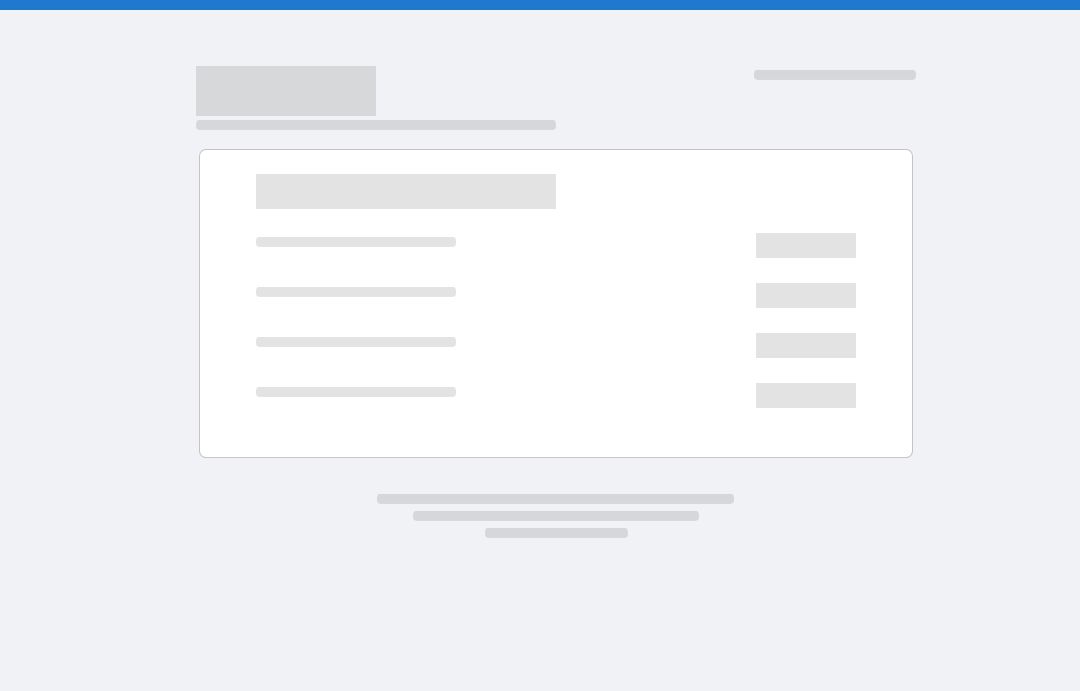 scroll, scrollTop: 0, scrollLeft: 0, axis: both 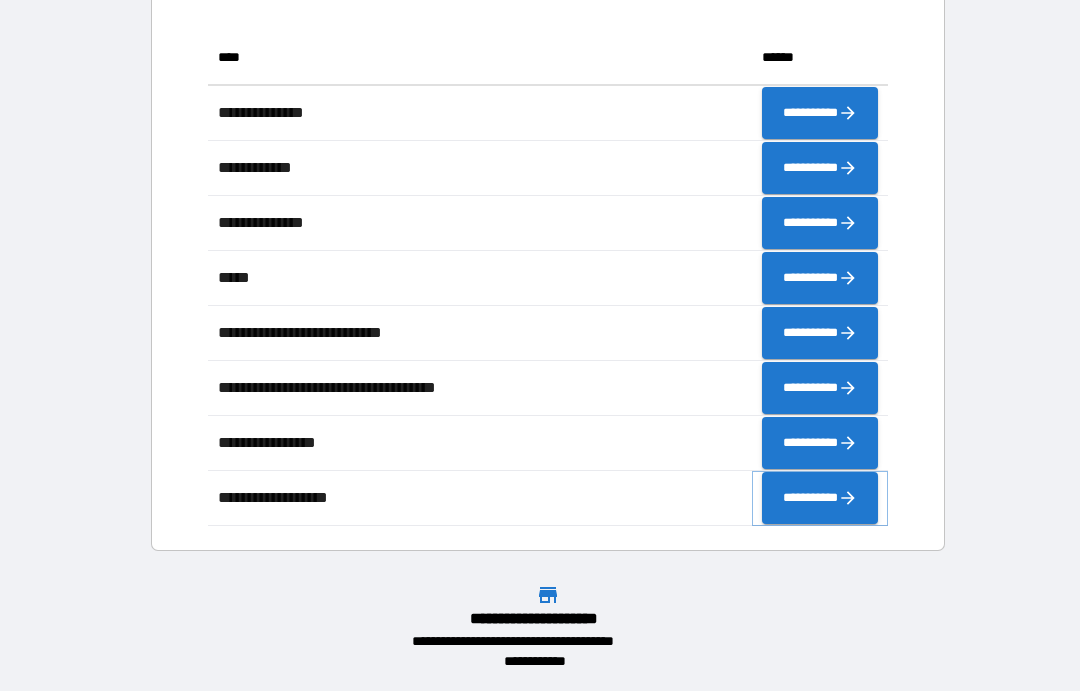 click 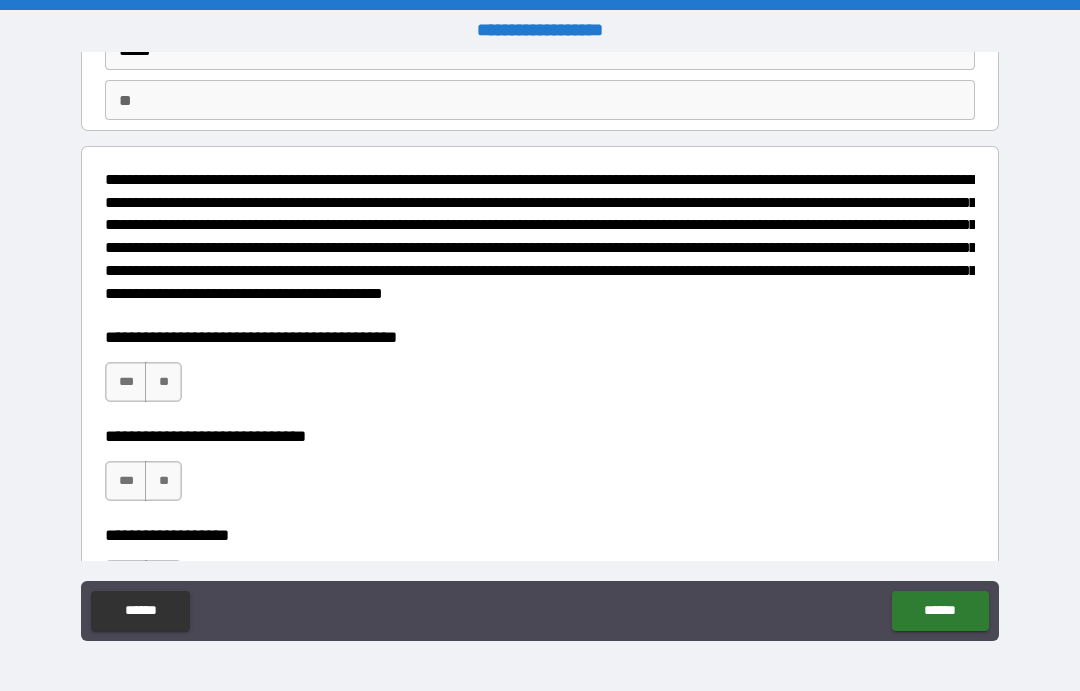 scroll, scrollTop: 187, scrollLeft: 0, axis: vertical 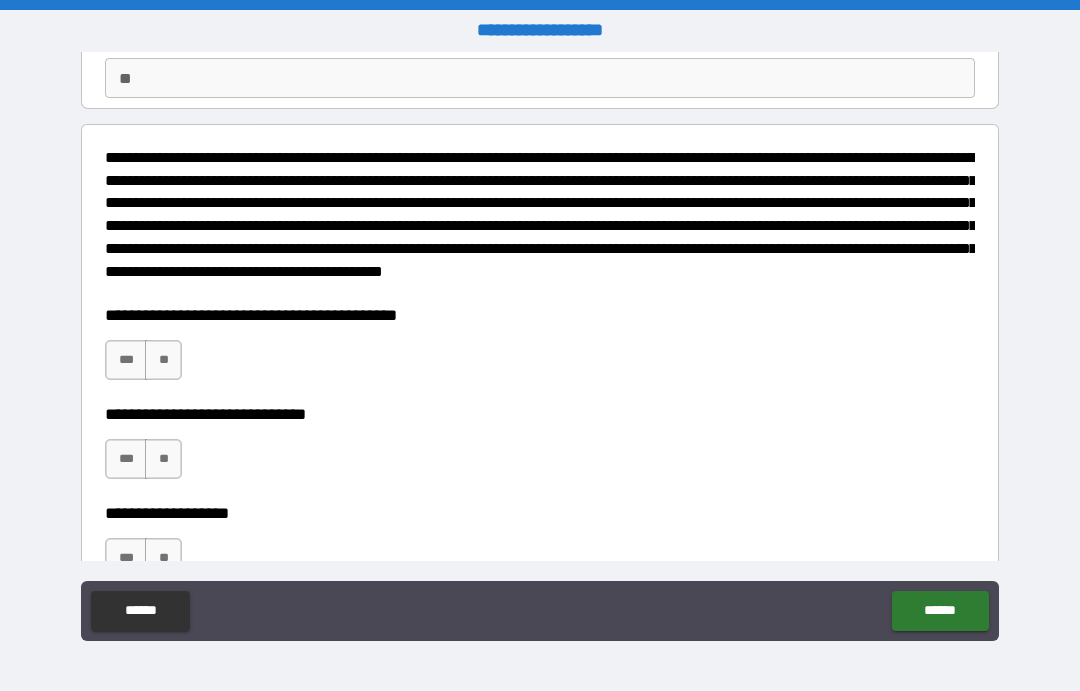click on "**" at bounding box center (163, 360) 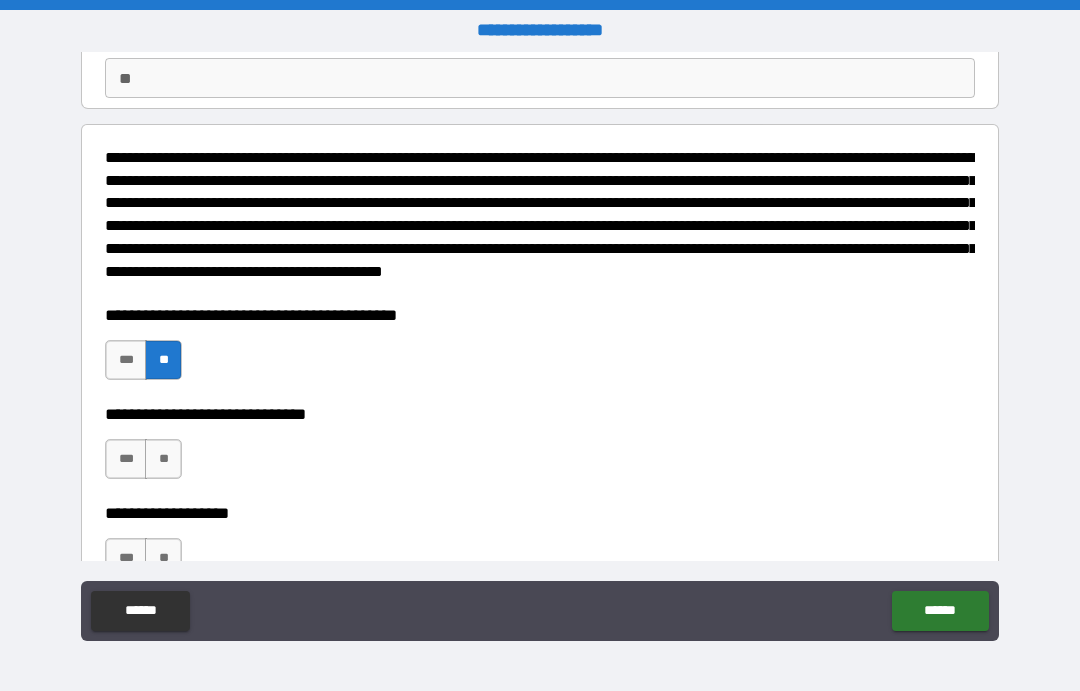 click on "**" at bounding box center [163, 459] 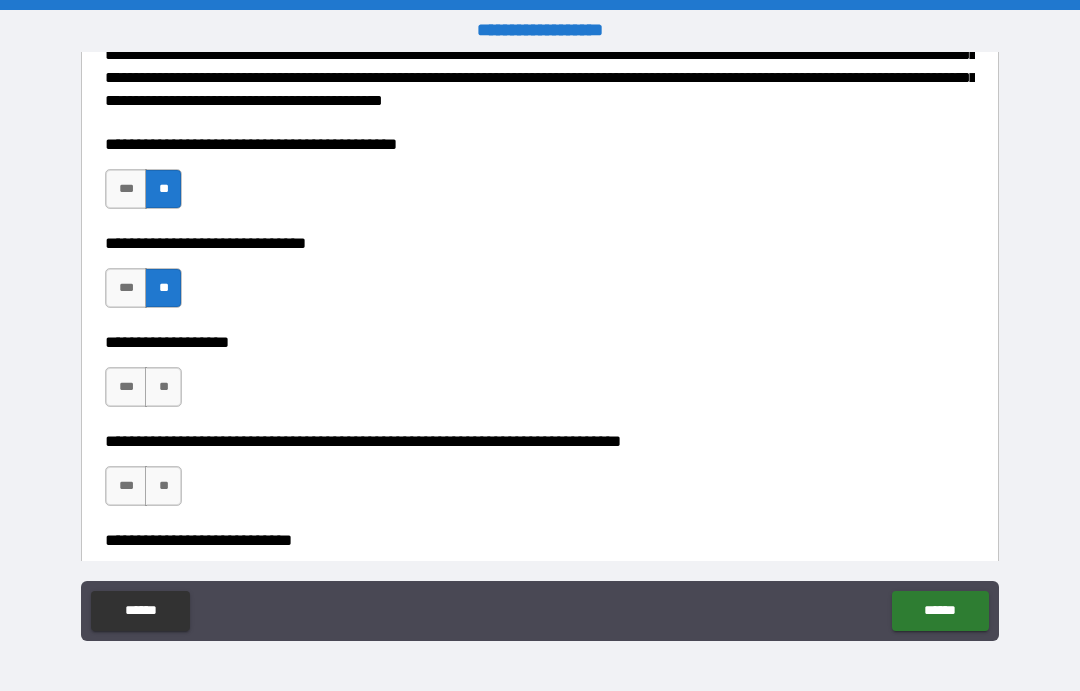 scroll, scrollTop: 361, scrollLeft: 0, axis: vertical 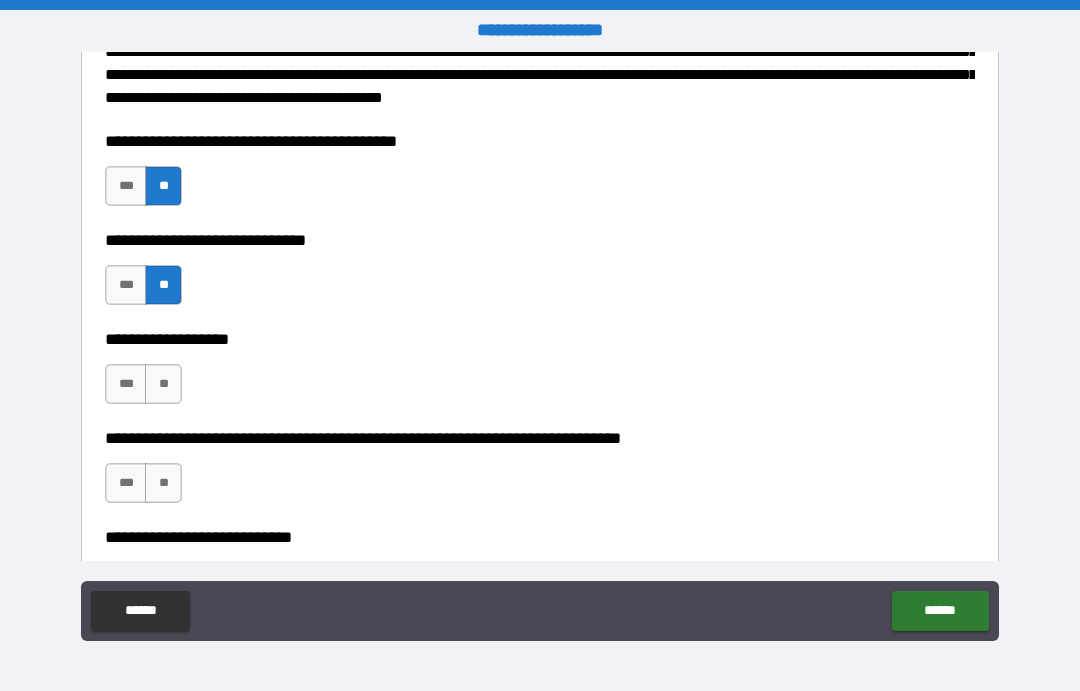 click on "**" at bounding box center [163, 384] 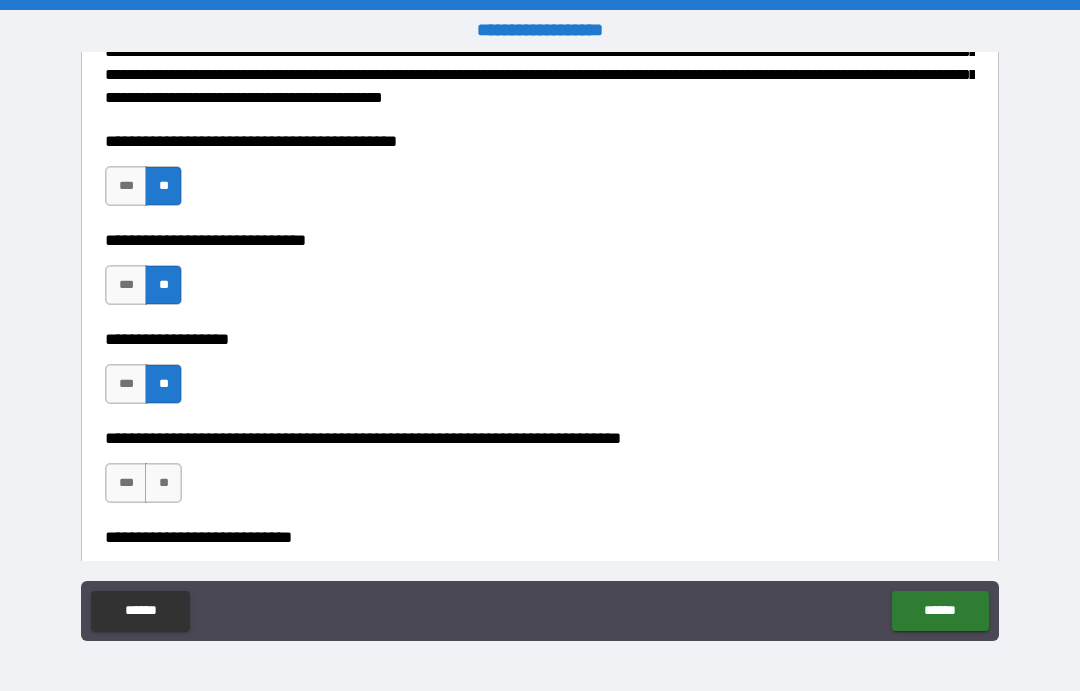 click on "**" at bounding box center (163, 483) 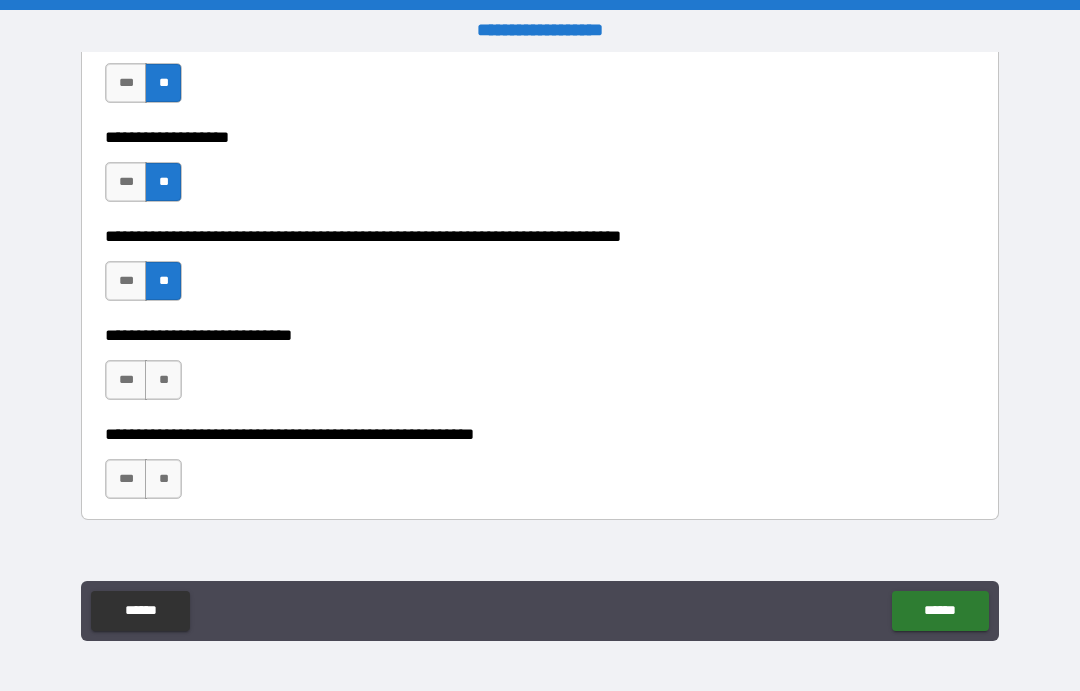 scroll, scrollTop: 585, scrollLeft: 0, axis: vertical 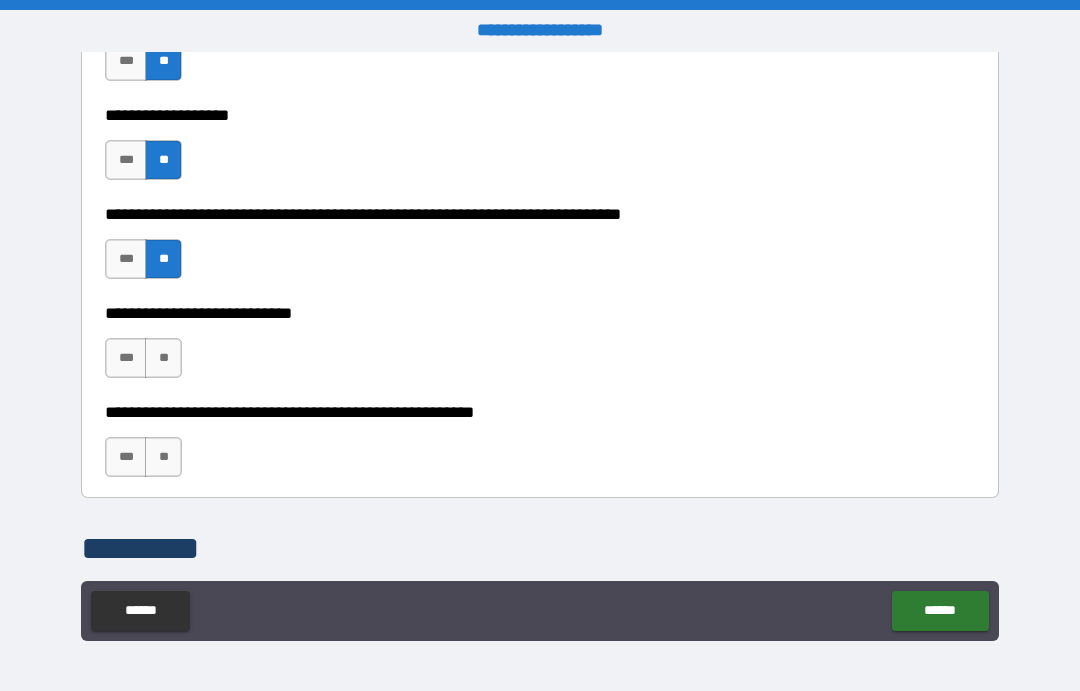 click on "**" at bounding box center (163, 358) 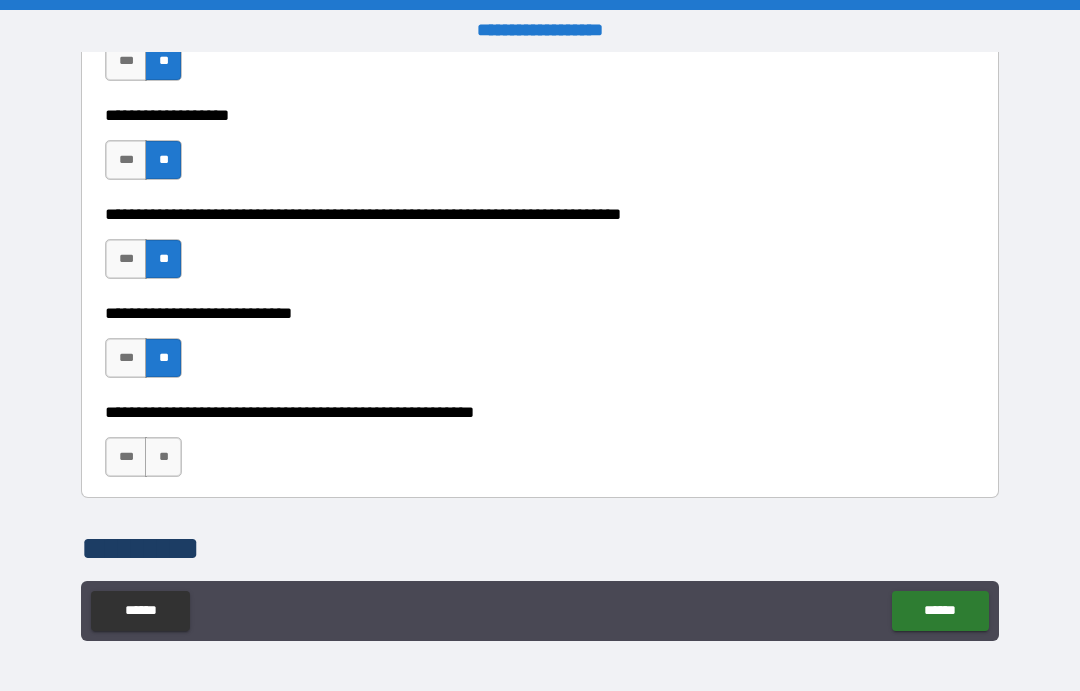 click on "**" at bounding box center (163, 457) 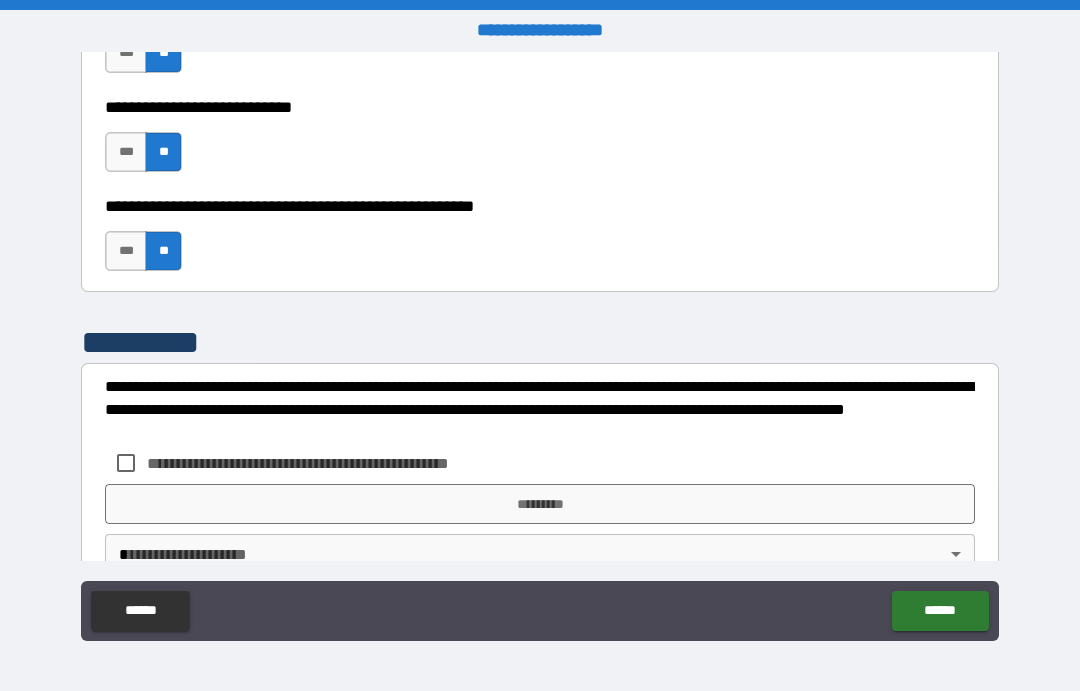 scroll, scrollTop: 808, scrollLeft: 0, axis: vertical 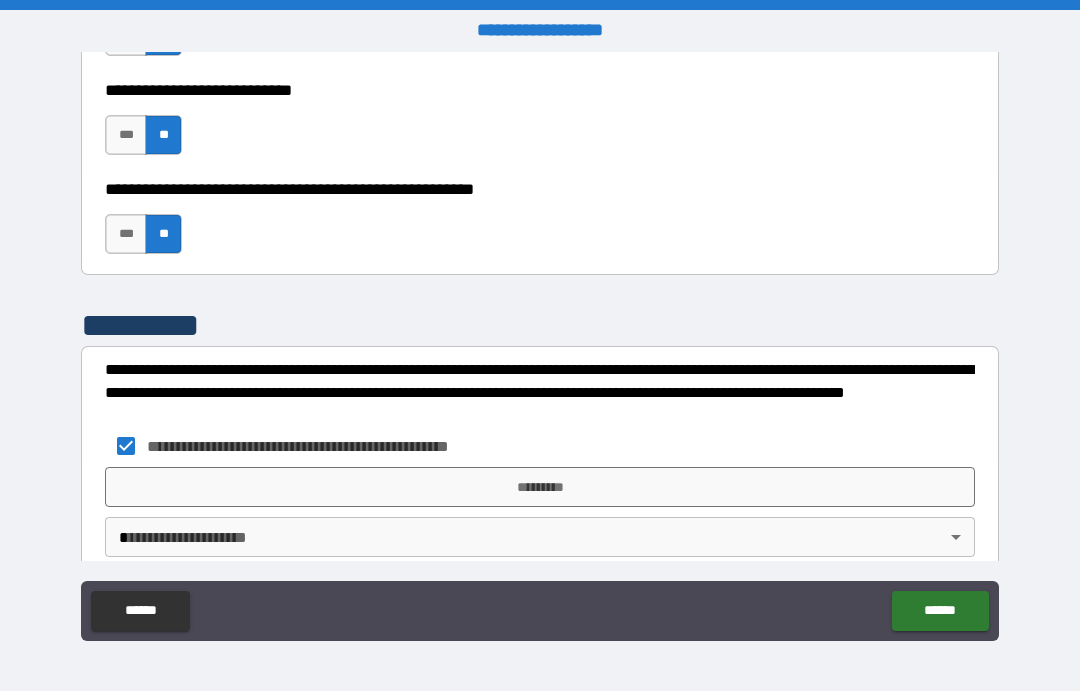 click on "*********" at bounding box center (540, 487) 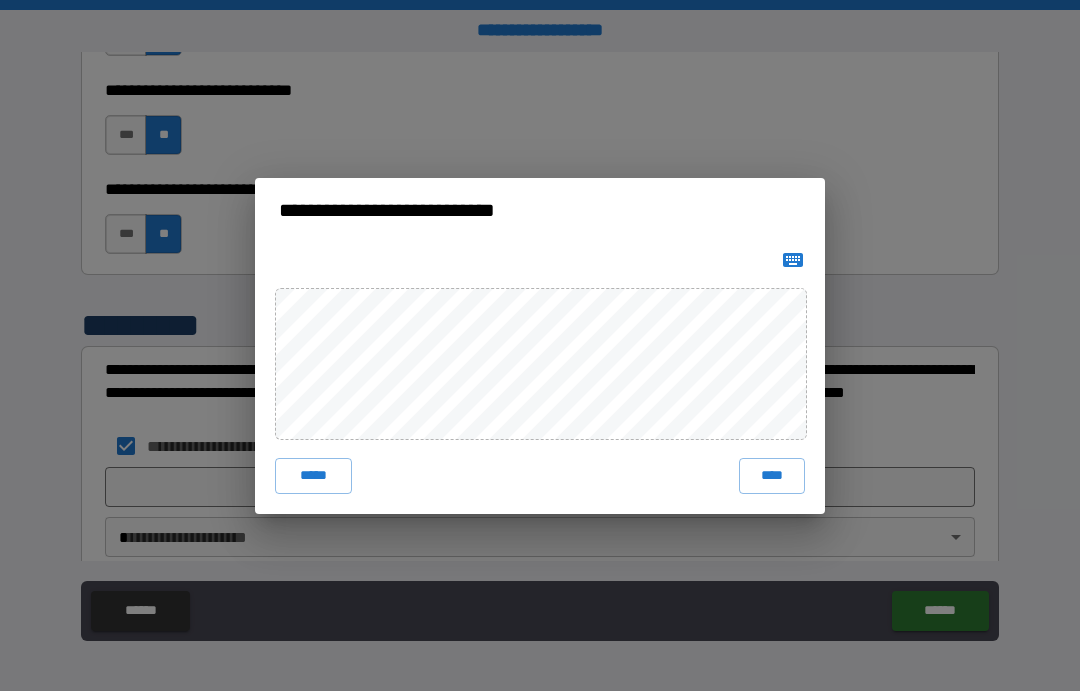 click on "****" at bounding box center (772, 476) 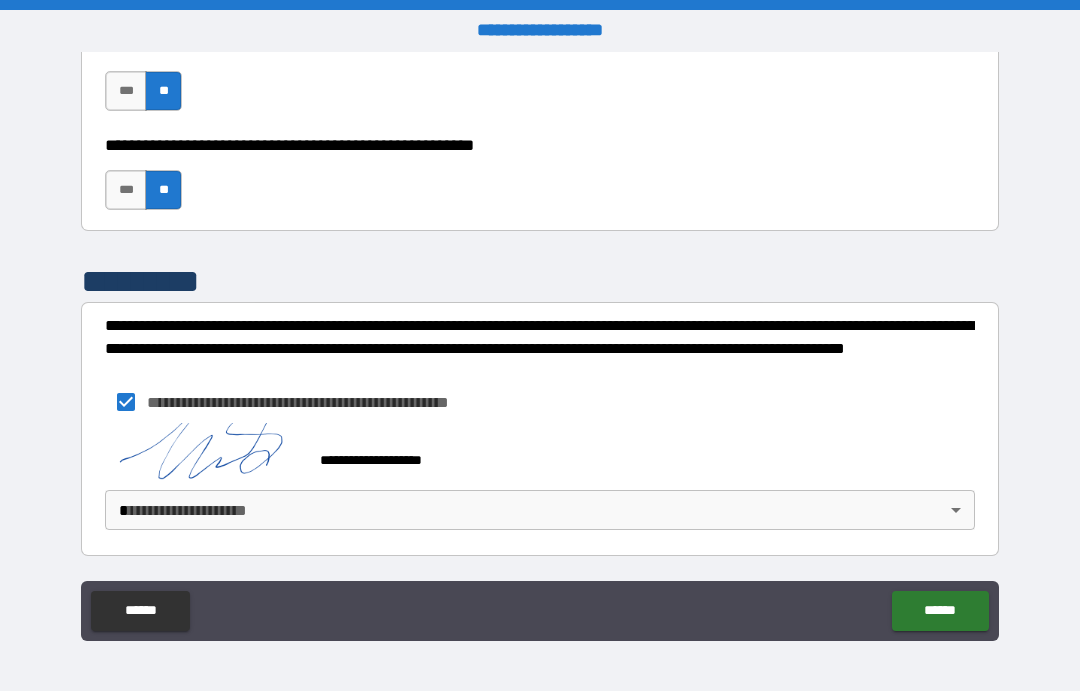 scroll, scrollTop: 852, scrollLeft: 0, axis: vertical 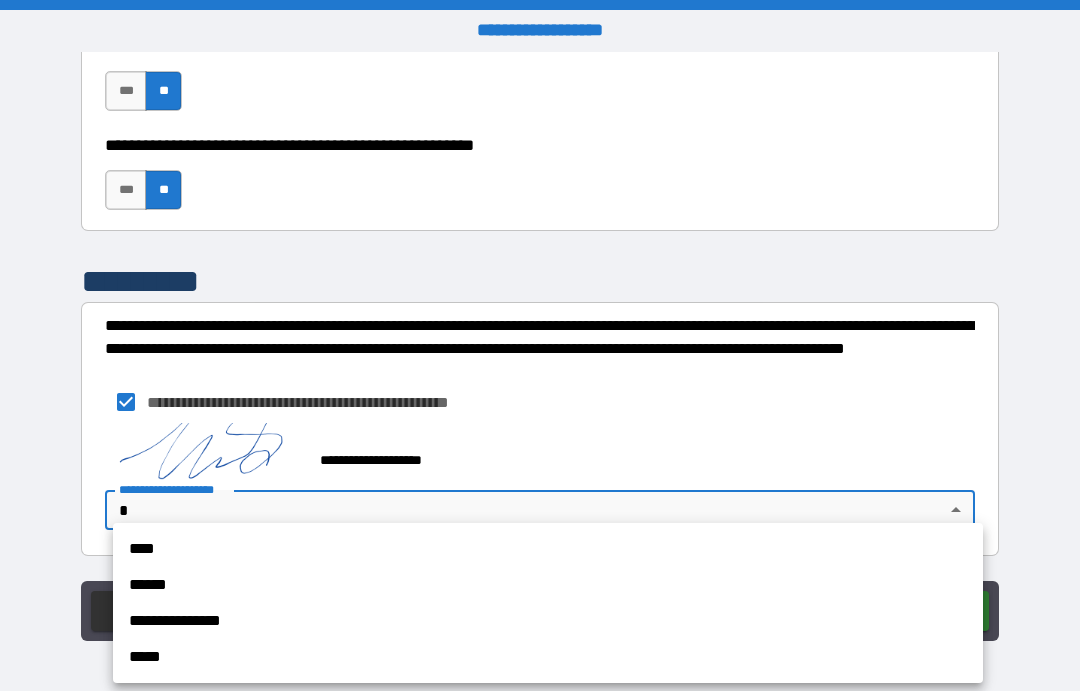 click on "****" at bounding box center [548, 549] 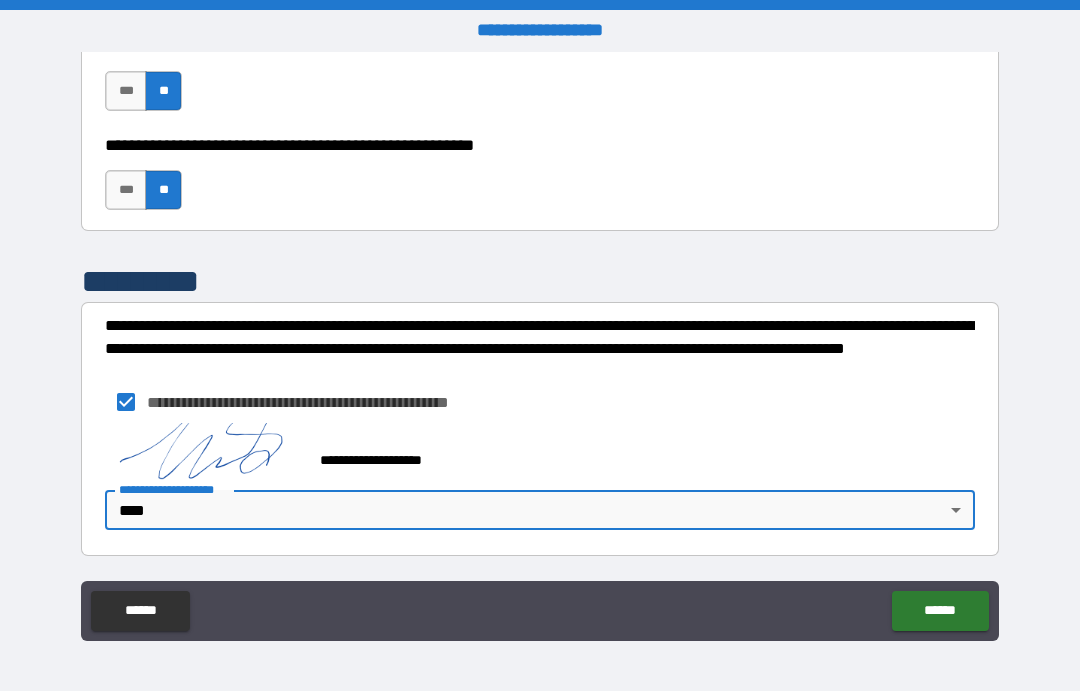 click on "******" at bounding box center [940, 611] 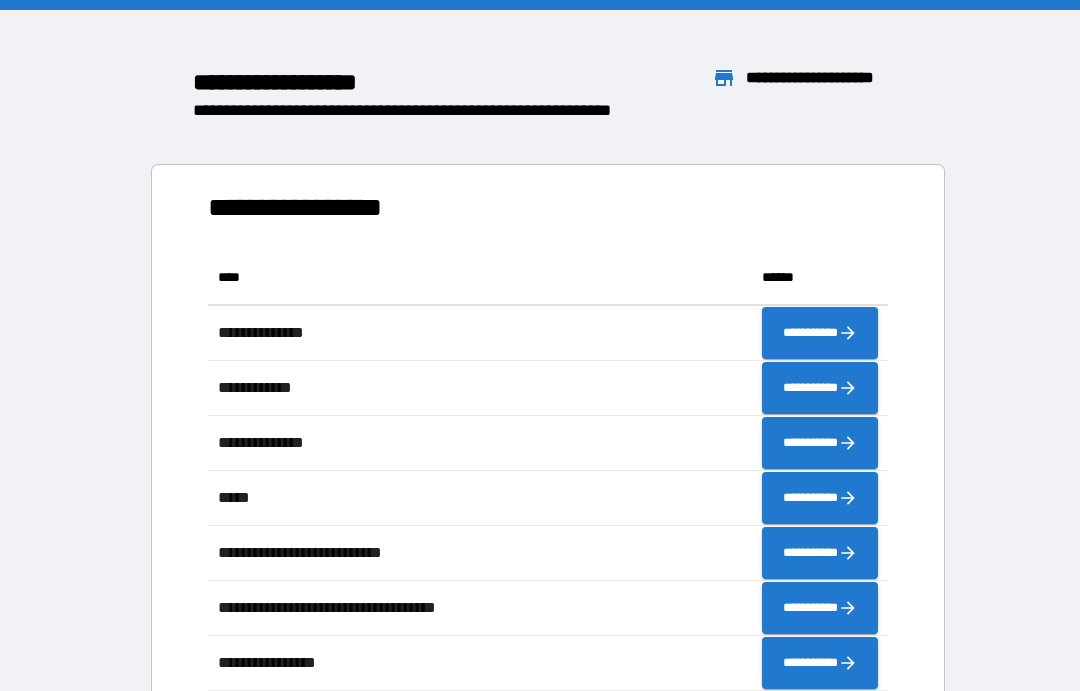 scroll, scrollTop: 1, scrollLeft: 1, axis: both 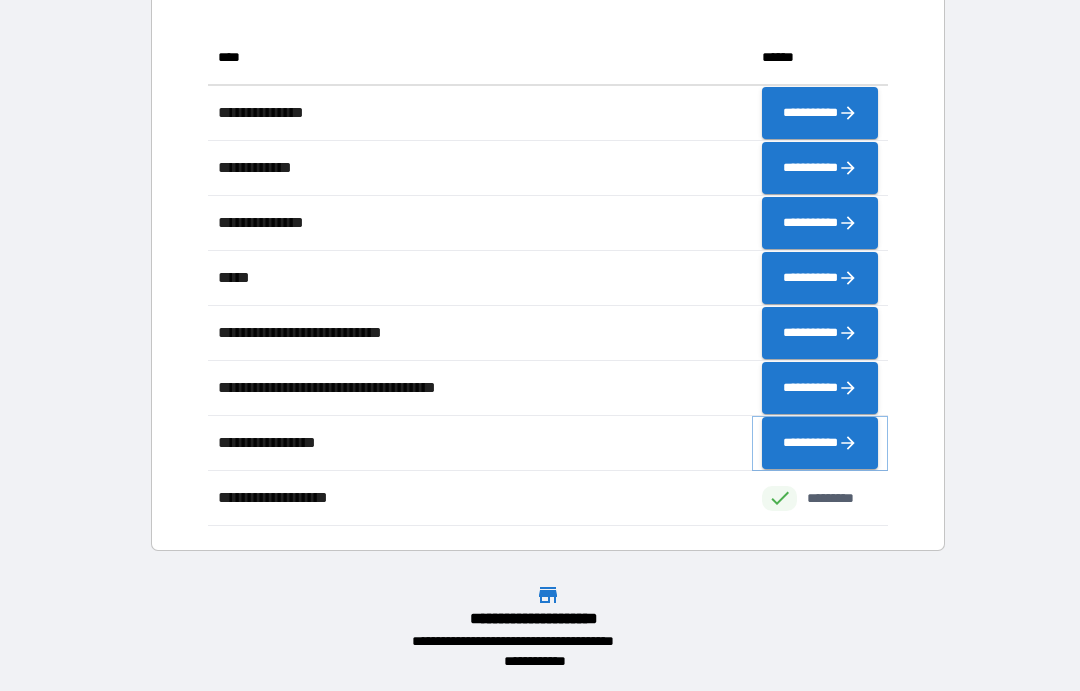 click on "**********" at bounding box center [820, 443] 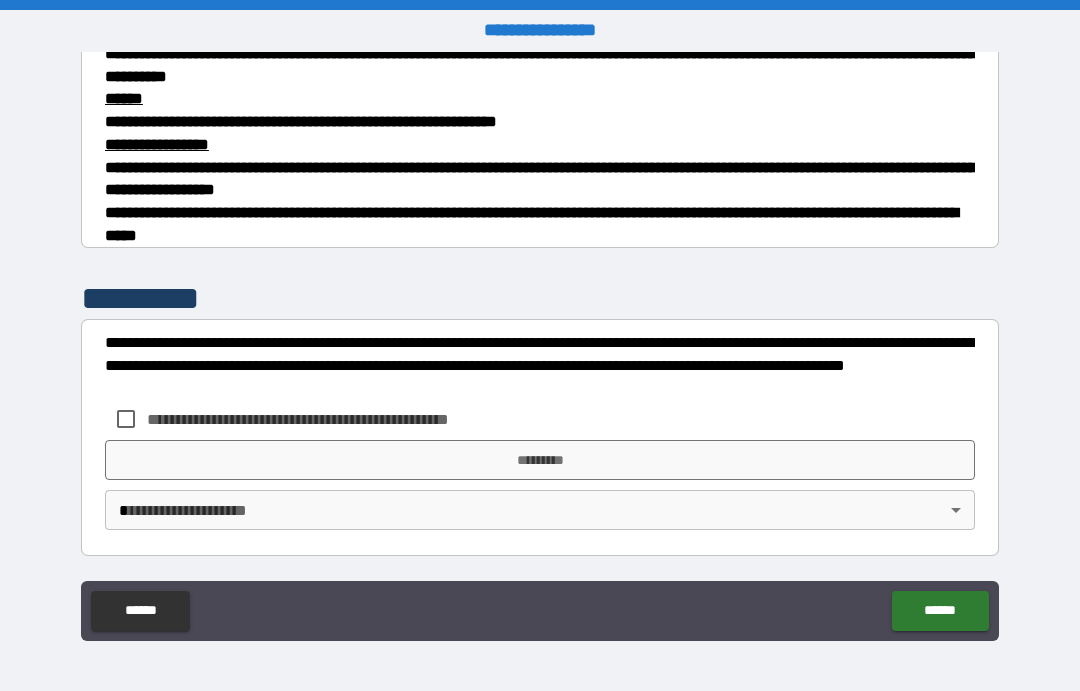 scroll, scrollTop: 703, scrollLeft: 0, axis: vertical 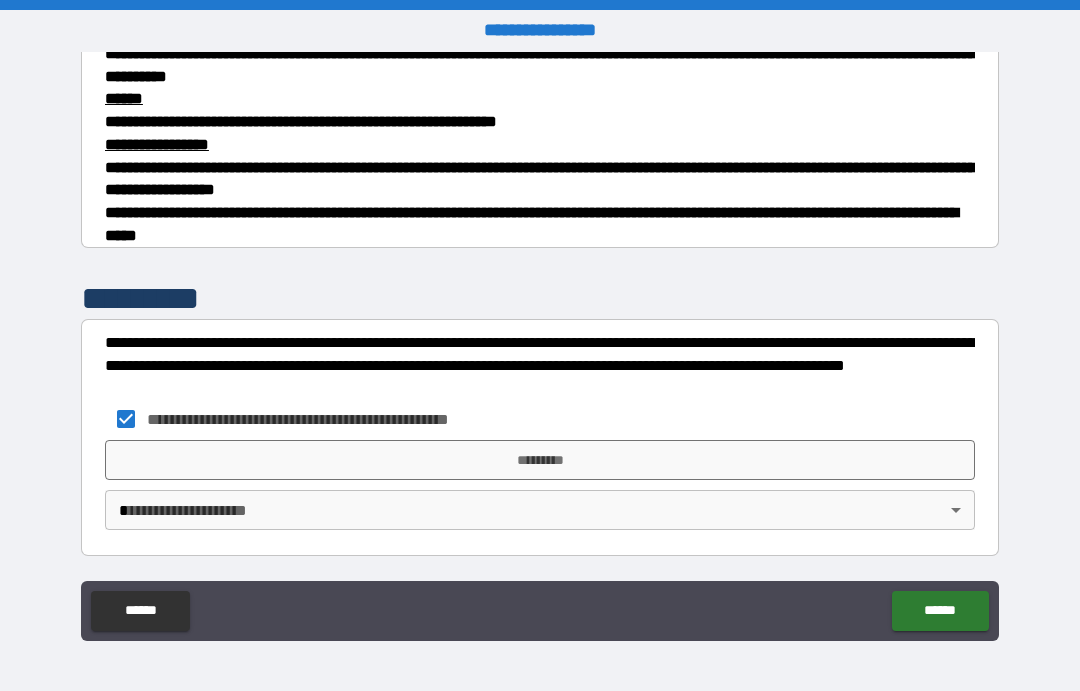 click on "*********" at bounding box center (540, 460) 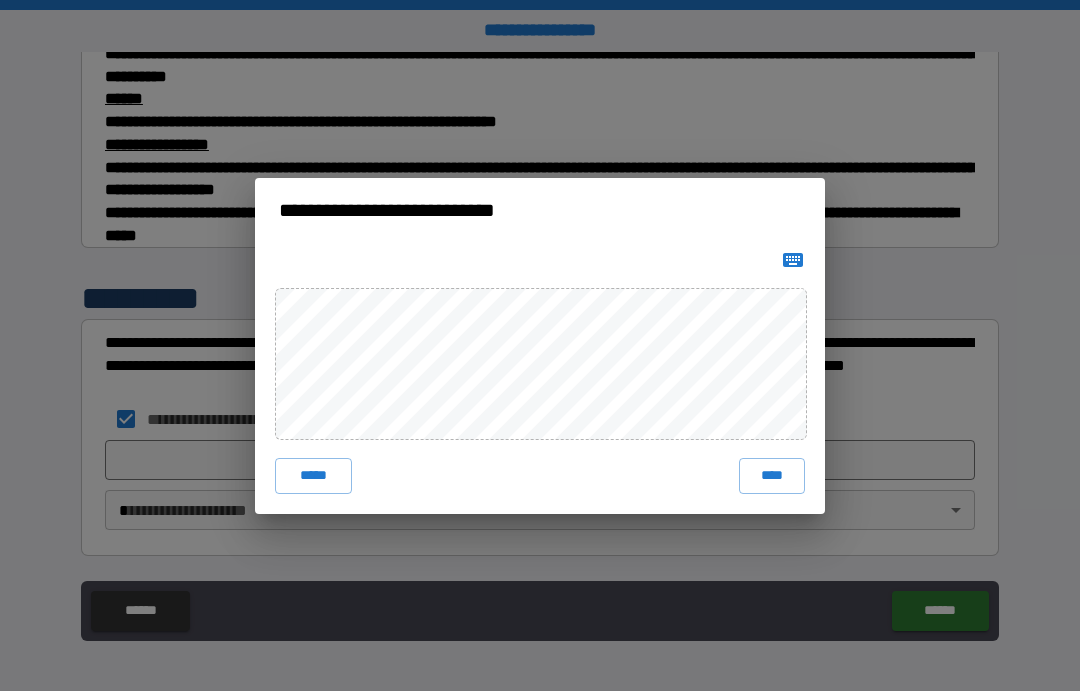 click on "****" at bounding box center [772, 476] 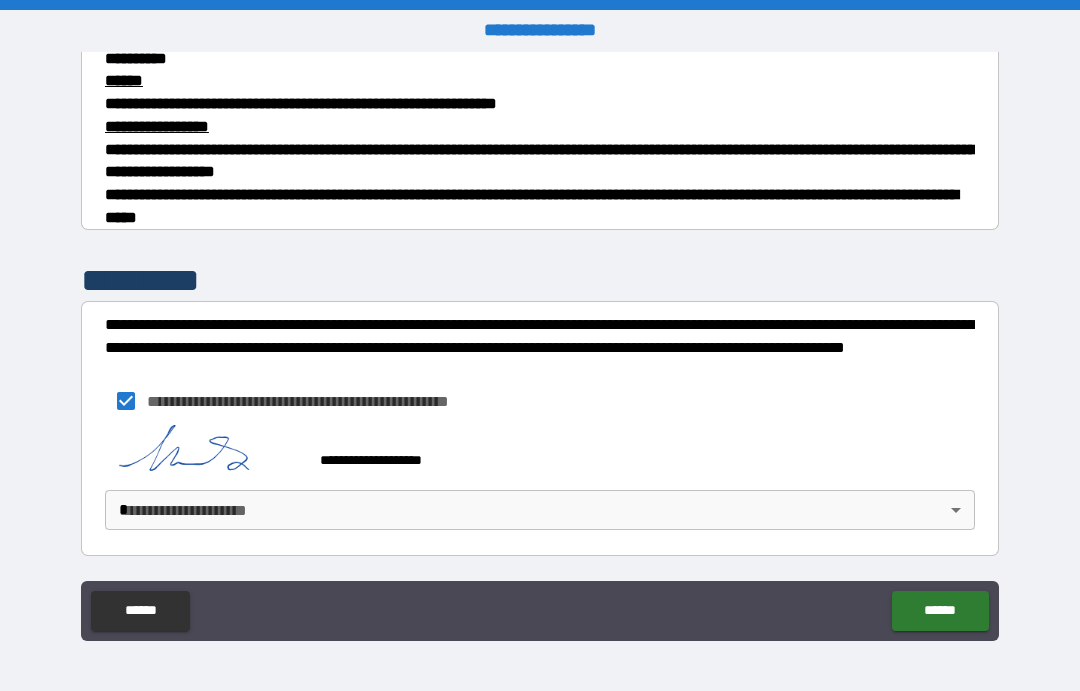 scroll, scrollTop: 720, scrollLeft: 0, axis: vertical 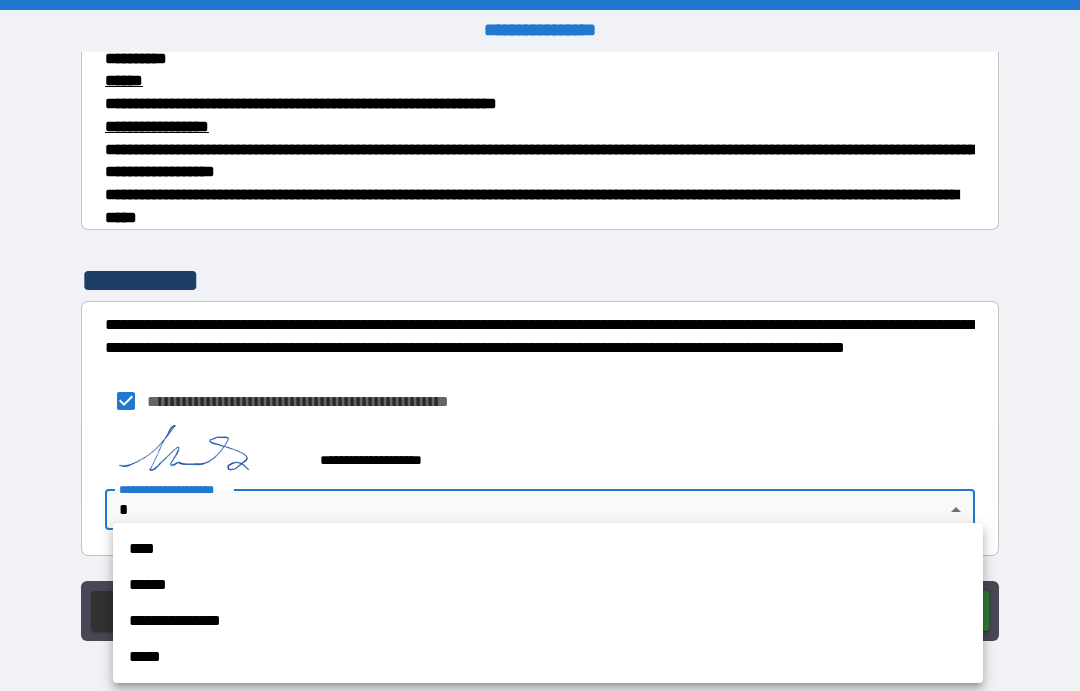 click on "**********" at bounding box center [548, 603] 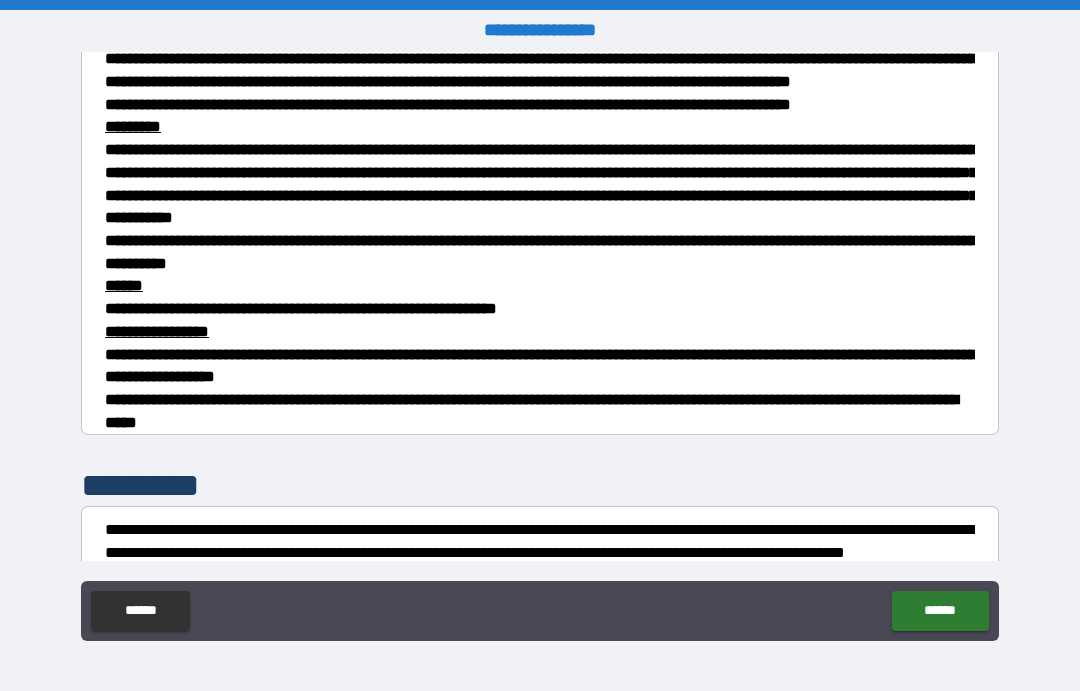scroll, scrollTop: 512, scrollLeft: 0, axis: vertical 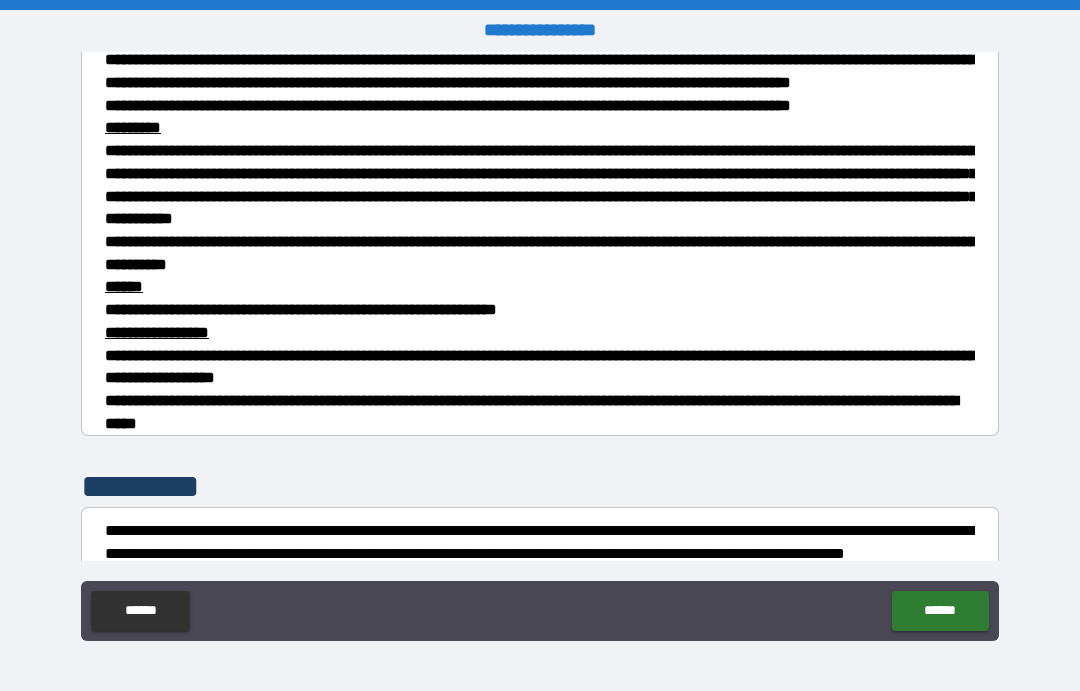 click on "**********" at bounding box center [321, 400] 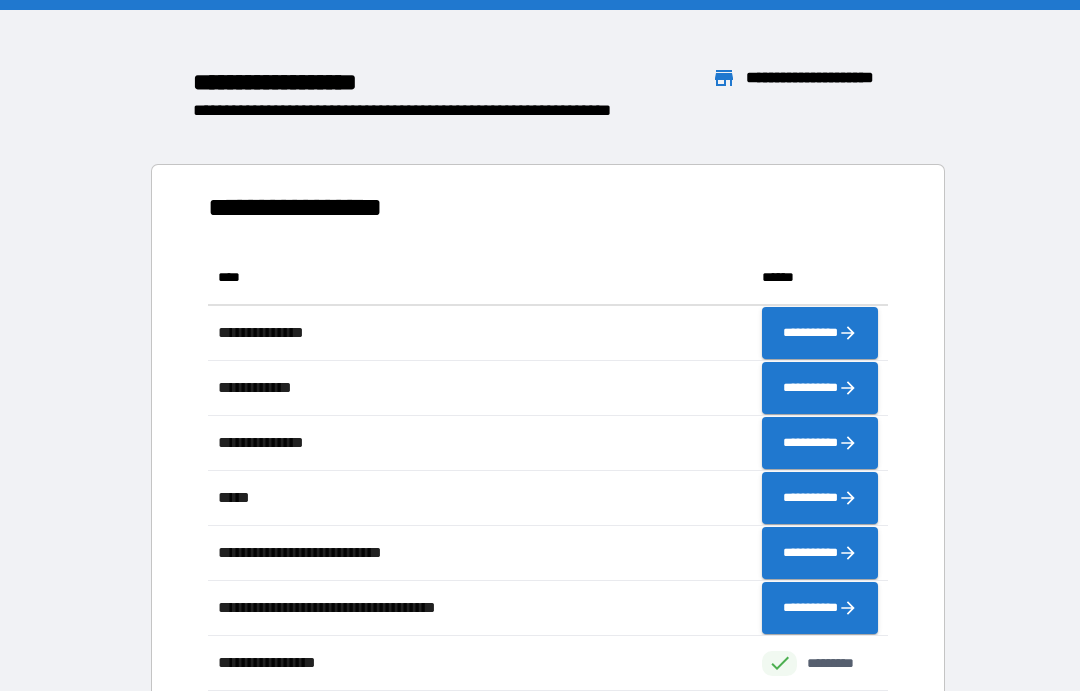 scroll, scrollTop: 1, scrollLeft: 1, axis: both 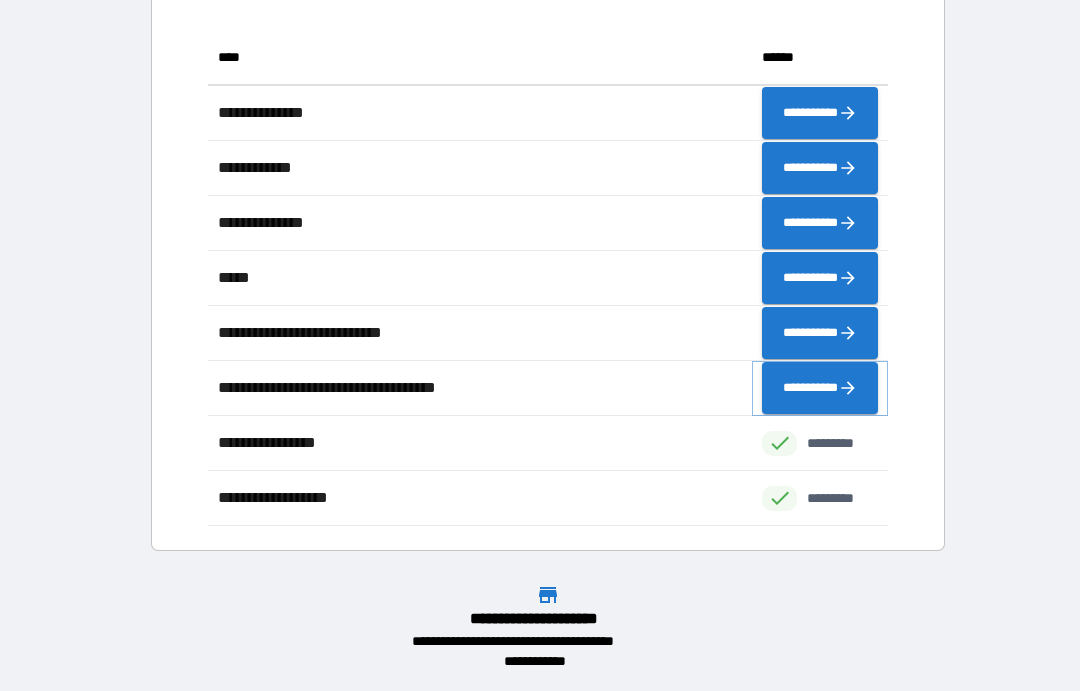 click on "**********" at bounding box center (820, 388) 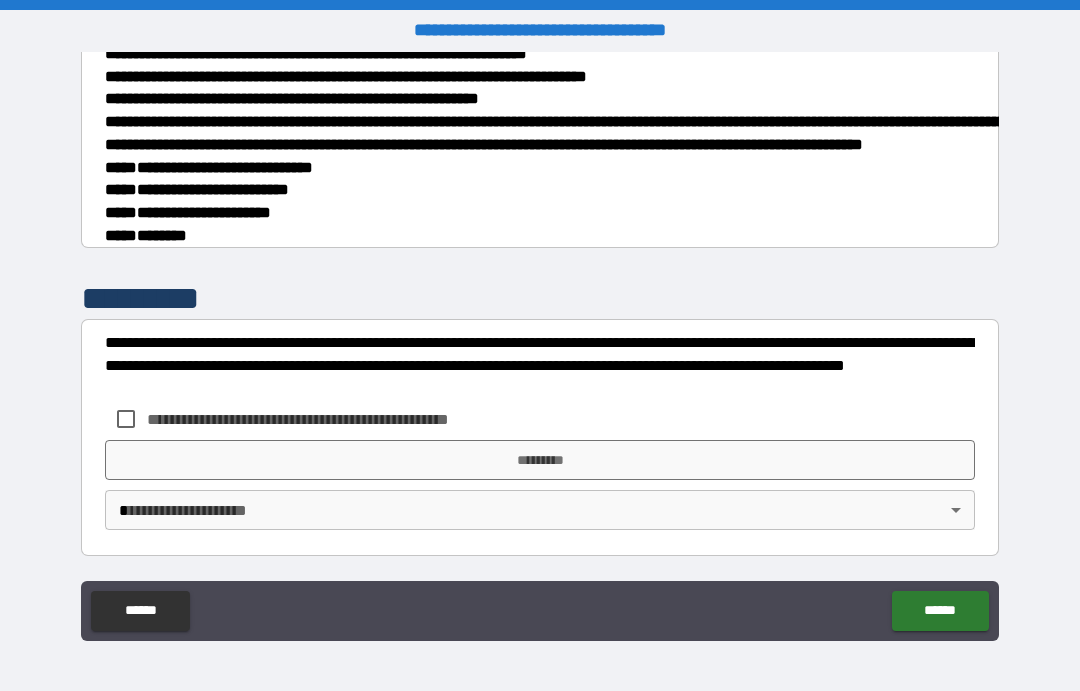 scroll, scrollTop: 659, scrollLeft: 0, axis: vertical 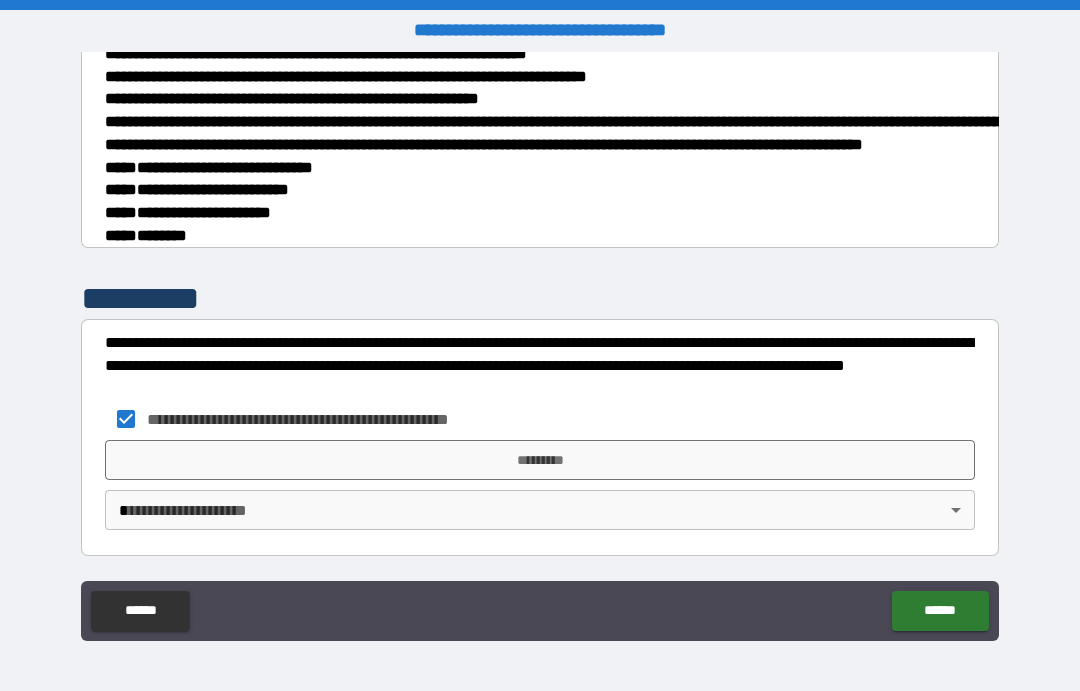 click on "*********" at bounding box center (540, 460) 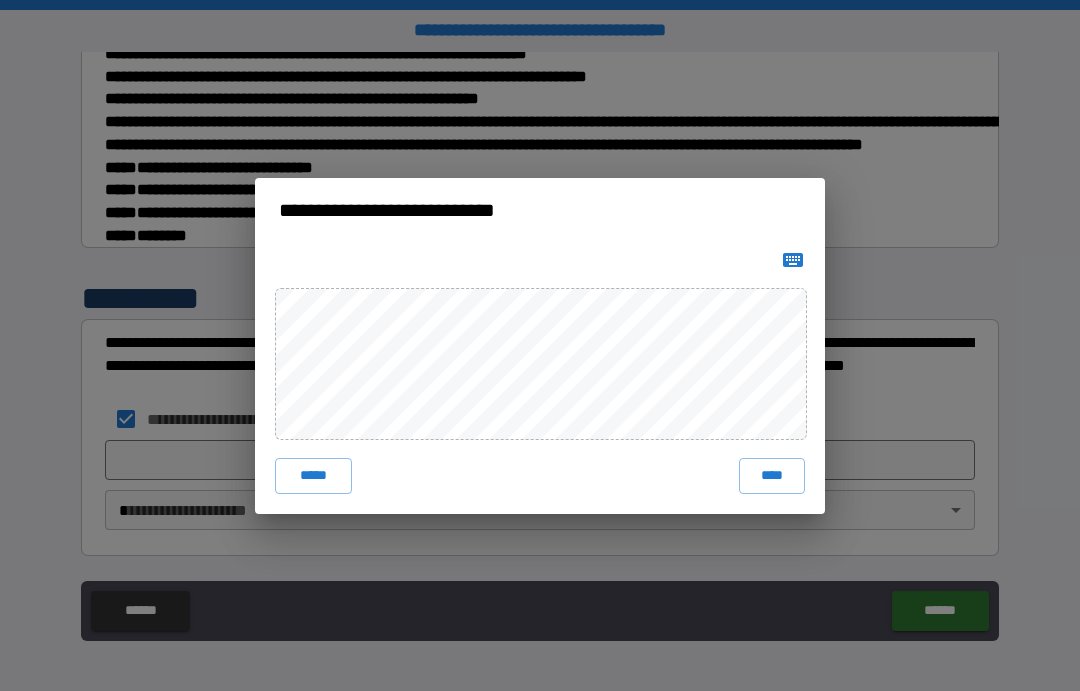 click on "****" at bounding box center (772, 476) 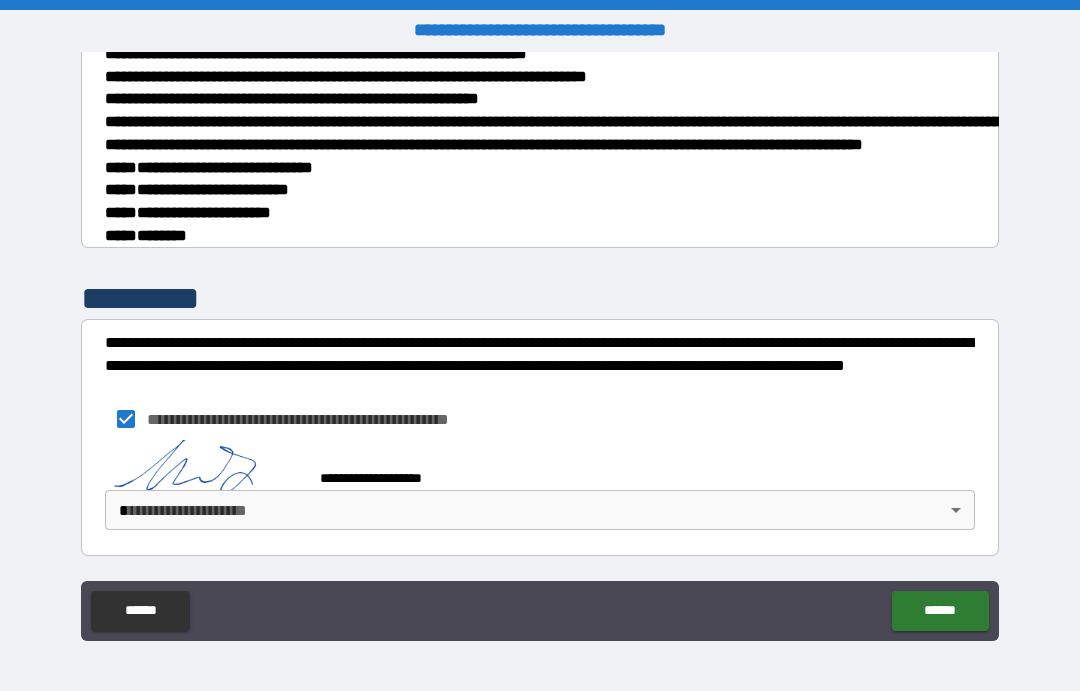 scroll, scrollTop: 649, scrollLeft: 0, axis: vertical 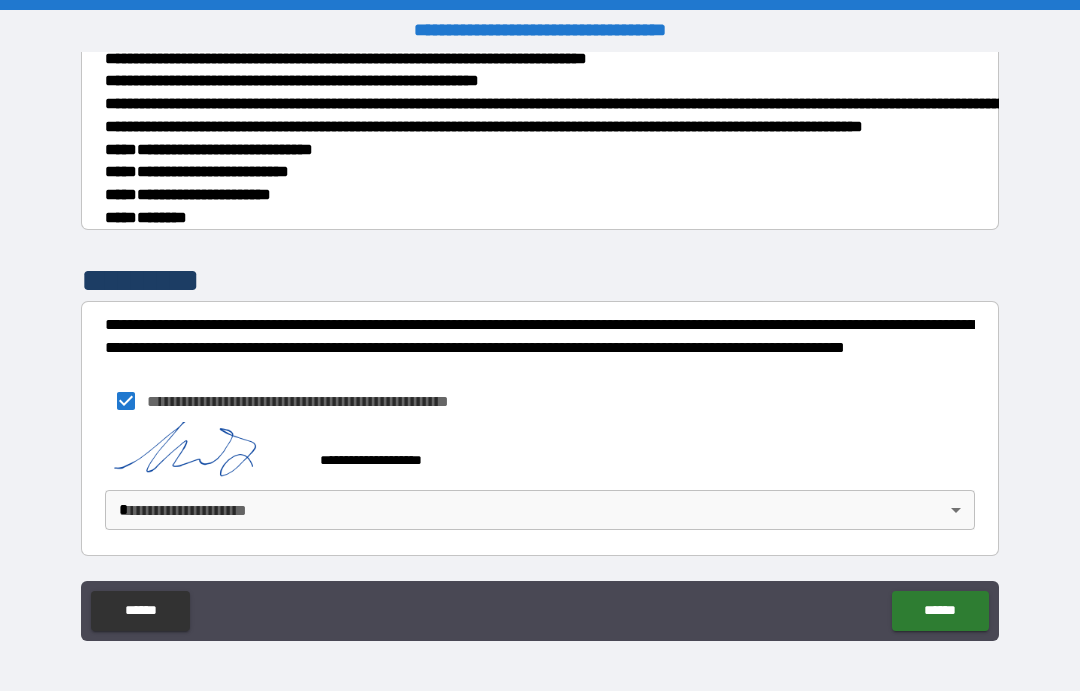 click on "******" at bounding box center [940, 611] 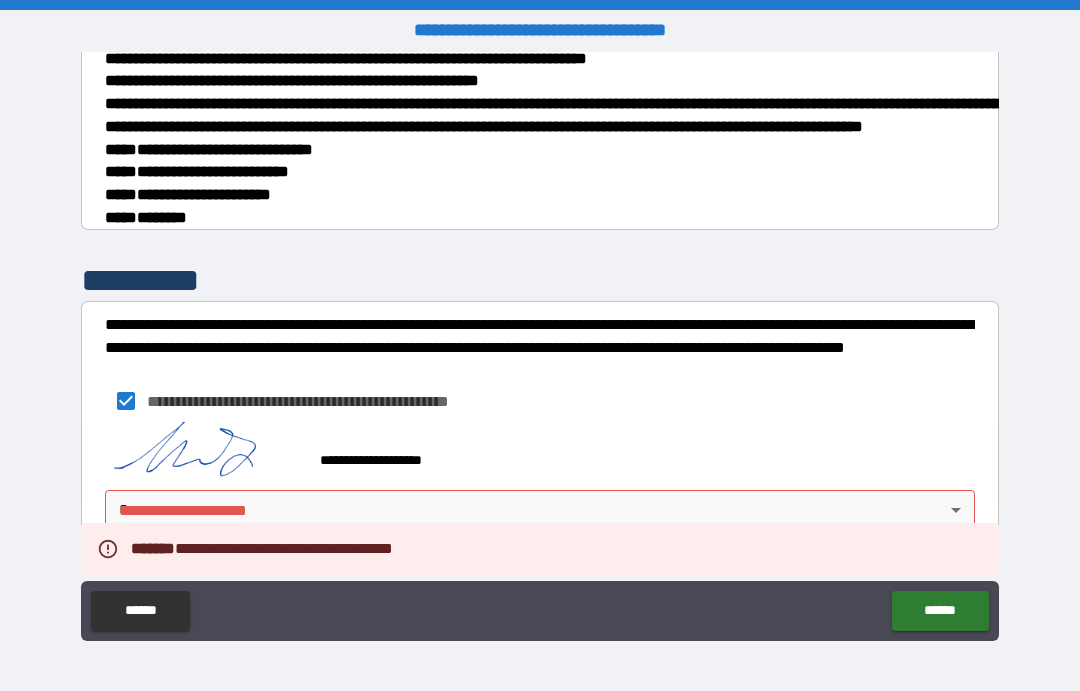 scroll, scrollTop: 676, scrollLeft: 0, axis: vertical 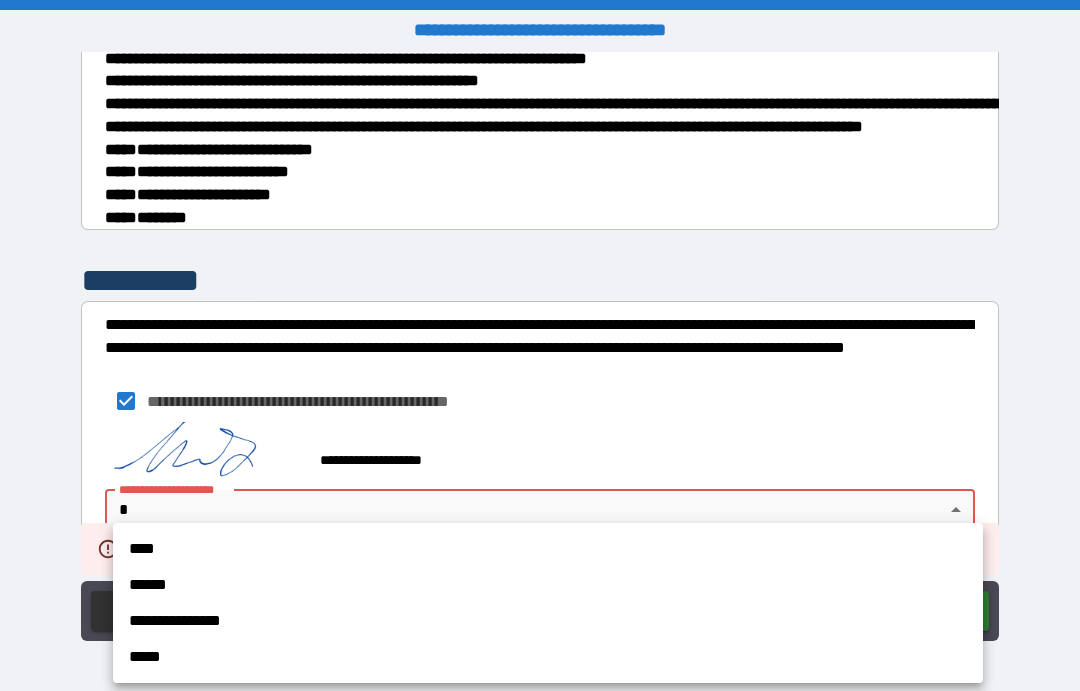 click on "****" at bounding box center (548, 549) 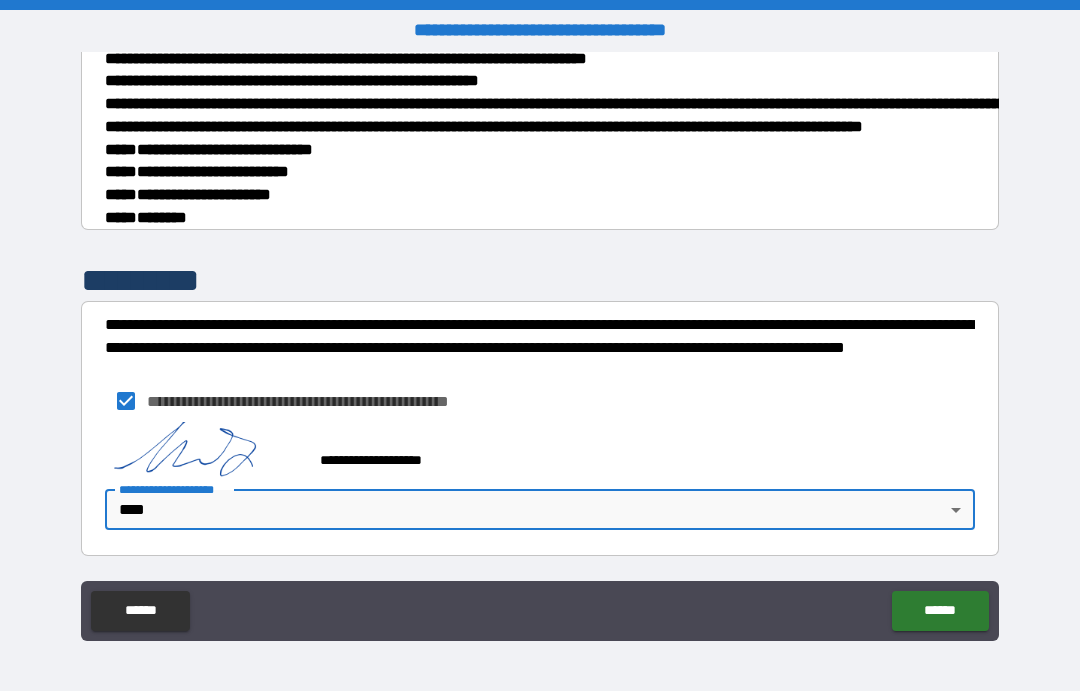 click on "******" at bounding box center (940, 611) 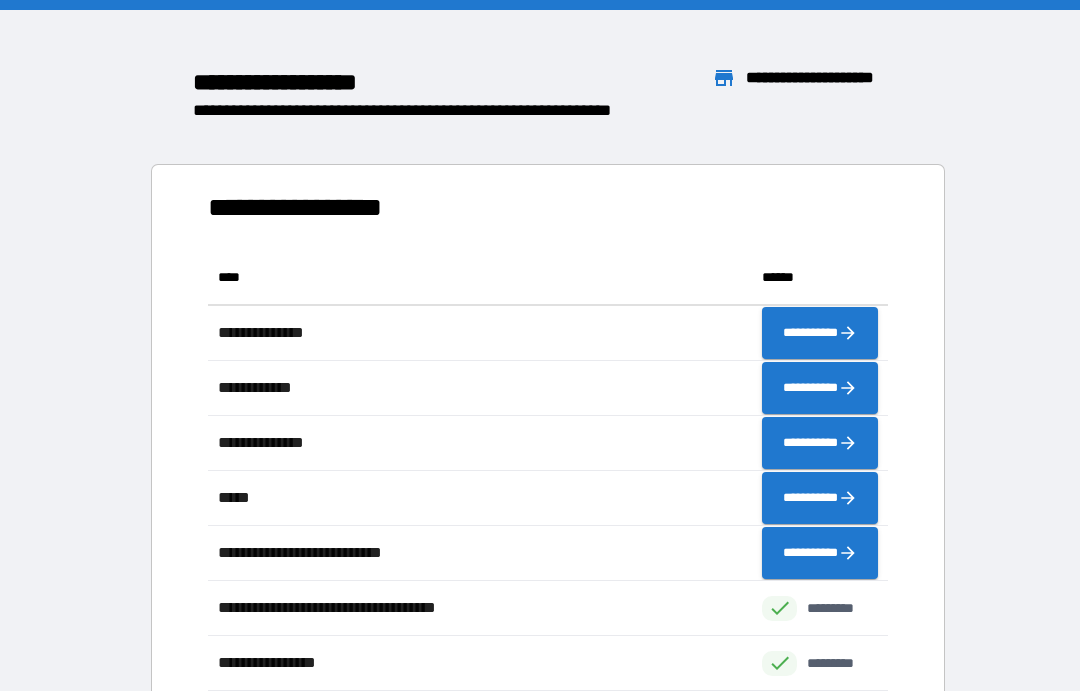 scroll, scrollTop: 1, scrollLeft: 1, axis: both 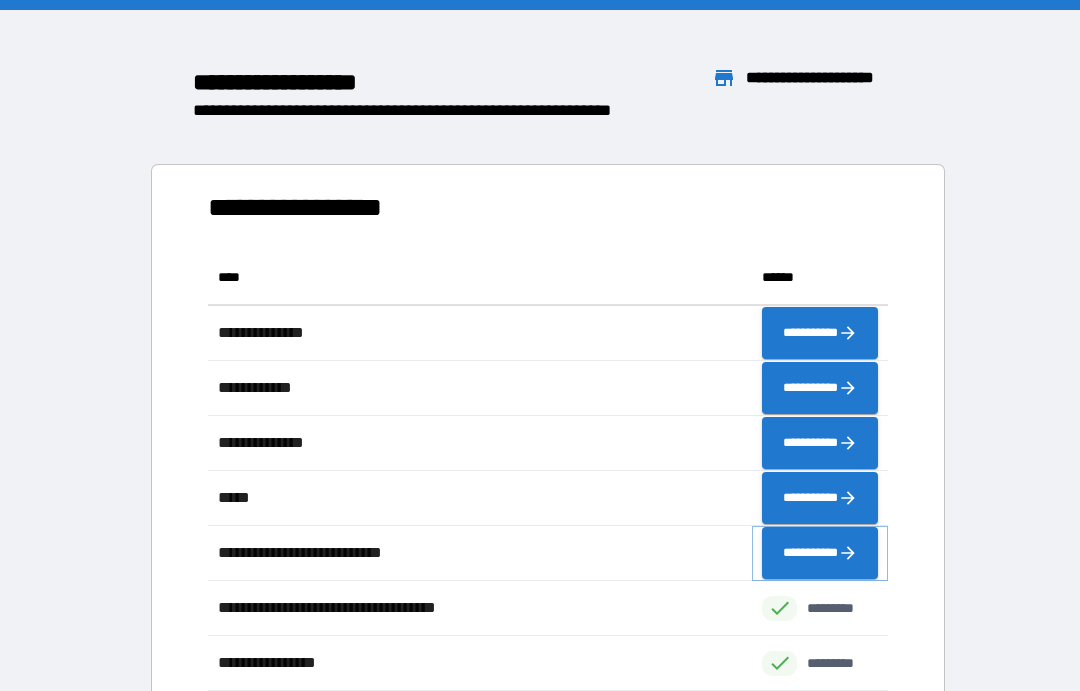 click 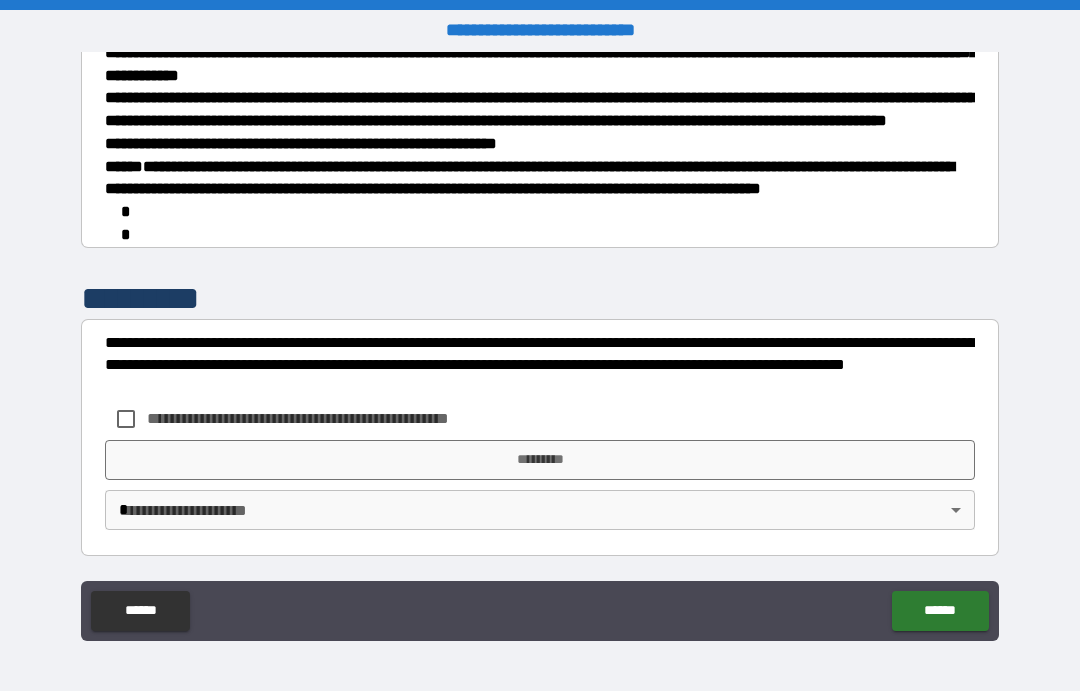 scroll, scrollTop: 1363, scrollLeft: 0, axis: vertical 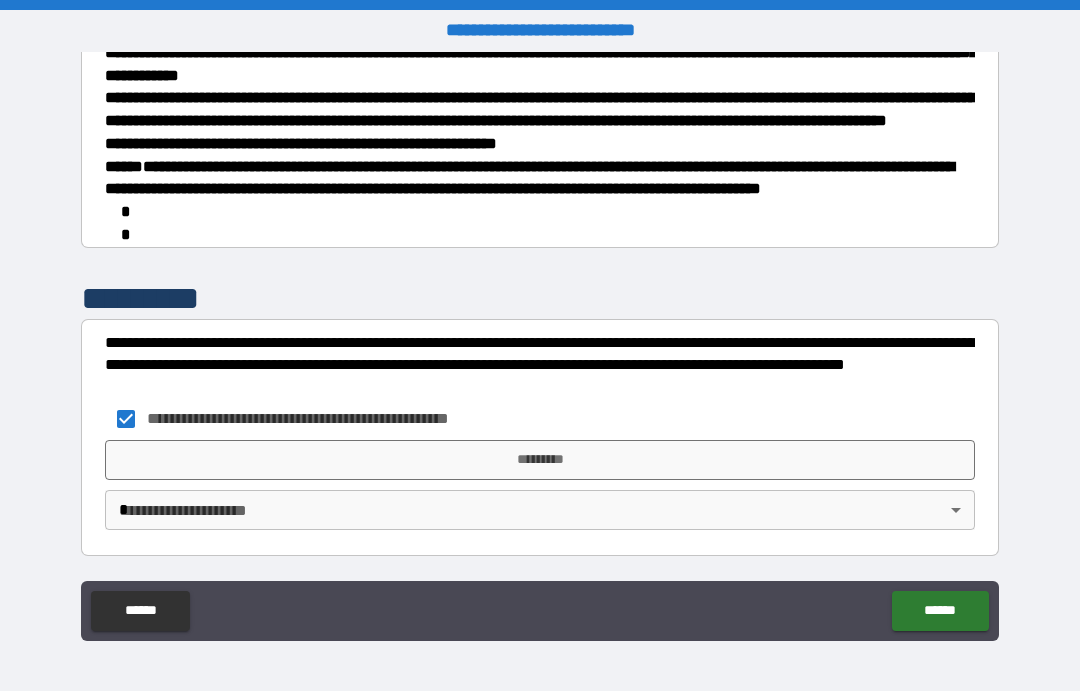 click on "*********" at bounding box center [540, 460] 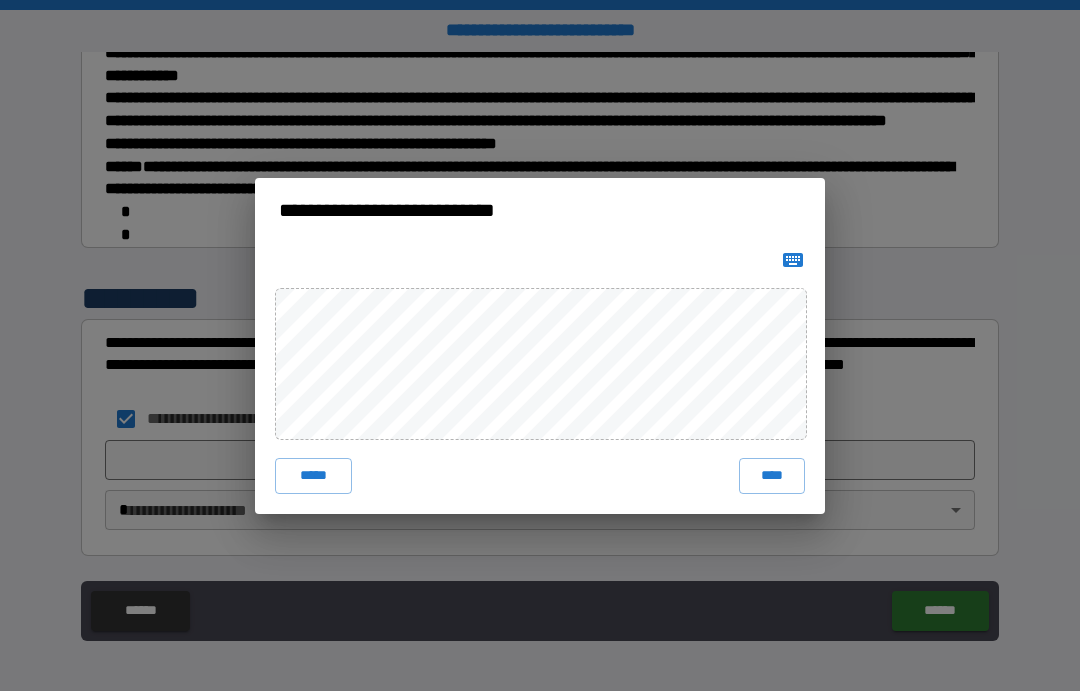 click on "****" at bounding box center [772, 476] 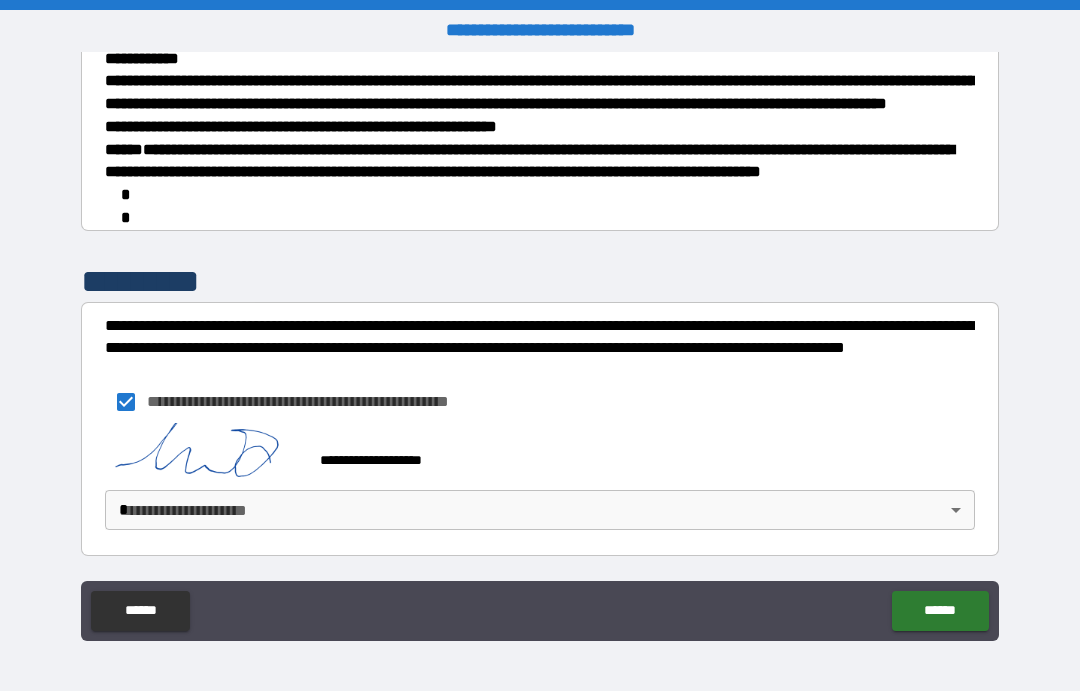 scroll, scrollTop: 1380, scrollLeft: 0, axis: vertical 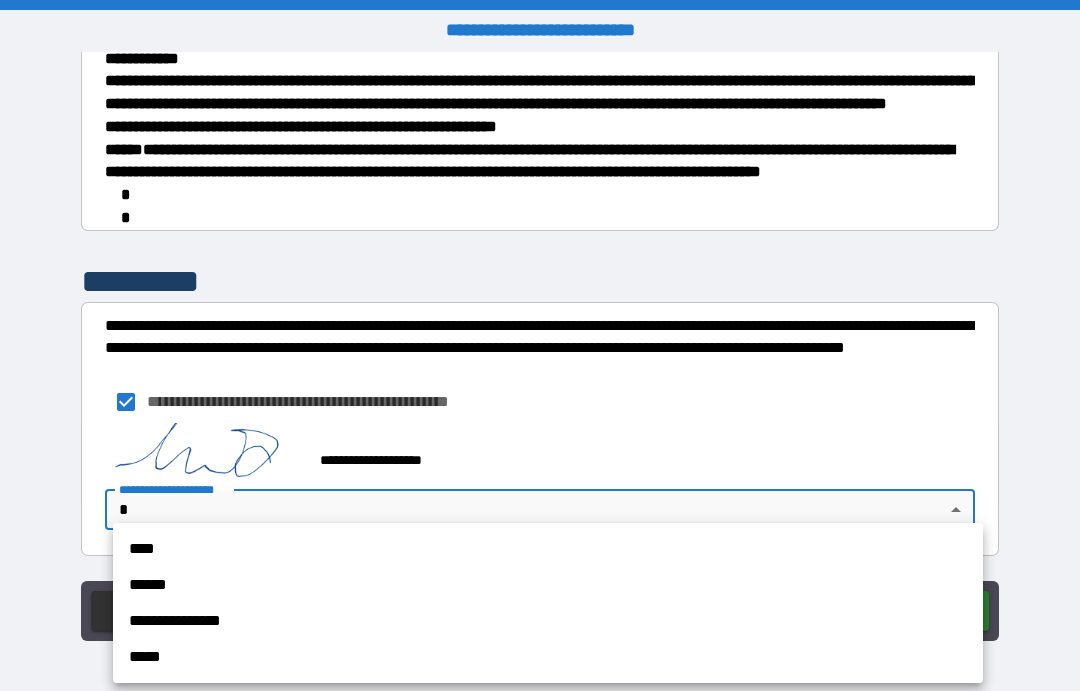 click on "****" at bounding box center [548, 549] 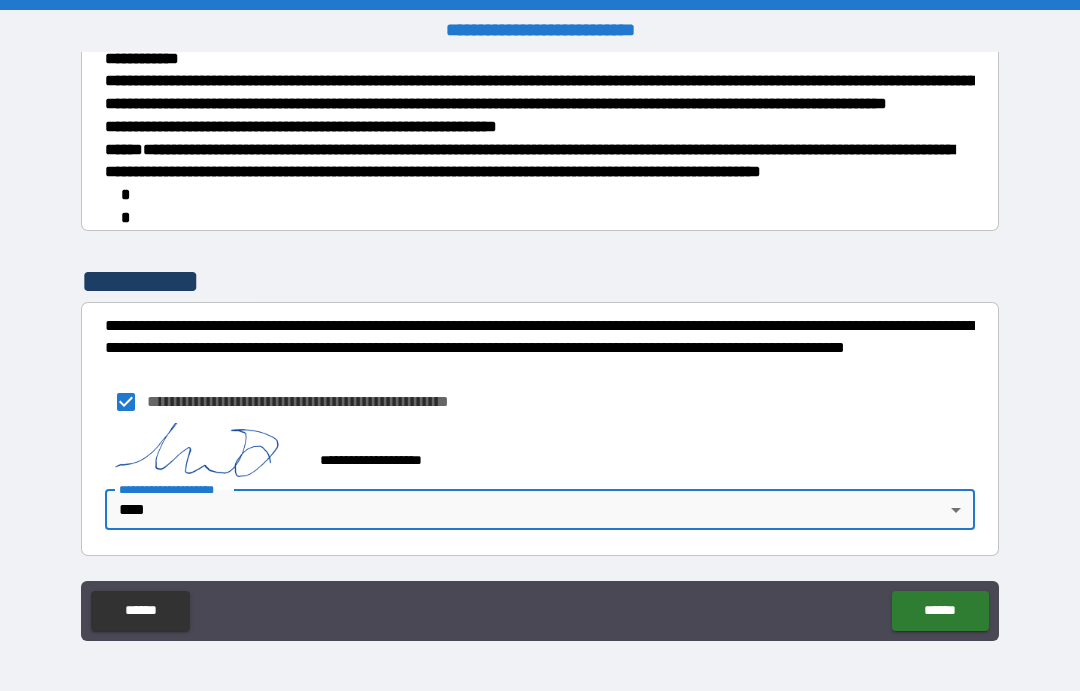 click on "******" at bounding box center (940, 611) 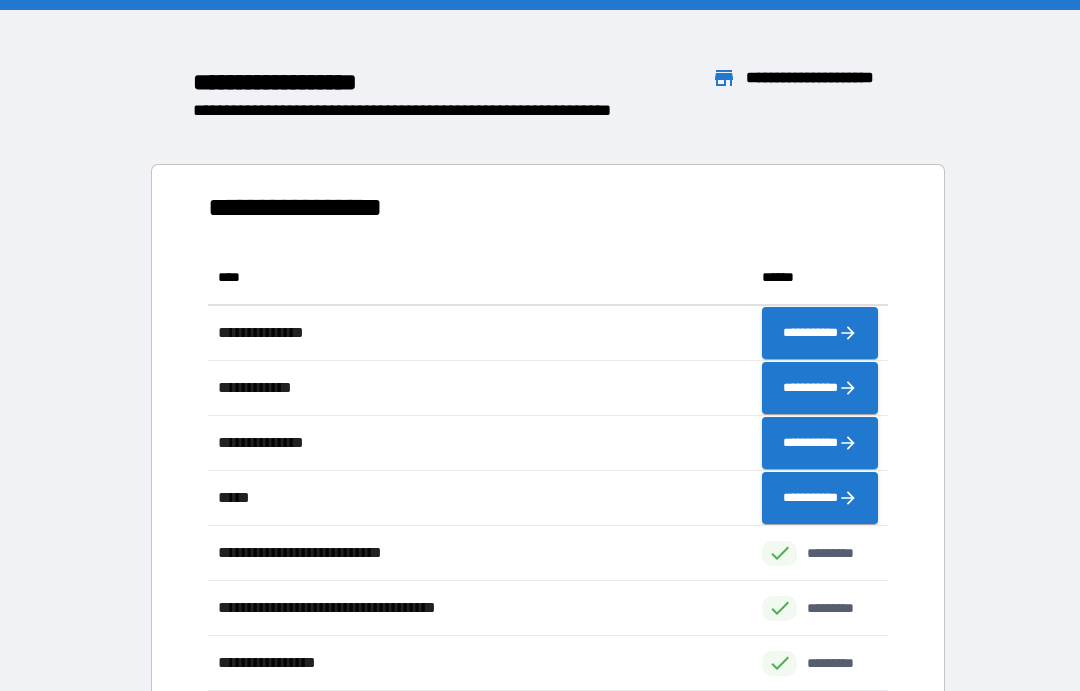 scroll, scrollTop: 1, scrollLeft: 1, axis: both 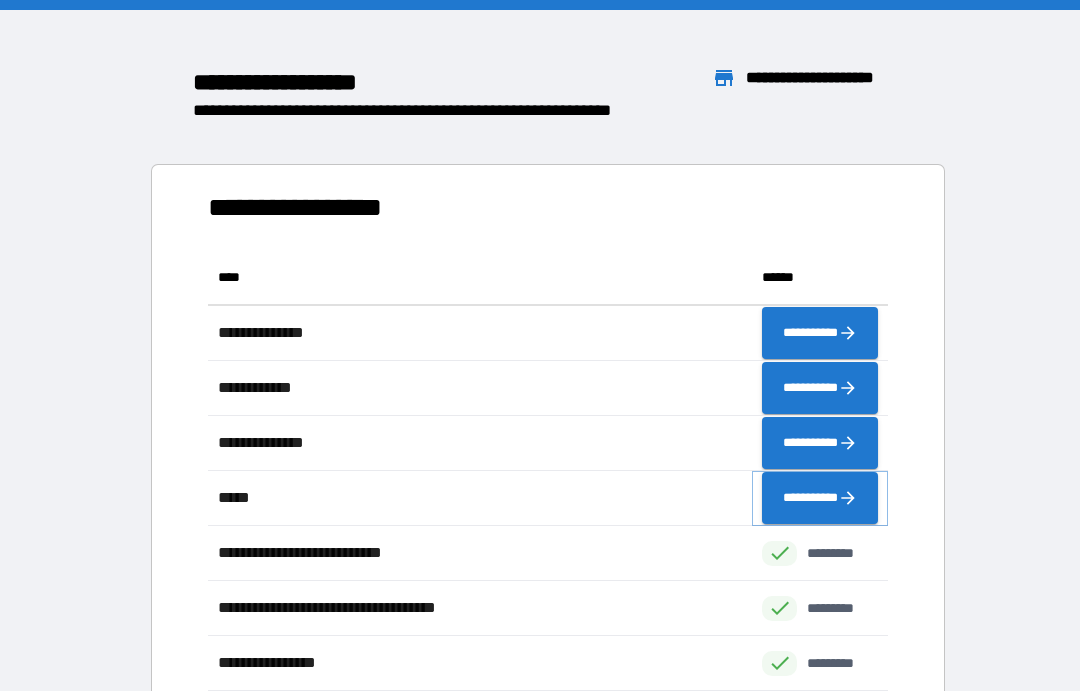 click on "**********" at bounding box center (820, 498) 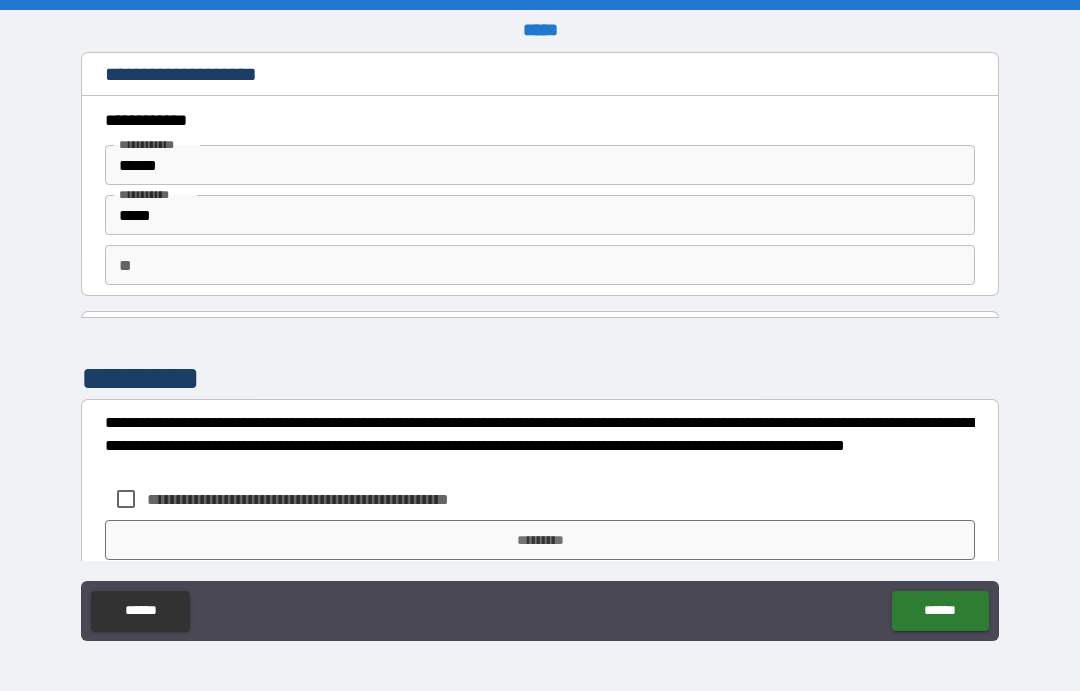 click on "**********" at bounding box center (540, 445) 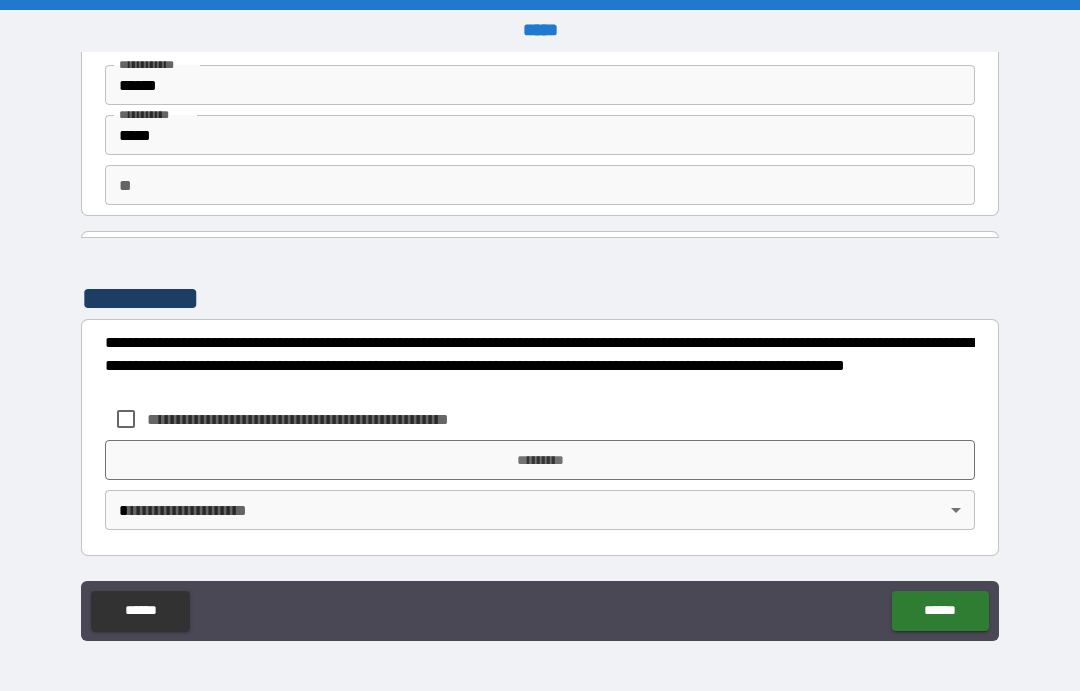 scroll, scrollTop: 80, scrollLeft: 0, axis: vertical 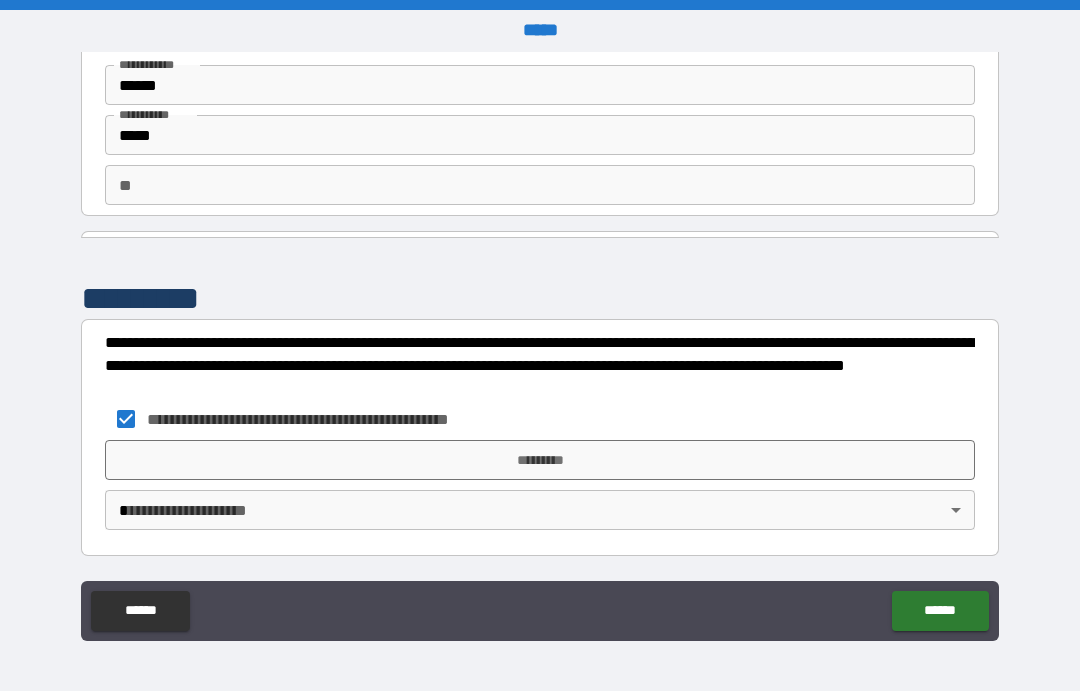 click on "*********" at bounding box center (540, 460) 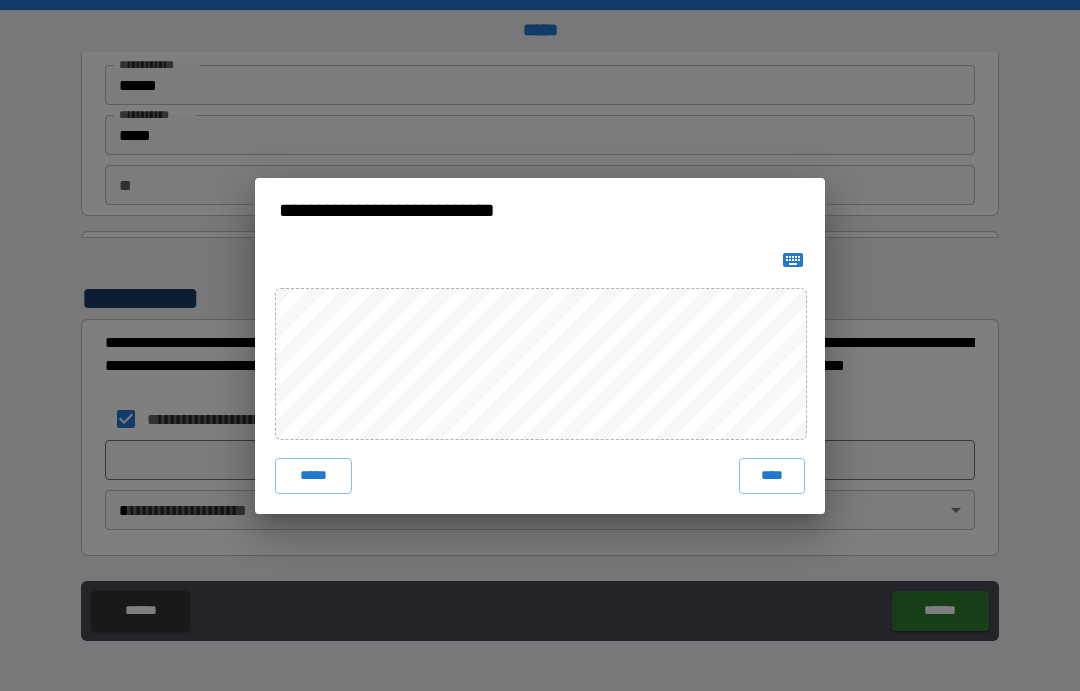 click on "****" at bounding box center (772, 476) 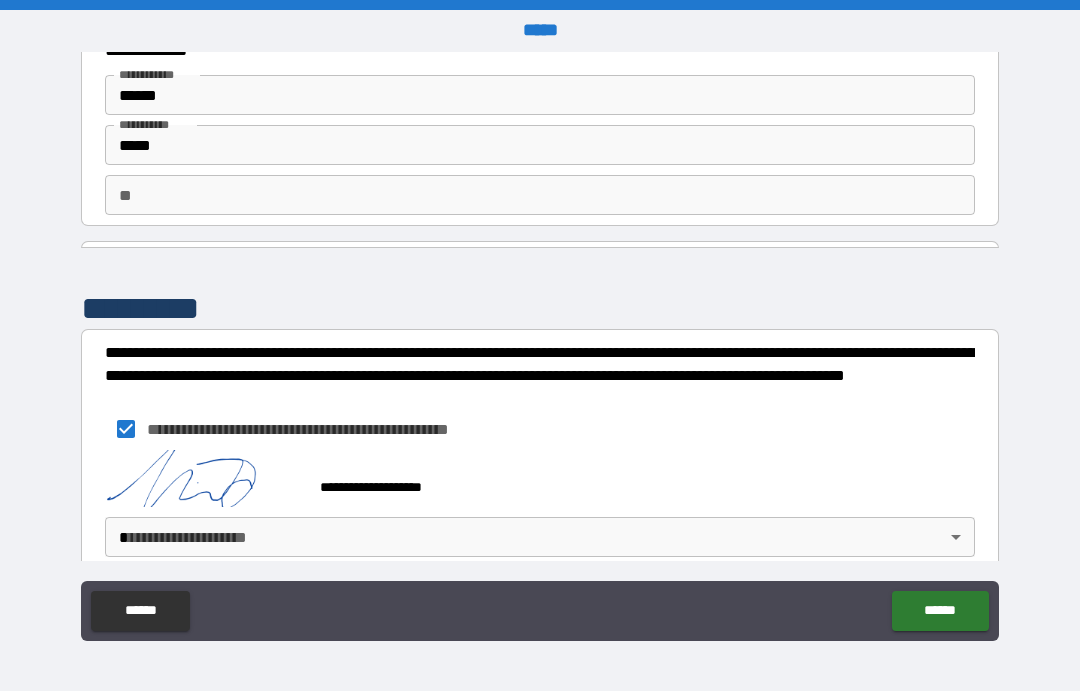 click on "******" at bounding box center [940, 611] 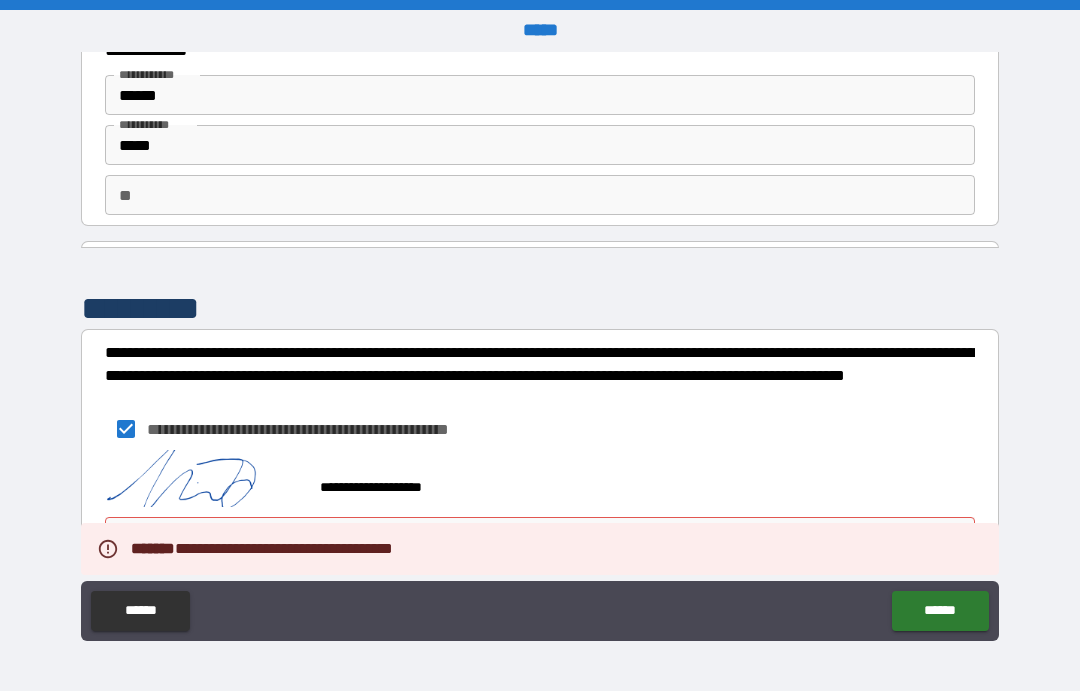 click on "**********" at bounding box center [540, 478] 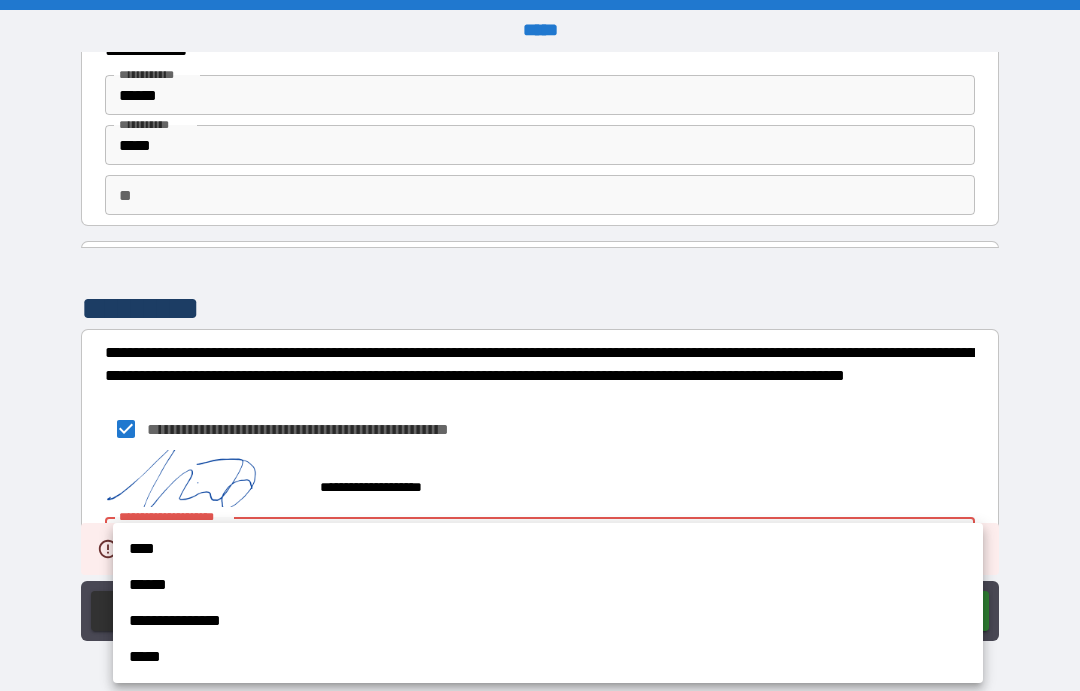 click on "****" at bounding box center [548, 549] 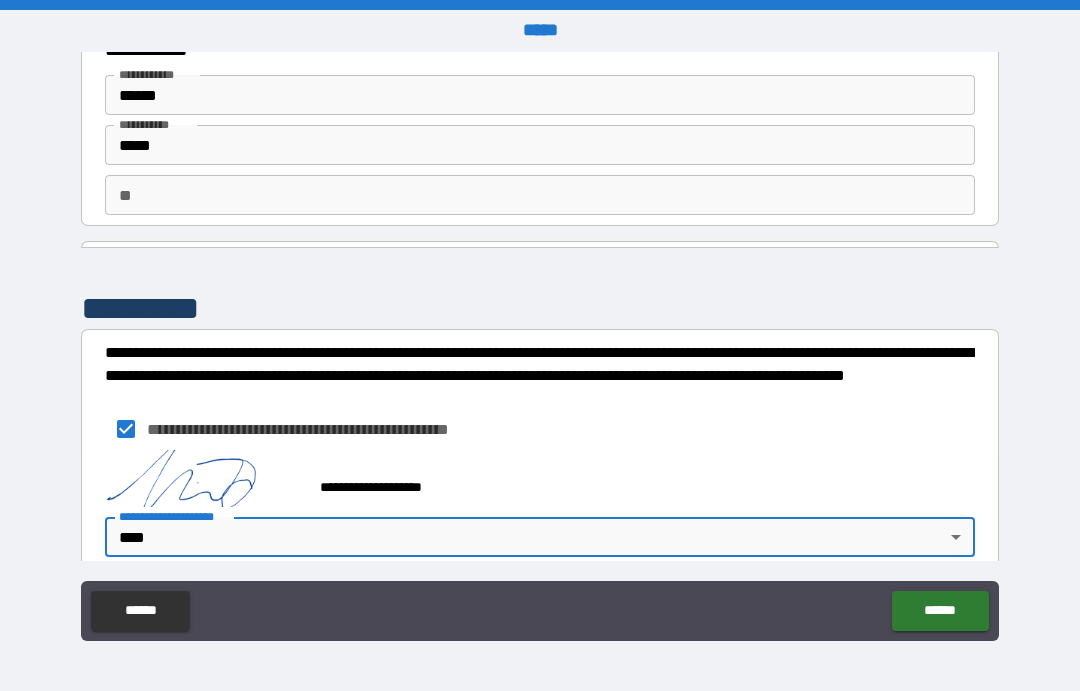 click on "******" at bounding box center (940, 611) 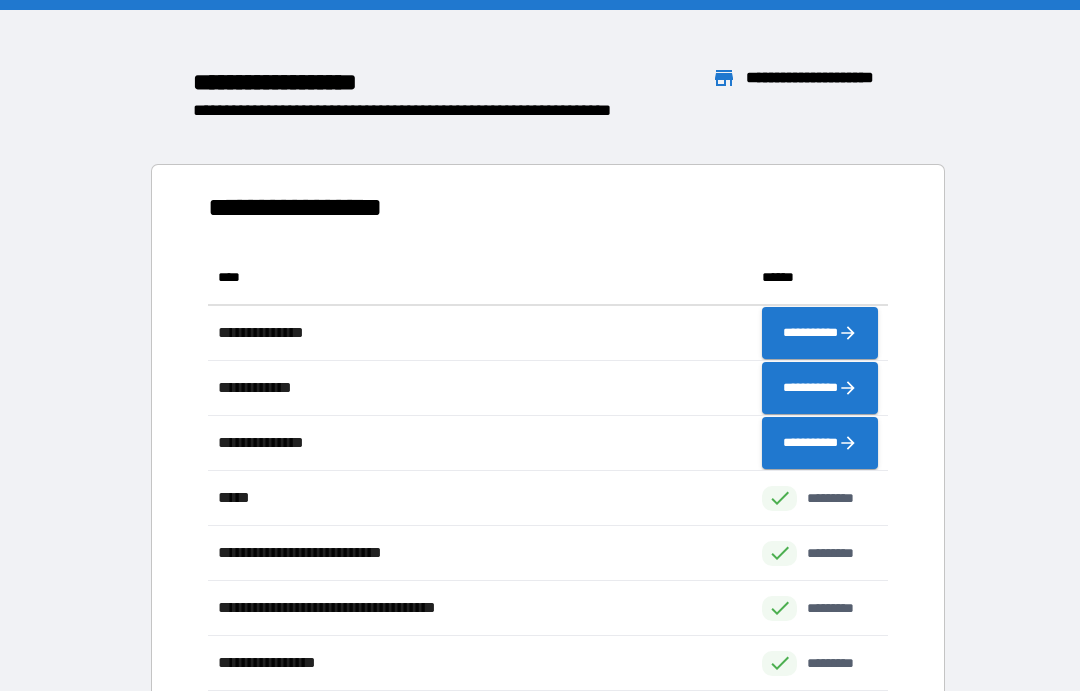 scroll, scrollTop: 496, scrollLeft: 680, axis: both 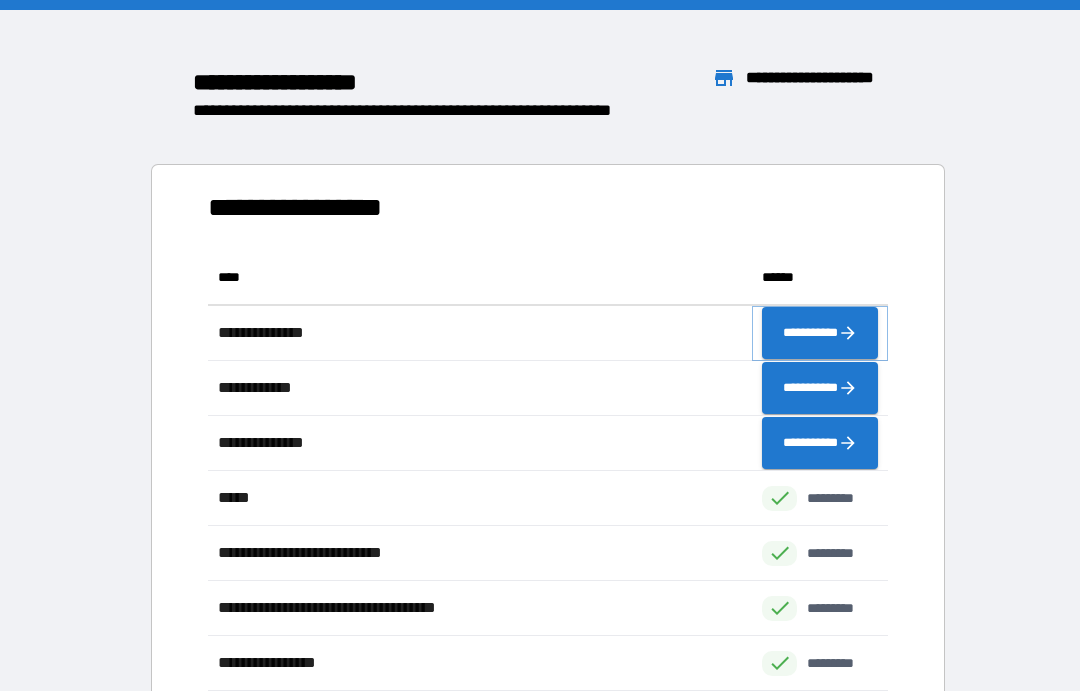 click on "**********" at bounding box center [820, 333] 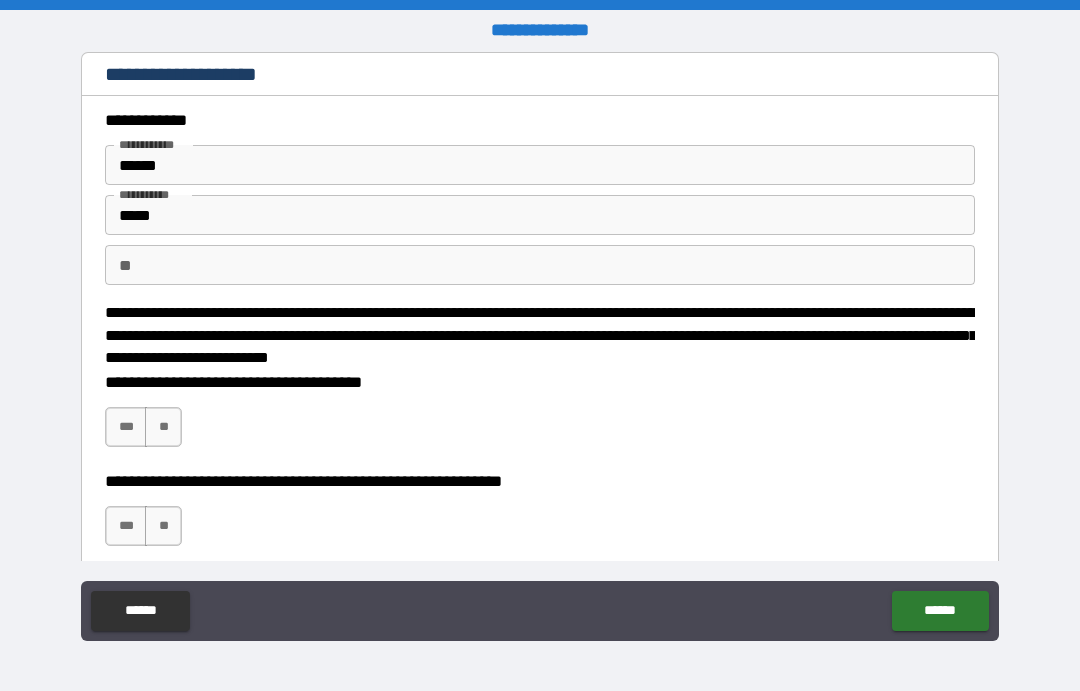 click on "***" at bounding box center [126, 427] 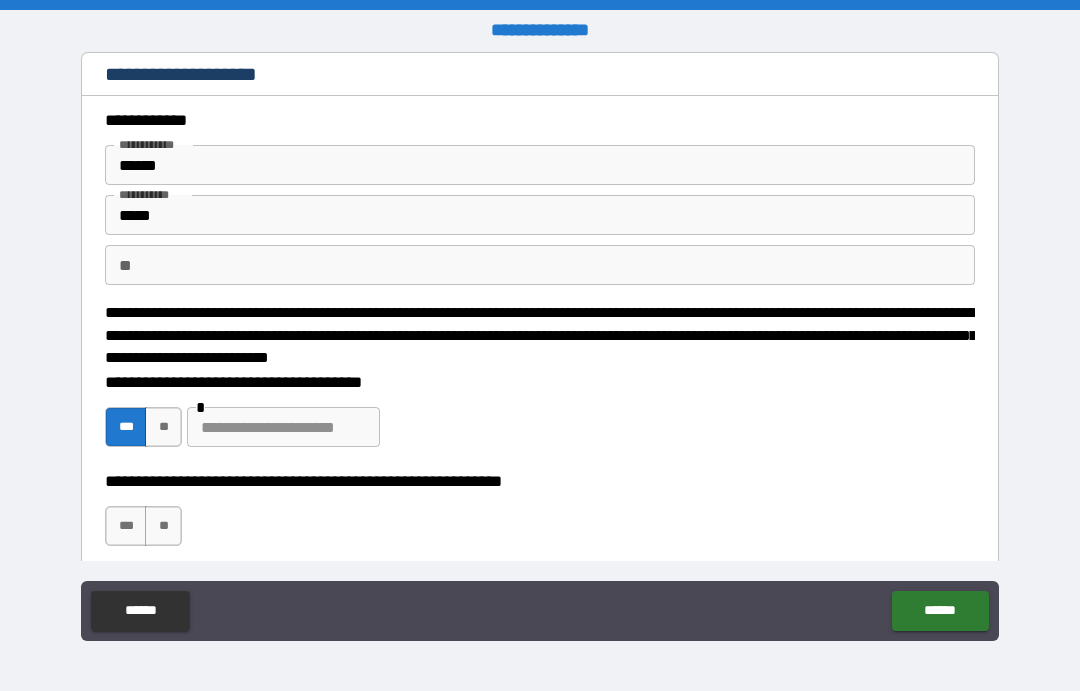 click on "***" at bounding box center [126, 526] 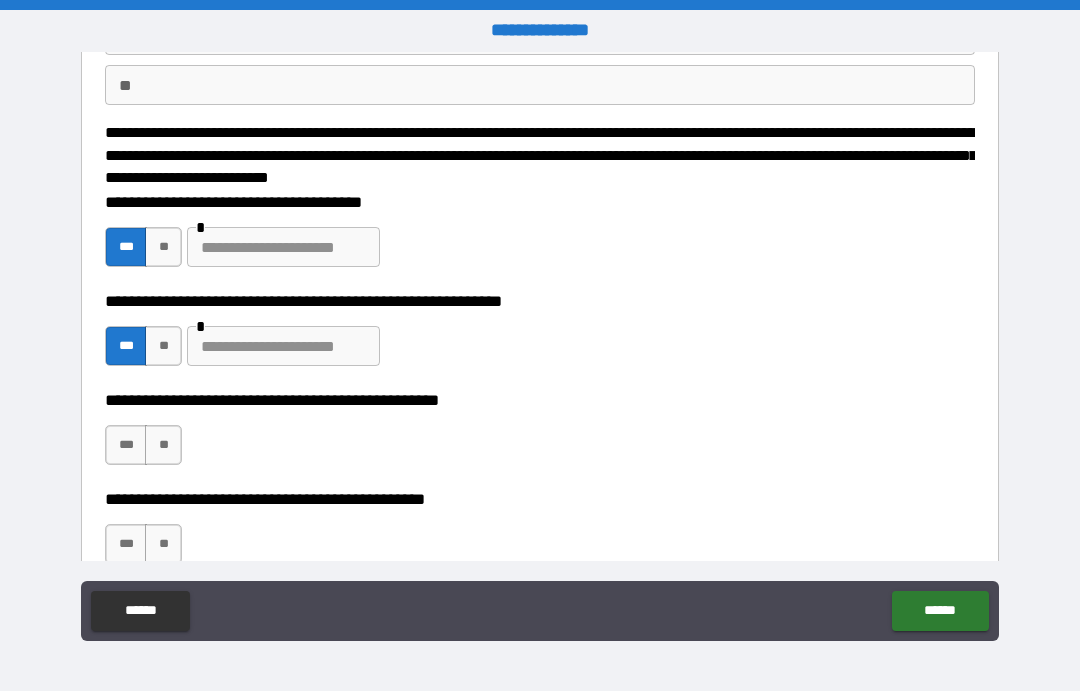 scroll, scrollTop: 191, scrollLeft: 0, axis: vertical 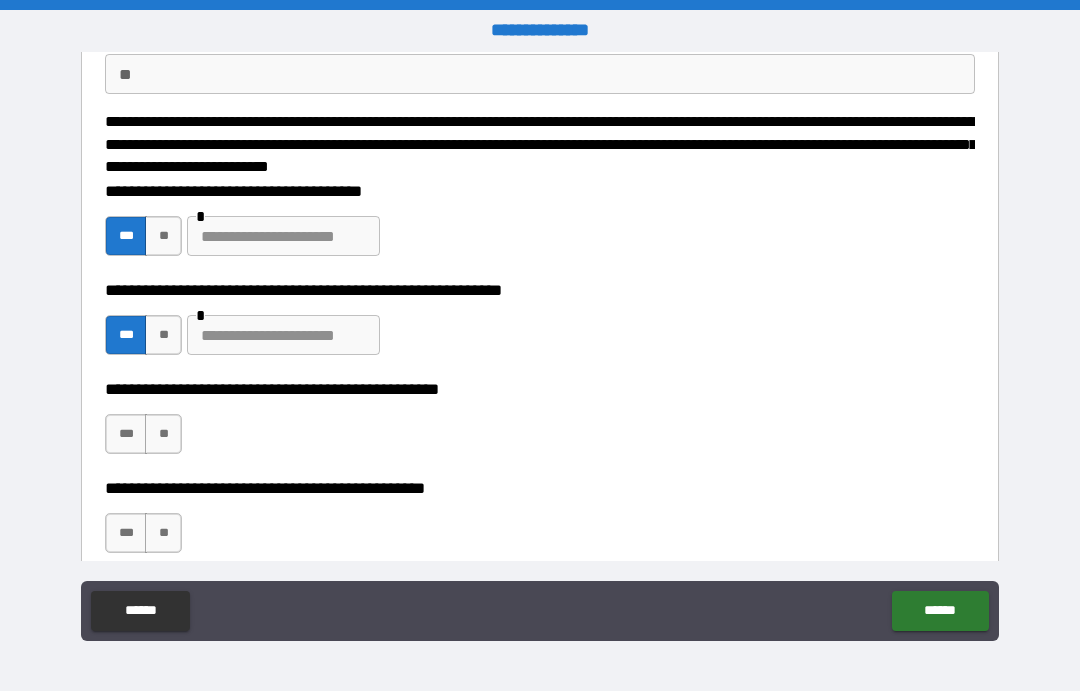 click on "**" at bounding box center (163, 434) 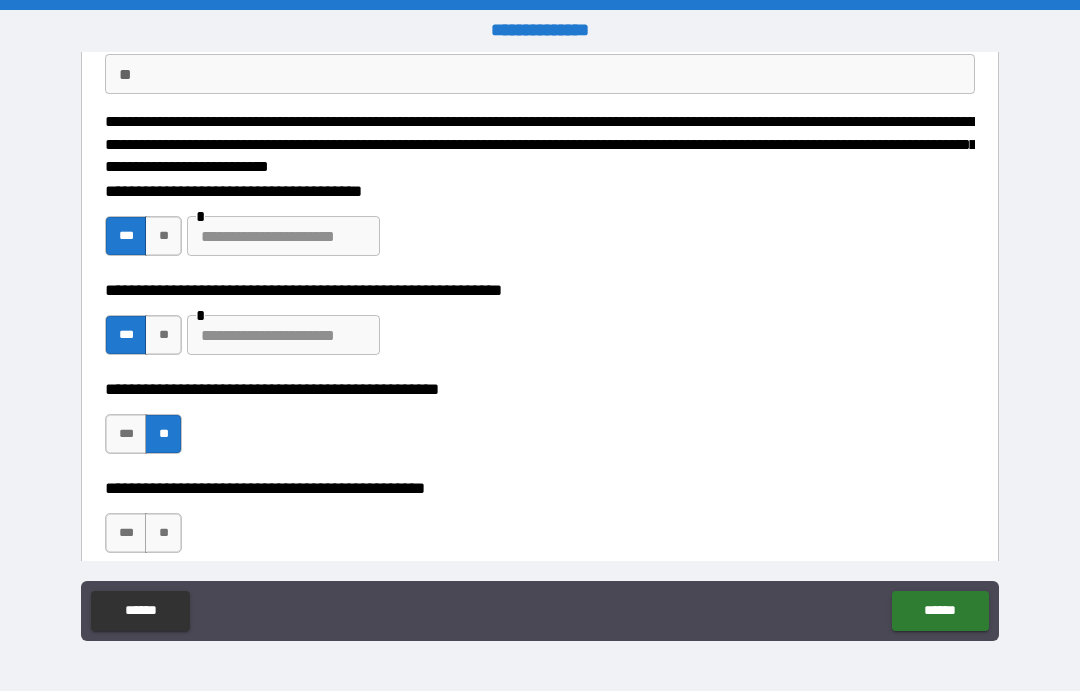 click on "***" at bounding box center [126, 533] 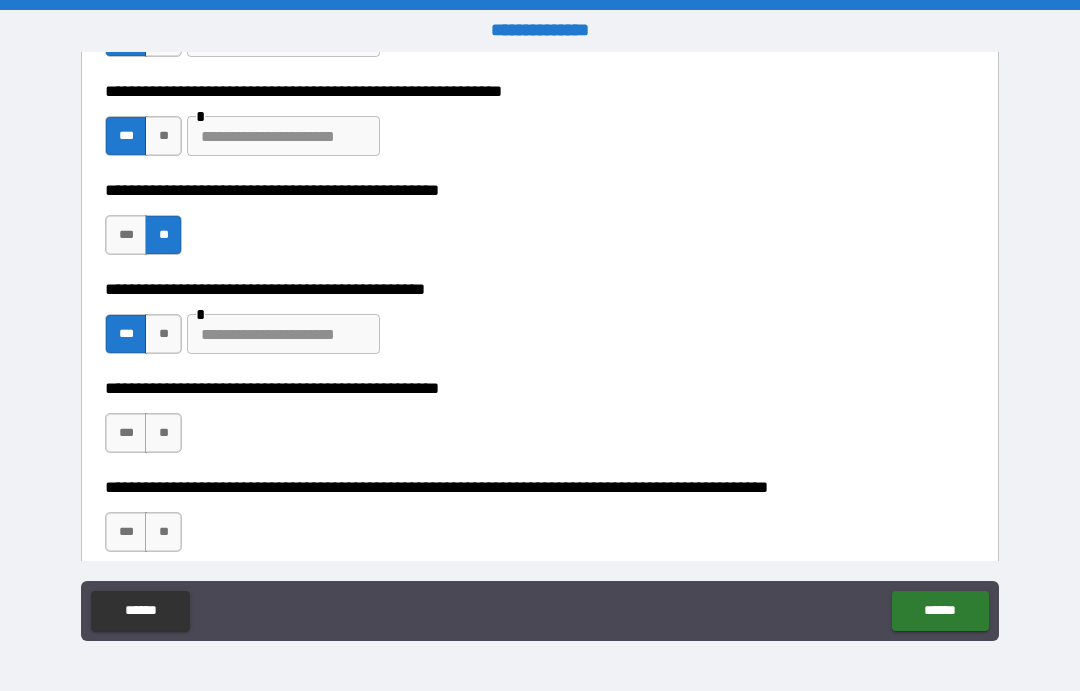 scroll, scrollTop: 391, scrollLeft: 0, axis: vertical 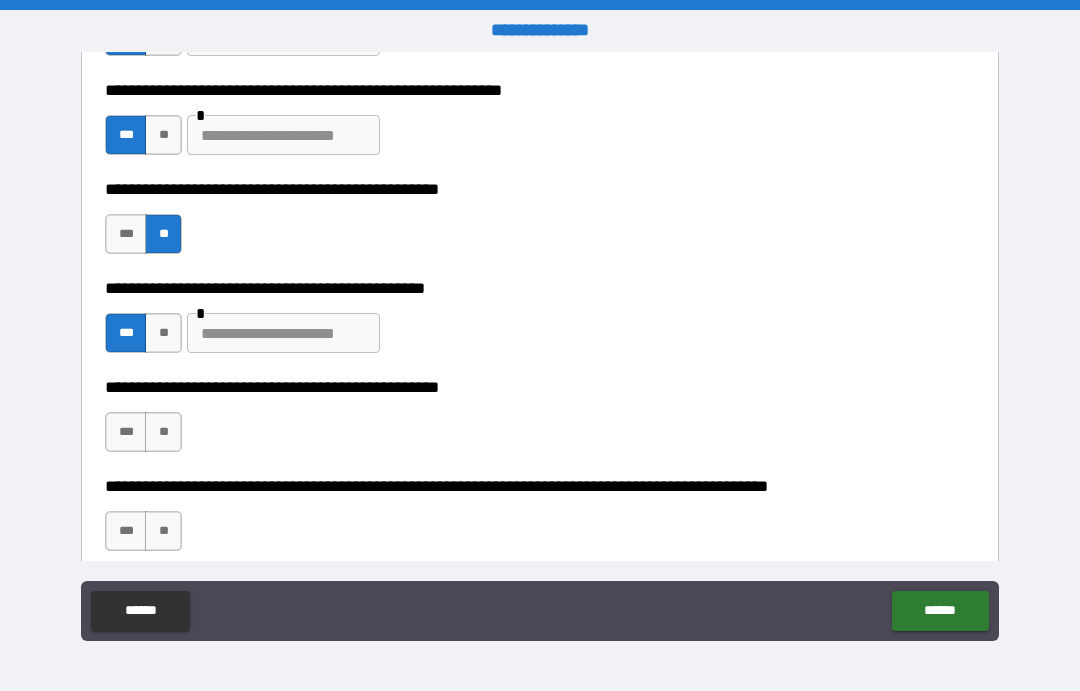 click on "**" at bounding box center (163, 432) 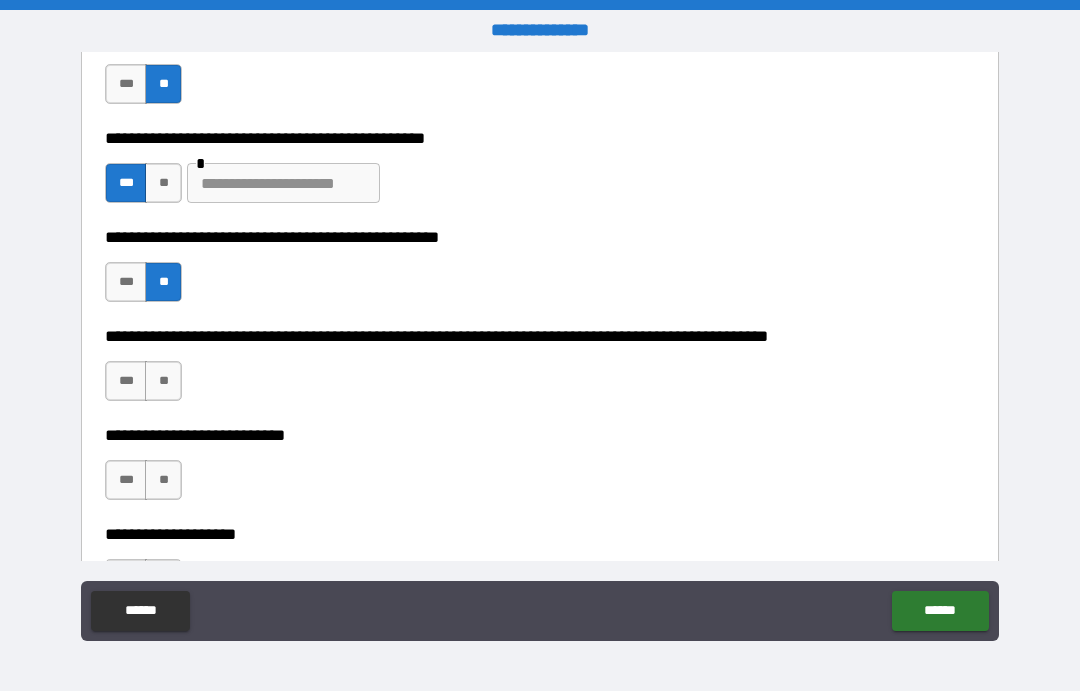 scroll, scrollTop: 543, scrollLeft: 0, axis: vertical 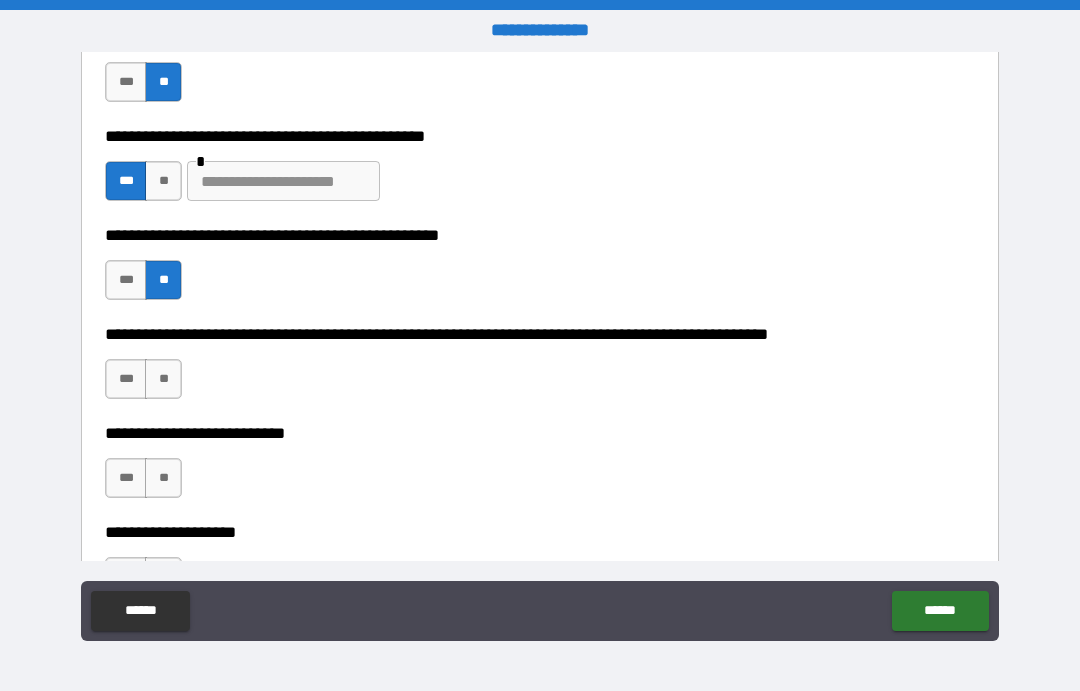 click on "**********" at bounding box center (540, 369) 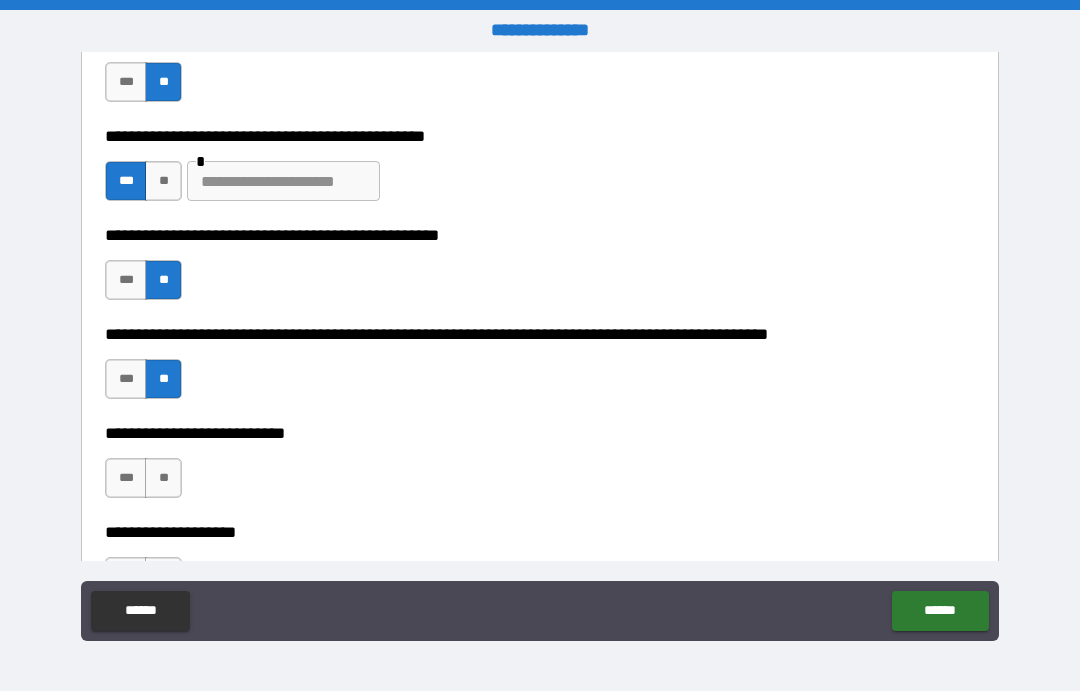 click on "**" at bounding box center [163, 478] 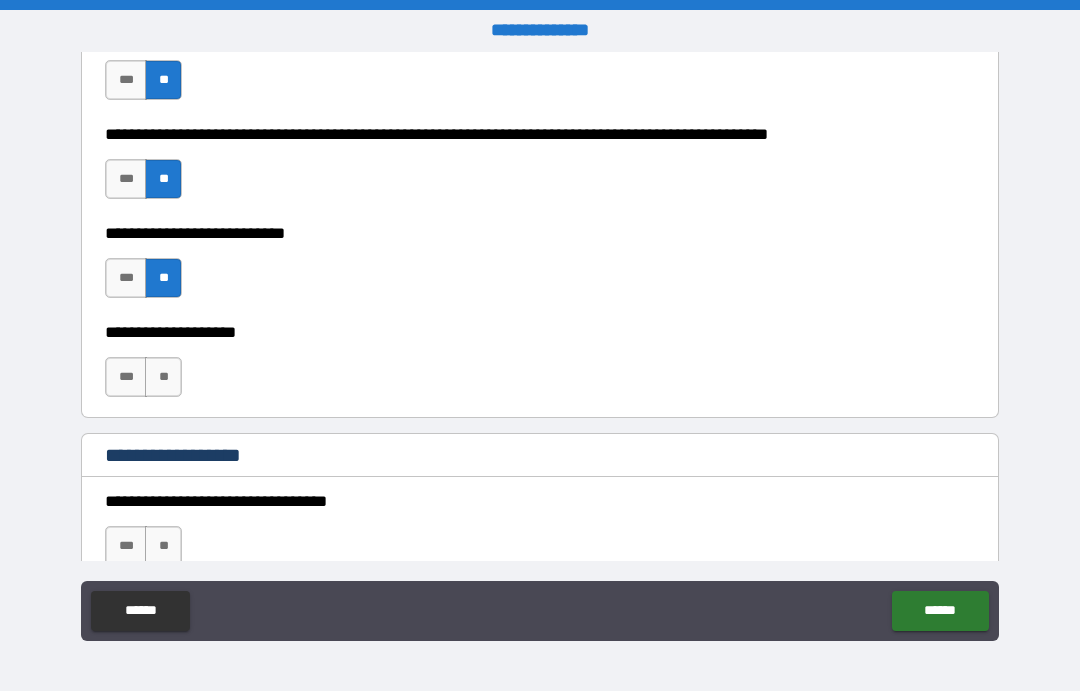 scroll, scrollTop: 748, scrollLeft: 0, axis: vertical 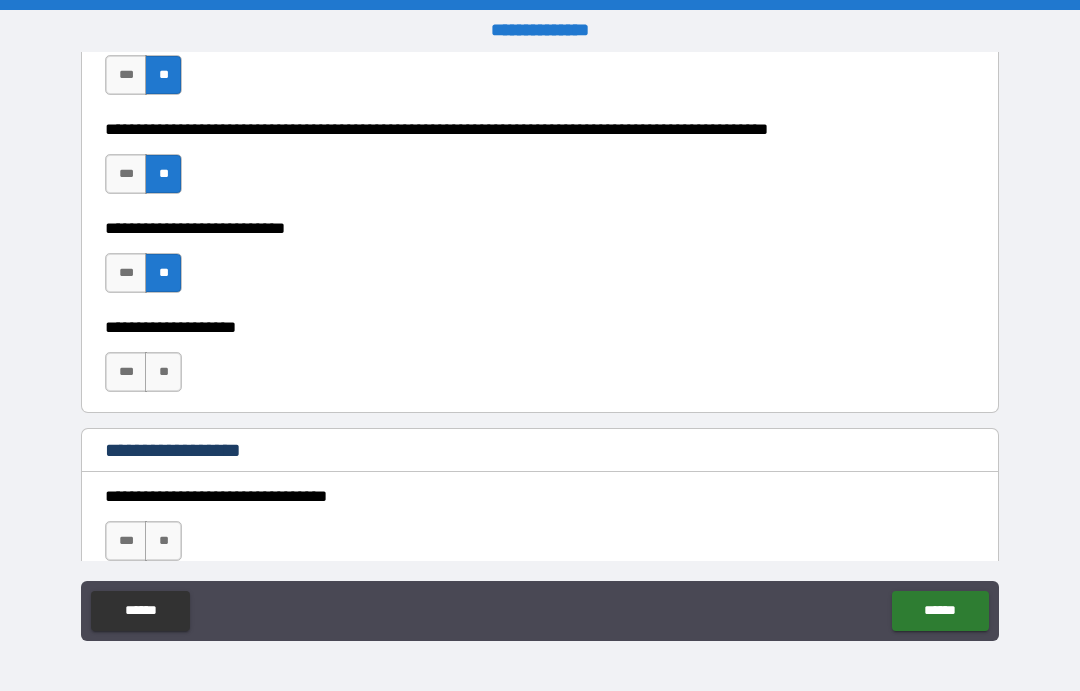 click on "**" at bounding box center [163, 372] 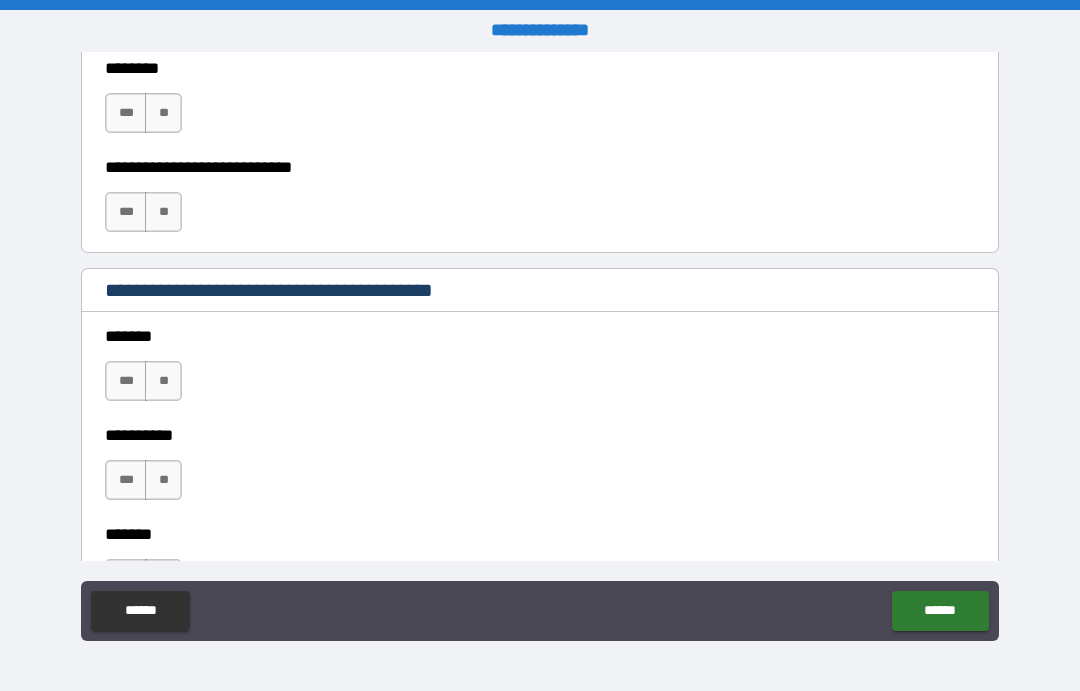 scroll, scrollTop: 1274, scrollLeft: 0, axis: vertical 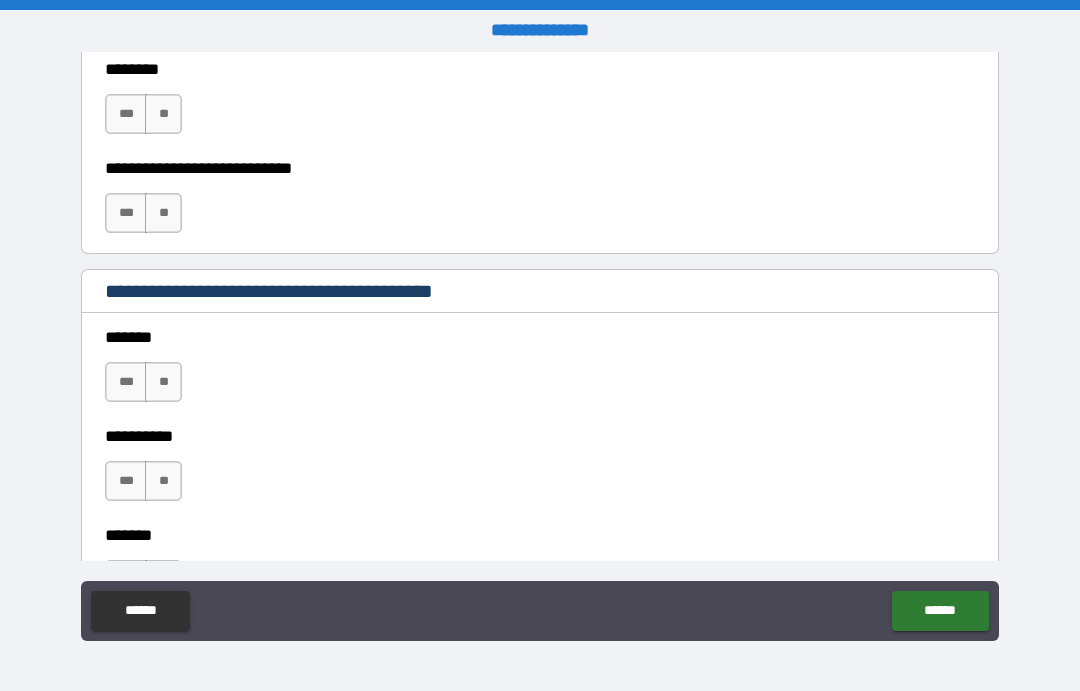 click on "**" at bounding box center [163, 382] 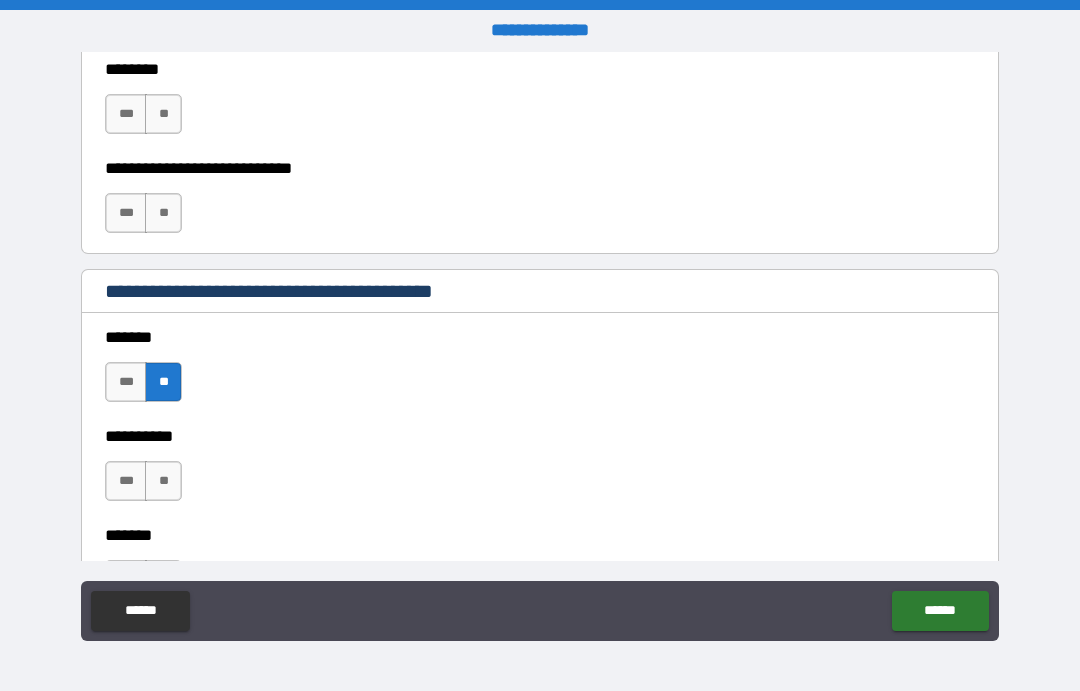 click on "**" at bounding box center [163, 481] 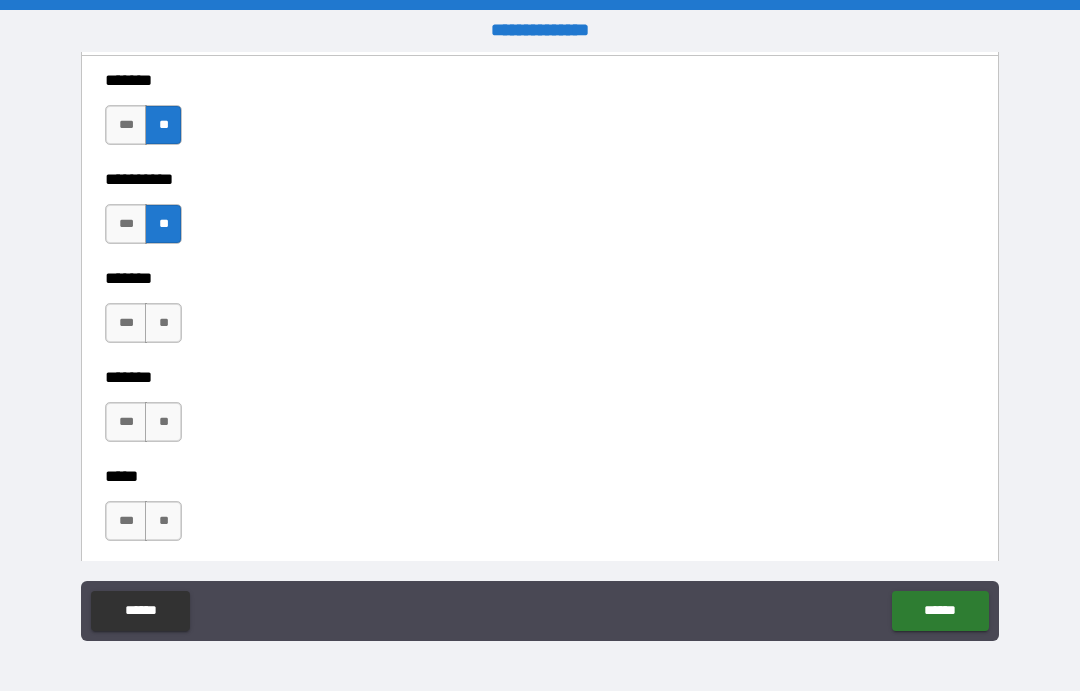 scroll, scrollTop: 1543, scrollLeft: 0, axis: vertical 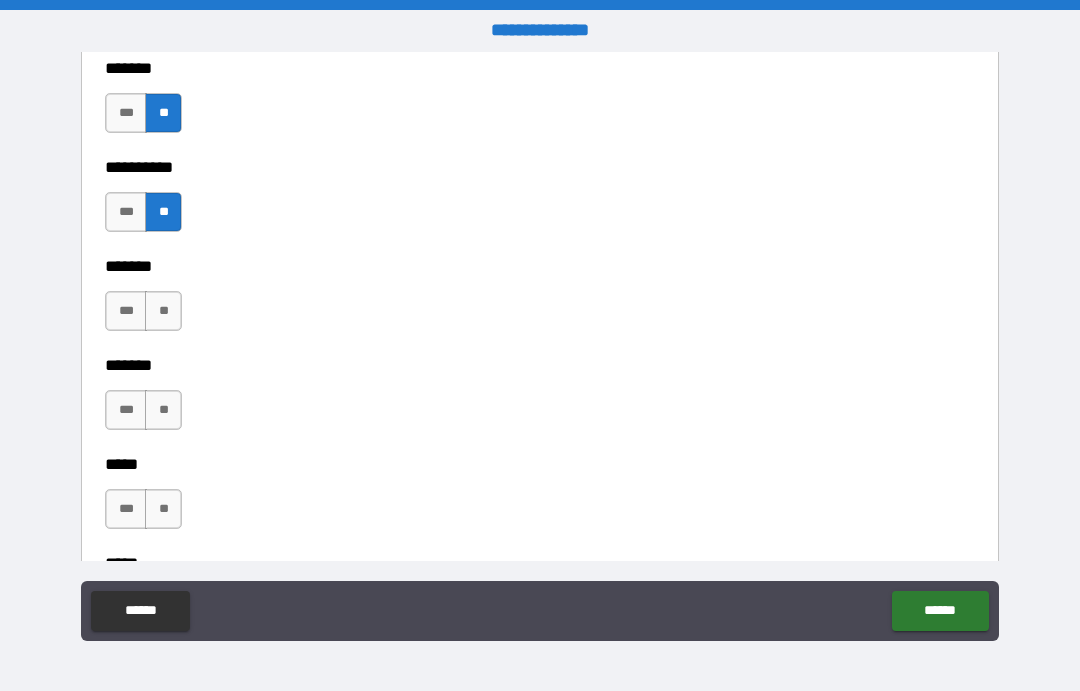click on "**" at bounding box center (163, 311) 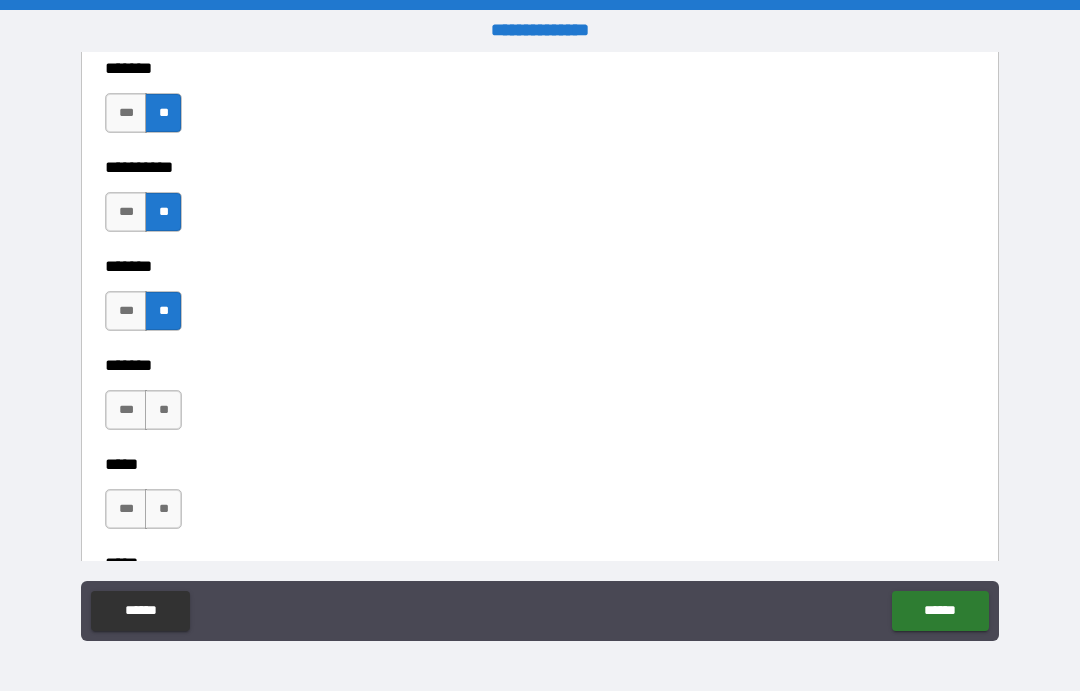 click on "**" at bounding box center (163, 410) 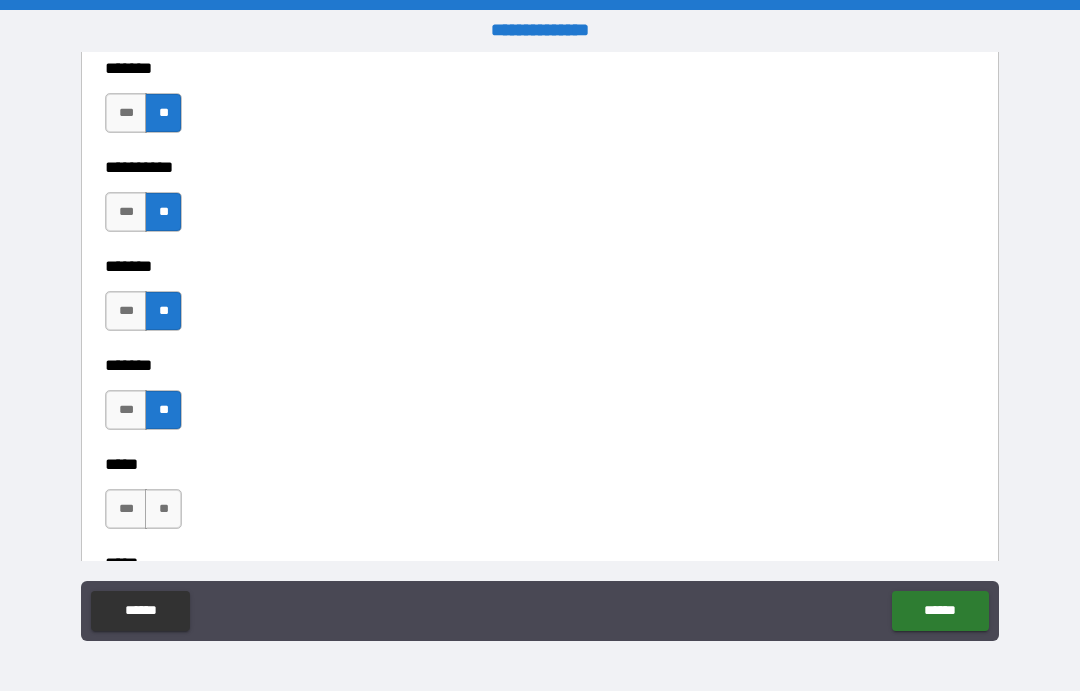 click on "**" at bounding box center [163, 509] 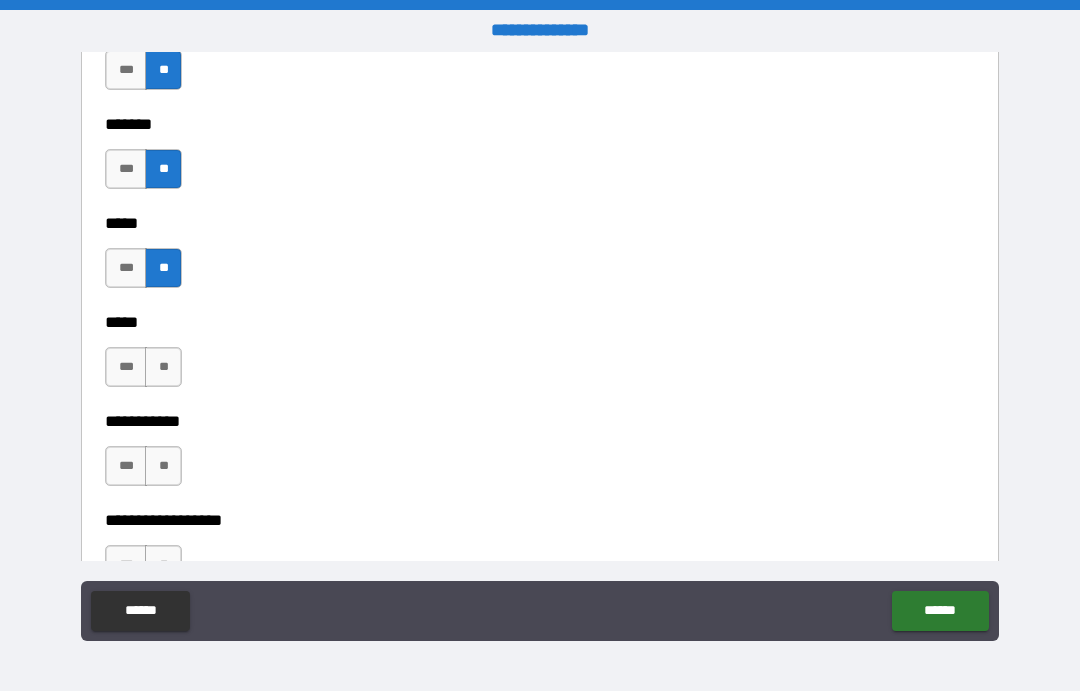scroll, scrollTop: 1781, scrollLeft: 0, axis: vertical 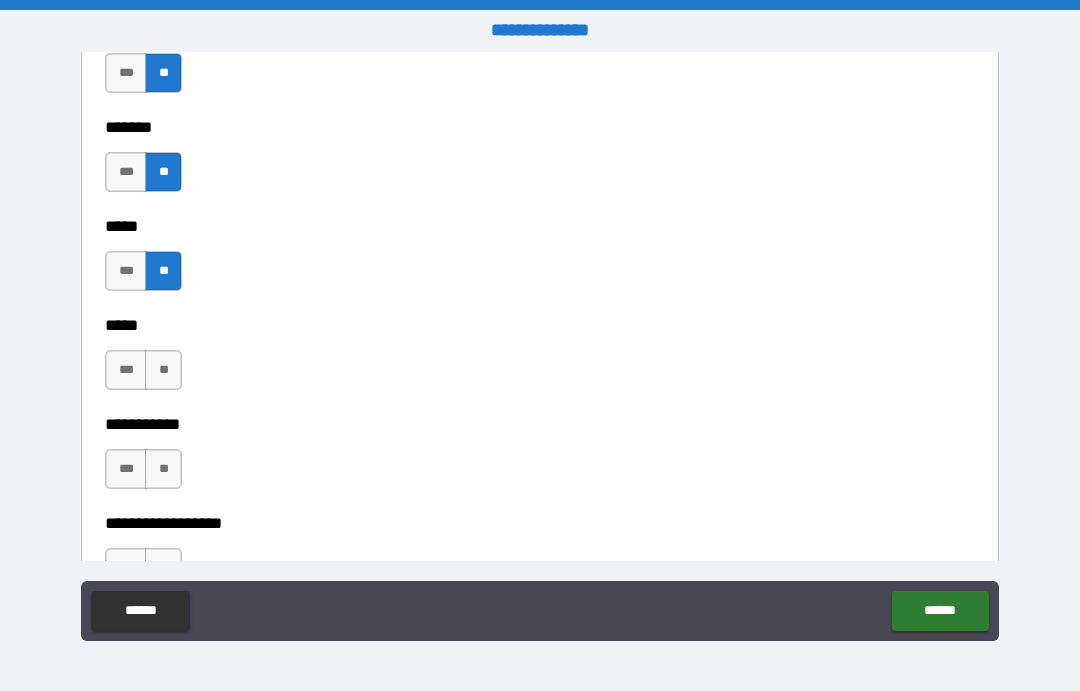 click on "**" at bounding box center (163, 370) 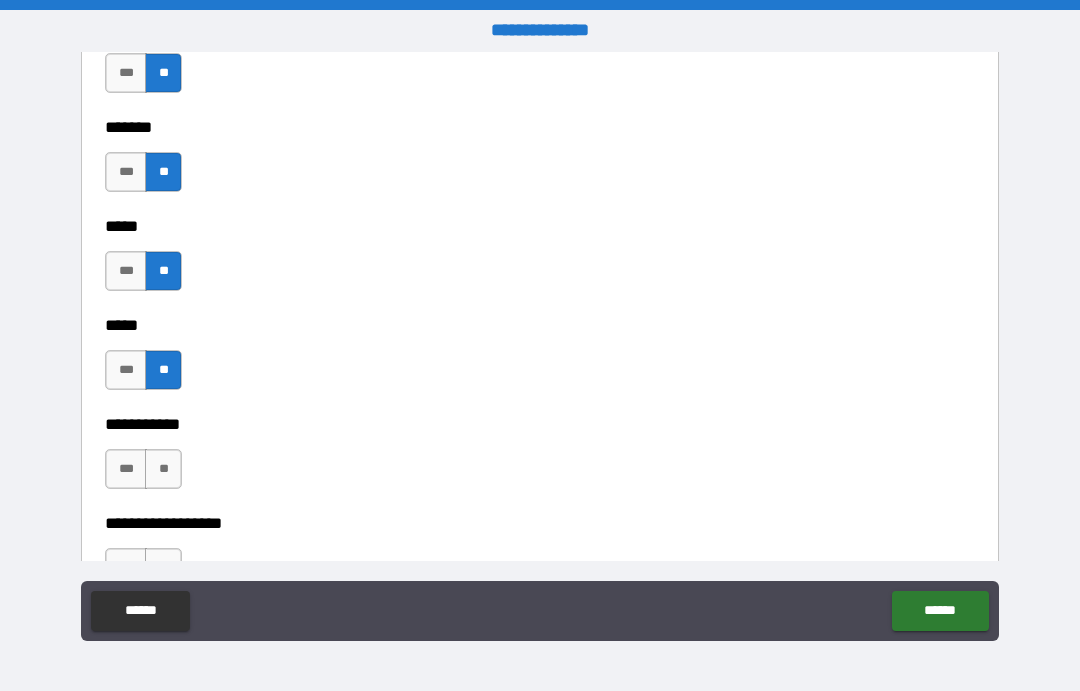 click on "**" at bounding box center [163, 469] 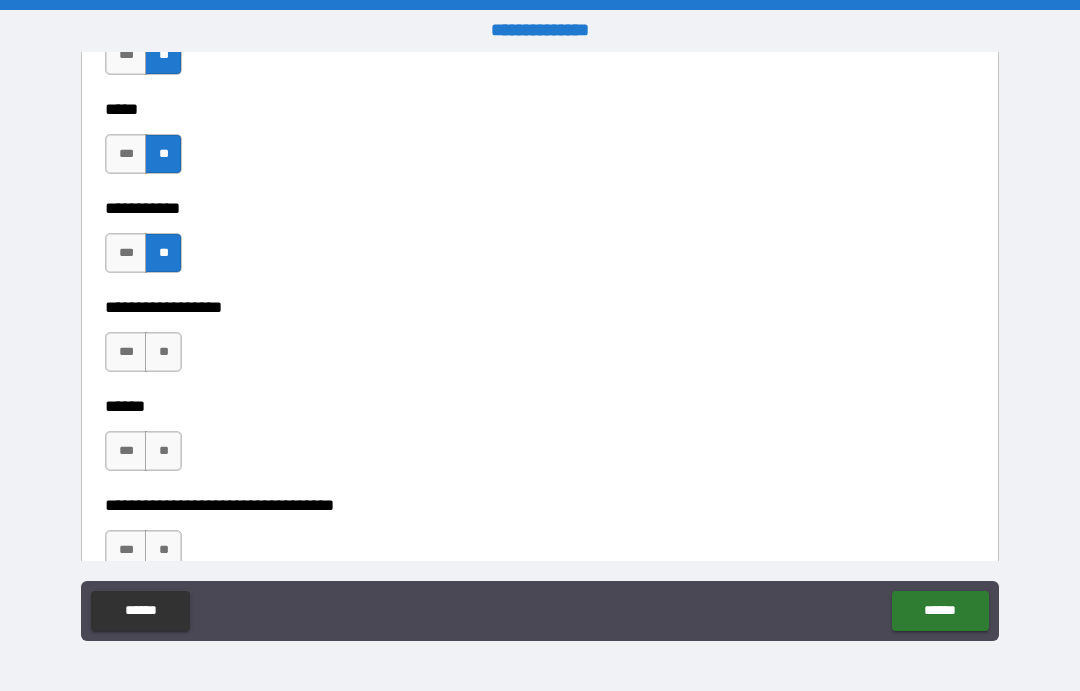 scroll, scrollTop: 1998, scrollLeft: 0, axis: vertical 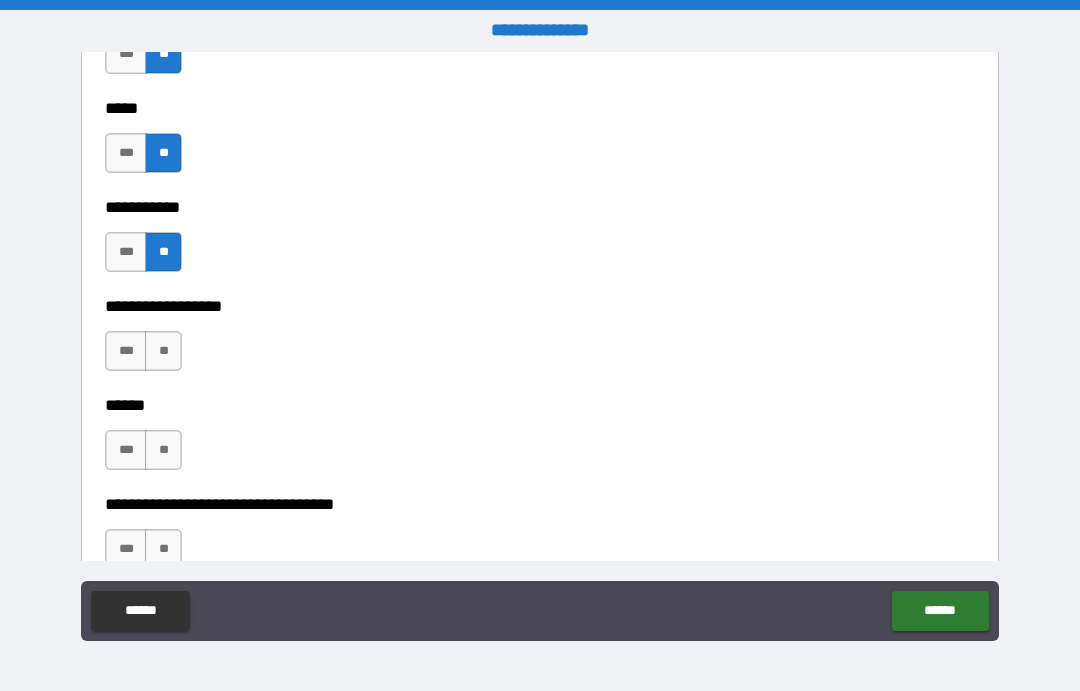 click on "**" at bounding box center (163, 351) 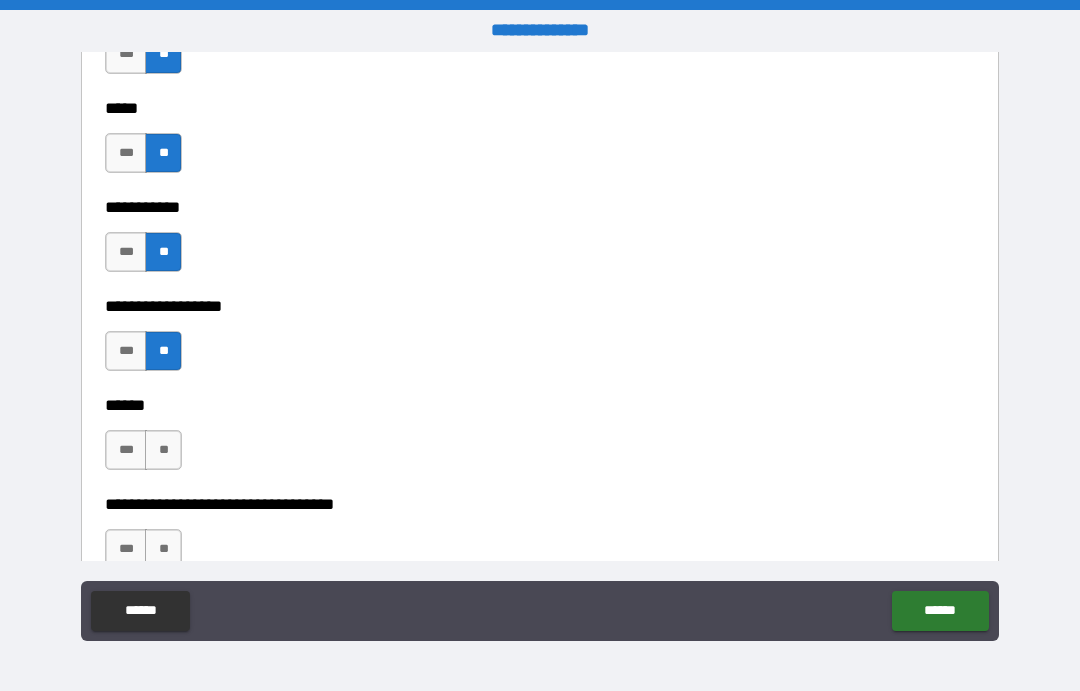 click on "**" at bounding box center (163, 450) 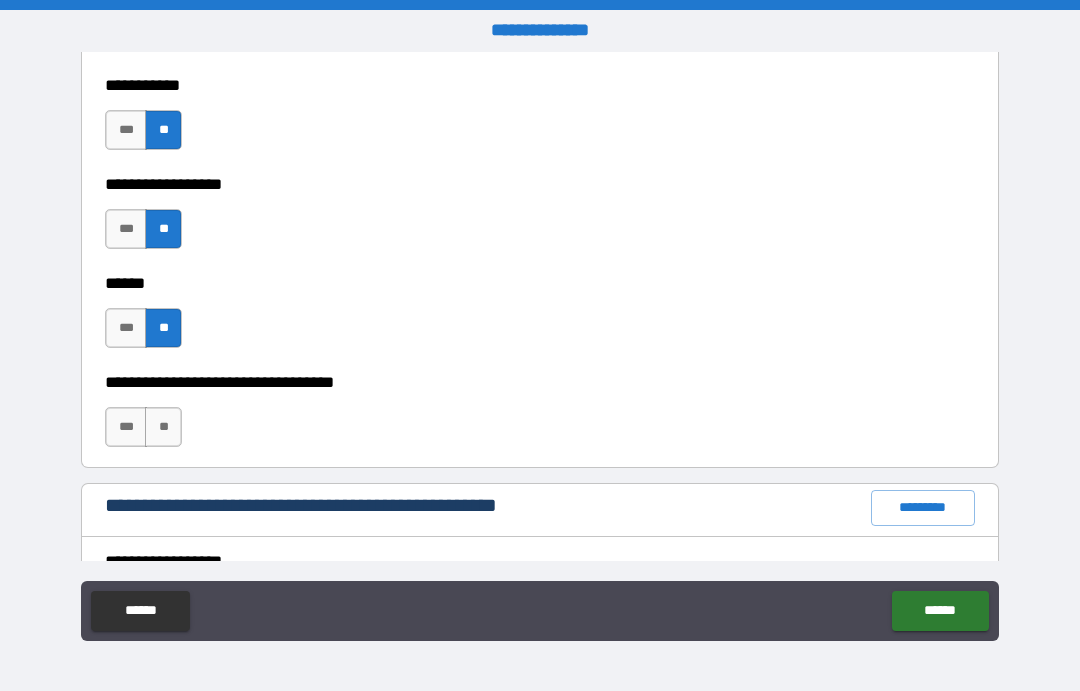 scroll, scrollTop: 2158, scrollLeft: 0, axis: vertical 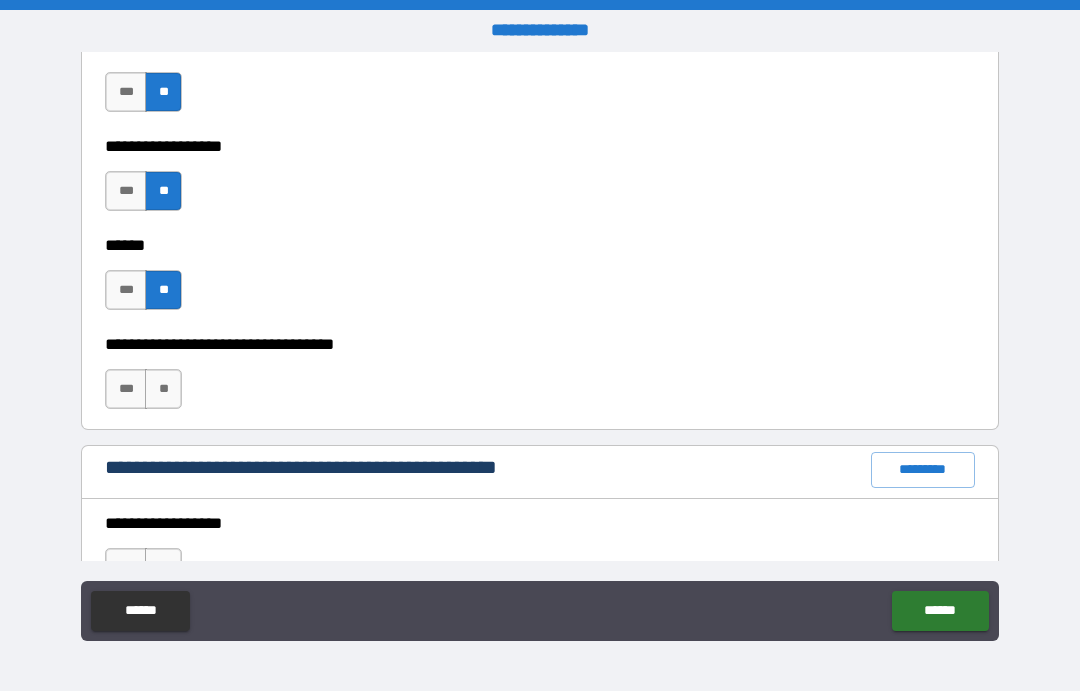 click on "***" at bounding box center (126, 389) 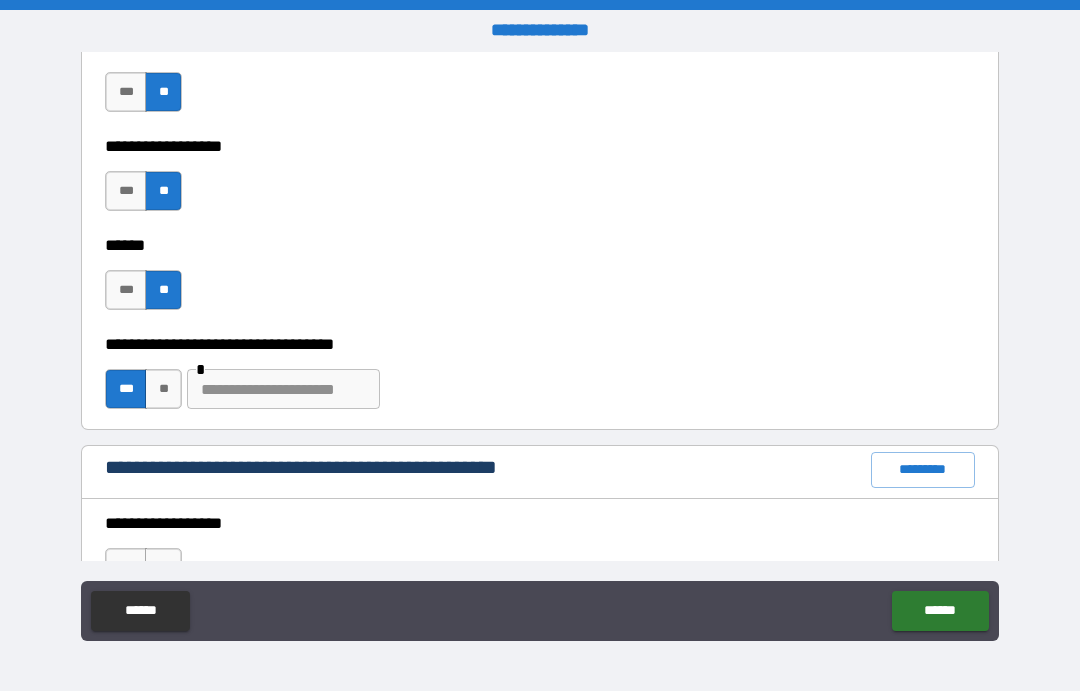 click at bounding box center [283, 389] 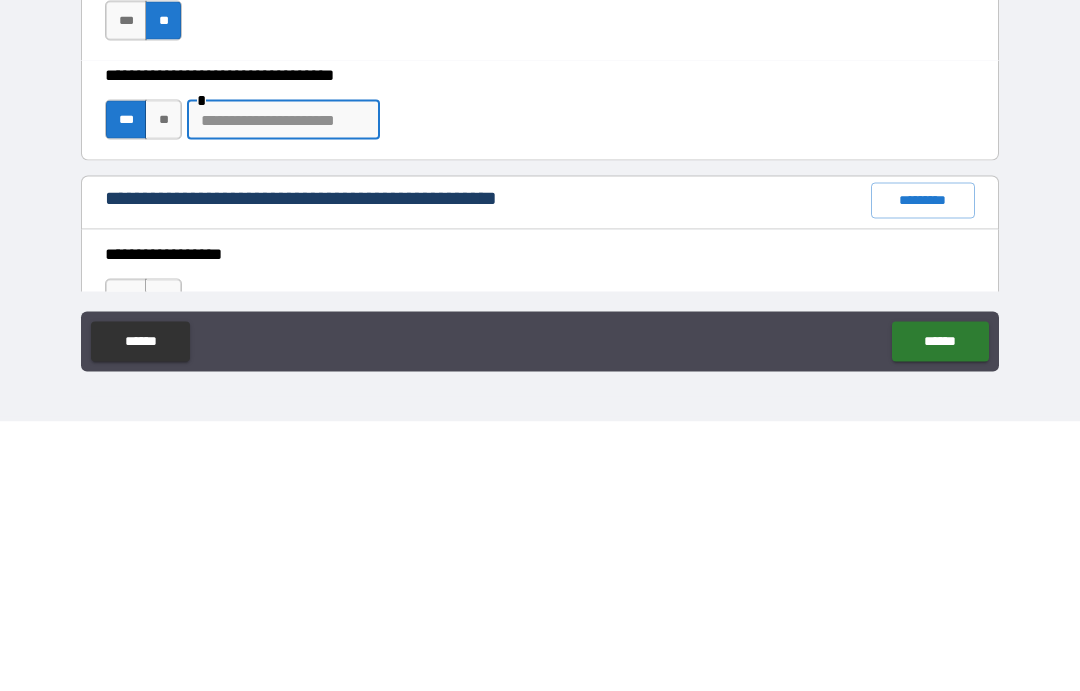 click at bounding box center (283, 389) 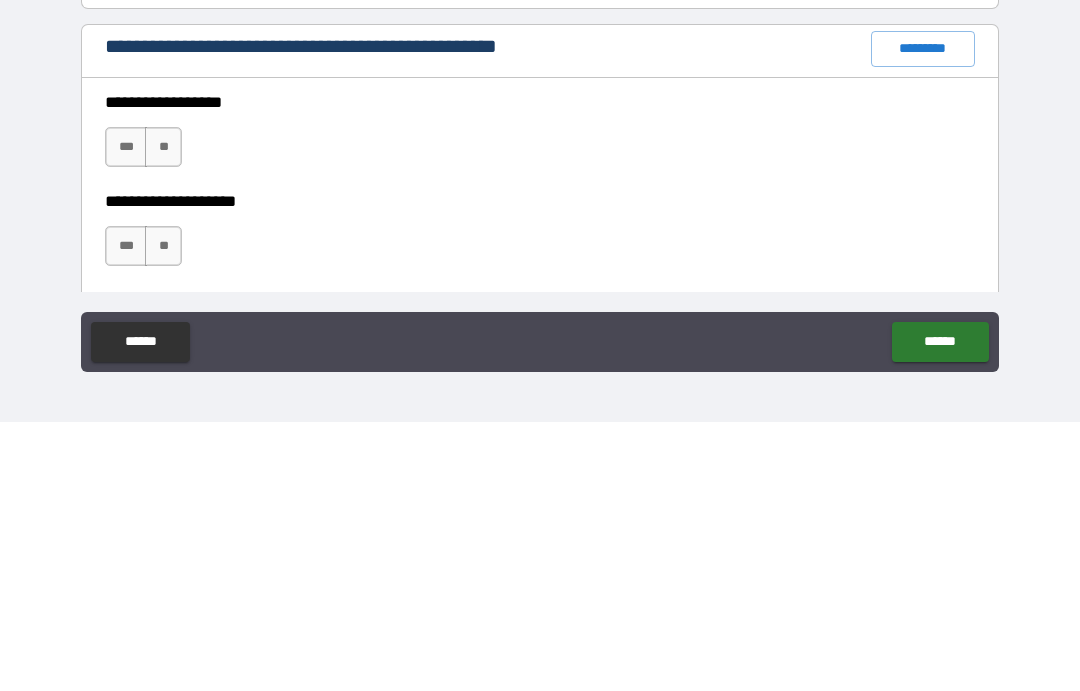 scroll, scrollTop: 2311, scrollLeft: 0, axis: vertical 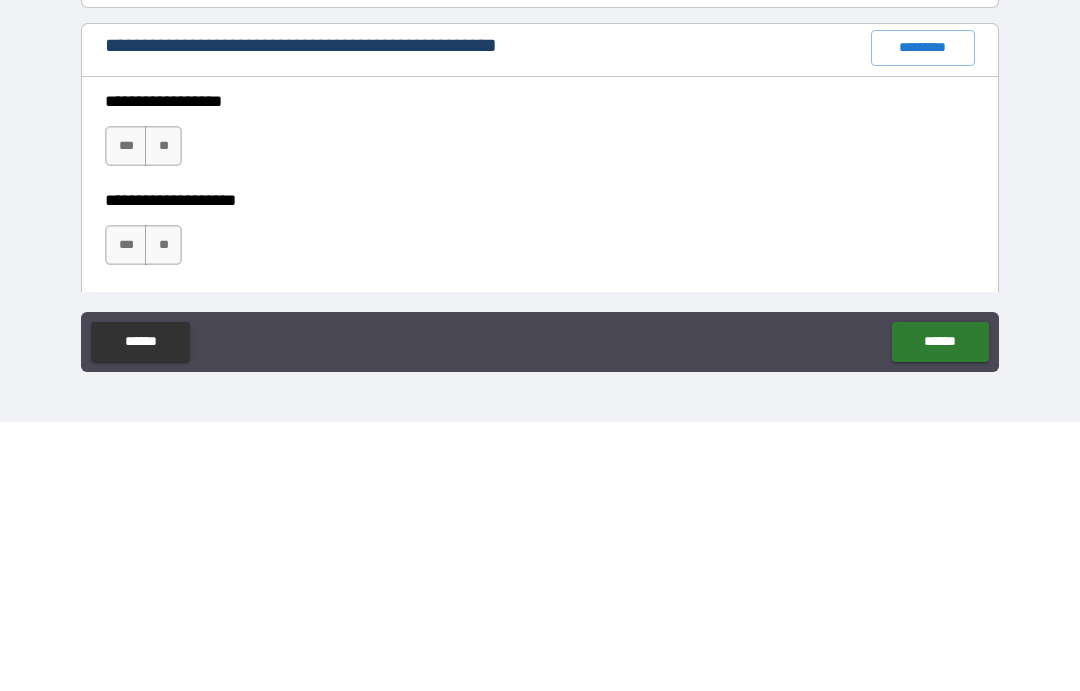type on "**********" 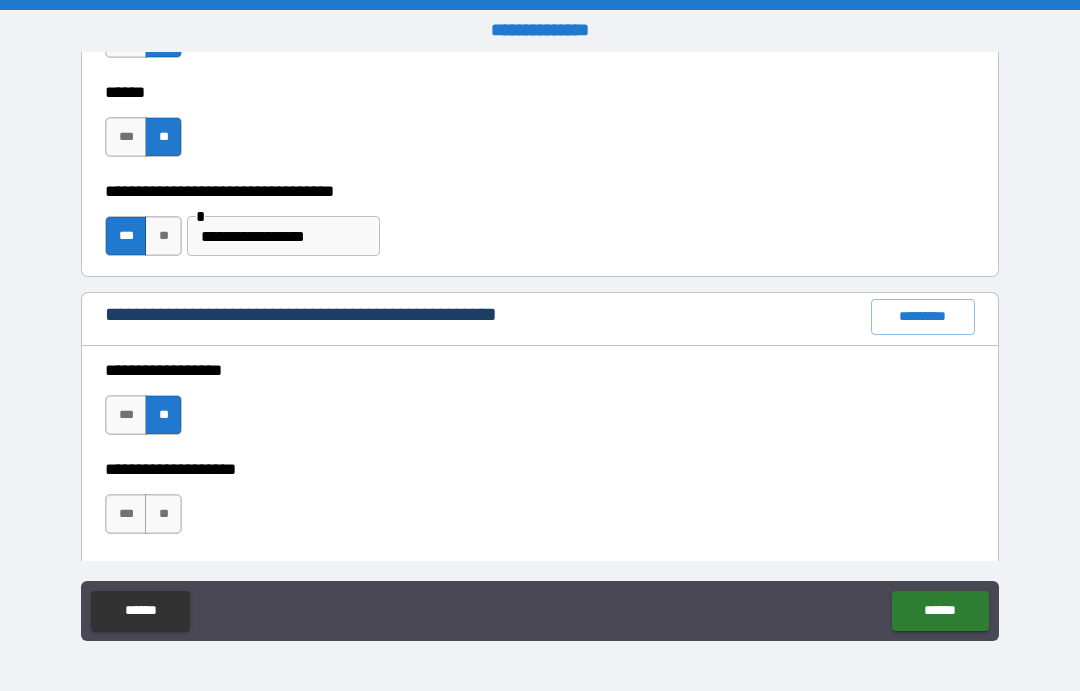 click on "**" at bounding box center [163, 514] 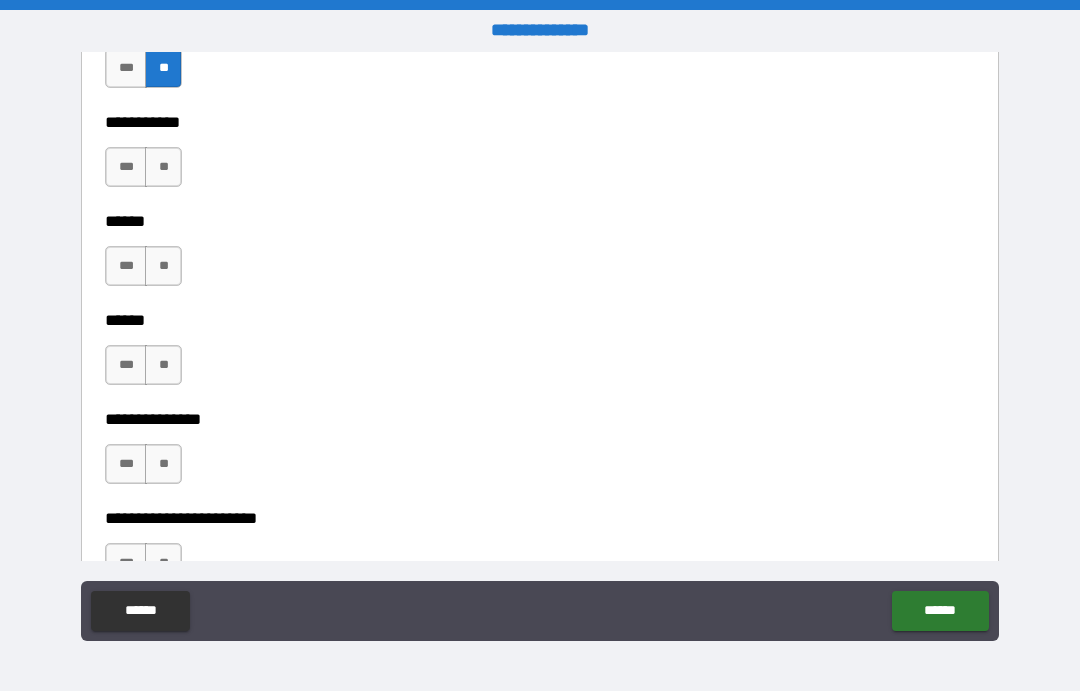 scroll, scrollTop: 2759, scrollLeft: 0, axis: vertical 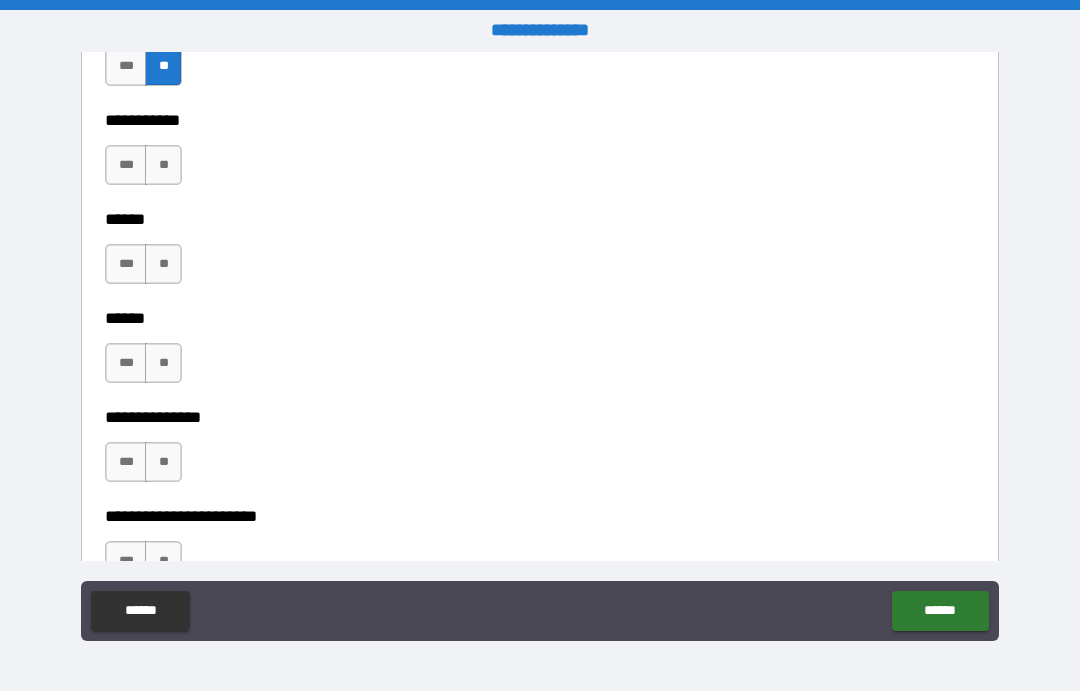 click on "**" at bounding box center (163, 165) 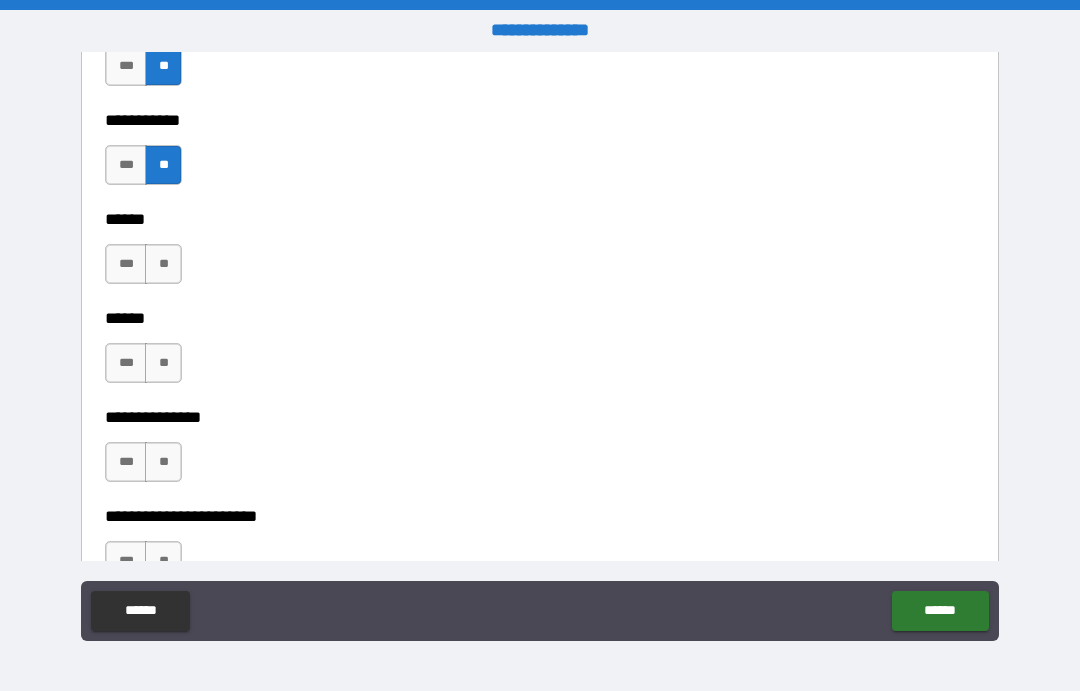 click on "**" at bounding box center [163, 264] 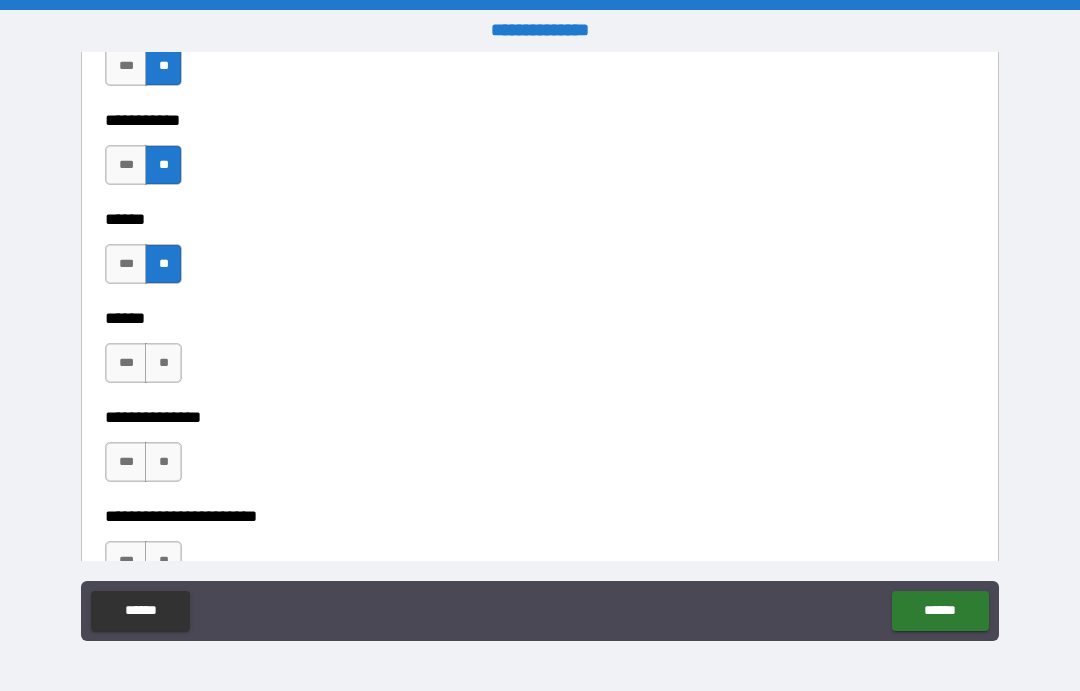 click on "**" at bounding box center (163, 363) 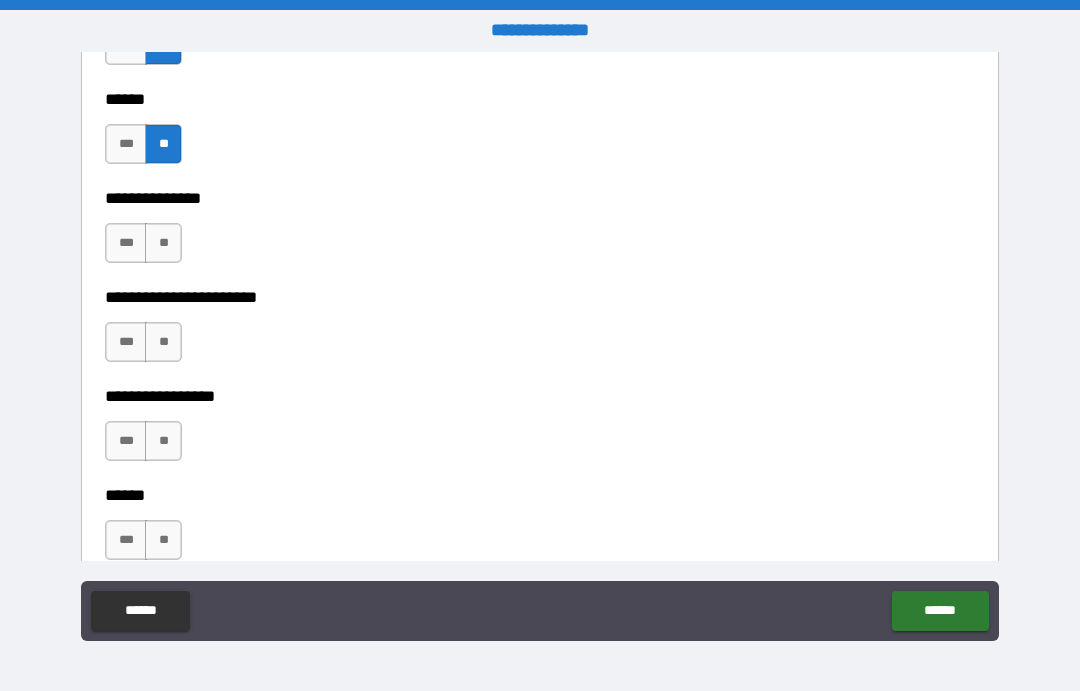 scroll, scrollTop: 2979, scrollLeft: 0, axis: vertical 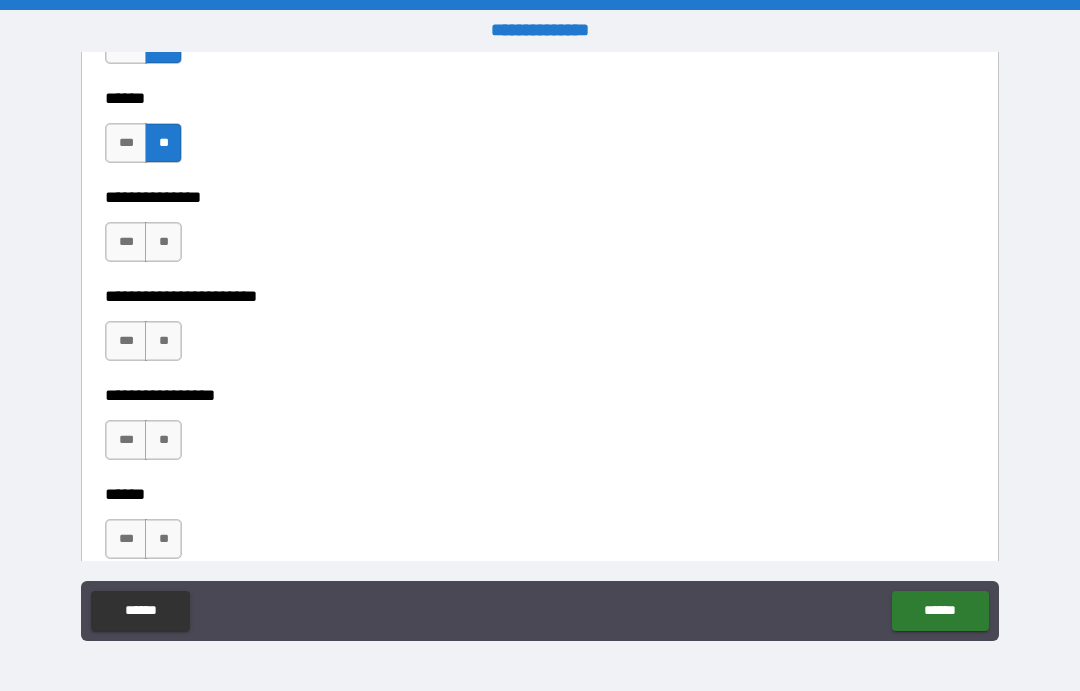 click on "***" at bounding box center [126, 242] 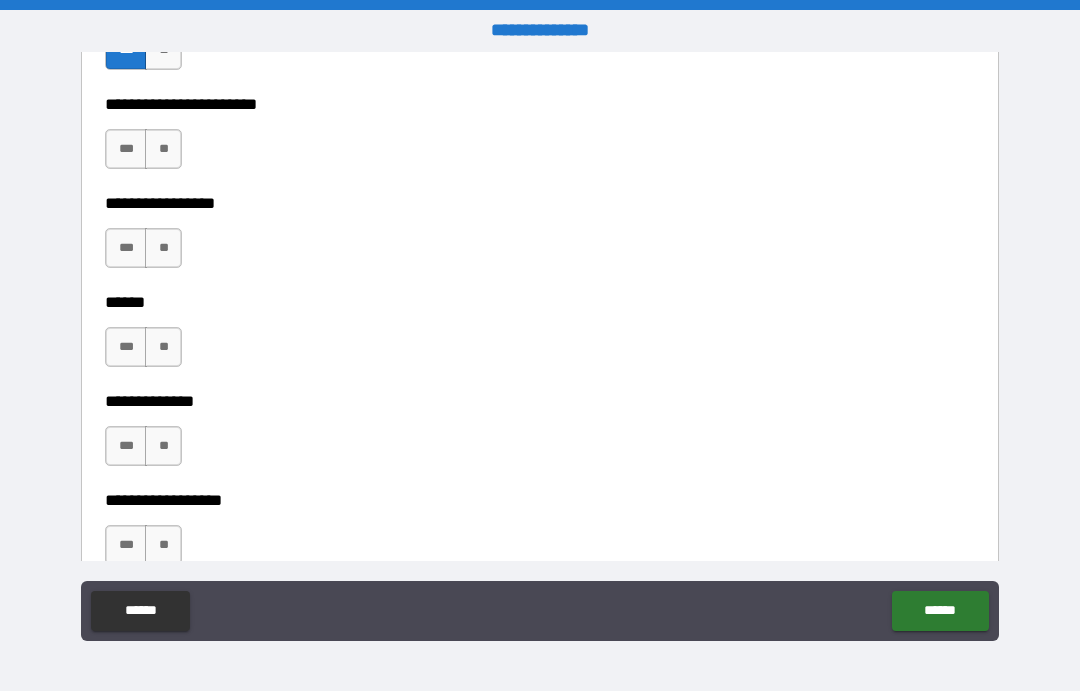 scroll, scrollTop: 3173, scrollLeft: 0, axis: vertical 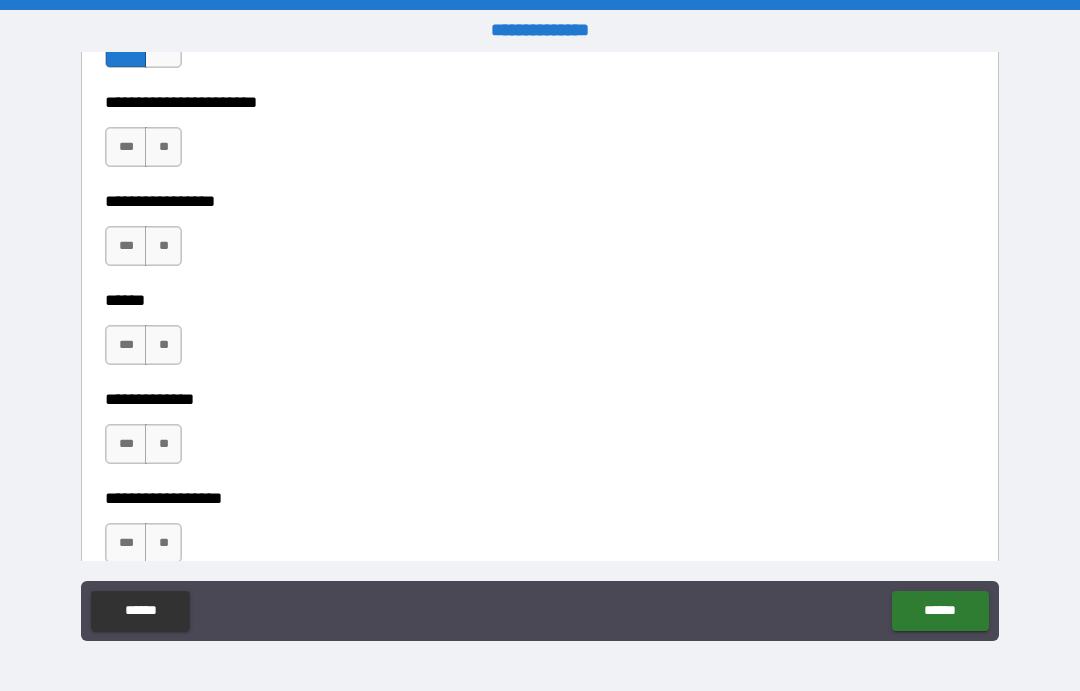 click on "**" at bounding box center (163, 246) 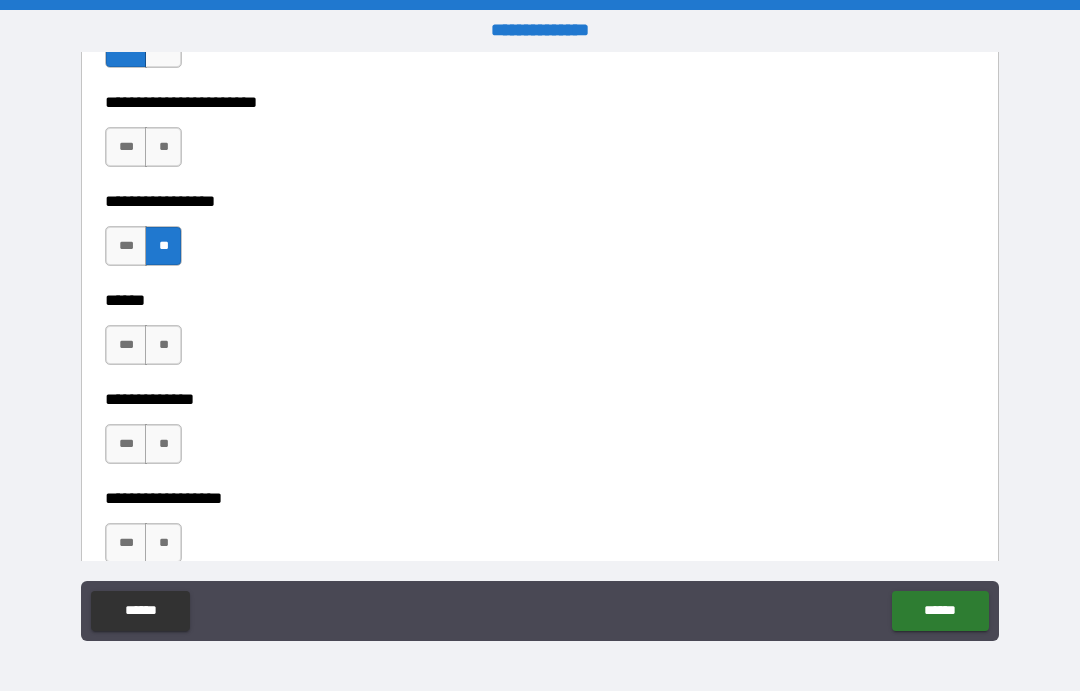 click on "**" at bounding box center (163, 345) 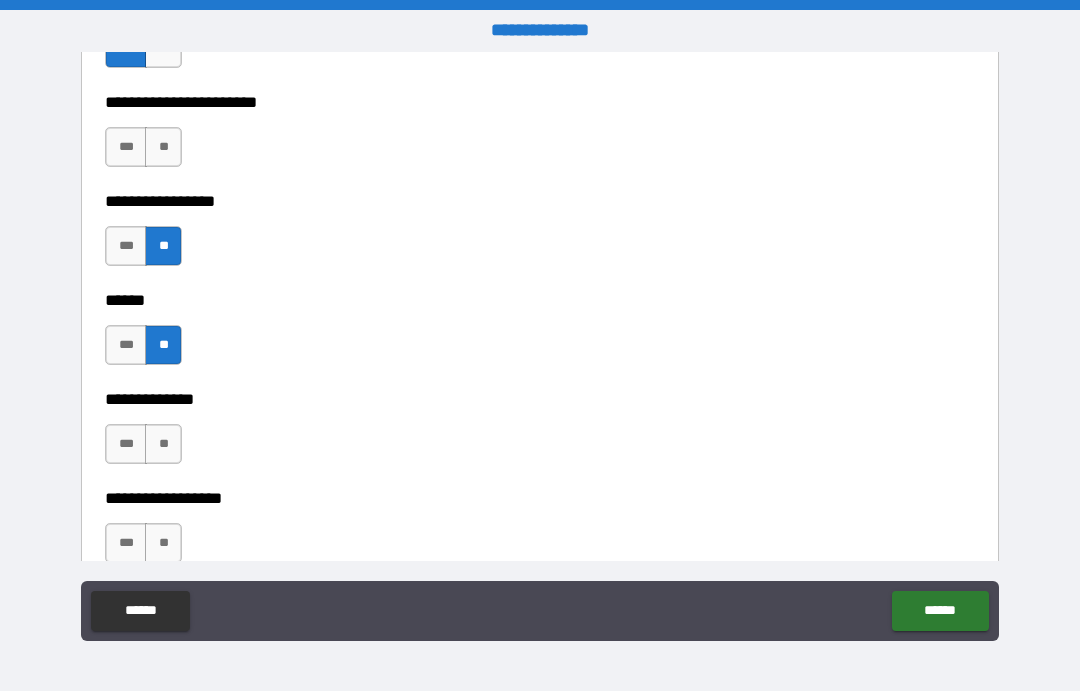 click on "**********" at bounding box center [540, 385] 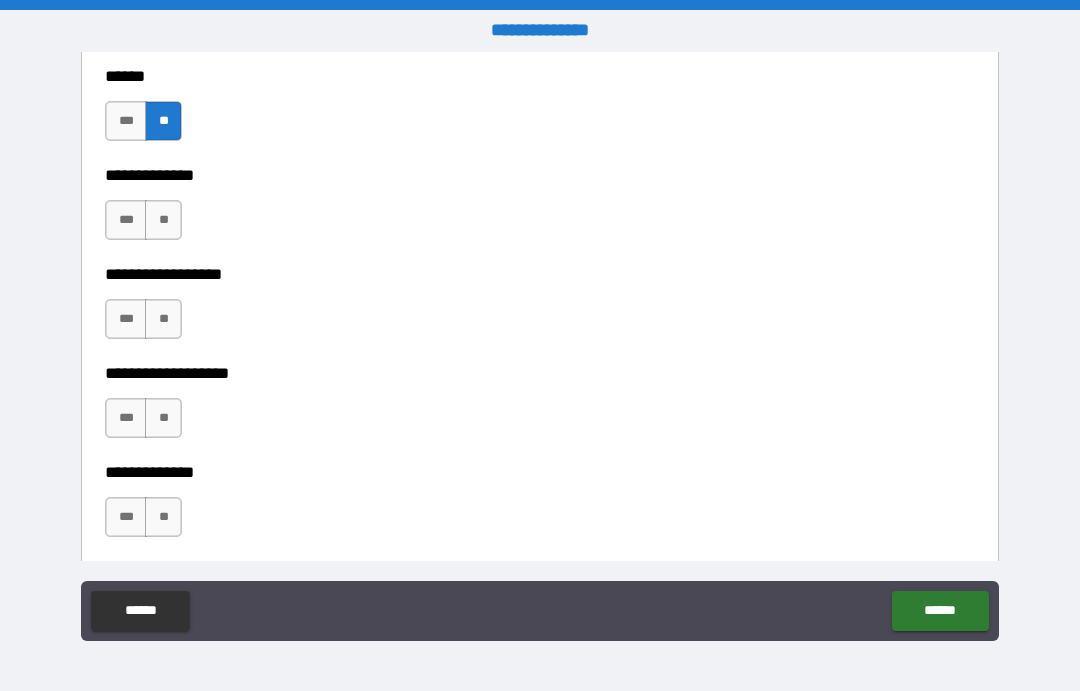 scroll, scrollTop: 3399, scrollLeft: 0, axis: vertical 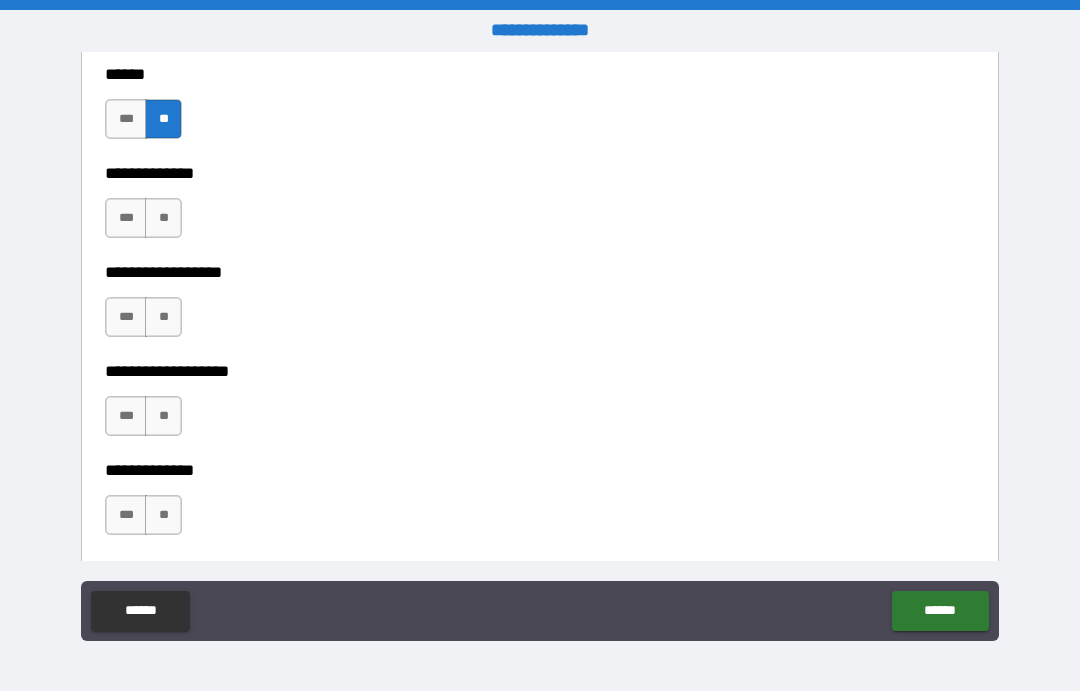 click on "**" at bounding box center (163, 218) 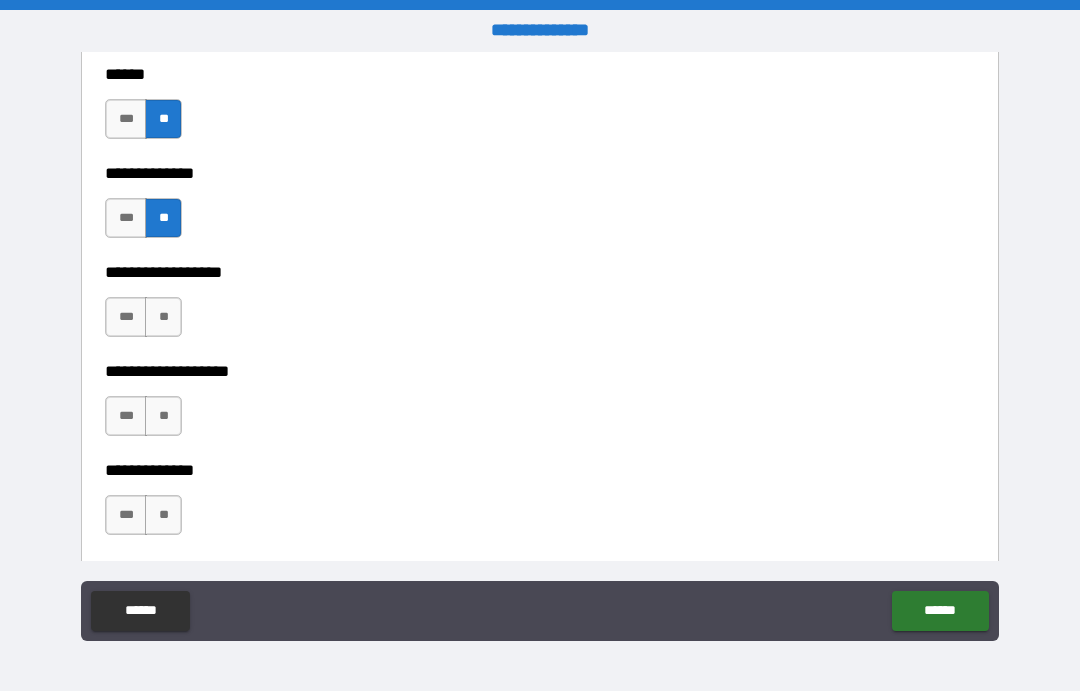 click on "**" at bounding box center [163, 317] 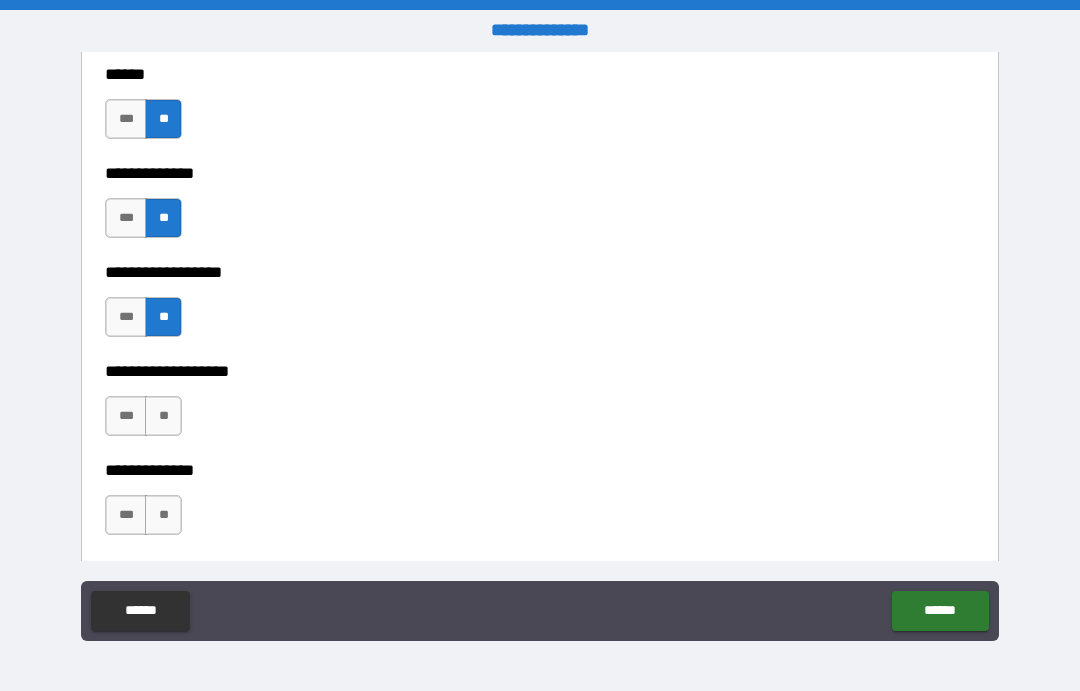 click on "**" at bounding box center [163, 416] 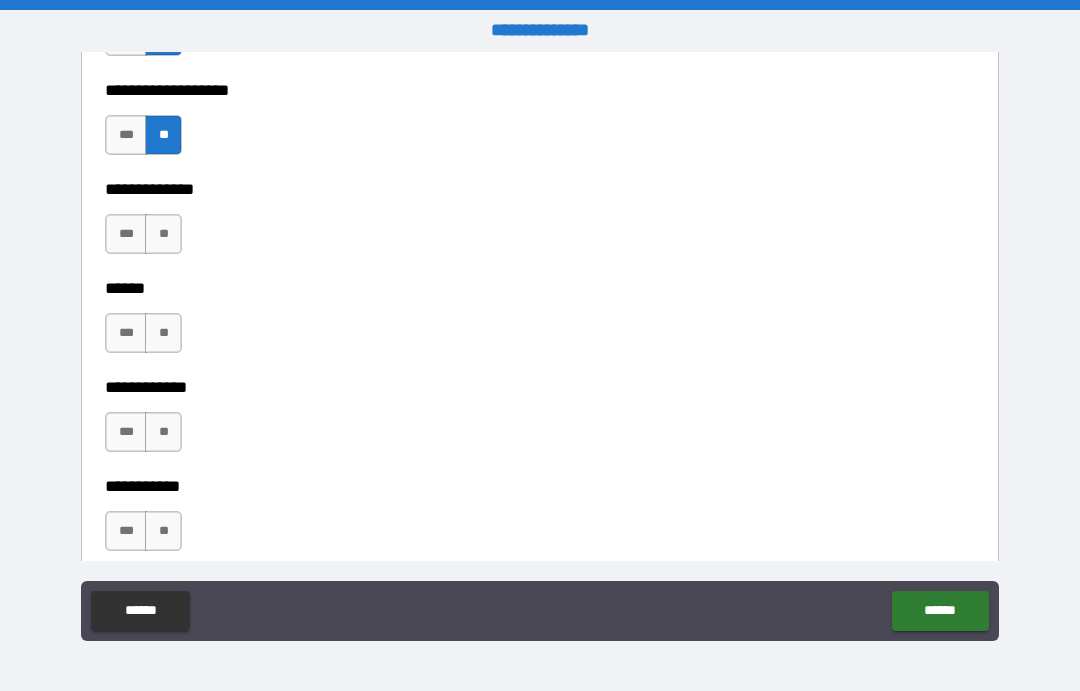 scroll, scrollTop: 3682, scrollLeft: 0, axis: vertical 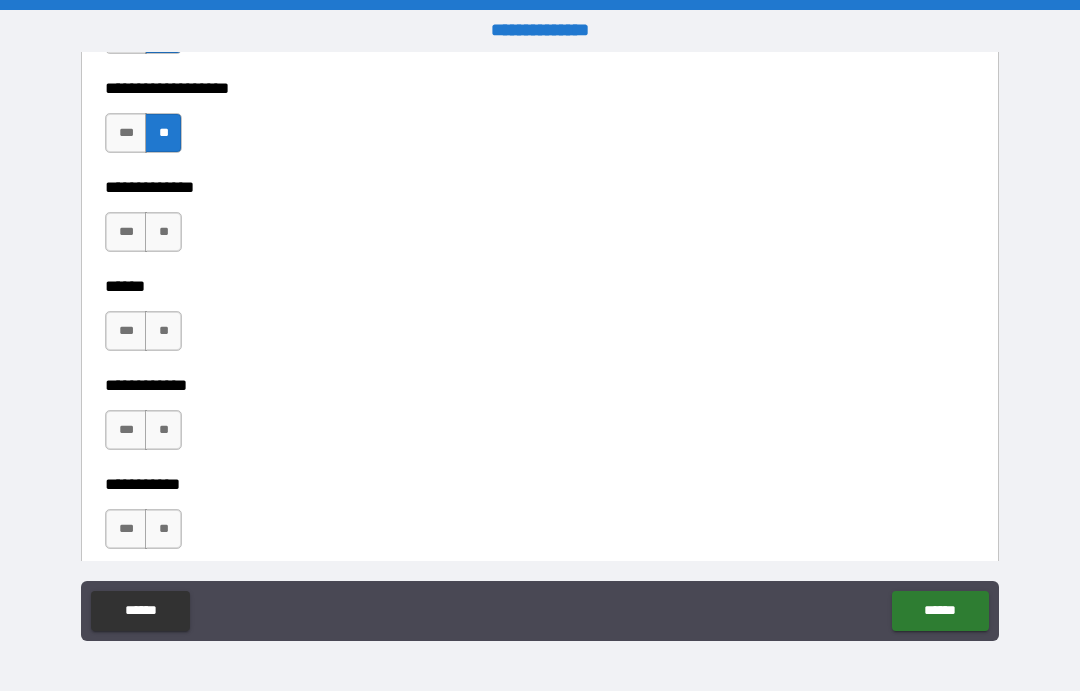 click on "***" at bounding box center [126, 232] 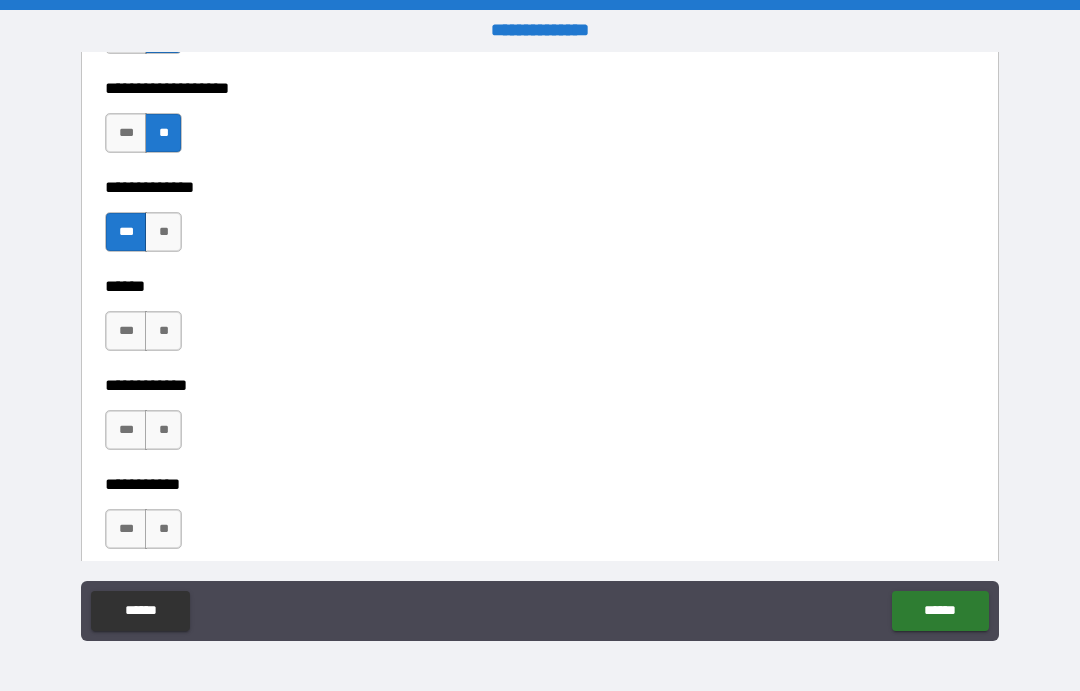 click on "**" at bounding box center [163, 331] 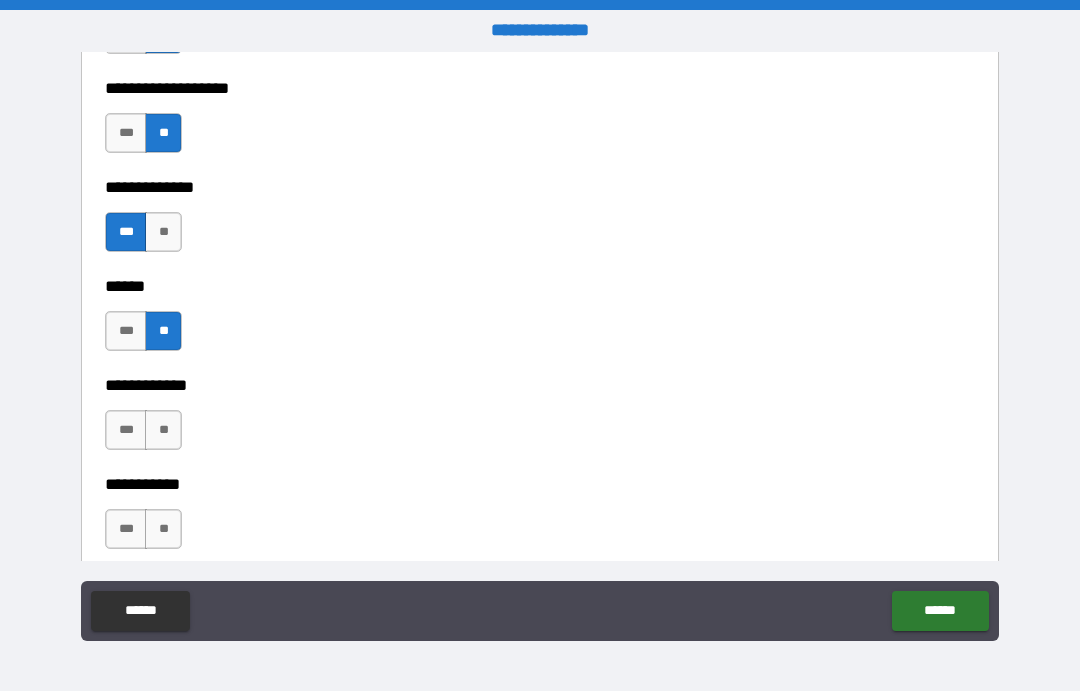 scroll, scrollTop: 3681, scrollLeft: 0, axis: vertical 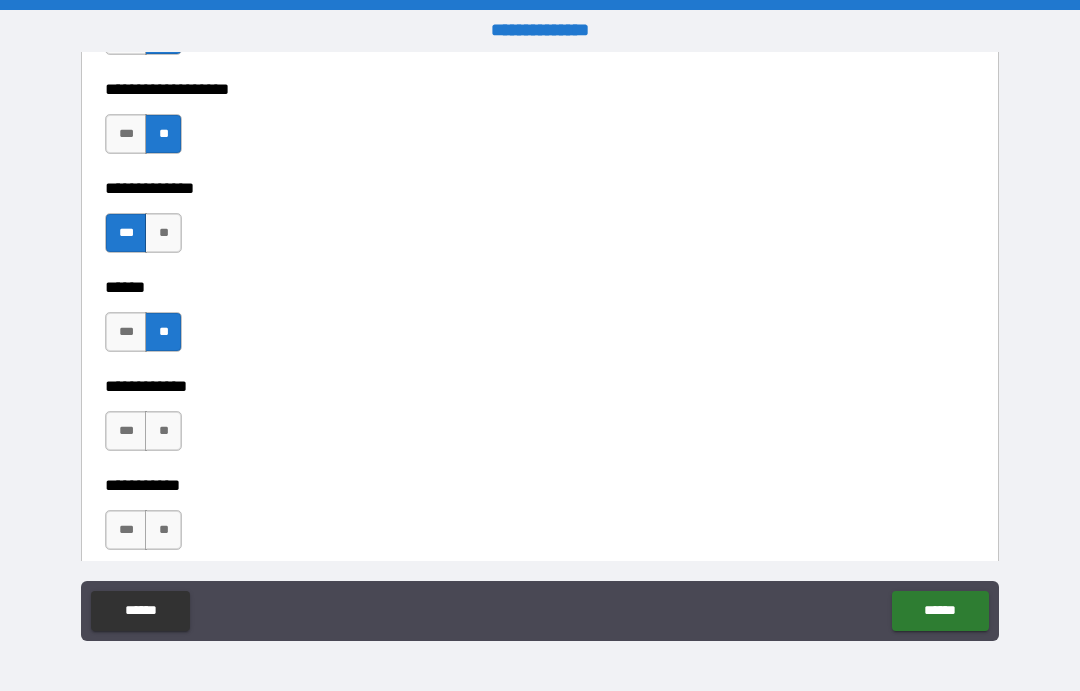click on "**" at bounding box center (163, 431) 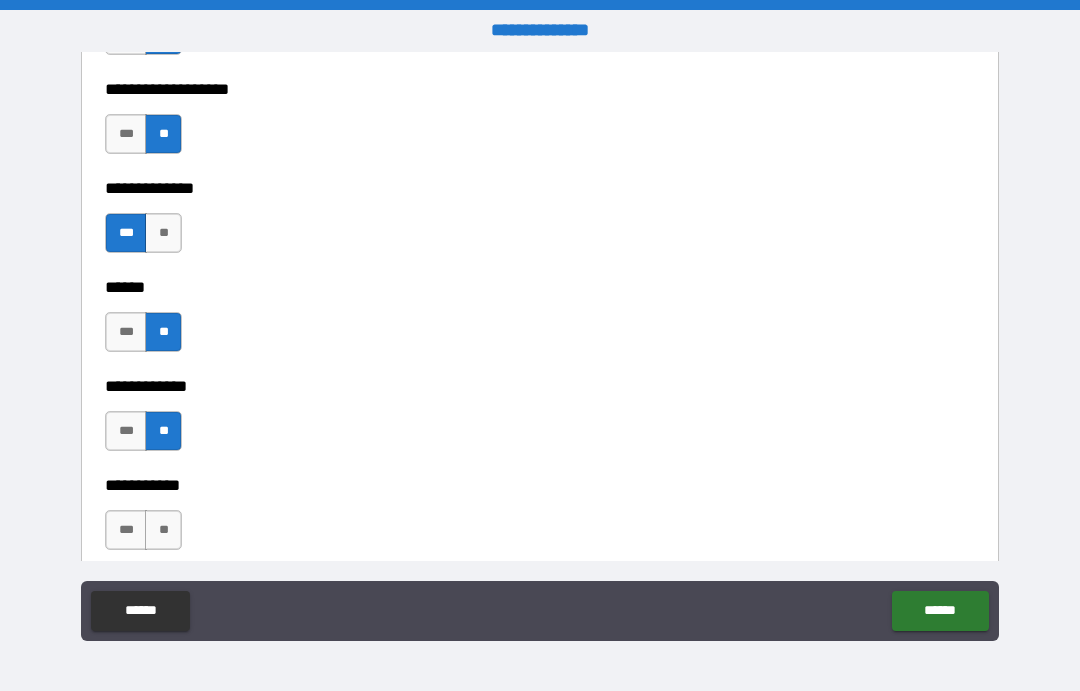 click on "**" at bounding box center [163, 530] 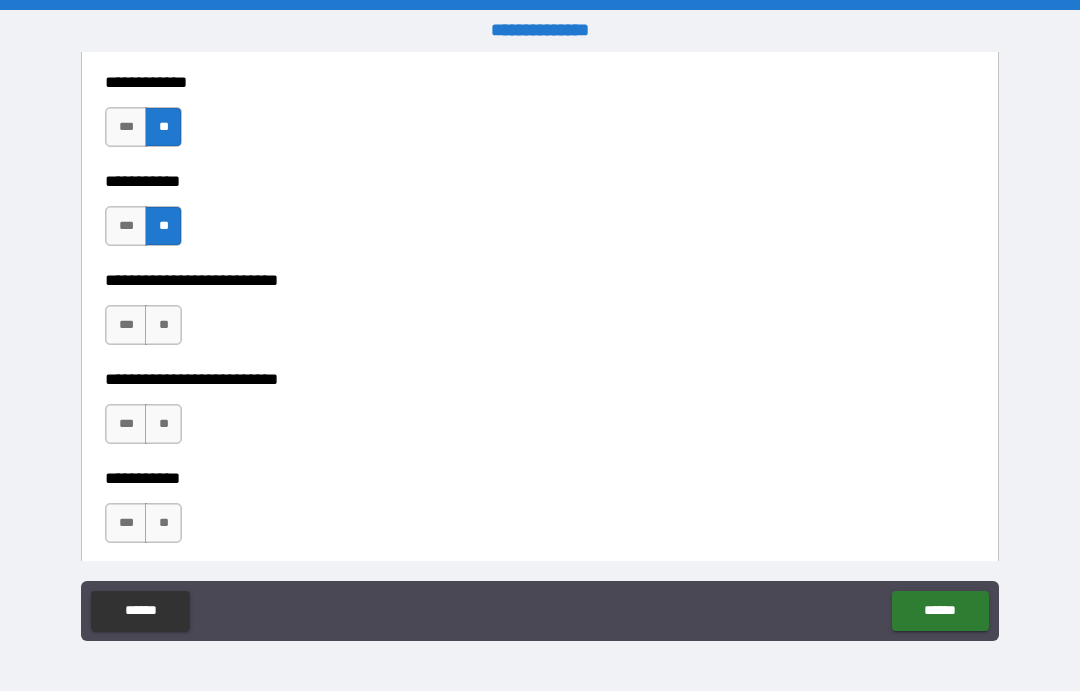 scroll, scrollTop: 3986, scrollLeft: 0, axis: vertical 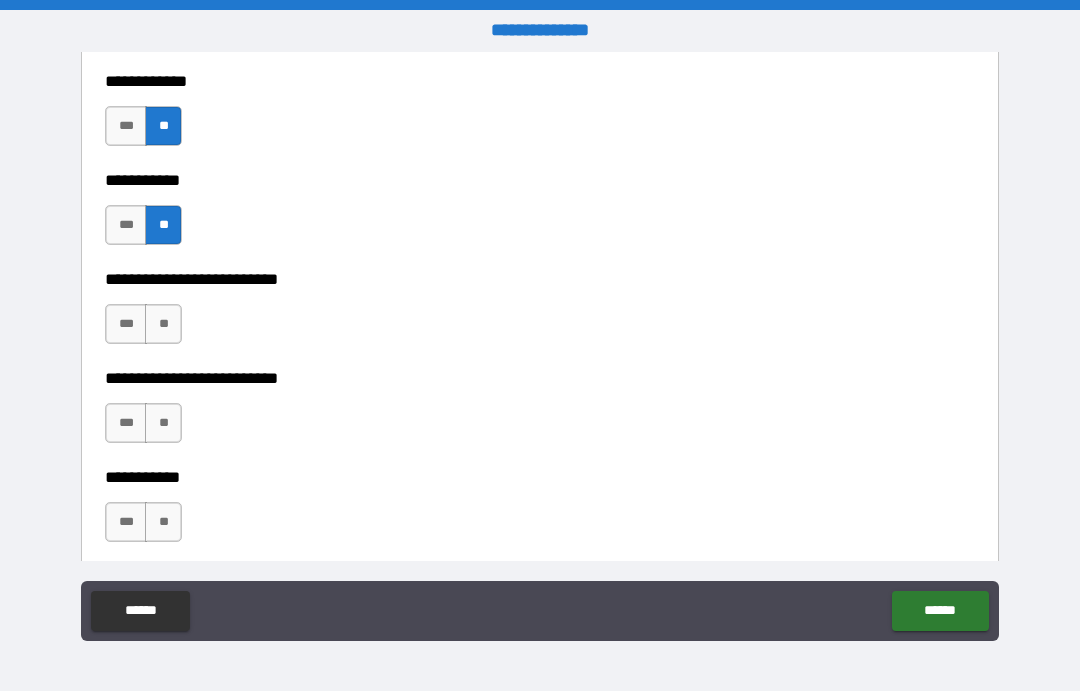 click on "**" at bounding box center [163, 324] 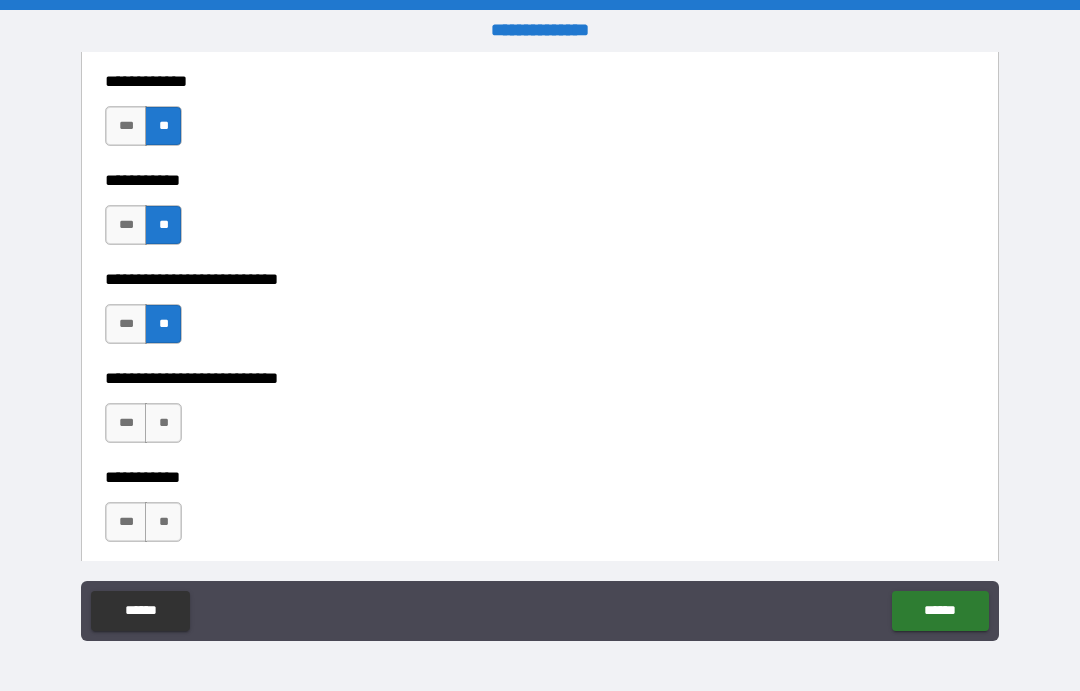 click on "**" at bounding box center (163, 423) 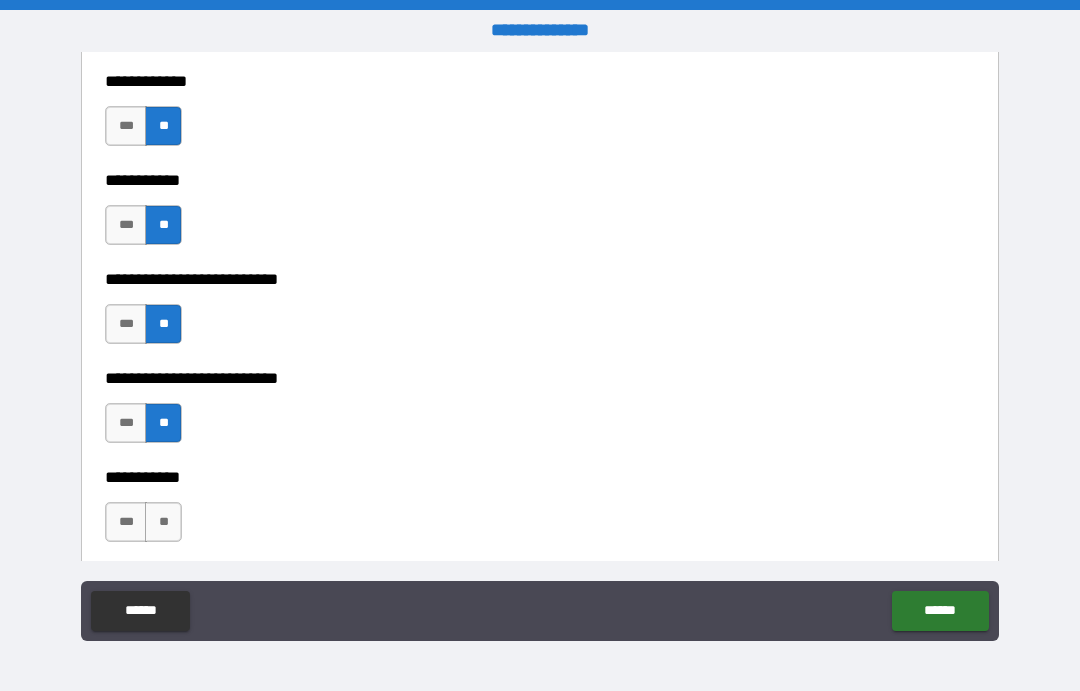 click on "**" at bounding box center (163, 522) 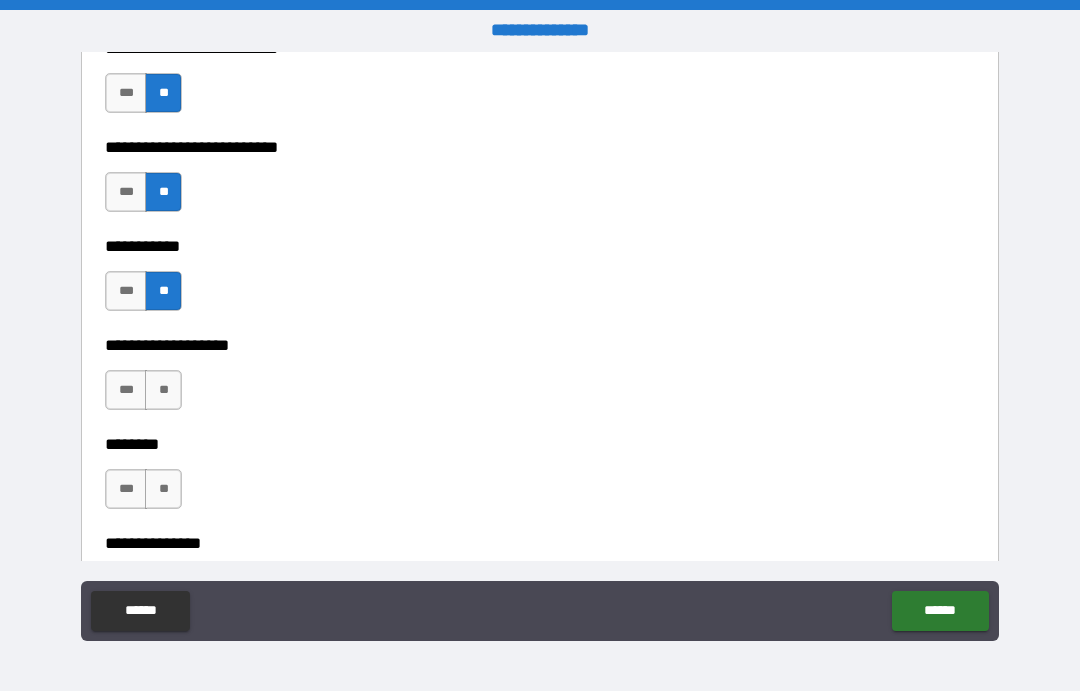 scroll, scrollTop: 4242, scrollLeft: 0, axis: vertical 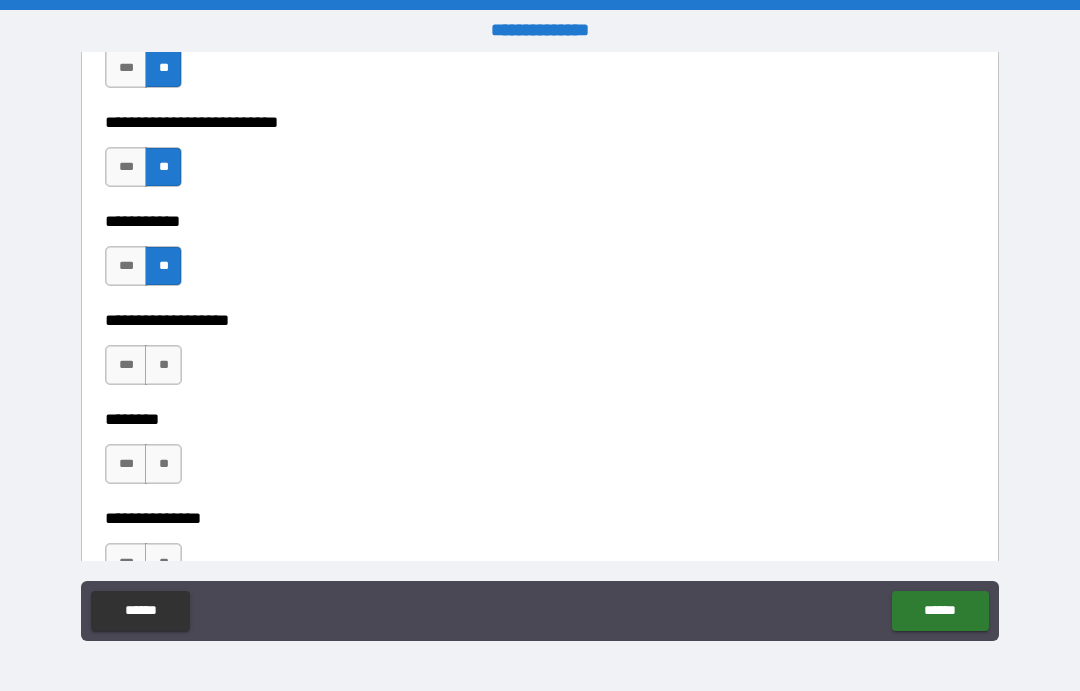 click on "***" at bounding box center [126, 464] 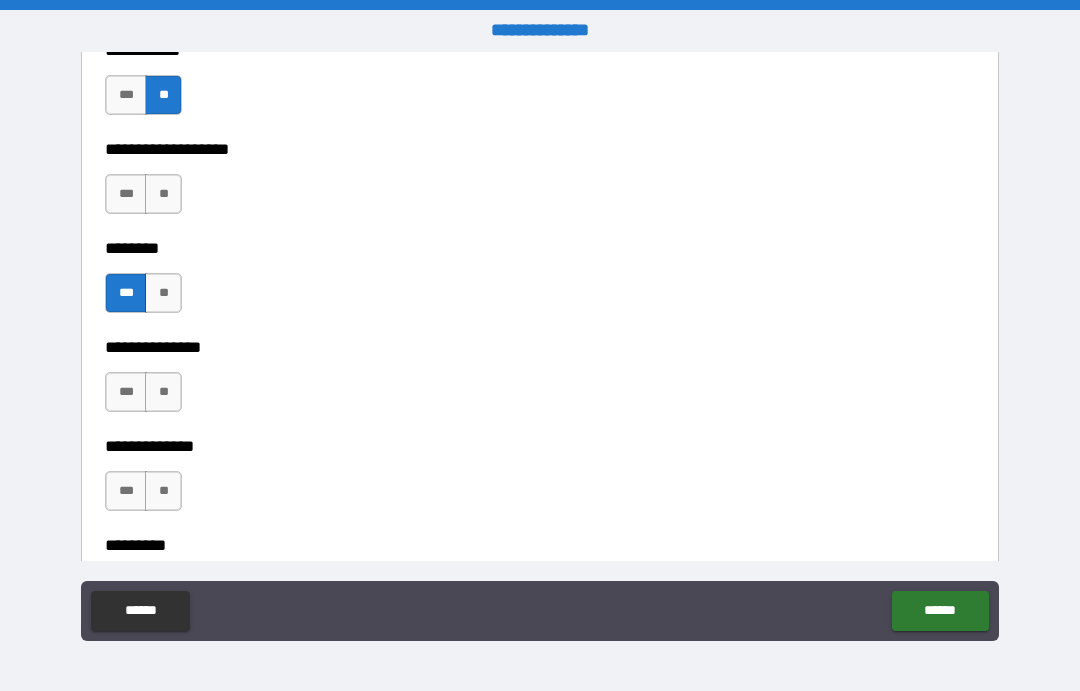 scroll, scrollTop: 4414, scrollLeft: 0, axis: vertical 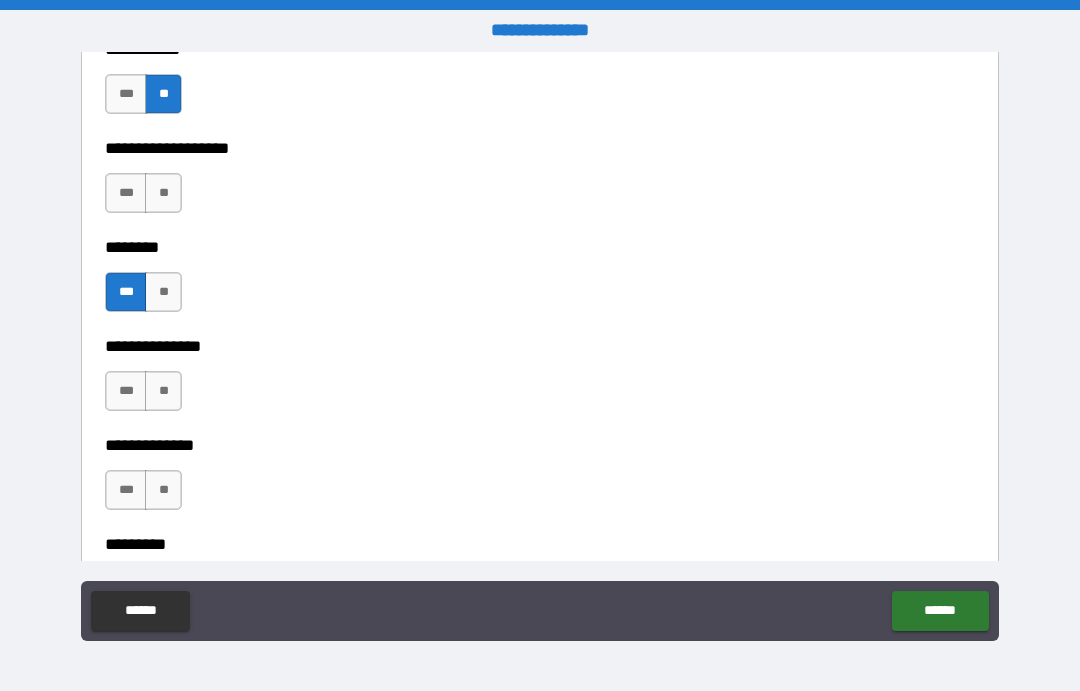 click on "**" at bounding box center (163, 391) 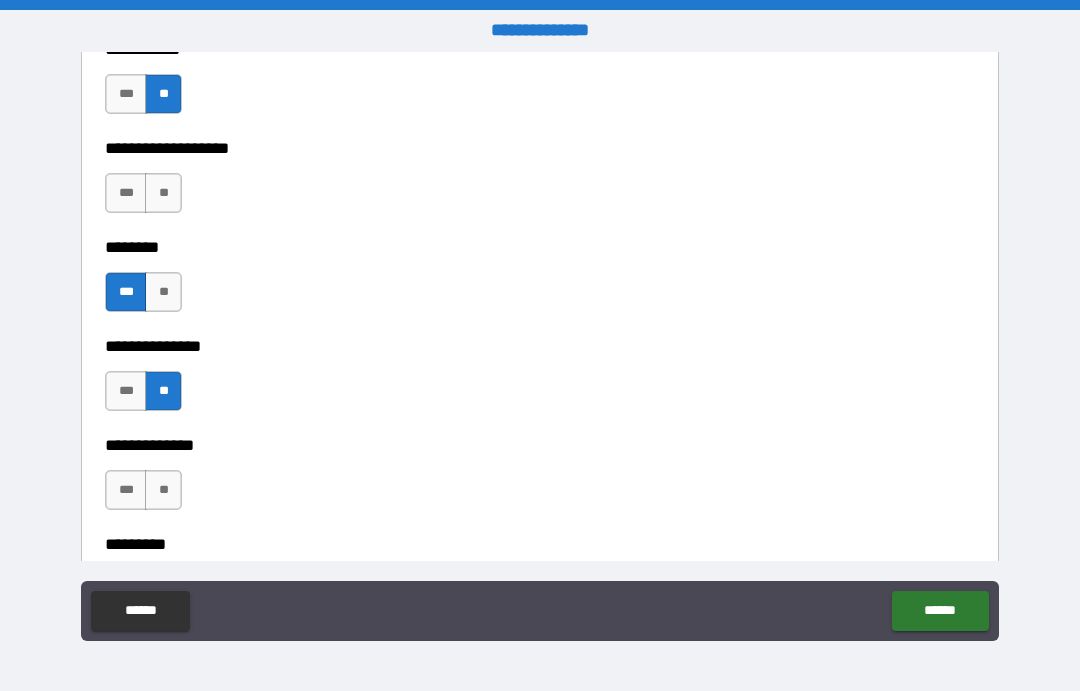 click on "**" at bounding box center (163, 490) 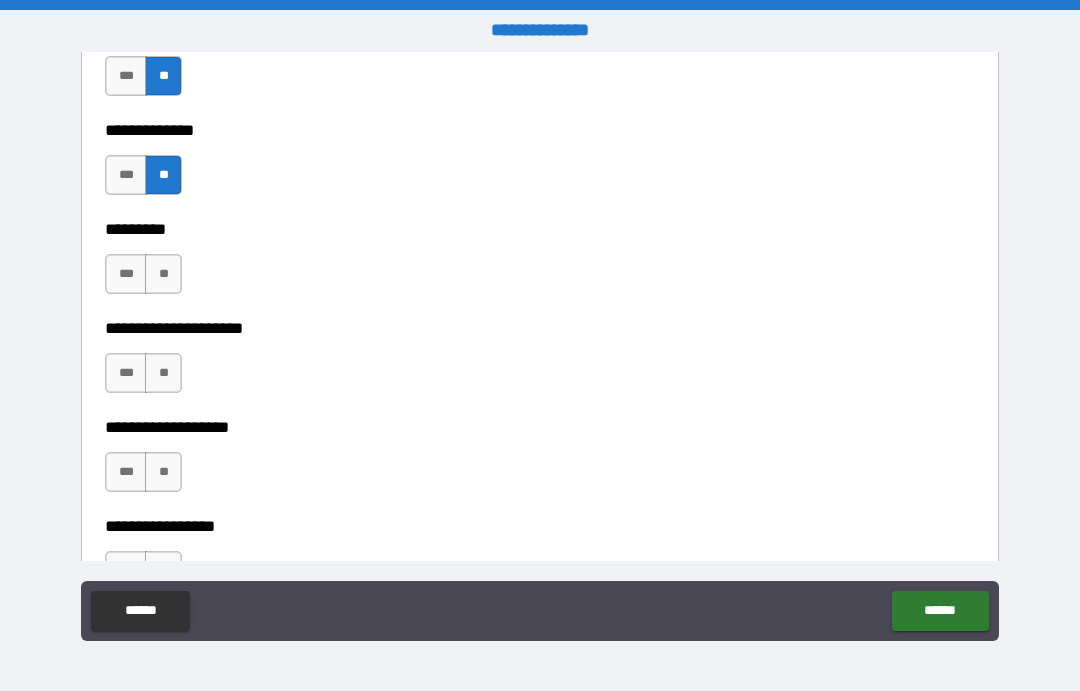 scroll, scrollTop: 4732, scrollLeft: 0, axis: vertical 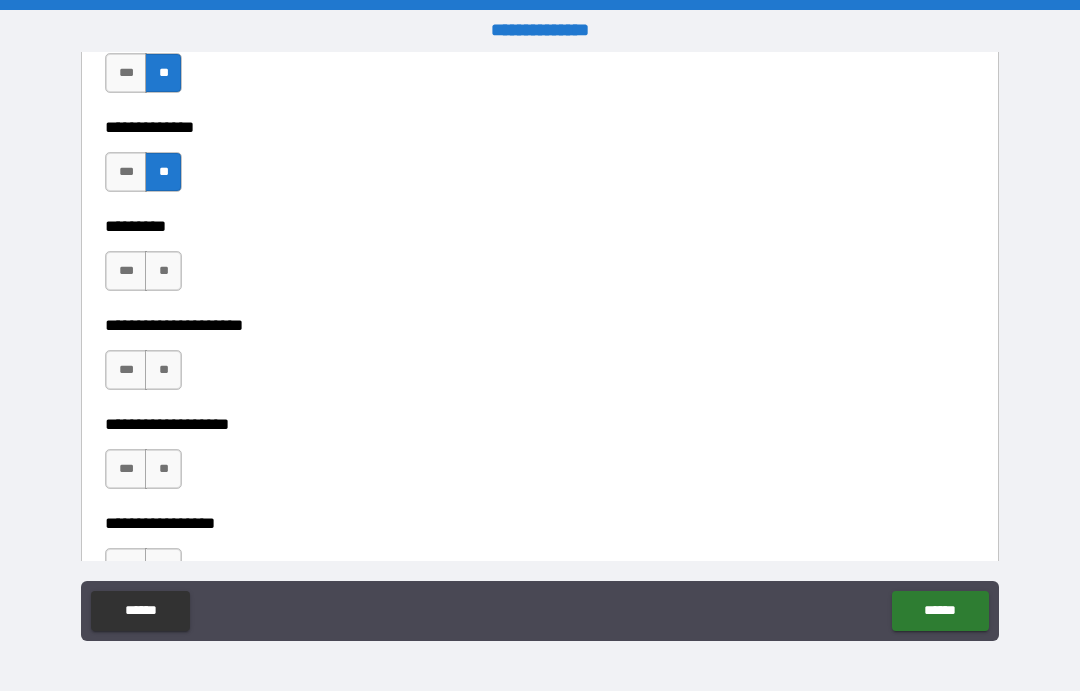 click on "**" at bounding box center [163, 271] 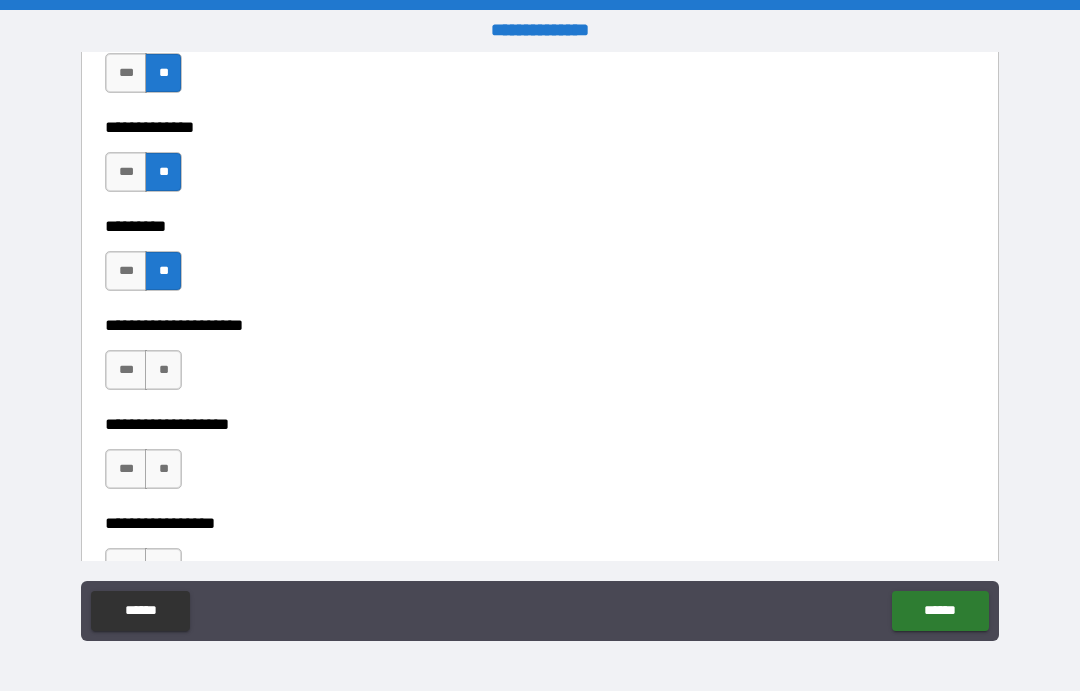 click on "**" at bounding box center (163, 370) 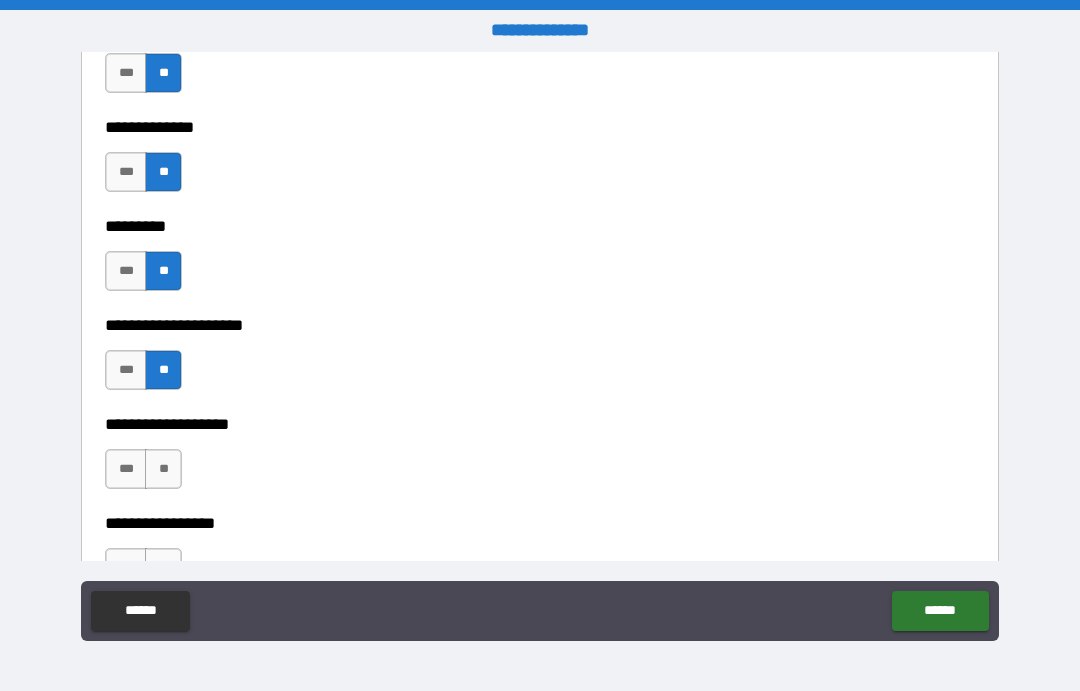 click on "**" at bounding box center (163, 469) 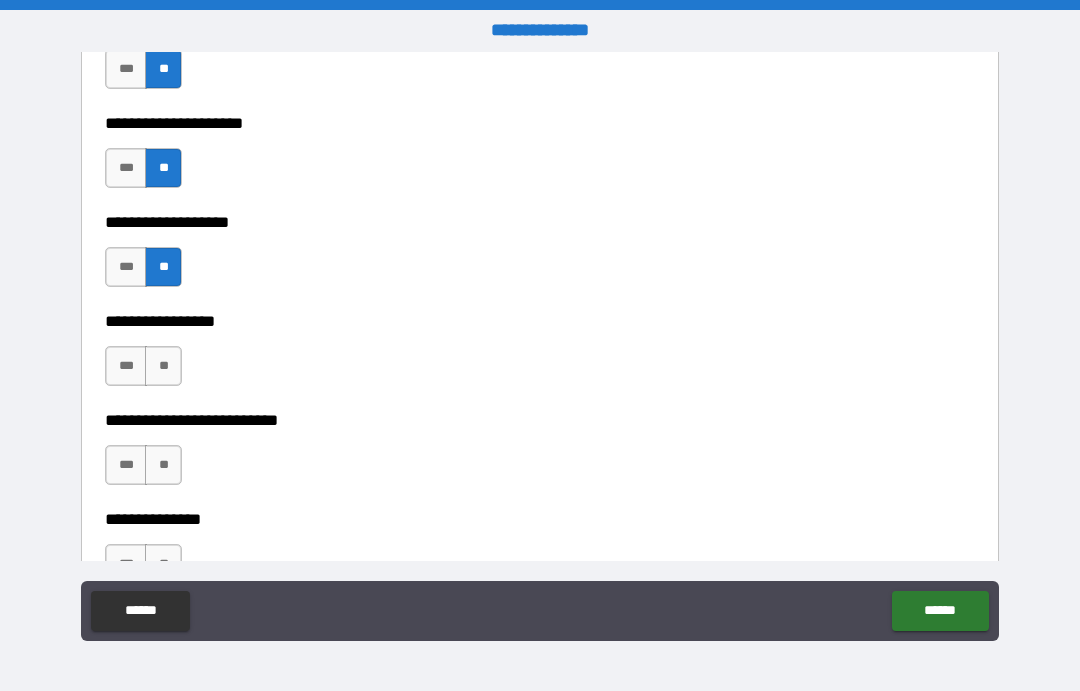 scroll, scrollTop: 4987, scrollLeft: 0, axis: vertical 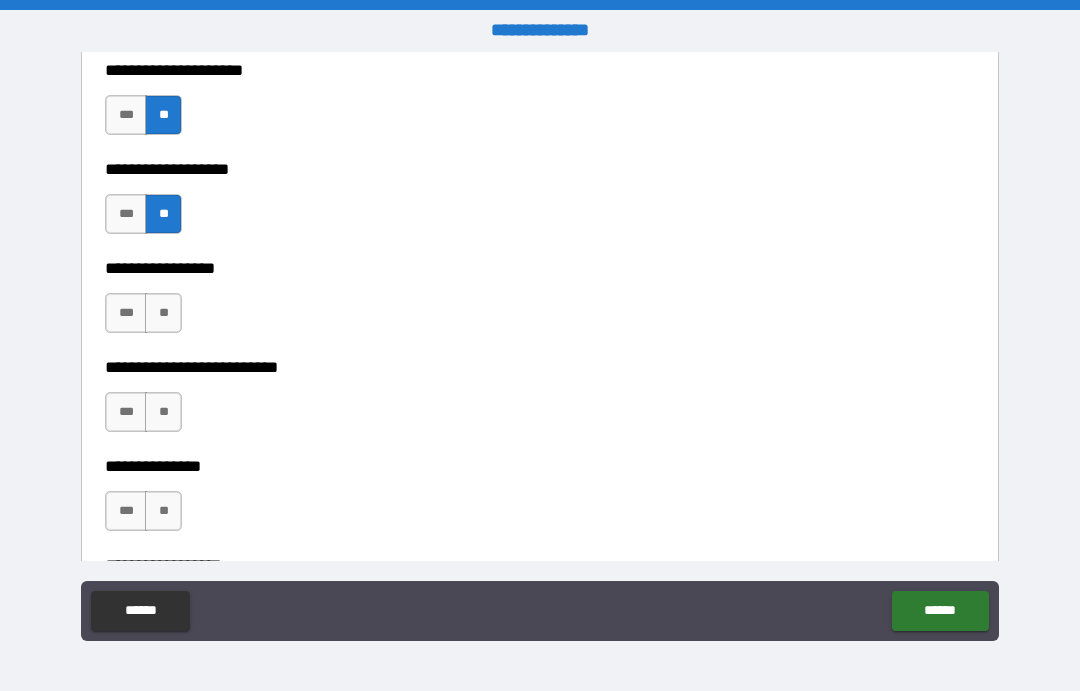 click on "**" at bounding box center [163, 313] 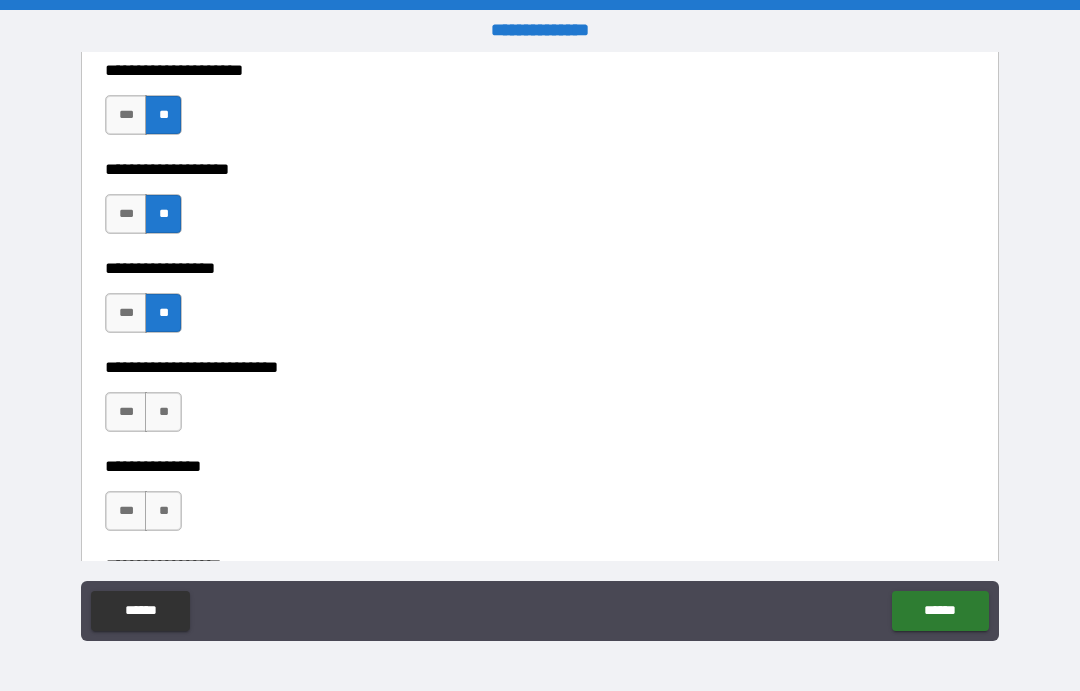 click on "**" at bounding box center (163, 412) 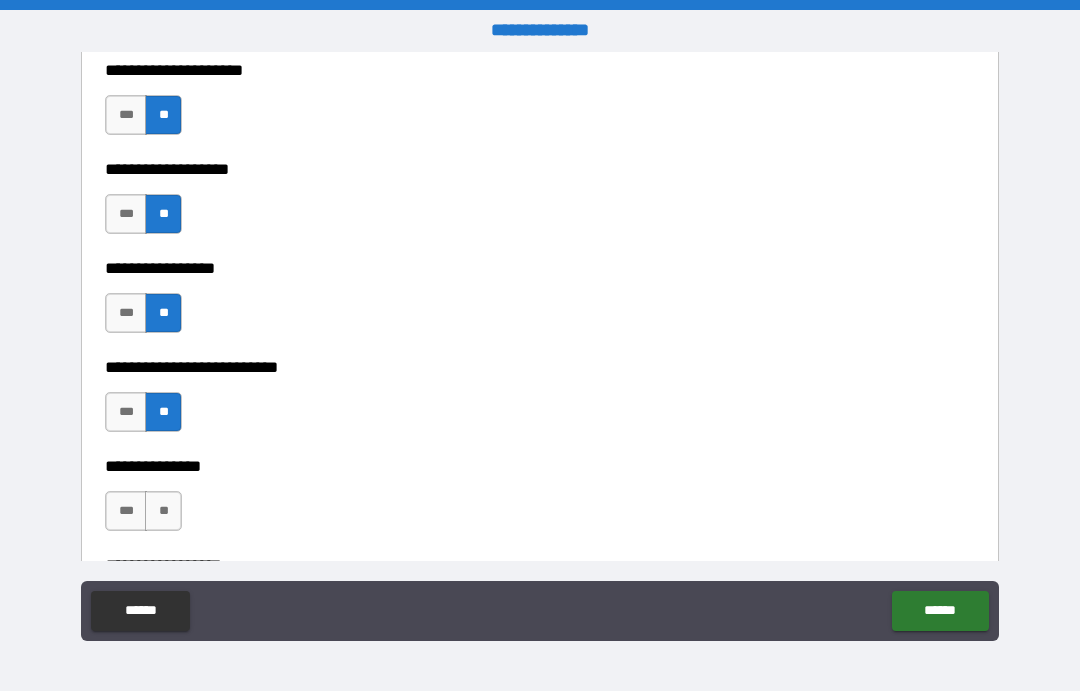 click on "**" at bounding box center (163, 511) 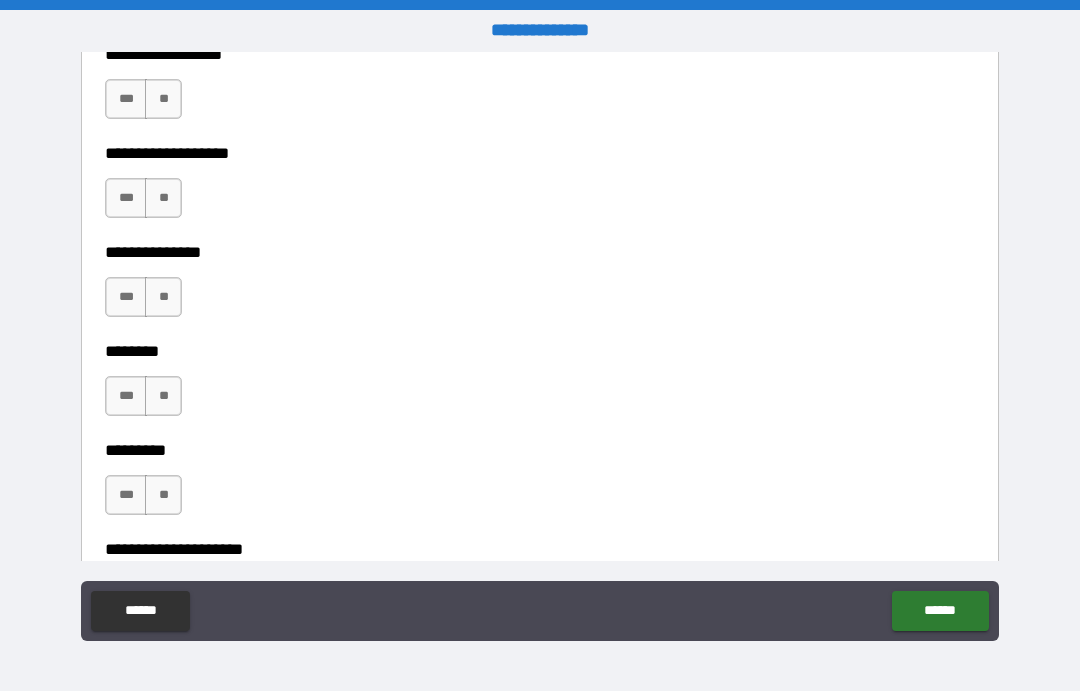 scroll, scrollTop: 5500, scrollLeft: 0, axis: vertical 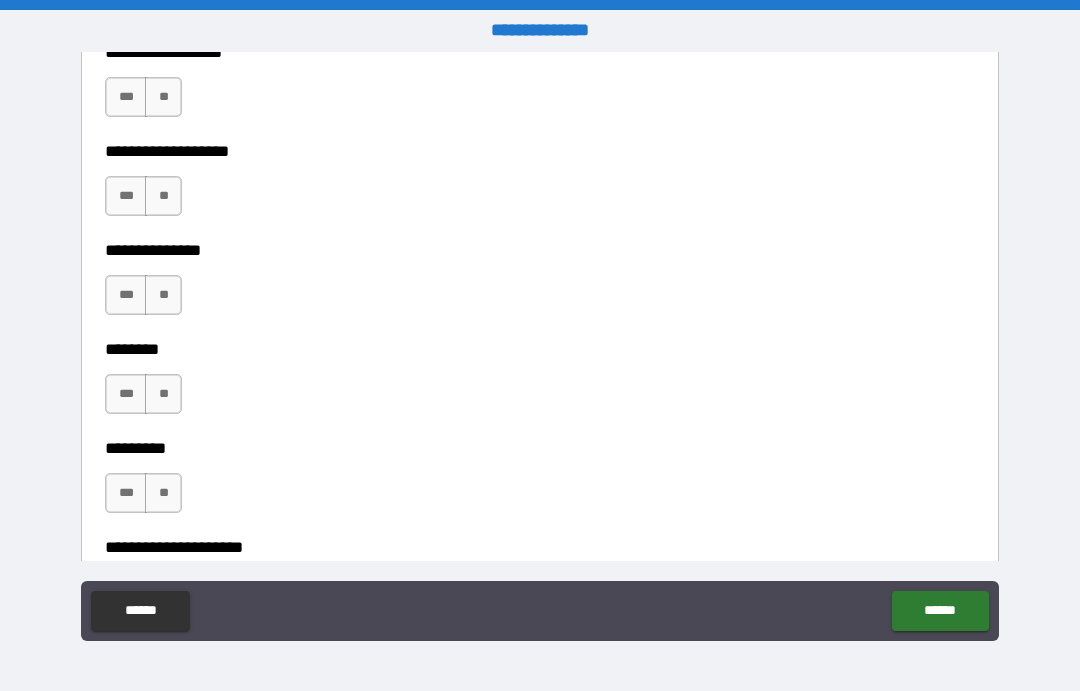 click on "**" at bounding box center (163, 196) 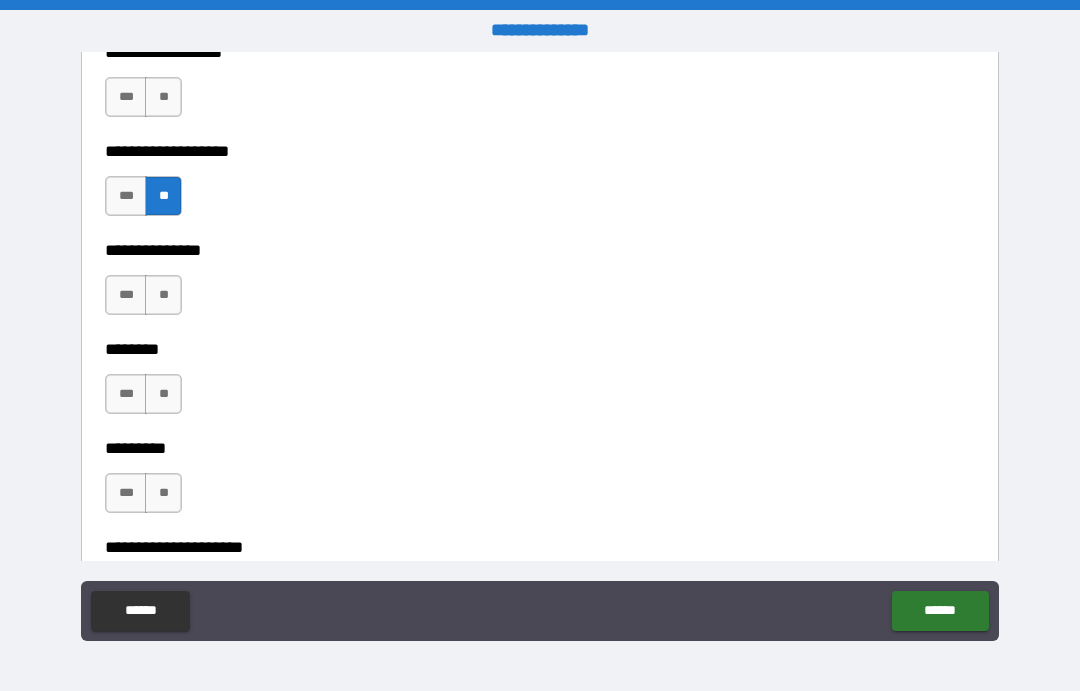 click on "**********" at bounding box center [540, 38] 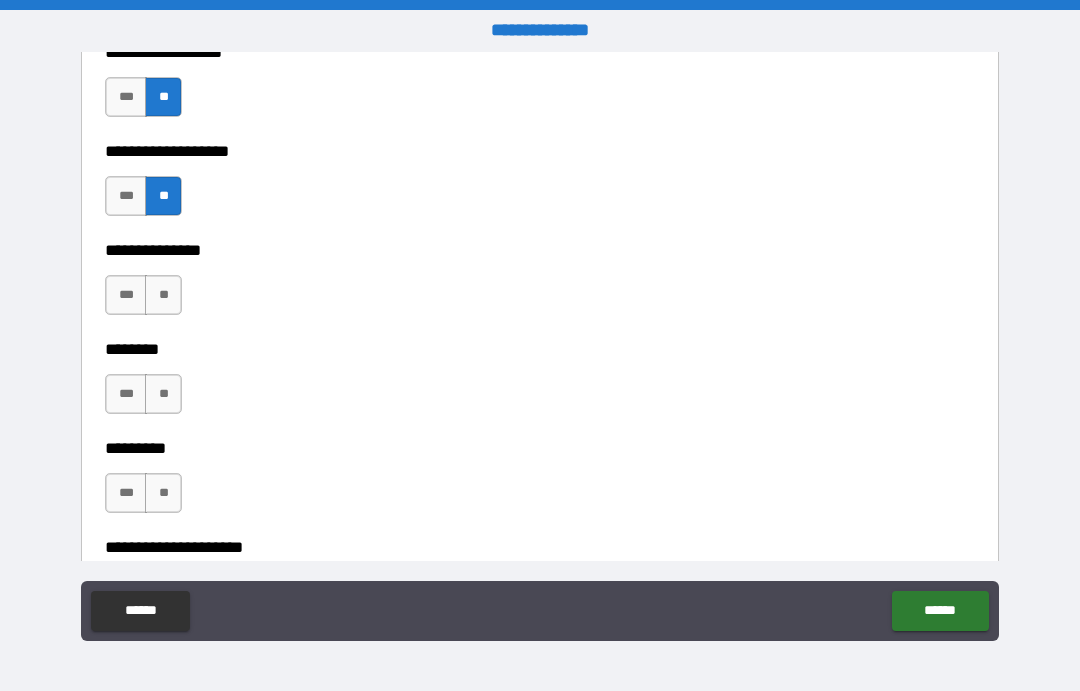 click on "**" at bounding box center (163, 295) 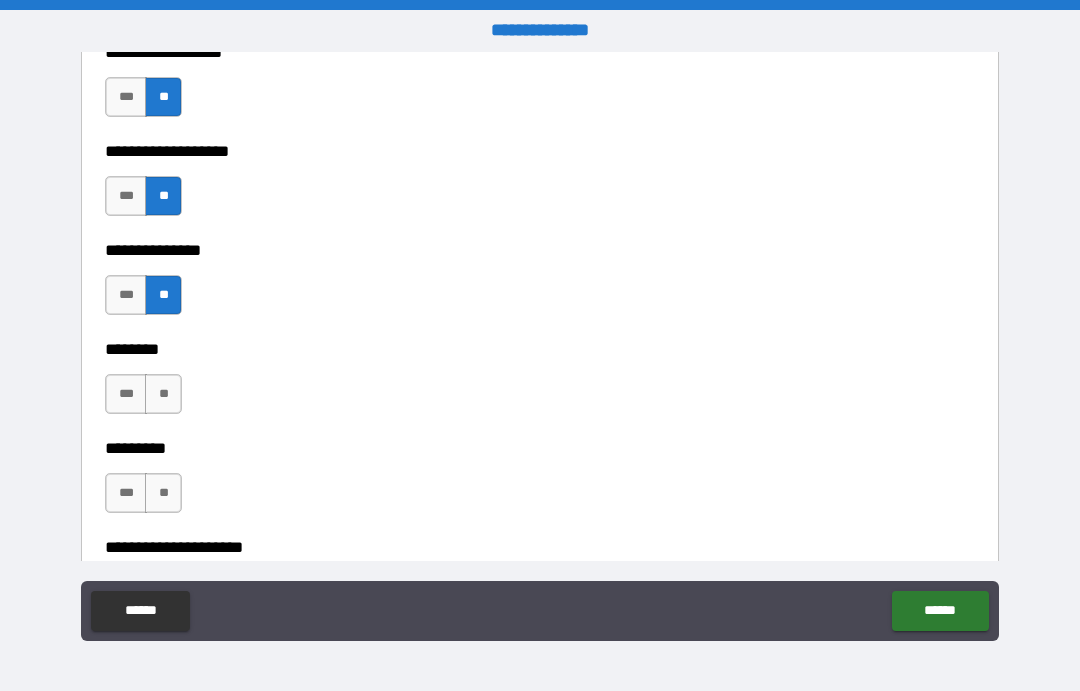 click on "**" at bounding box center [163, 394] 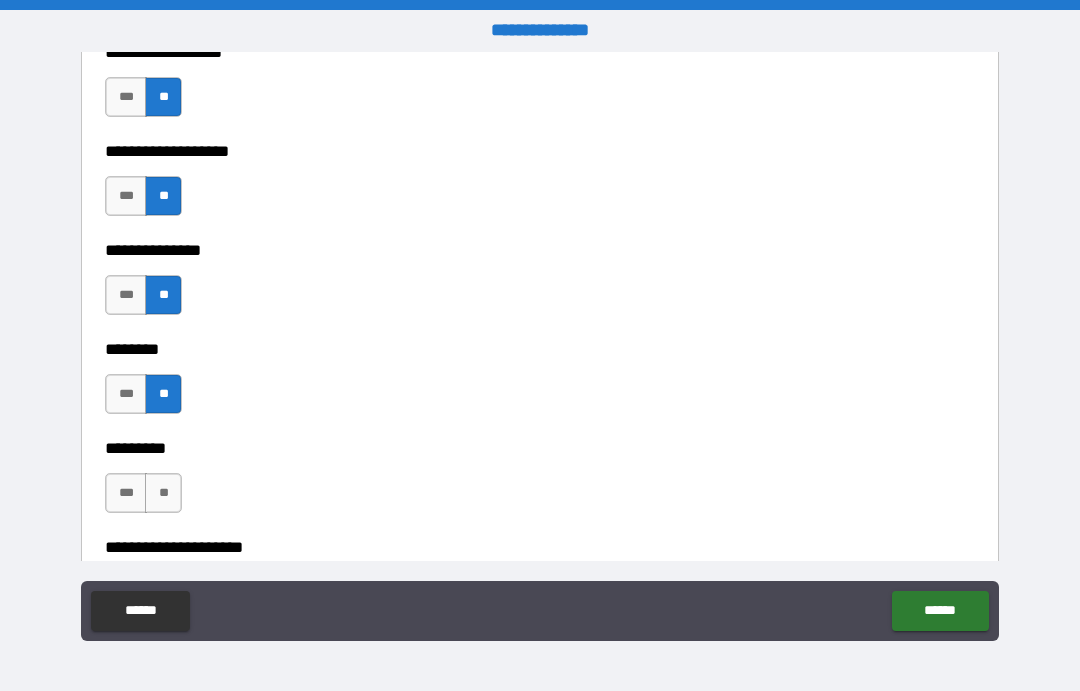 click on "**" at bounding box center [163, 493] 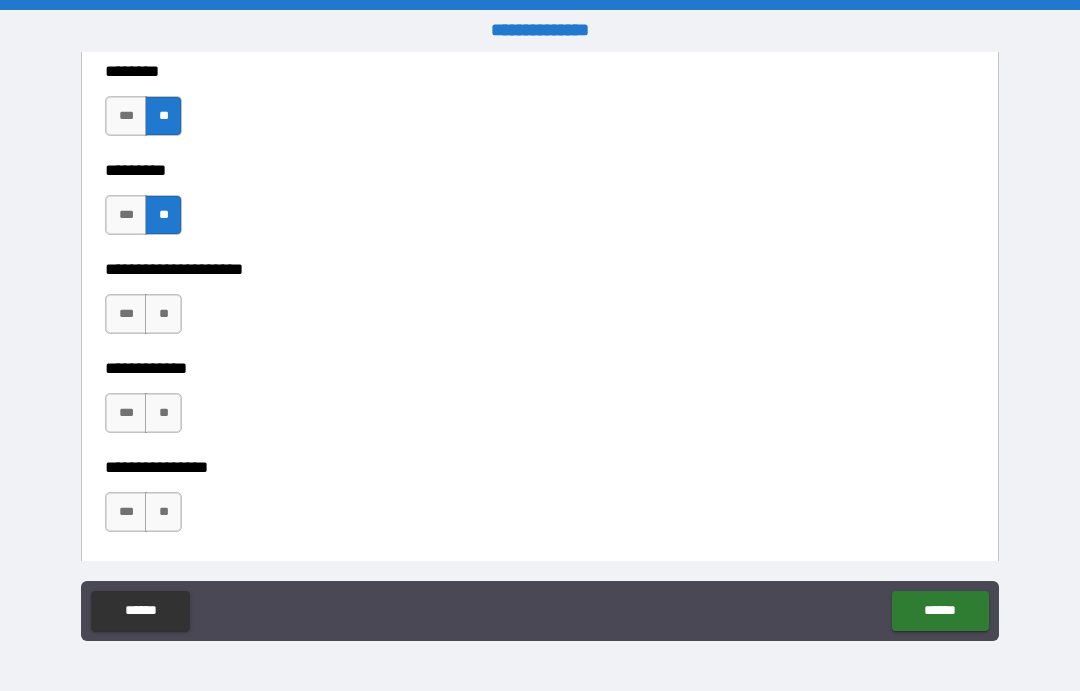 scroll, scrollTop: 5784, scrollLeft: 0, axis: vertical 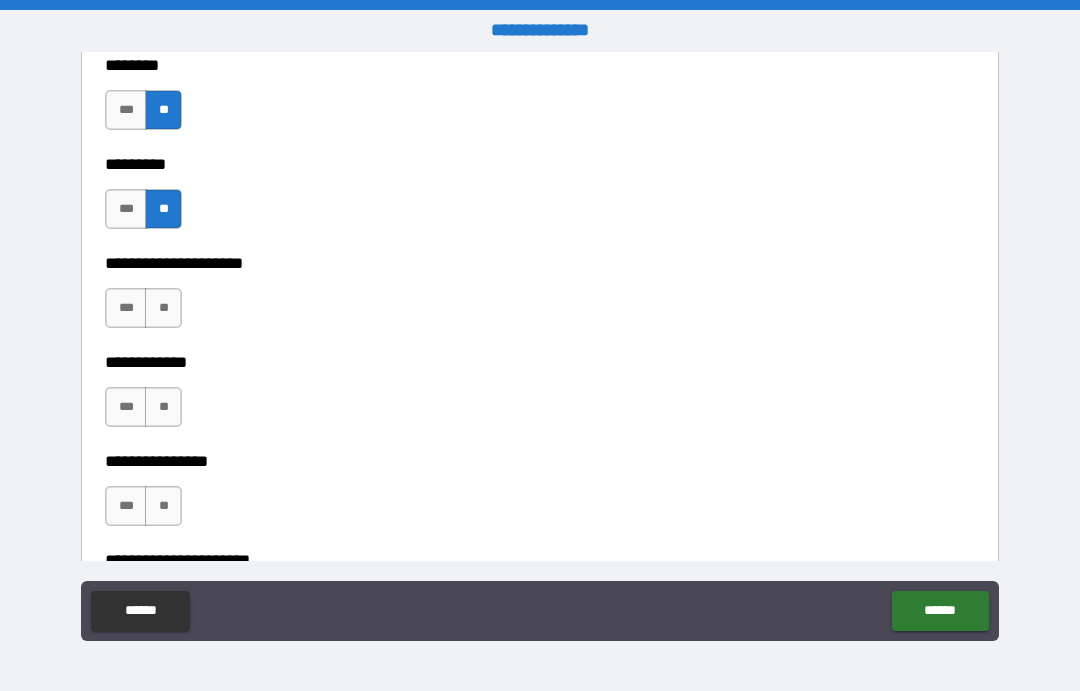 click on "**" at bounding box center (163, 308) 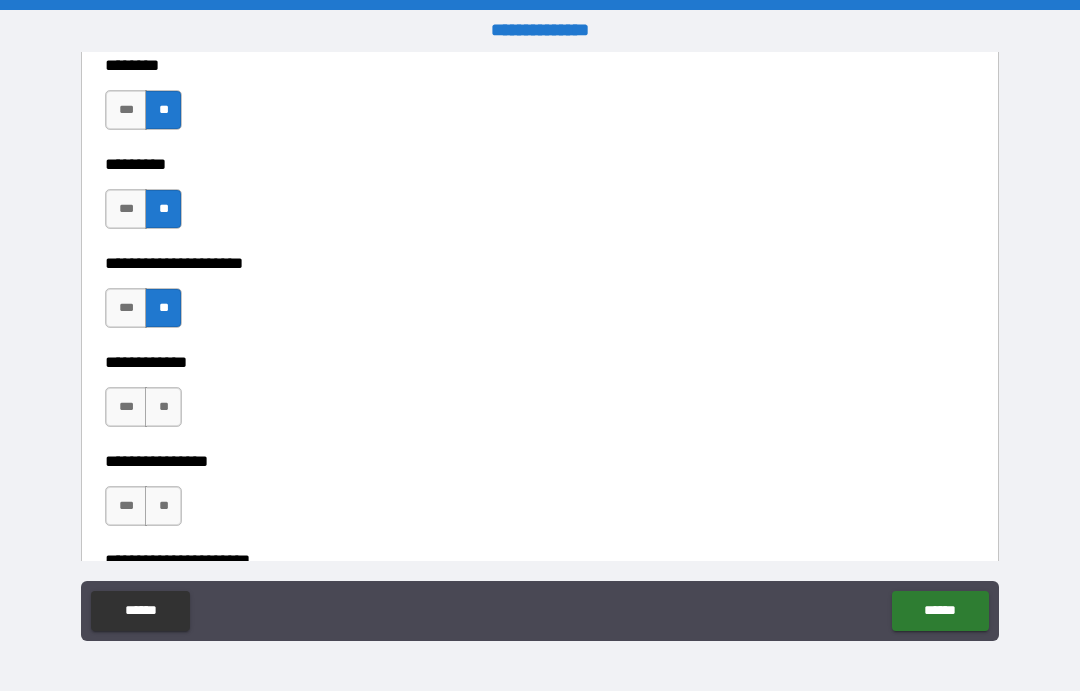 click on "**" at bounding box center [163, 407] 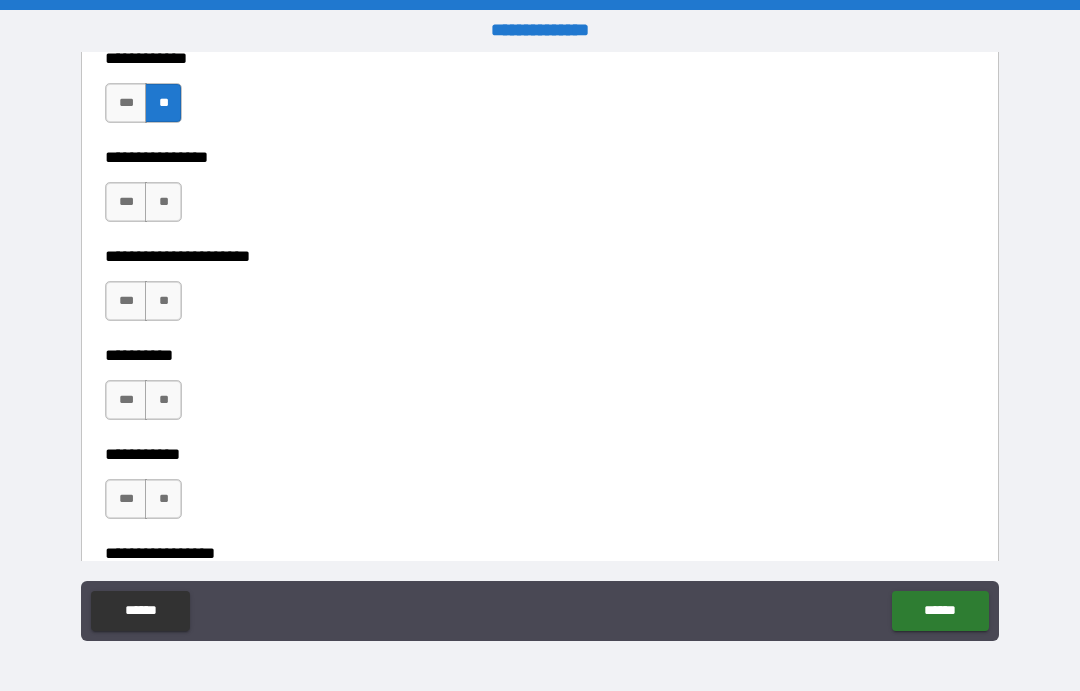 scroll, scrollTop: 6096, scrollLeft: 0, axis: vertical 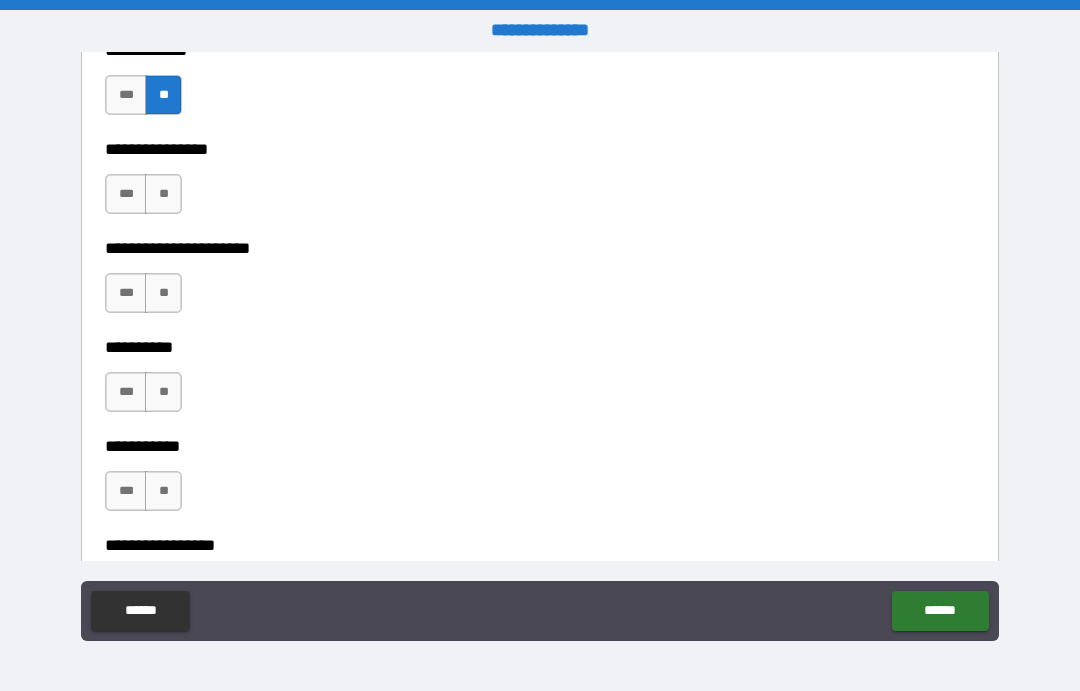 click on "**" at bounding box center [163, 194] 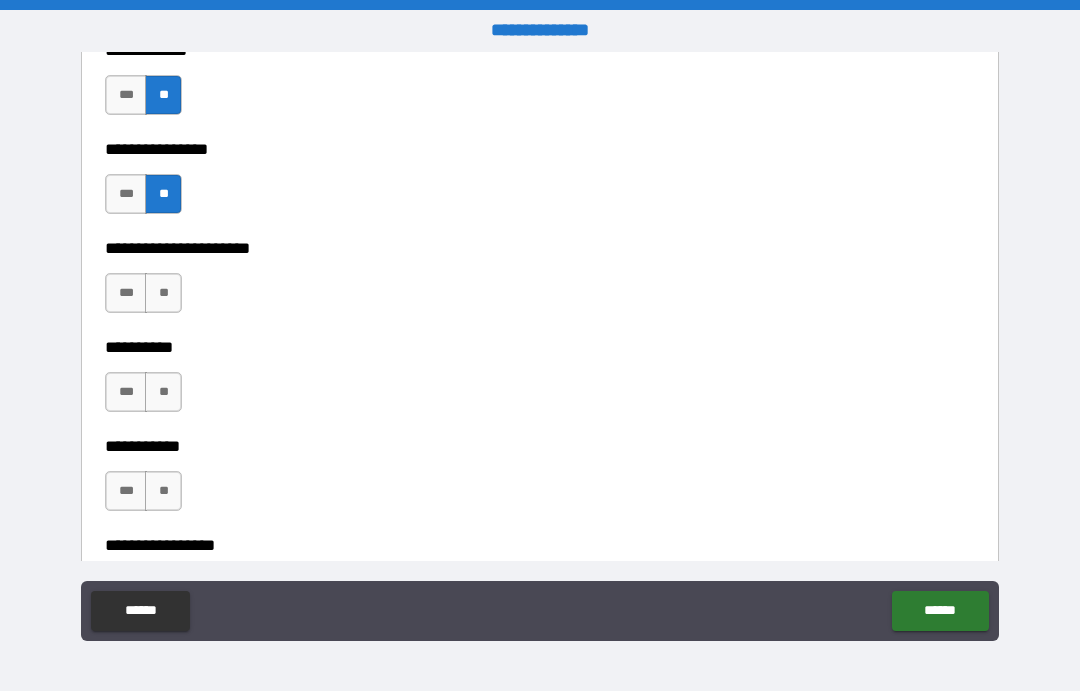 click on "**" at bounding box center [163, 293] 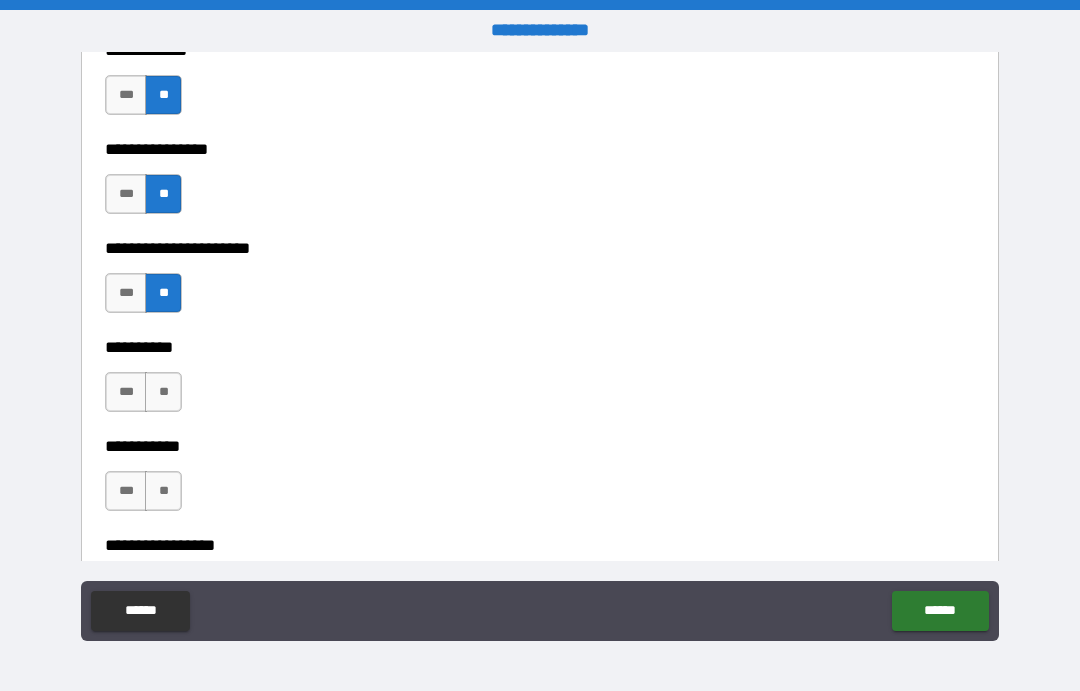 click on "**********" at bounding box center [540, 432] 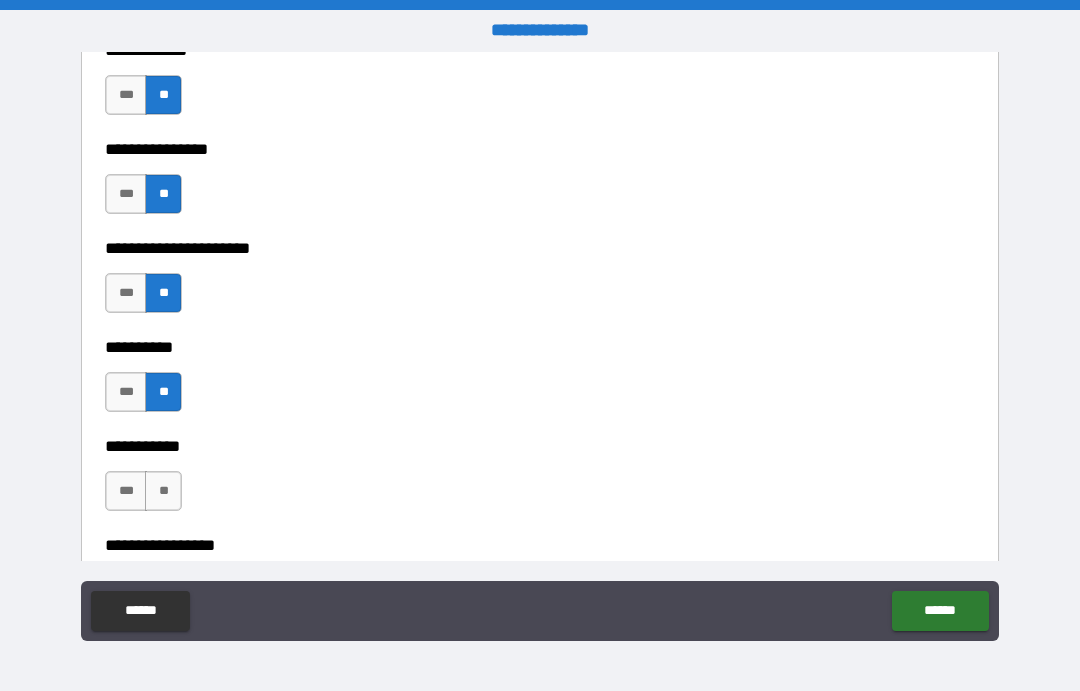 click on "**" at bounding box center (163, 491) 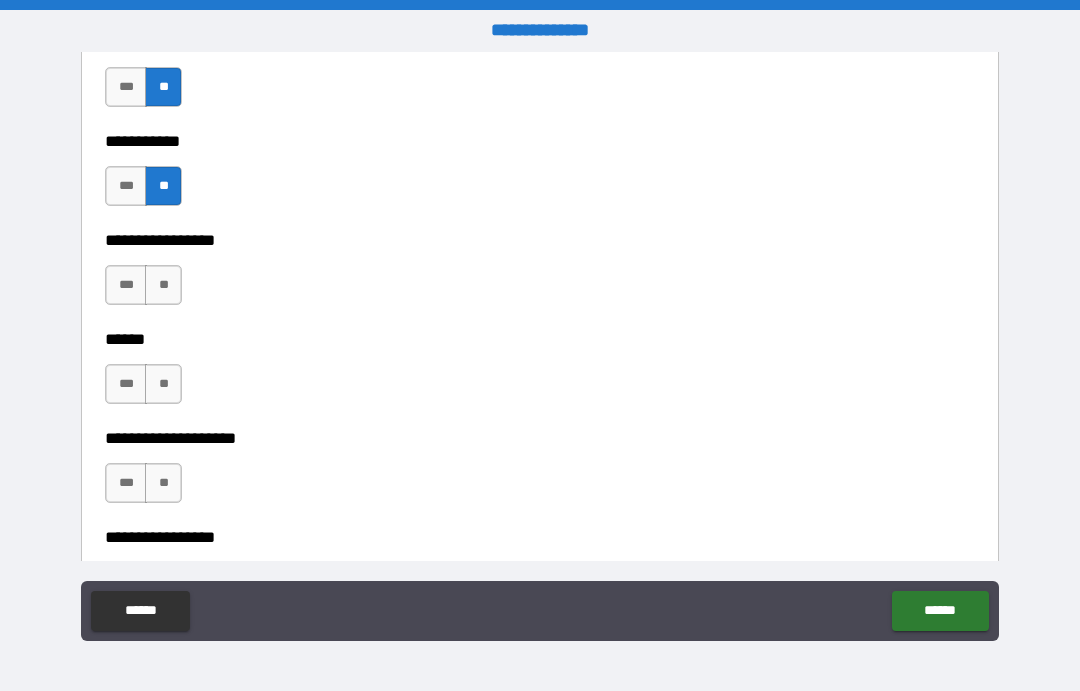 scroll, scrollTop: 6404, scrollLeft: 0, axis: vertical 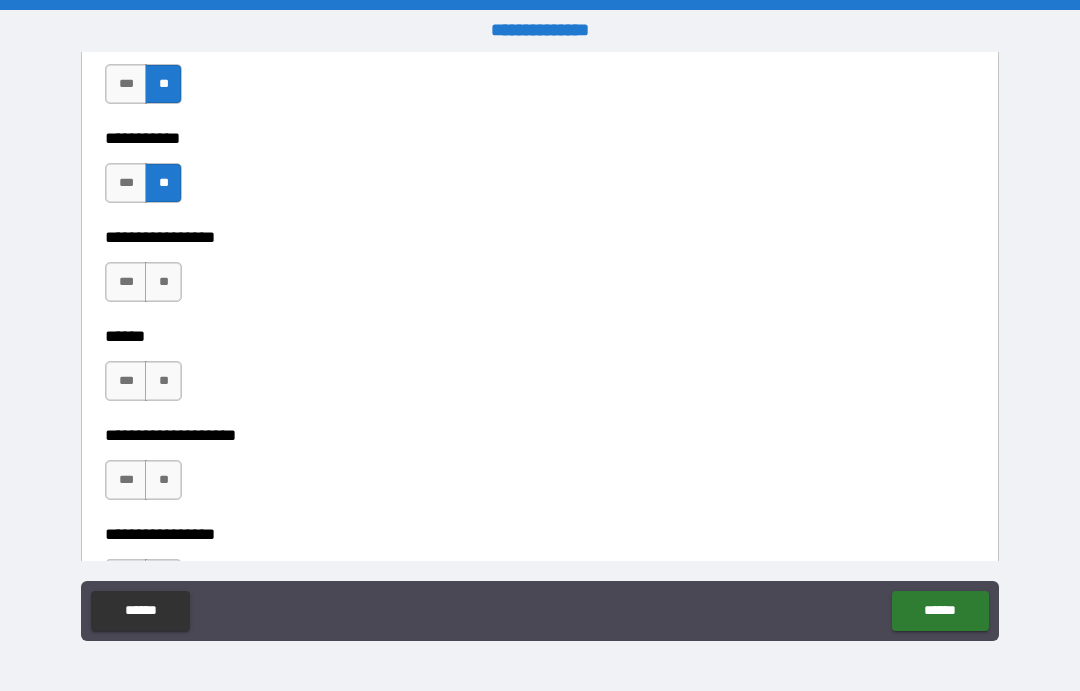 click on "**" at bounding box center (163, 282) 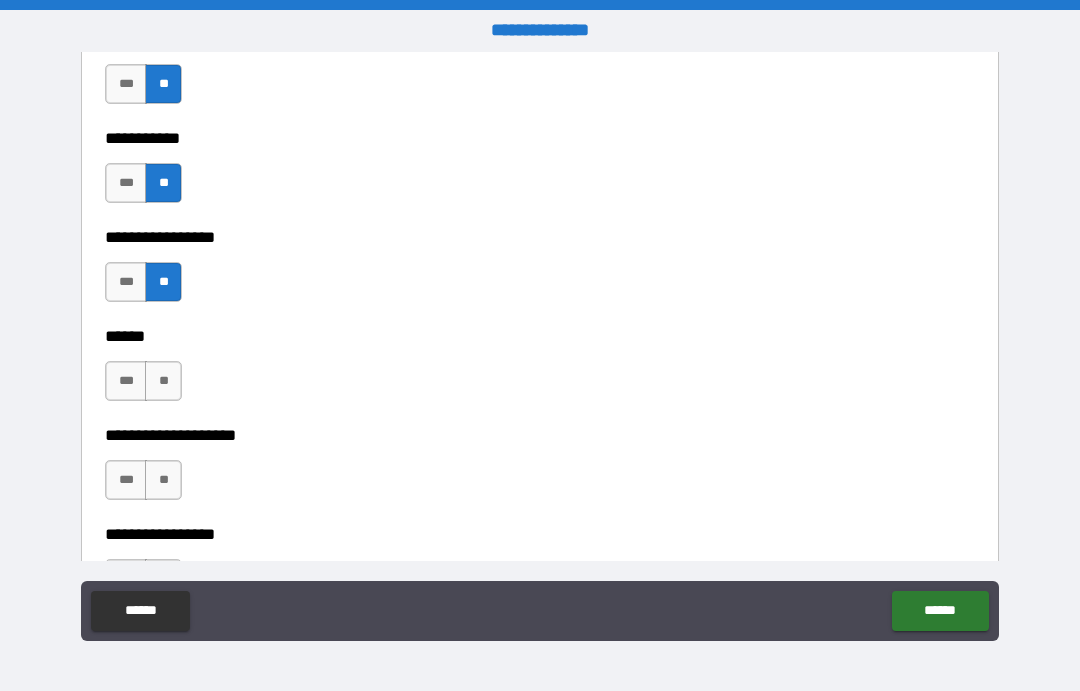 click on "**" at bounding box center [163, 381] 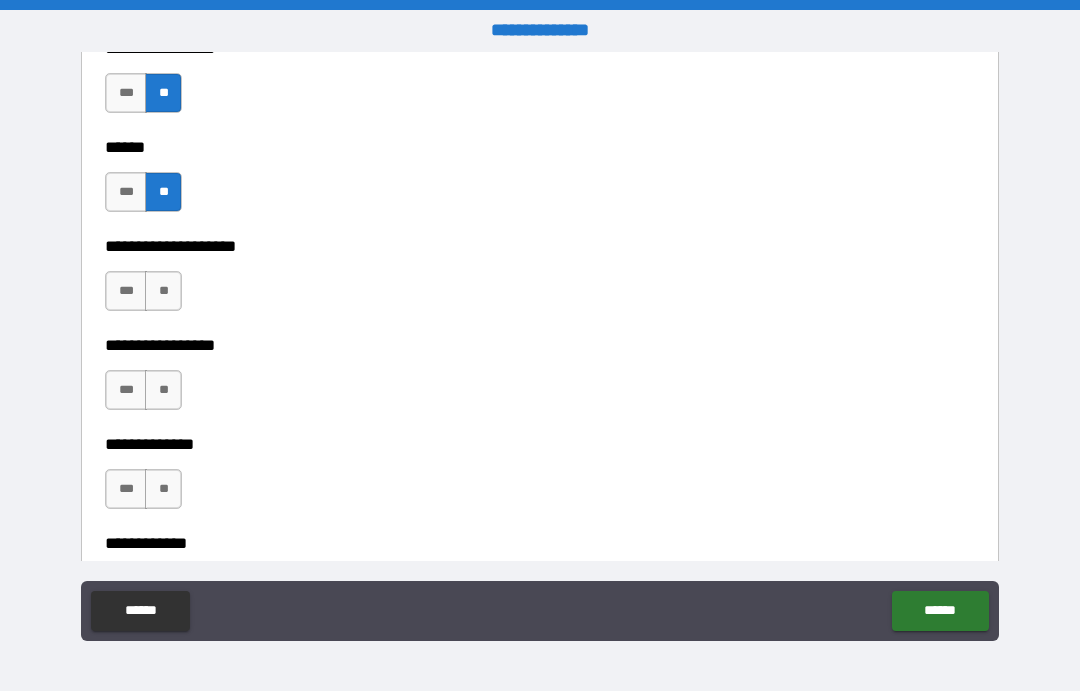 scroll, scrollTop: 6600, scrollLeft: 0, axis: vertical 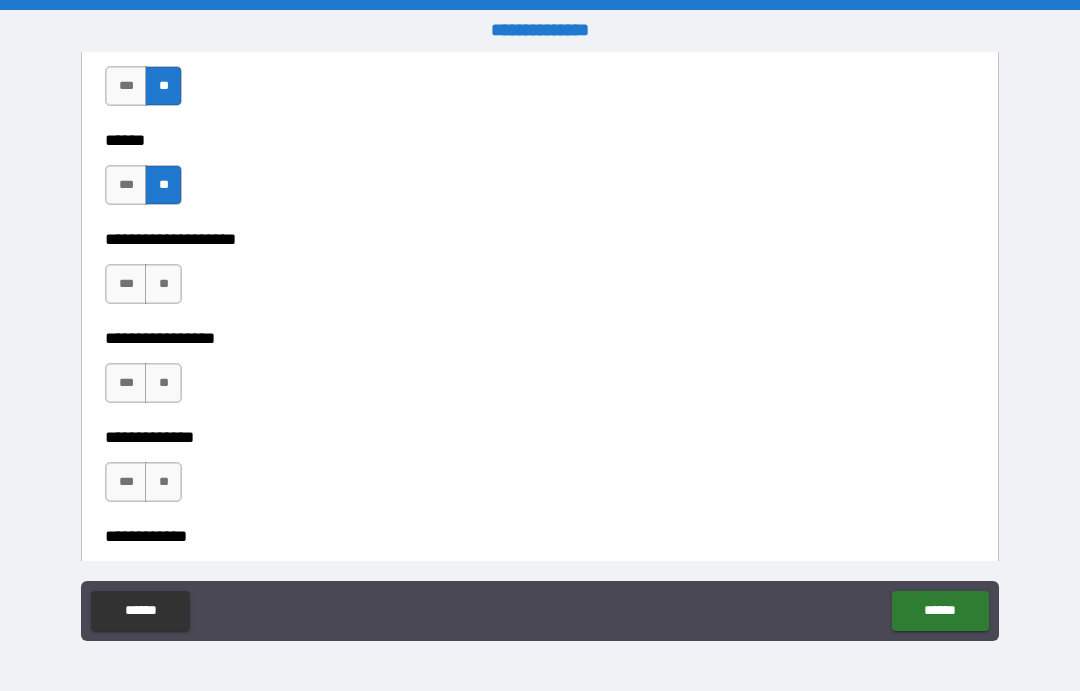 click on "***" at bounding box center [126, 284] 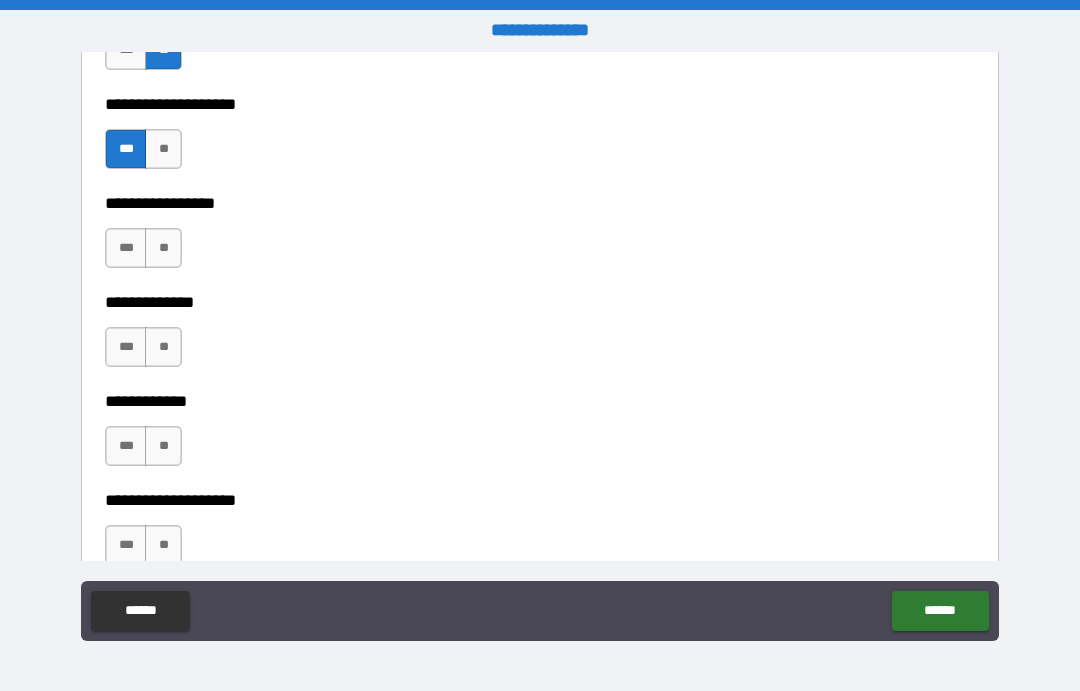 scroll, scrollTop: 6738, scrollLeft: 0, axis: vertical 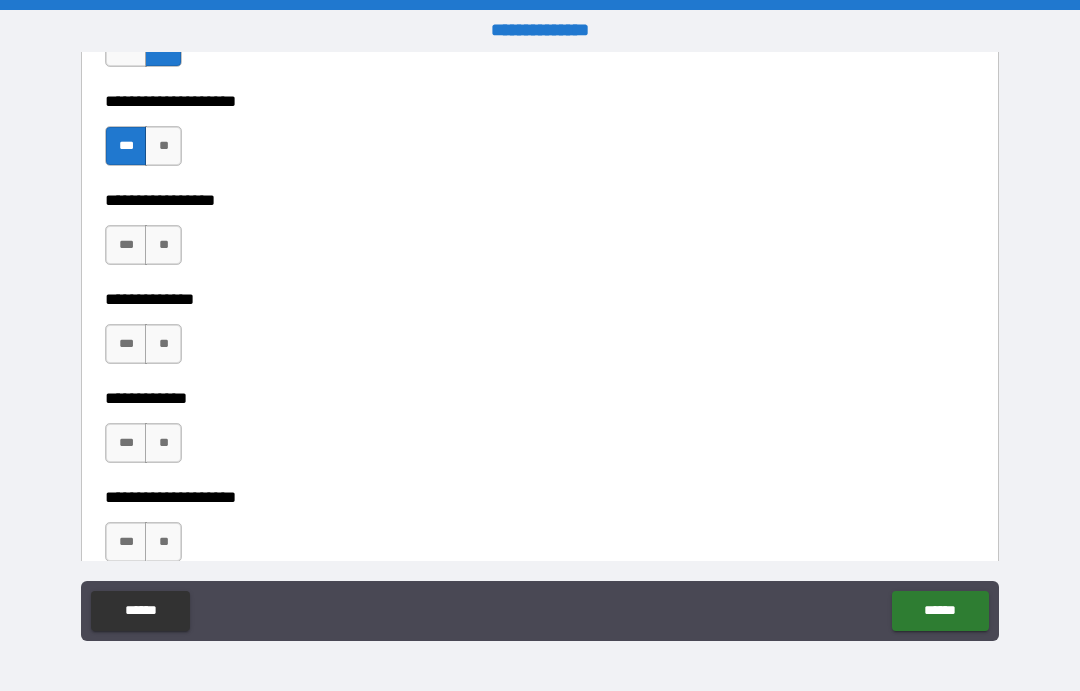 click on "**********" at bounding box center [540, 186] 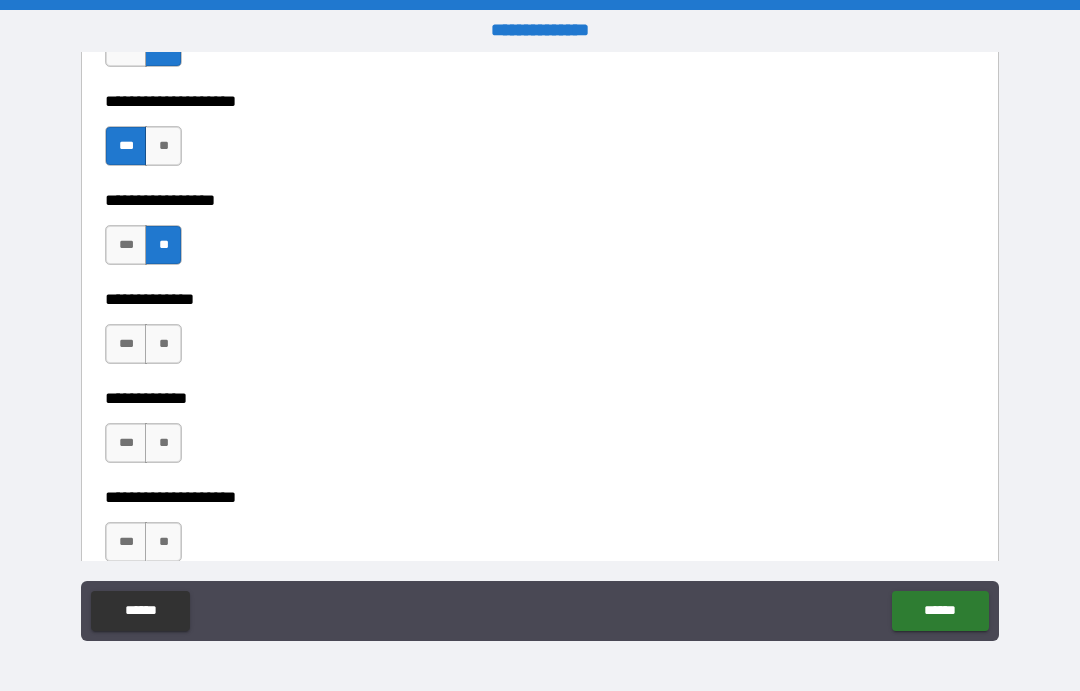 click on "**" at bounding box center [163, 344] 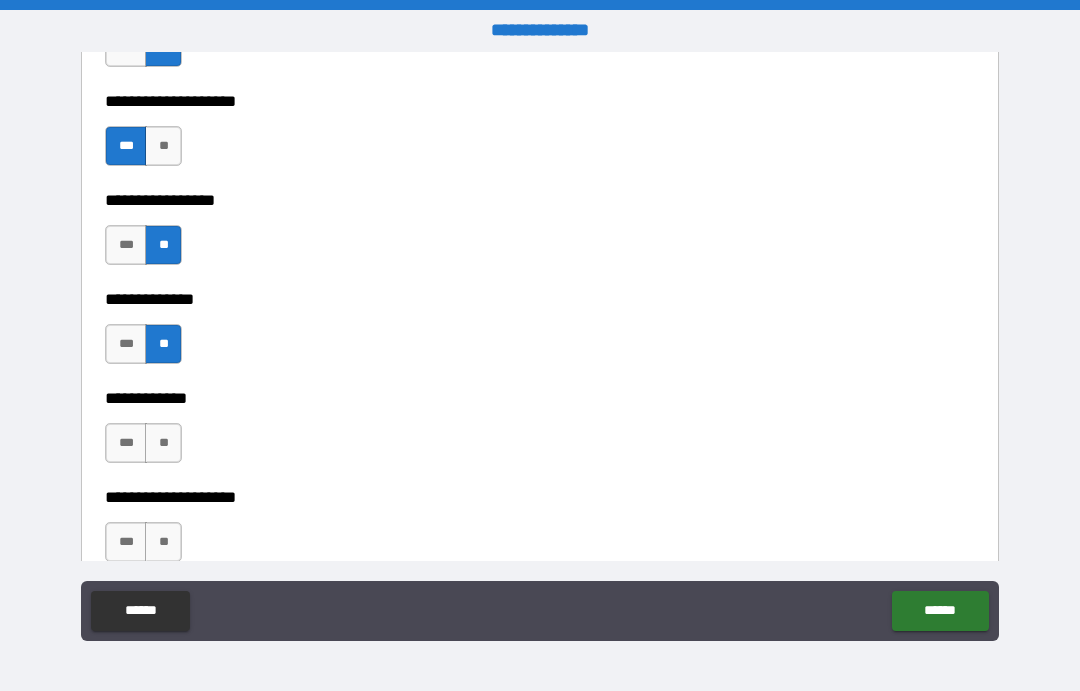 click on "**" at bounding box center [163, 443] 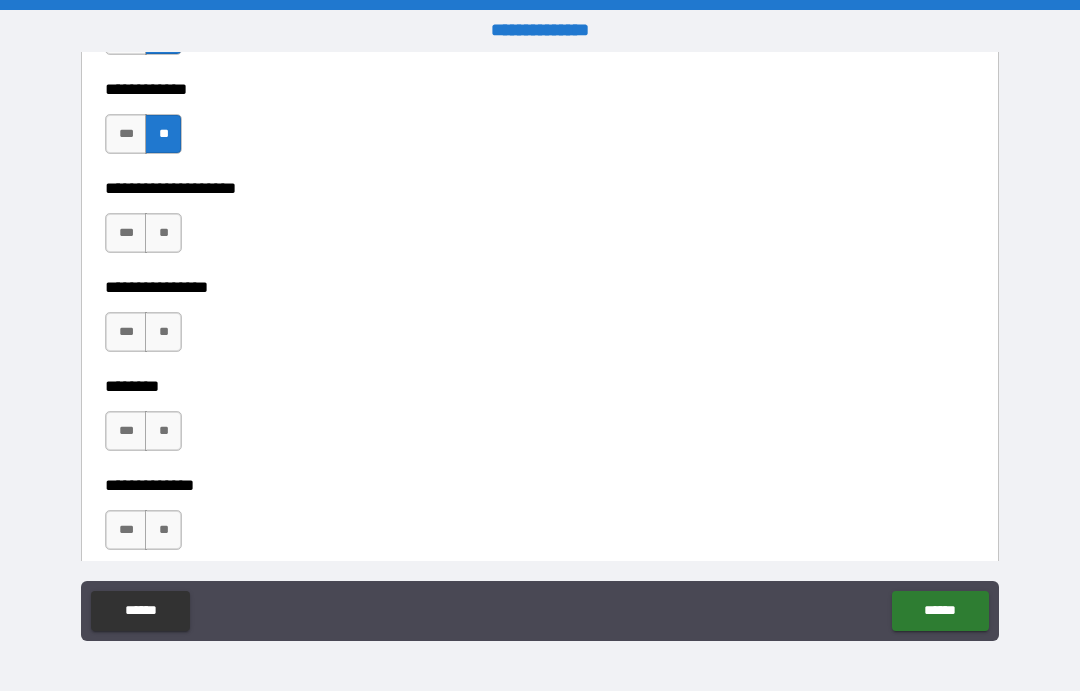 scroll, scrollTop: 7048, scrollLeft: 0, axis: vertical 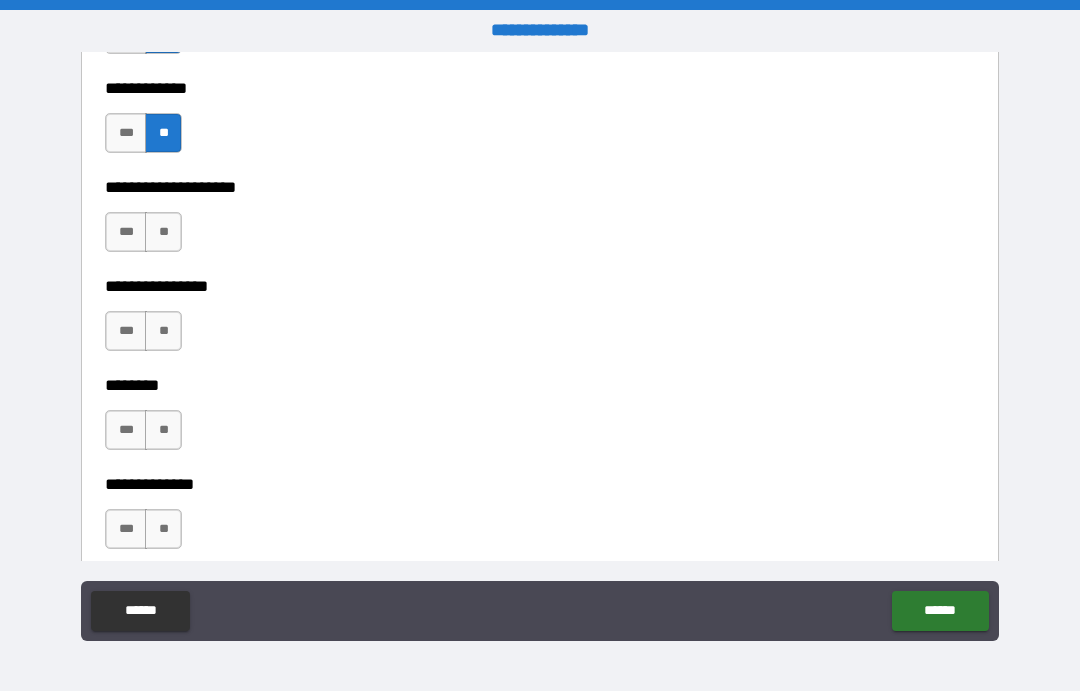 click on "**" at bounding box center [163, 232] 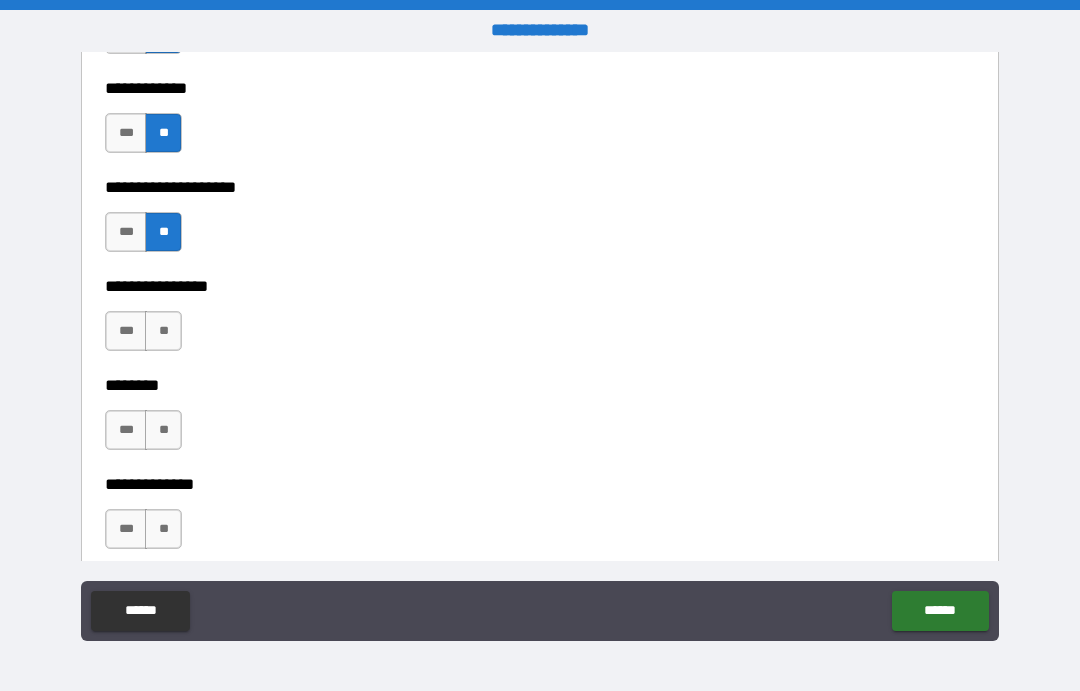 click on "***" at bounding box center (126, 331) 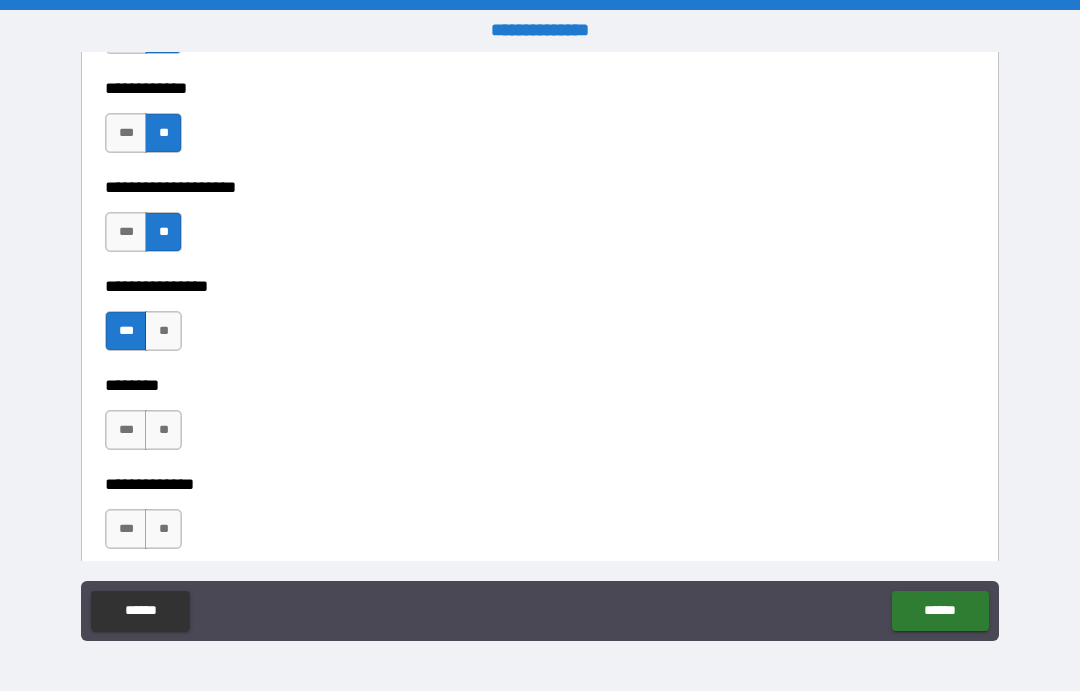 click on "**" at bounding box center [163, 430] 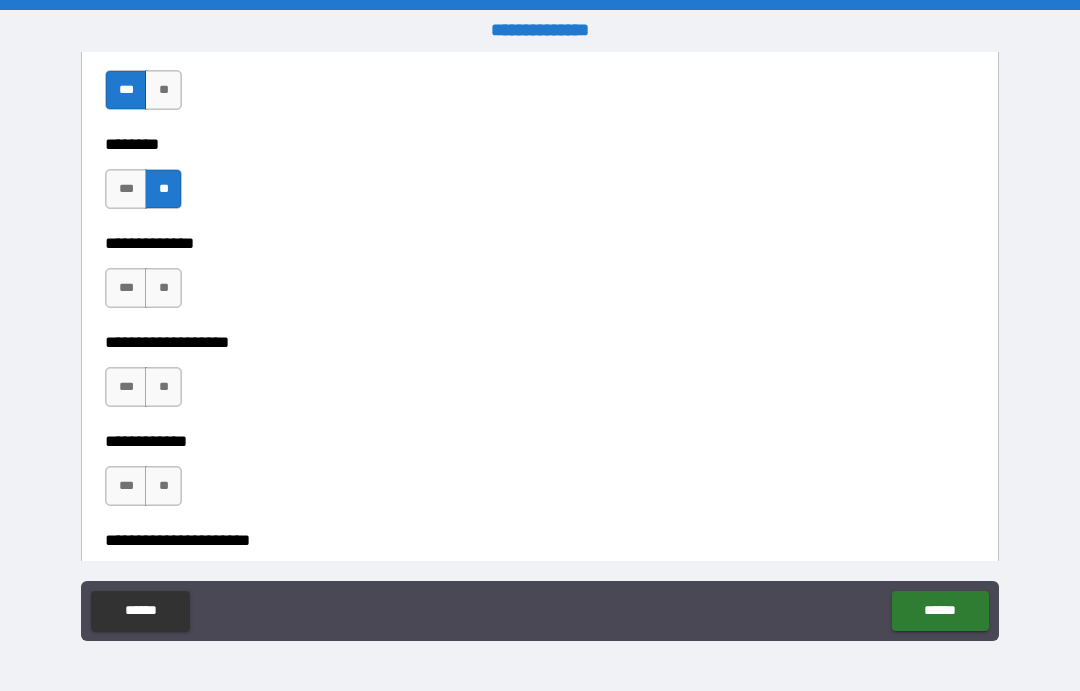 scroll, scrollTop: 7309, scrollLeft: 0, axis: vertical 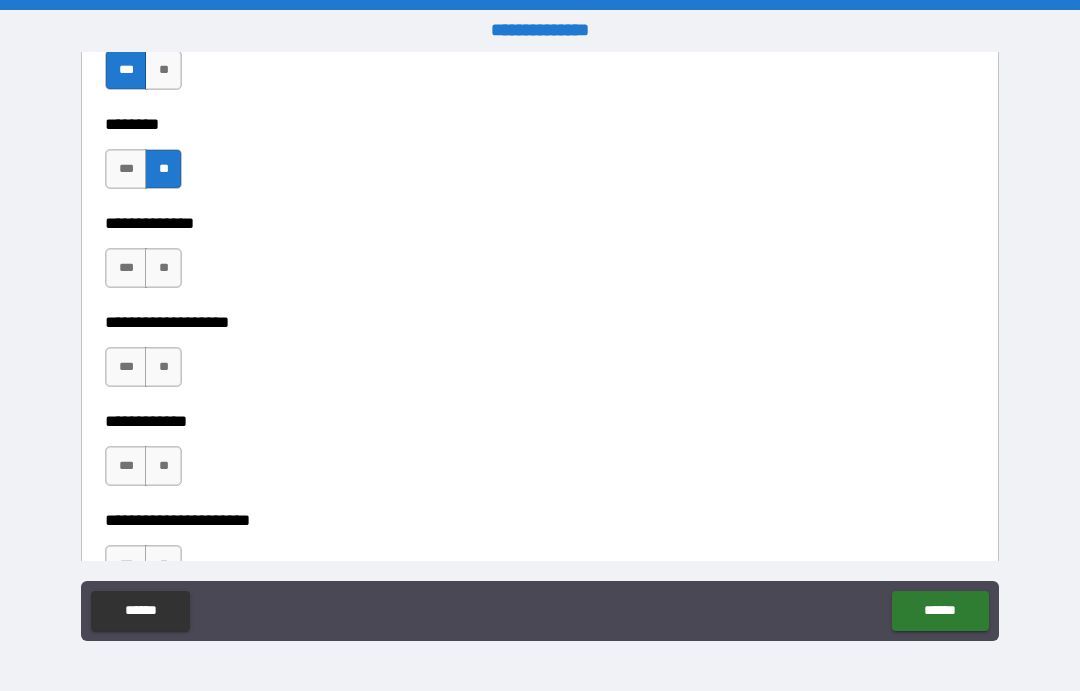 click on "**" at bounding box center [163, 268] 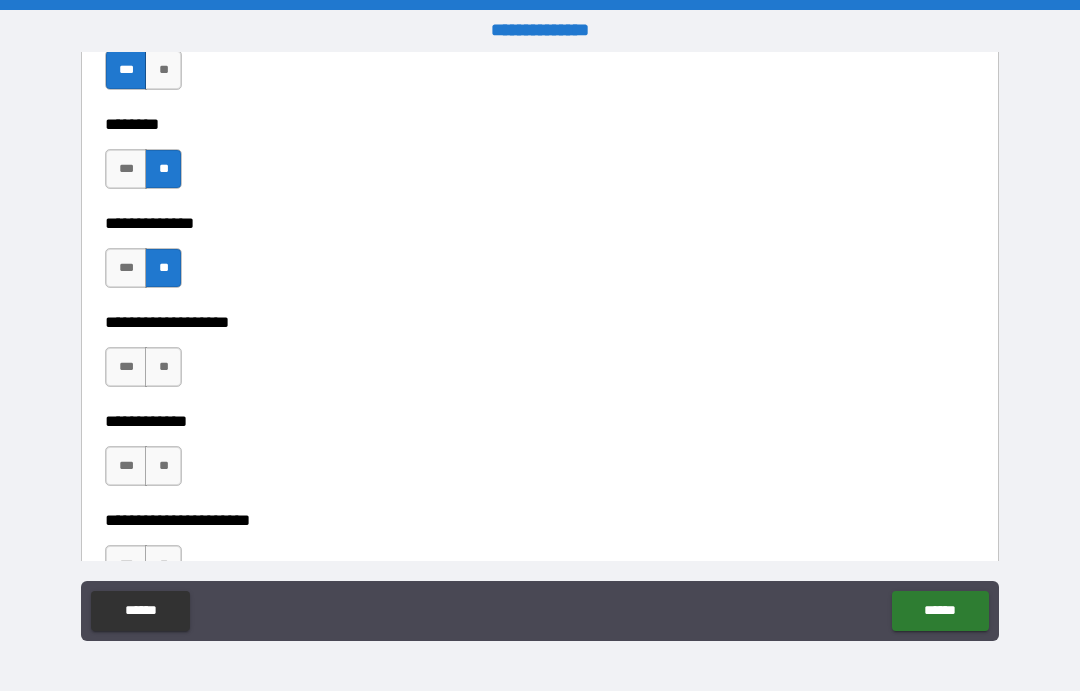 click on "**" at bounding box center [163, 367] 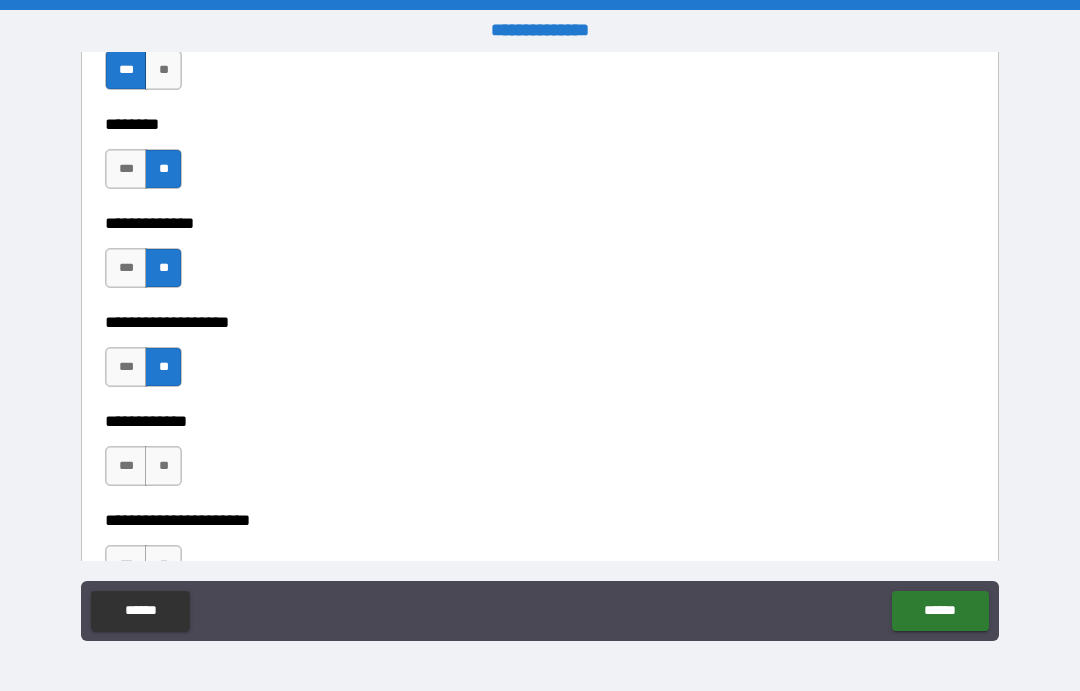 click on "**" at bounding box center [163, 466] 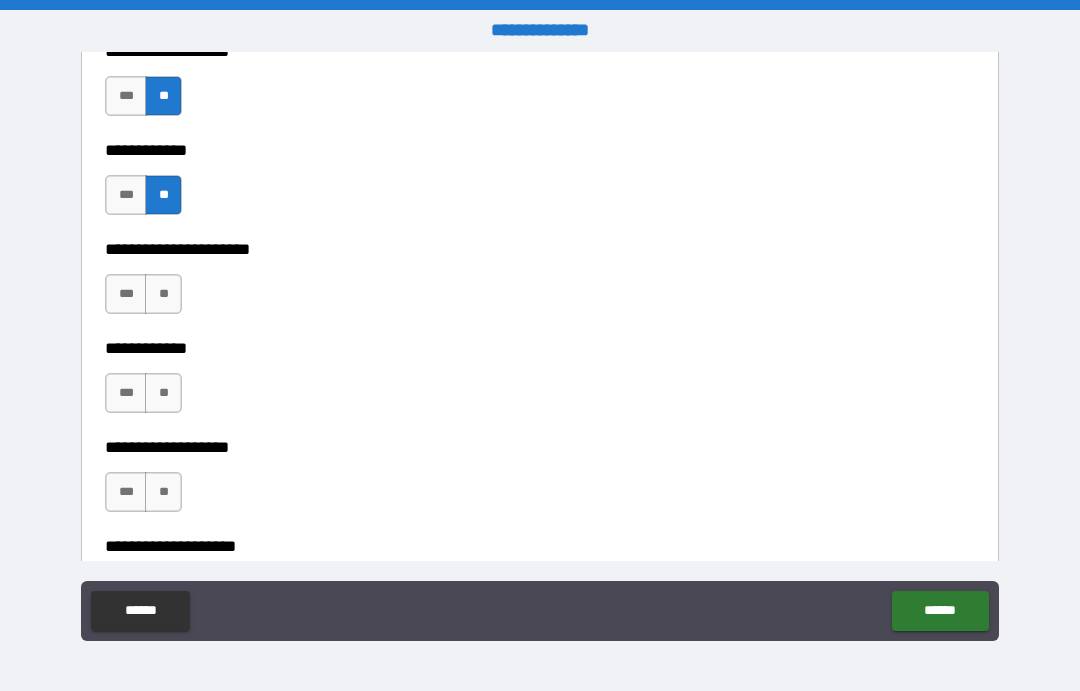 scroll, scrollTop: 7585, scrollLeft: 0, axis: vertical 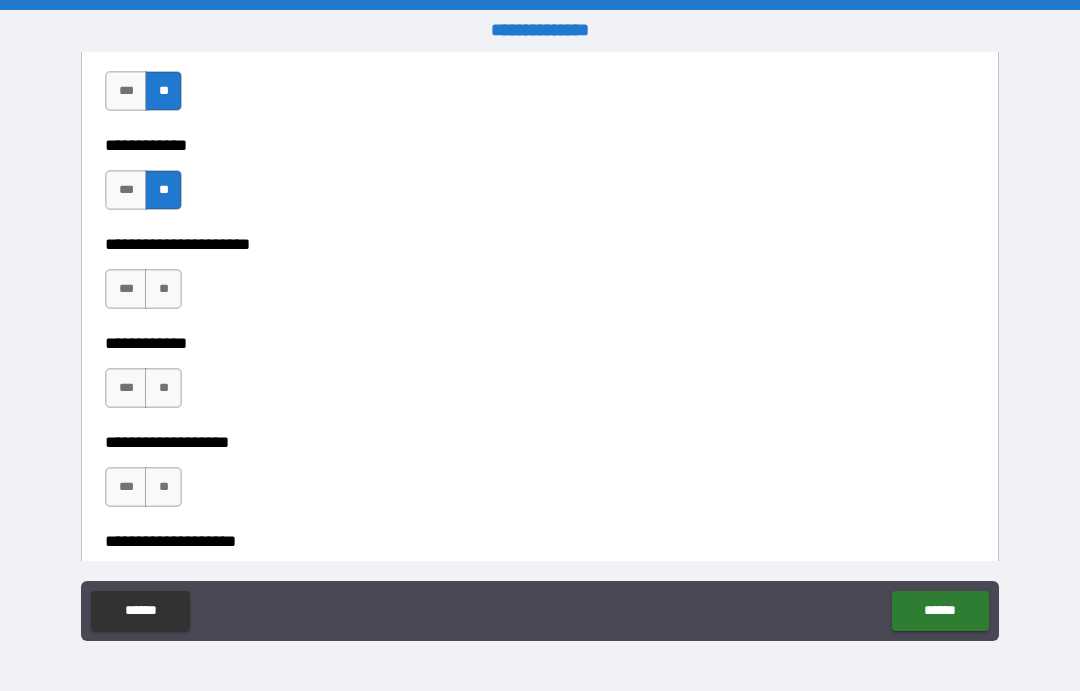 click on "**" at bounding box center (163, 289) 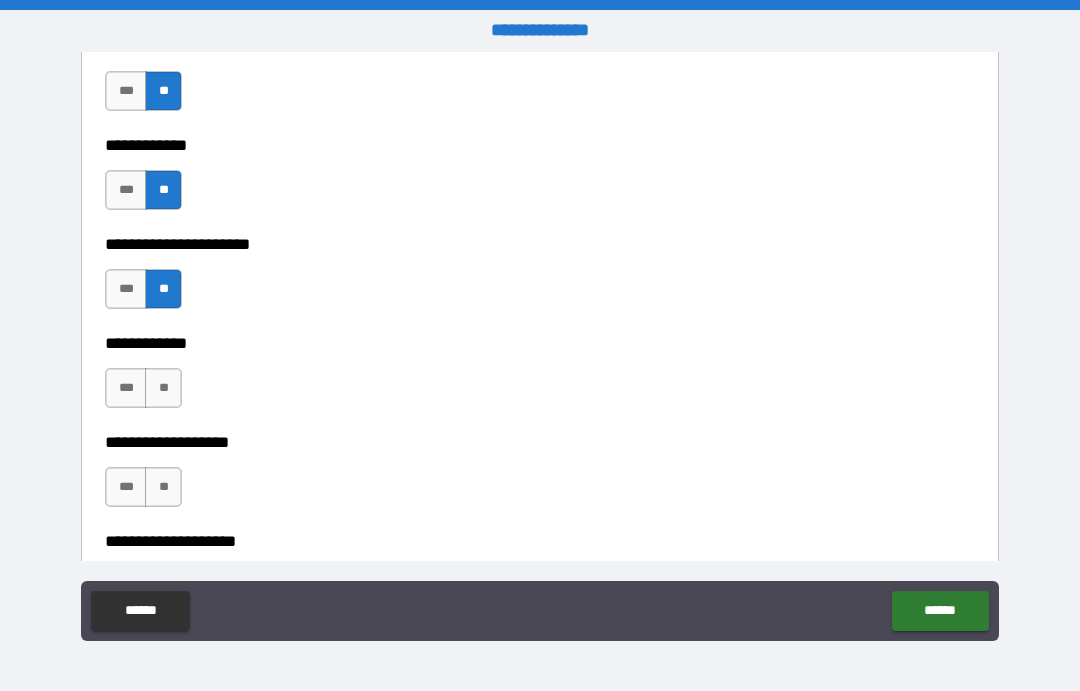 click on "**********" at bounding box center (540, 329) 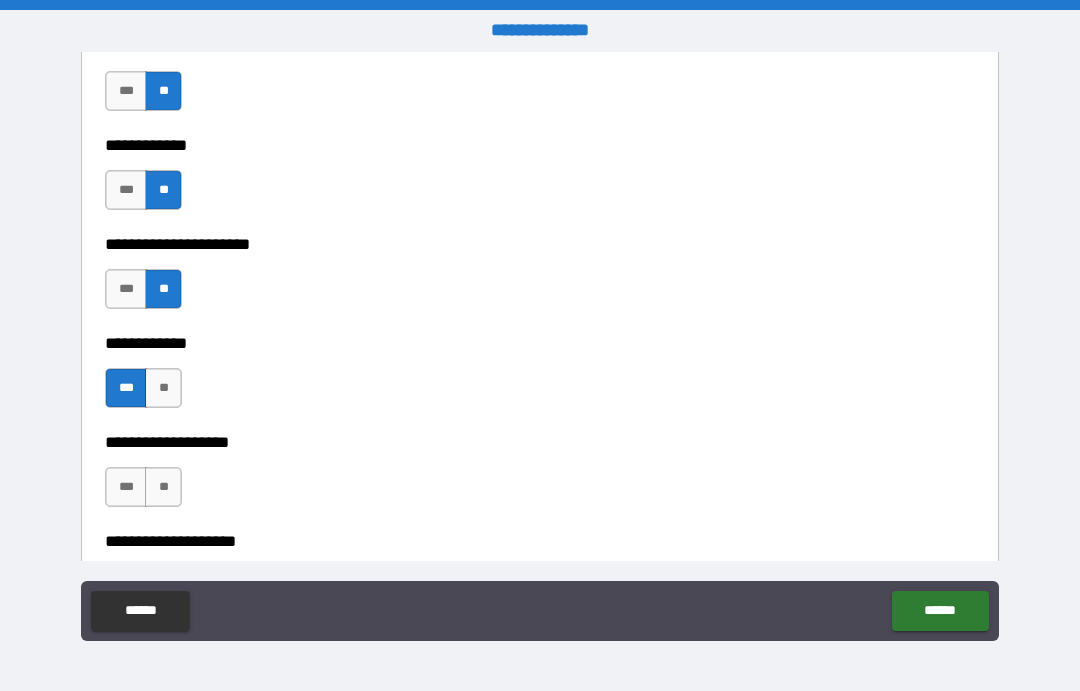 click on "**********" at bounding box center (540, 527) 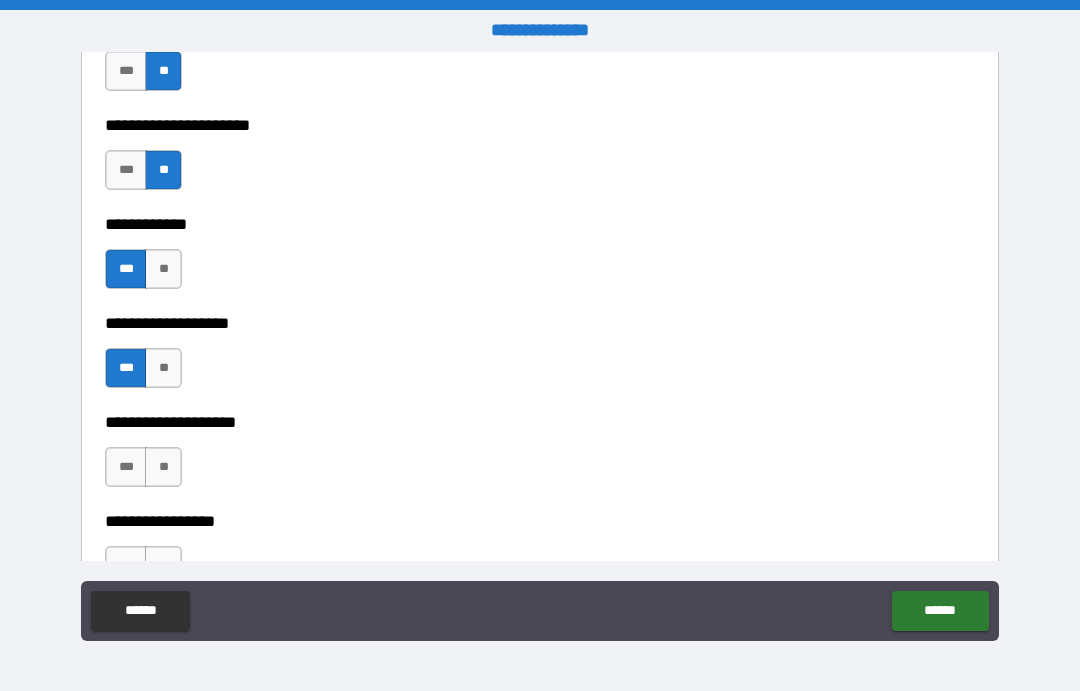 scroll, scrollTop: 7774, scrollLeft: 0, axis: vertical 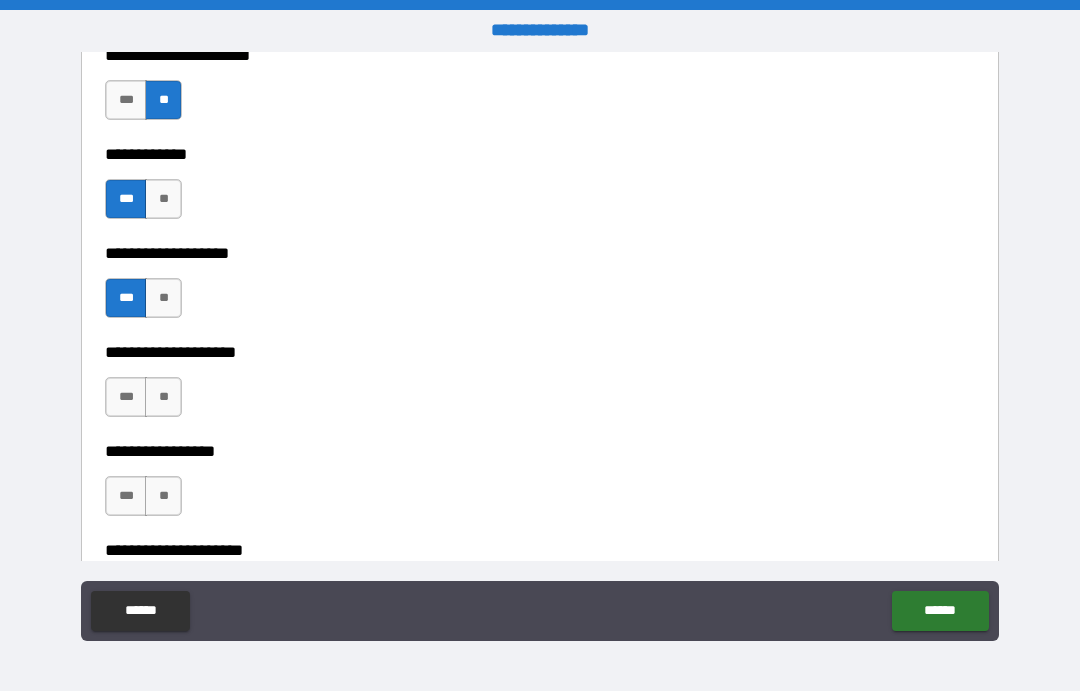 click on "**" at bounding box center [163, 397] 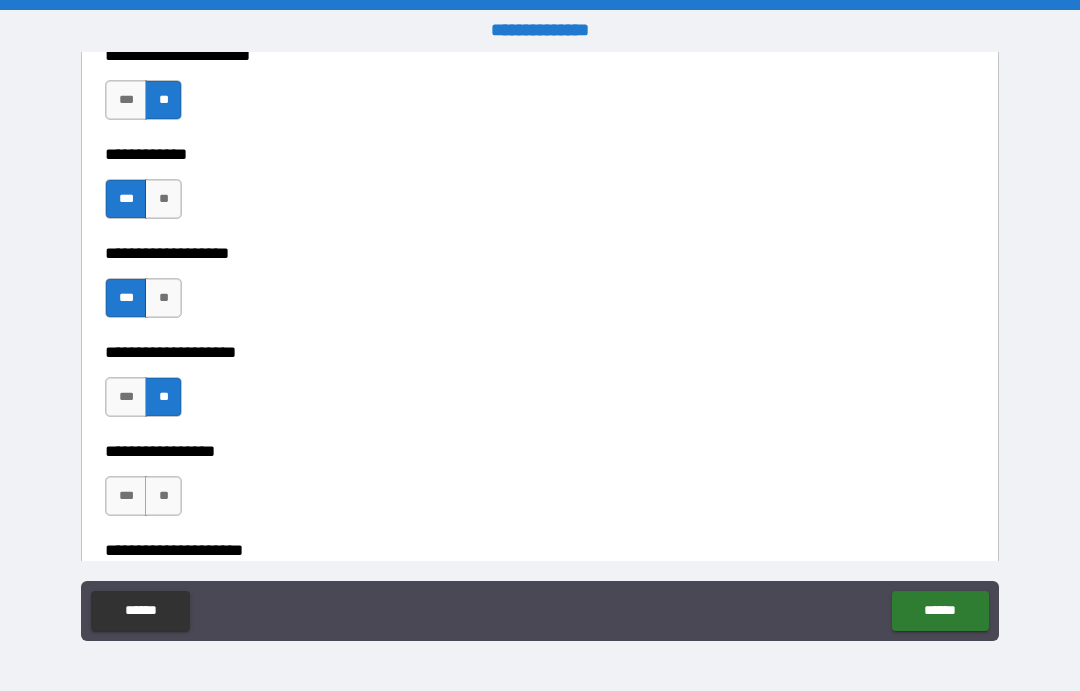 click on "**" at bounding box center (163, 496) 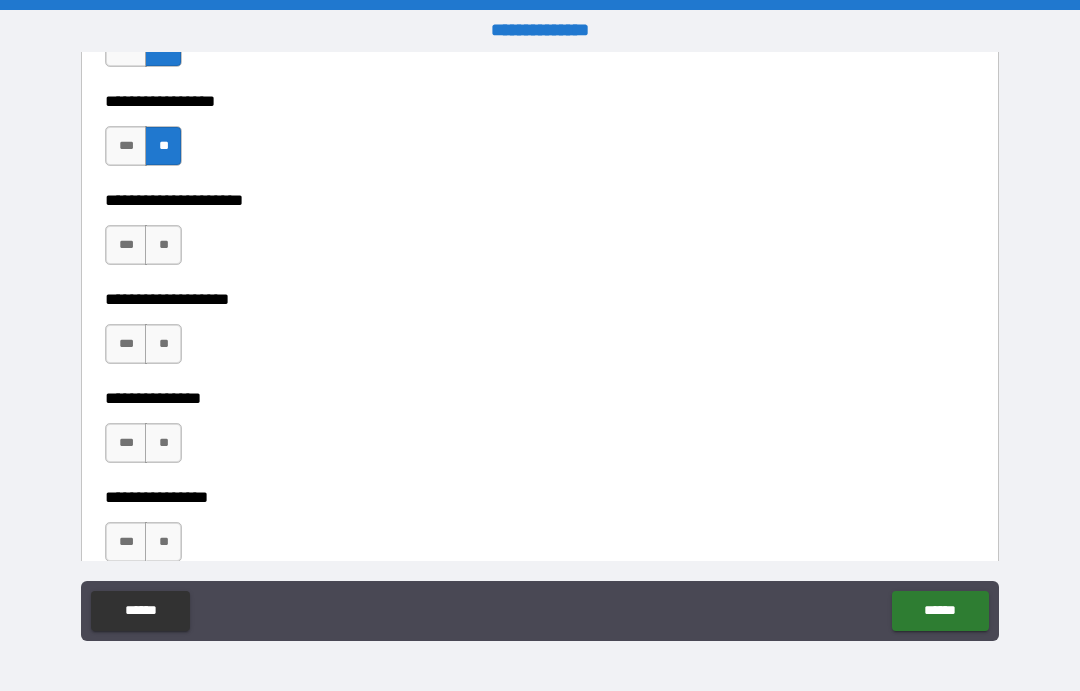 scroll, scrollTop: 8129, scrollLeft: 0, axis: vertical 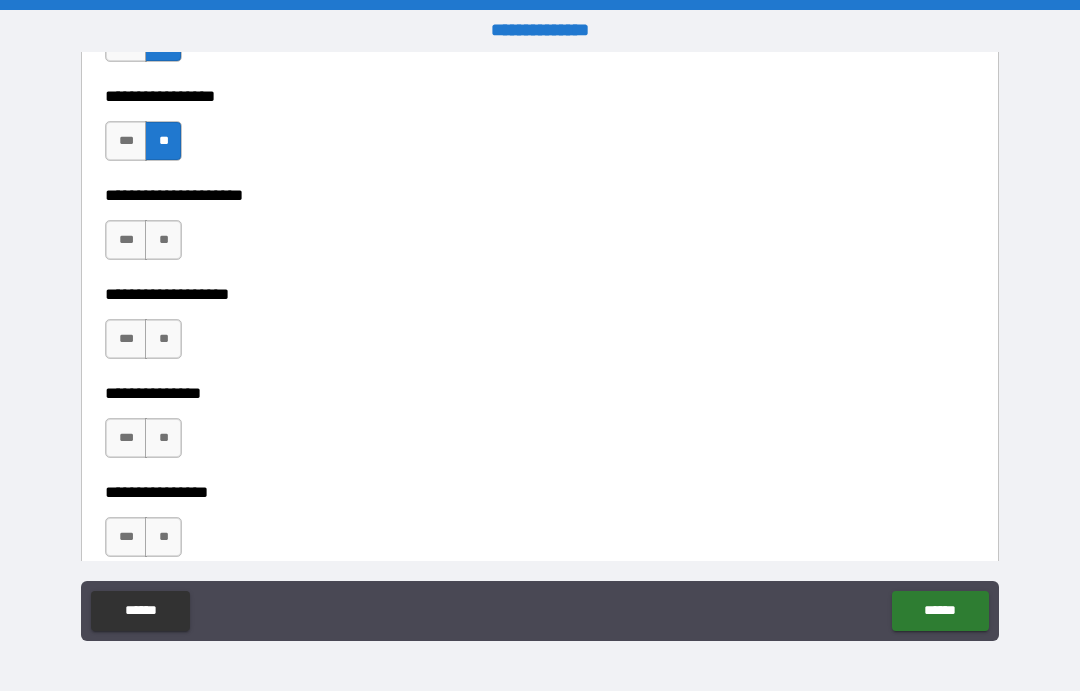 click on "**" at bounding box center (163, 240) 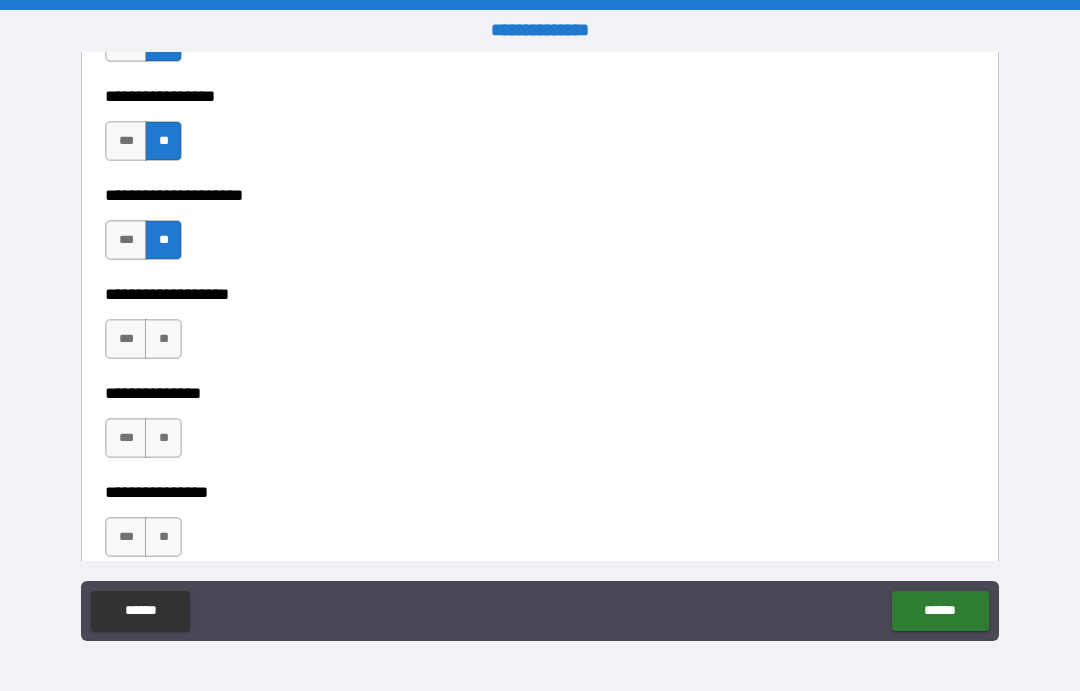 click on "**" at bounding box center (163, 339) 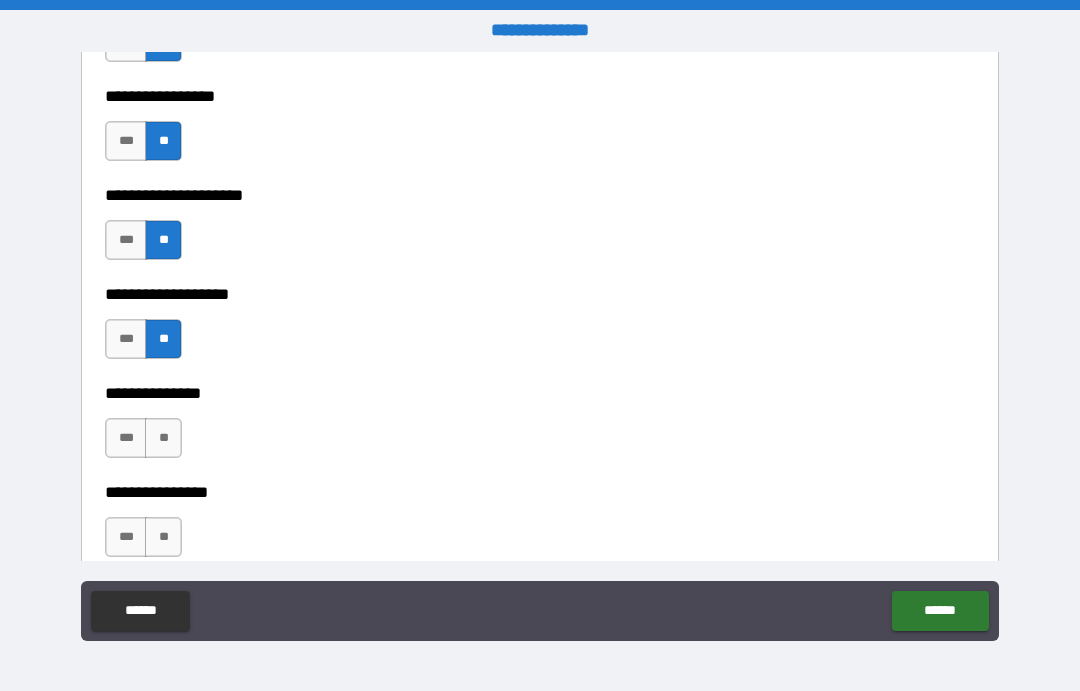 click on "**" at bounding box center [163, 438] 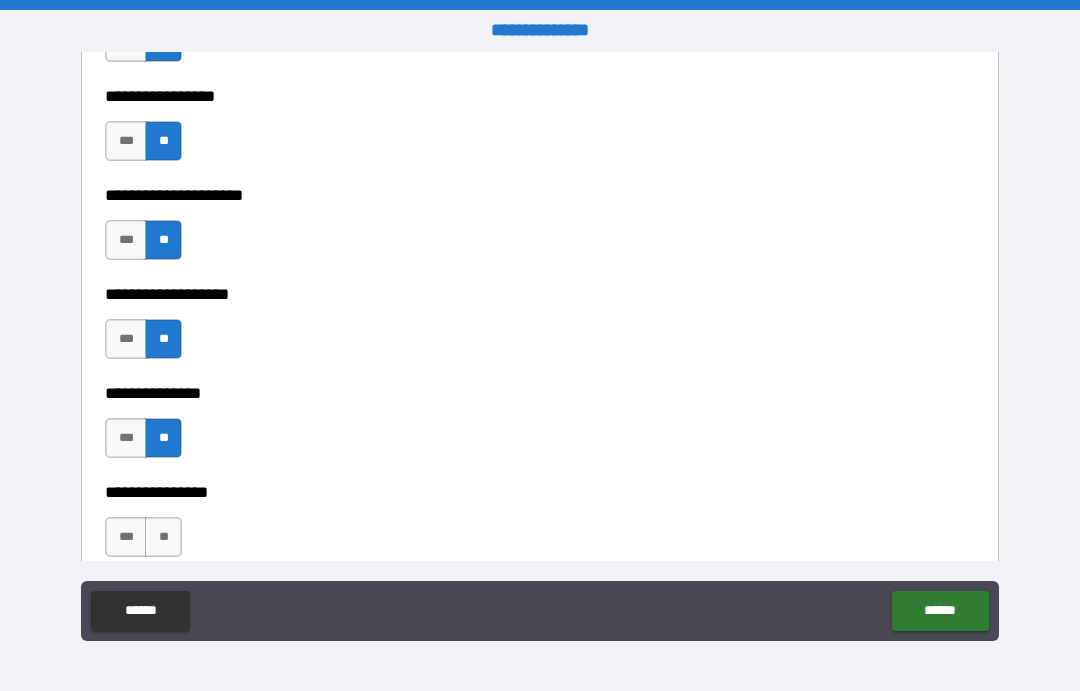 click on "**" at bounding box center [163, 537] 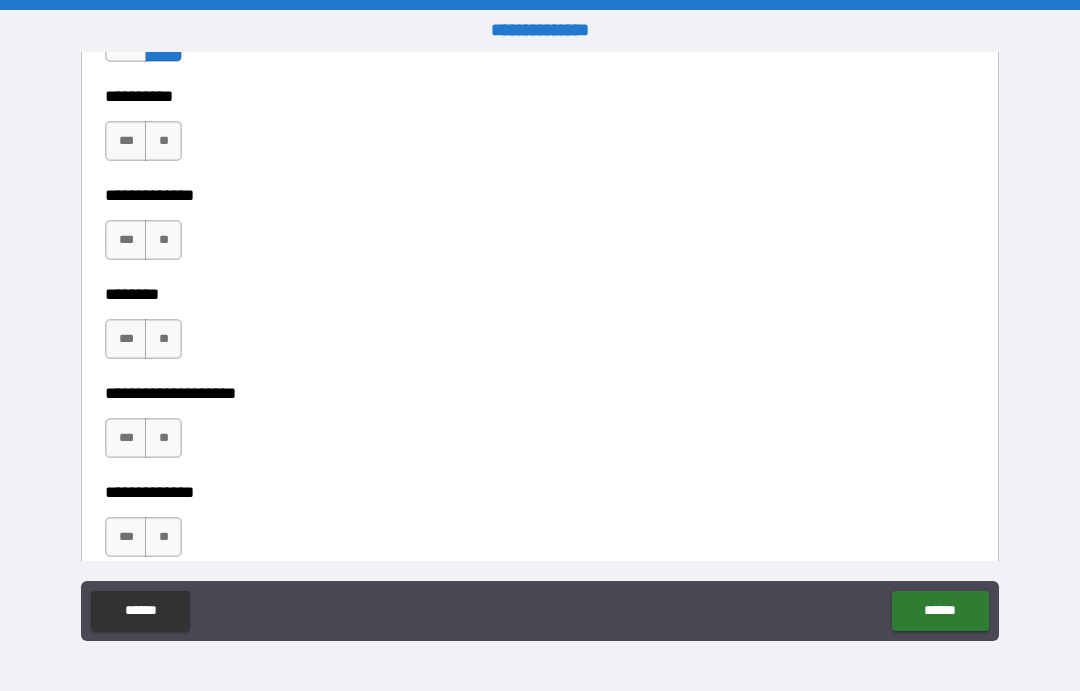 scroll, scrollTop: 8625, scrollLeft: 0, axis: vertical 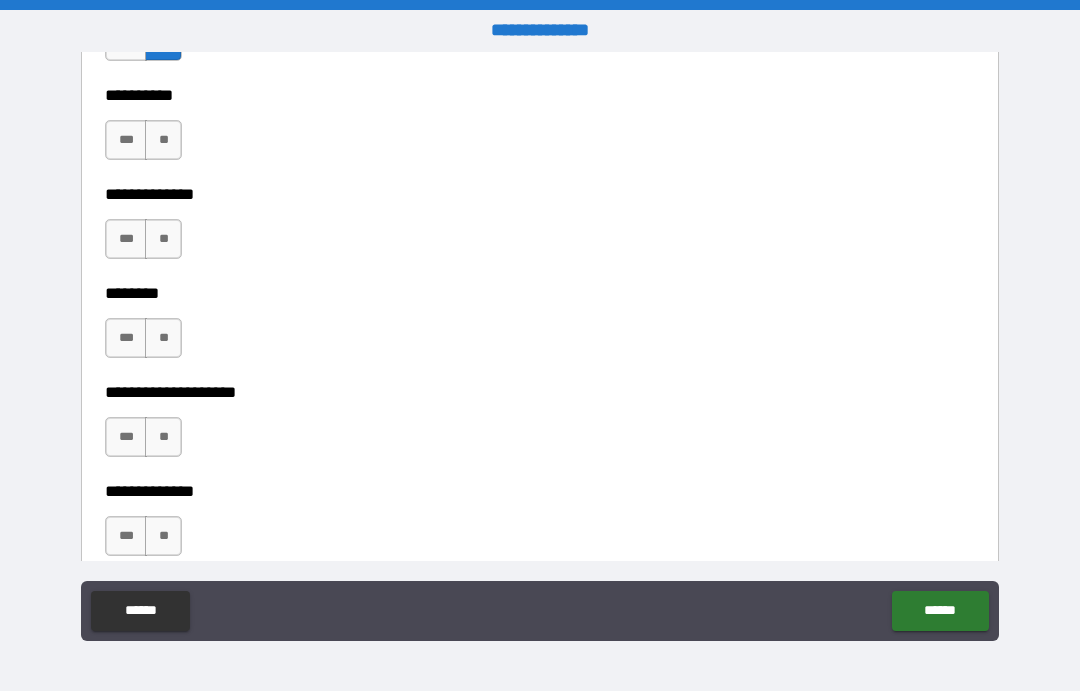click on "**" at bounding box center (163, 140) 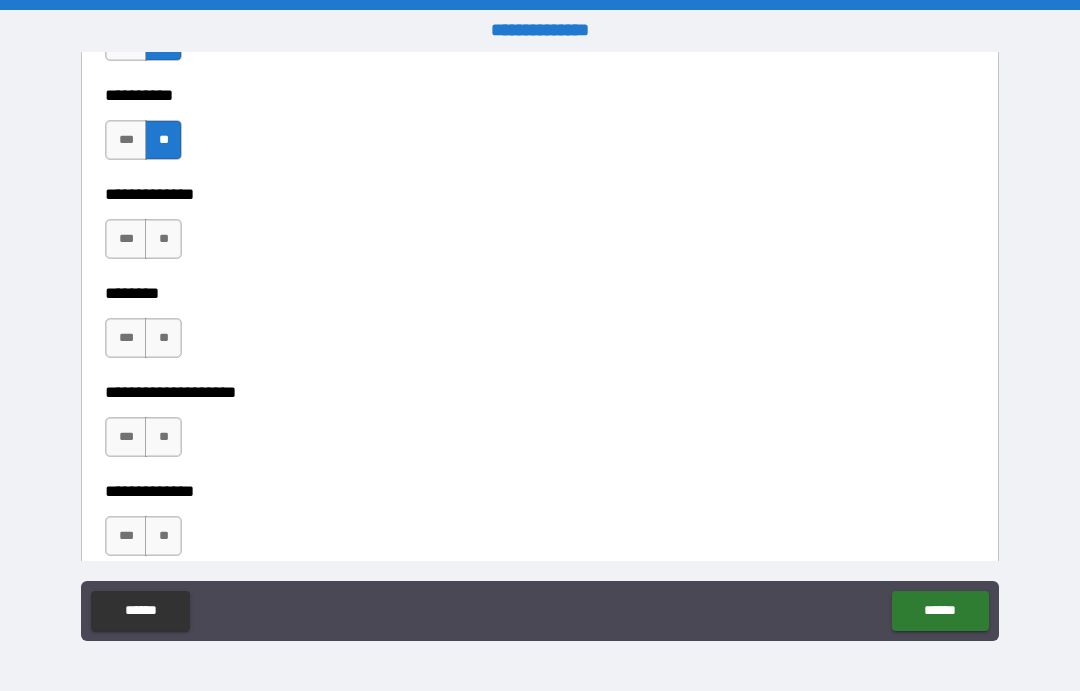 click on "**" at bounding box center (163, 239) 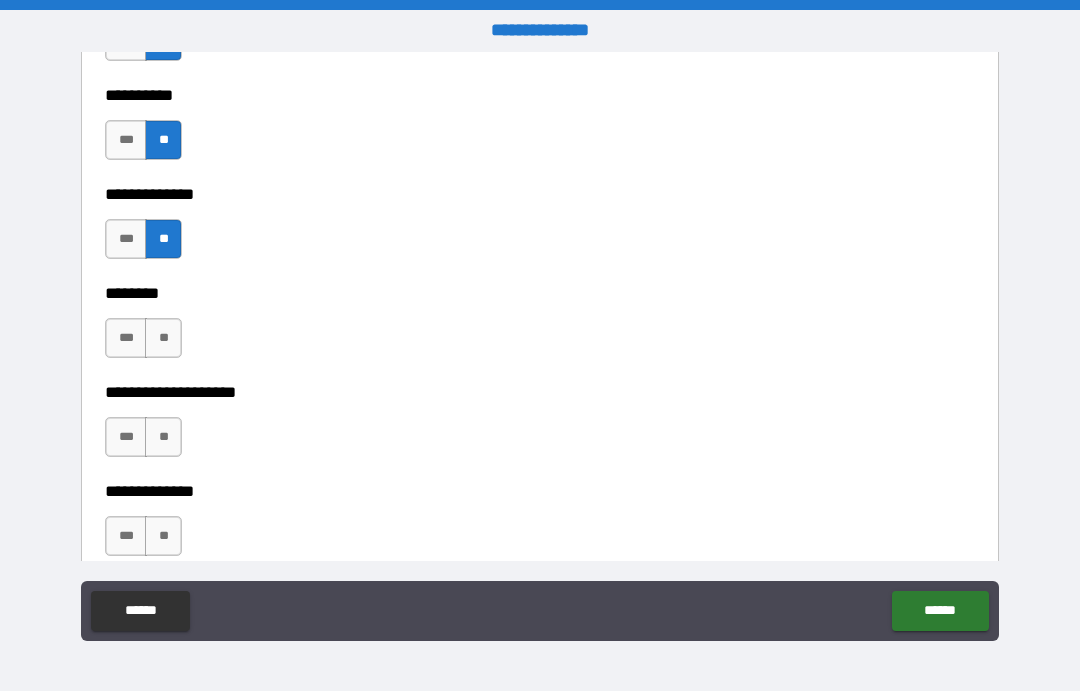 click on "**" at bounding box center (163, 338) 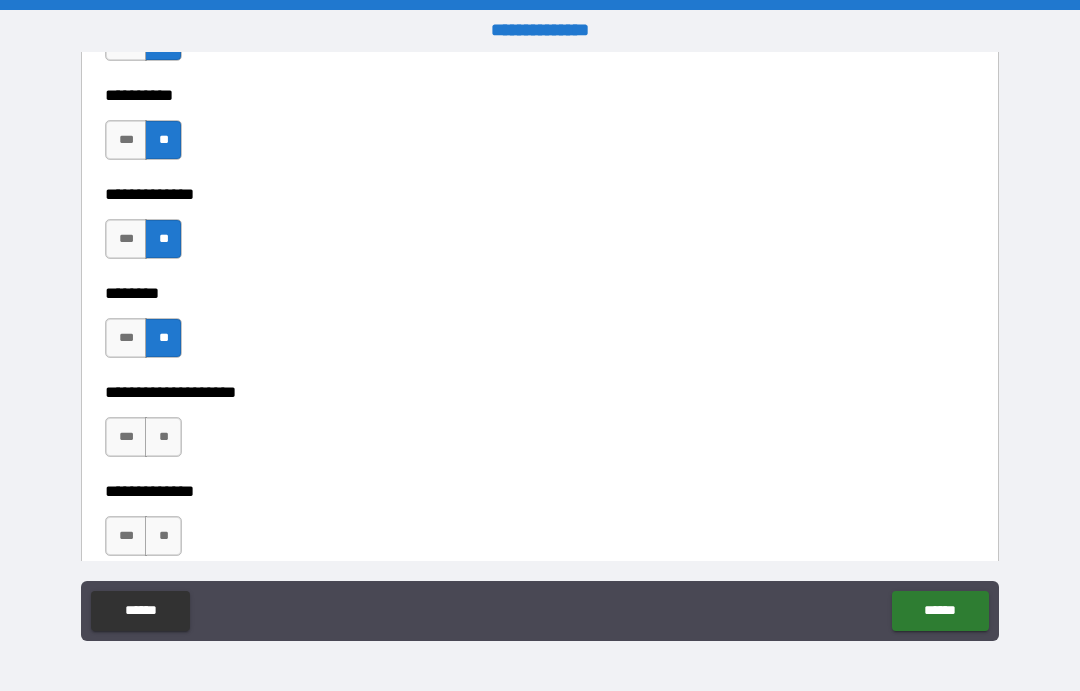 click on "**********" at bounding box center (540, 477) 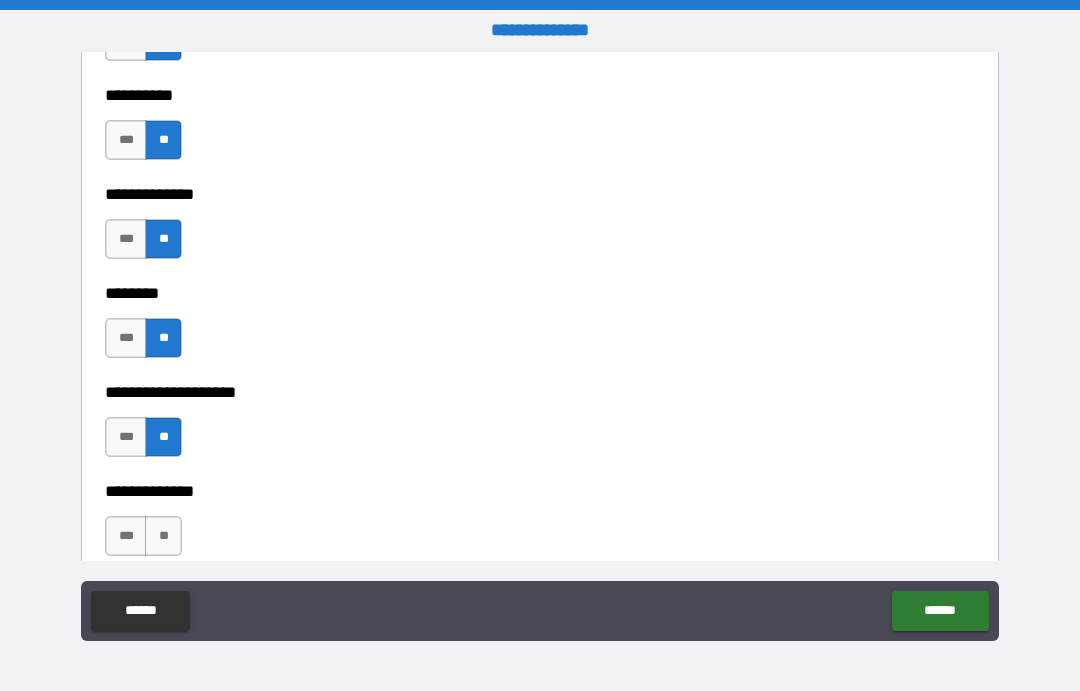click on "**" at bounding box center (163, 536) 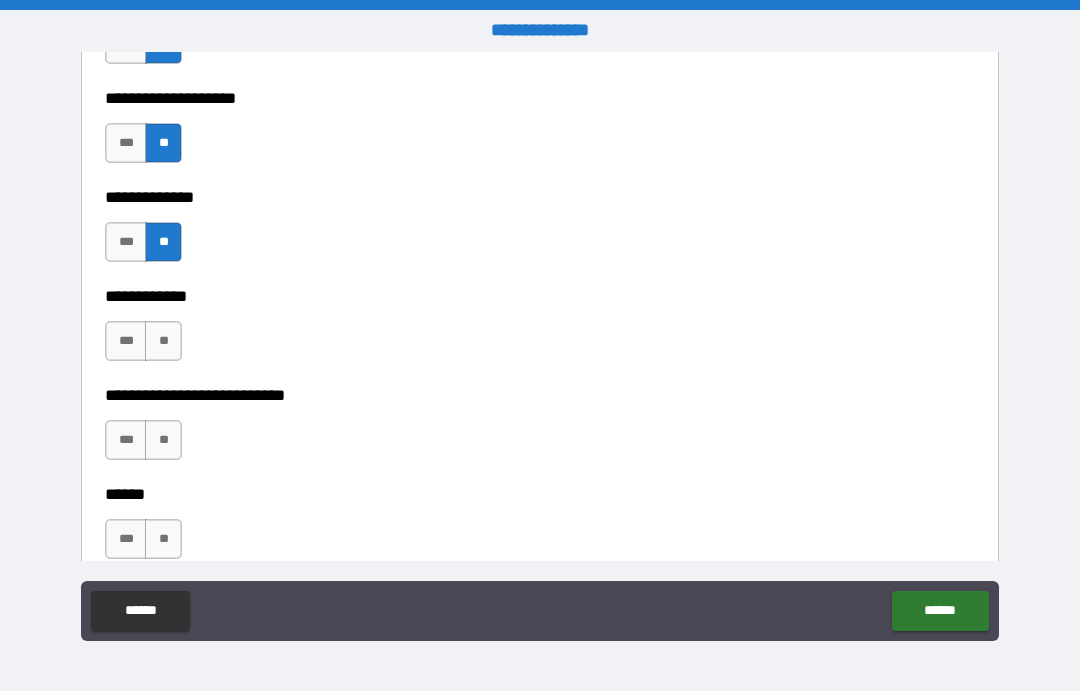 scroll, scrollTop: 8939, scrollLeft: 0, axis: vertical 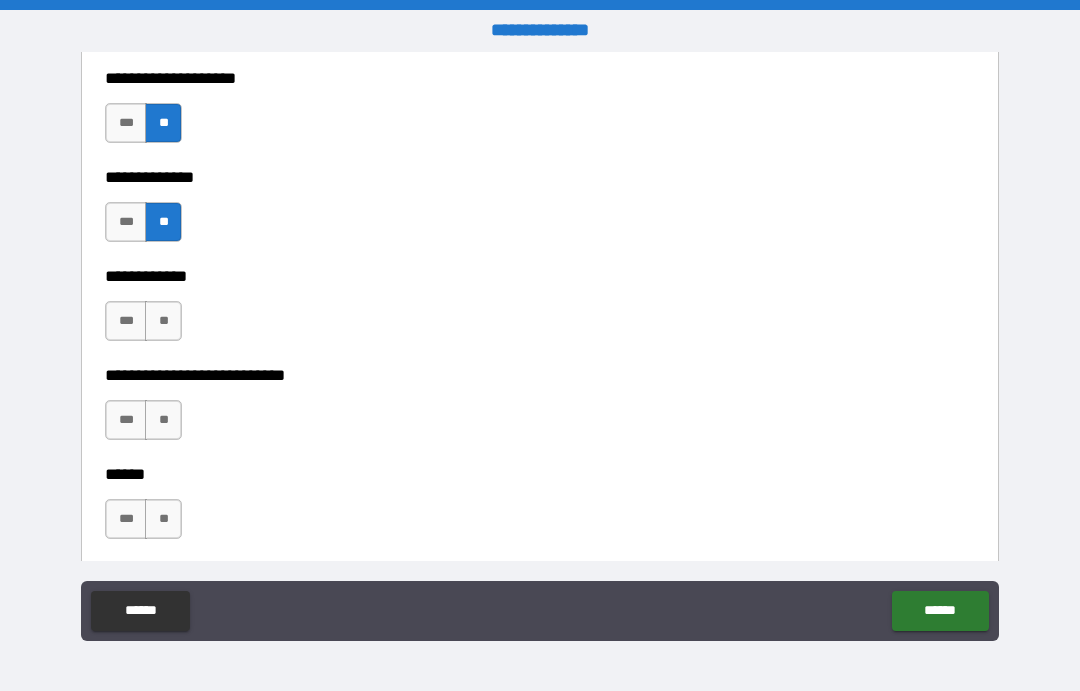 click on "**" at bounding box center [163, 519] 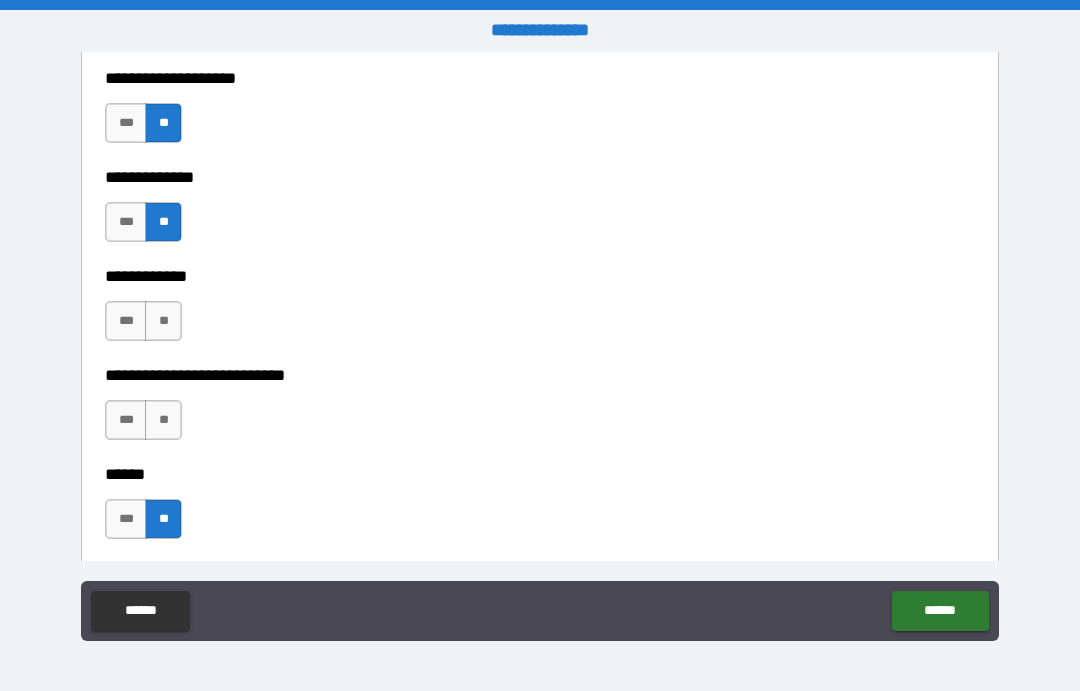 click on "**" at bounding box center [163, 420] 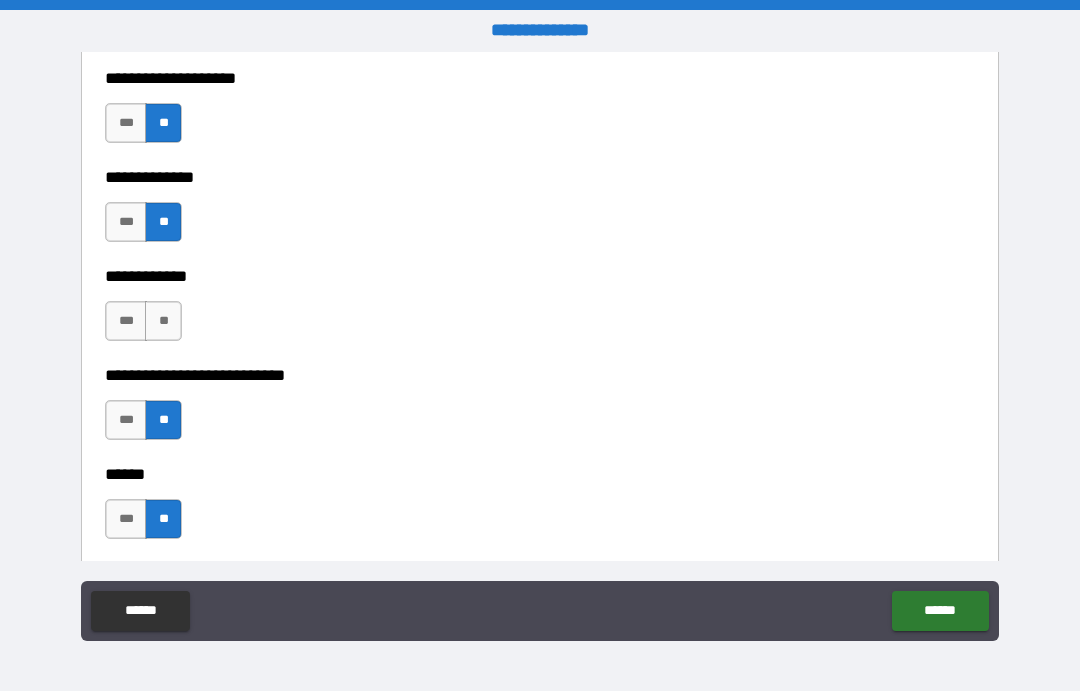 click on "**" at bounding box center [163, 321] 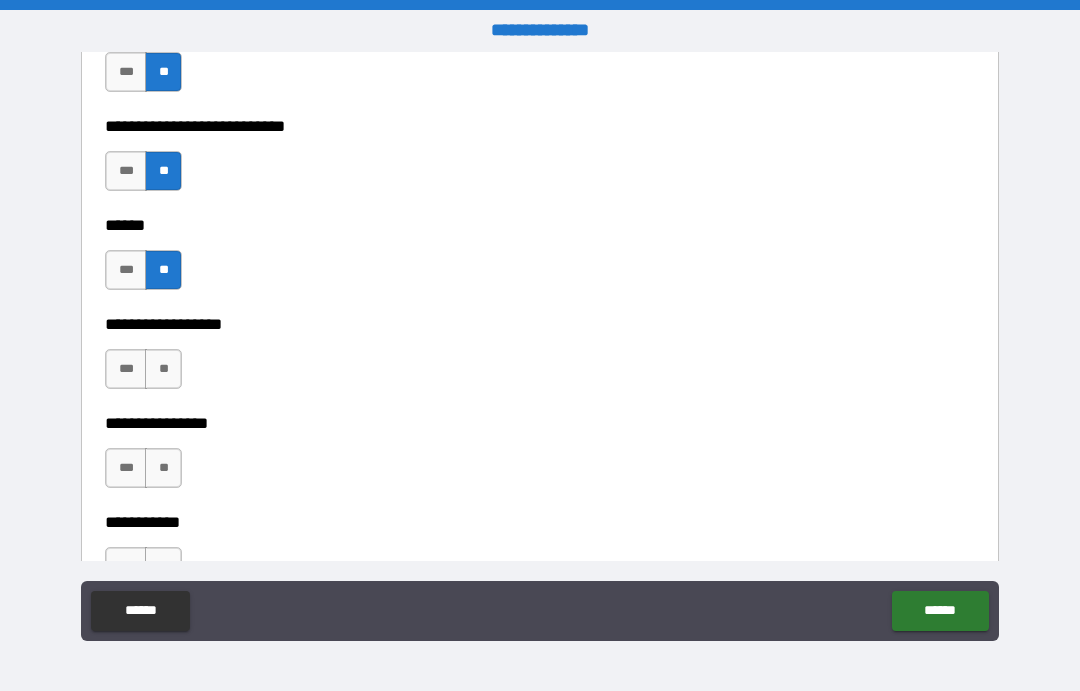 scroll, scrollTop: 9196, scrollLeft: 0, axis: vertical 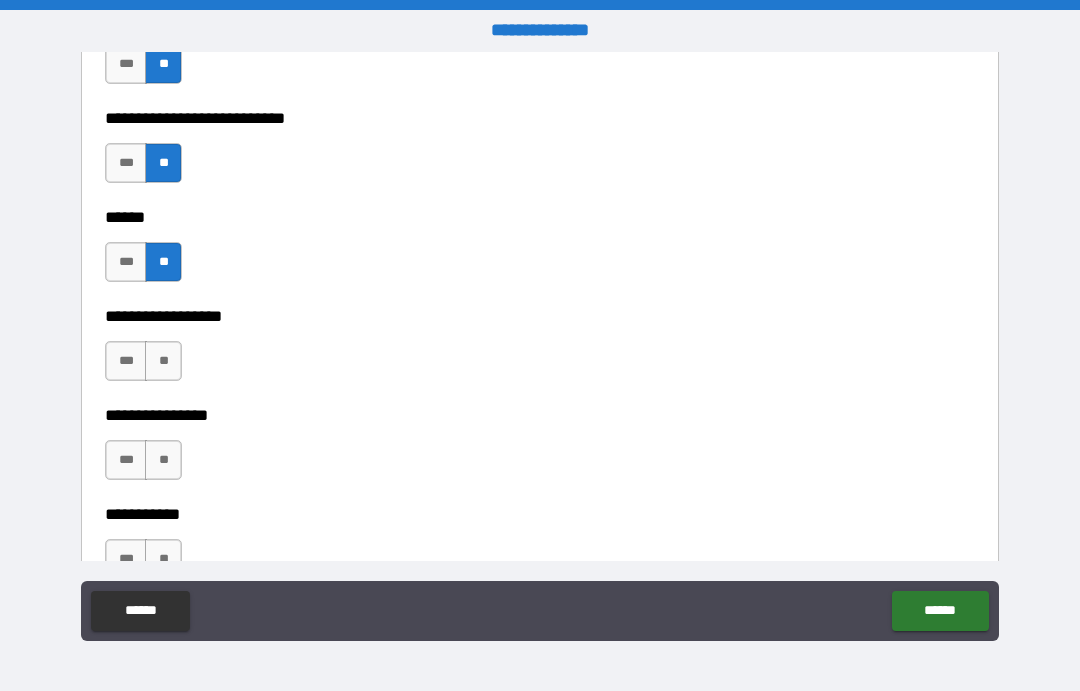 click on "**" at bounding box center [163, 361] 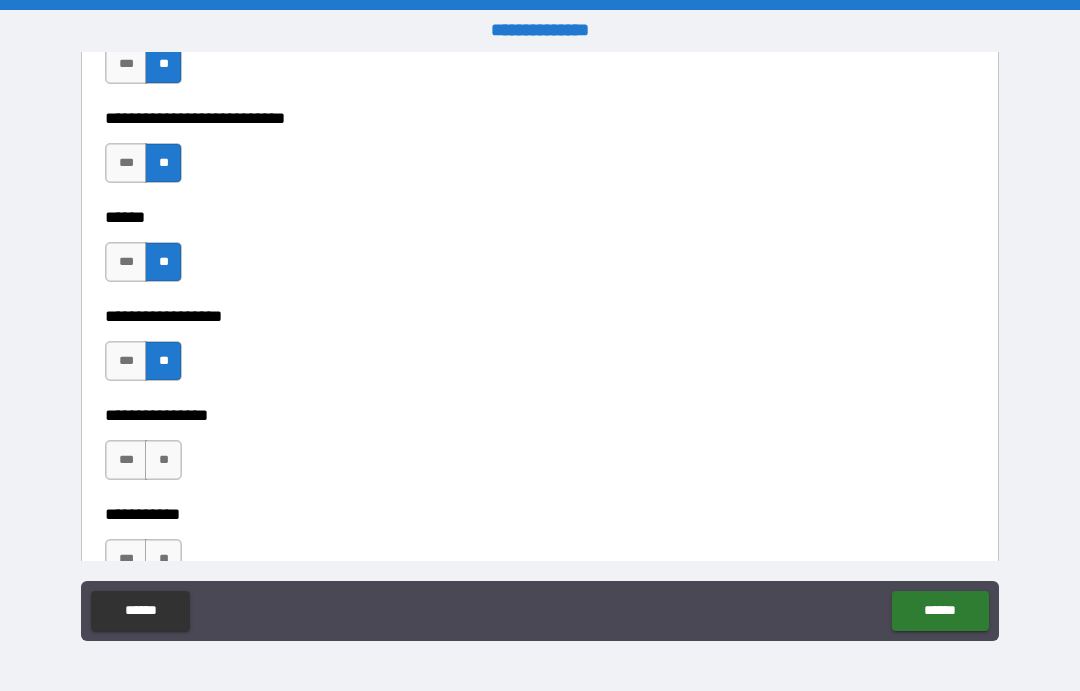 click on "**" at bounding box center (163, 460) 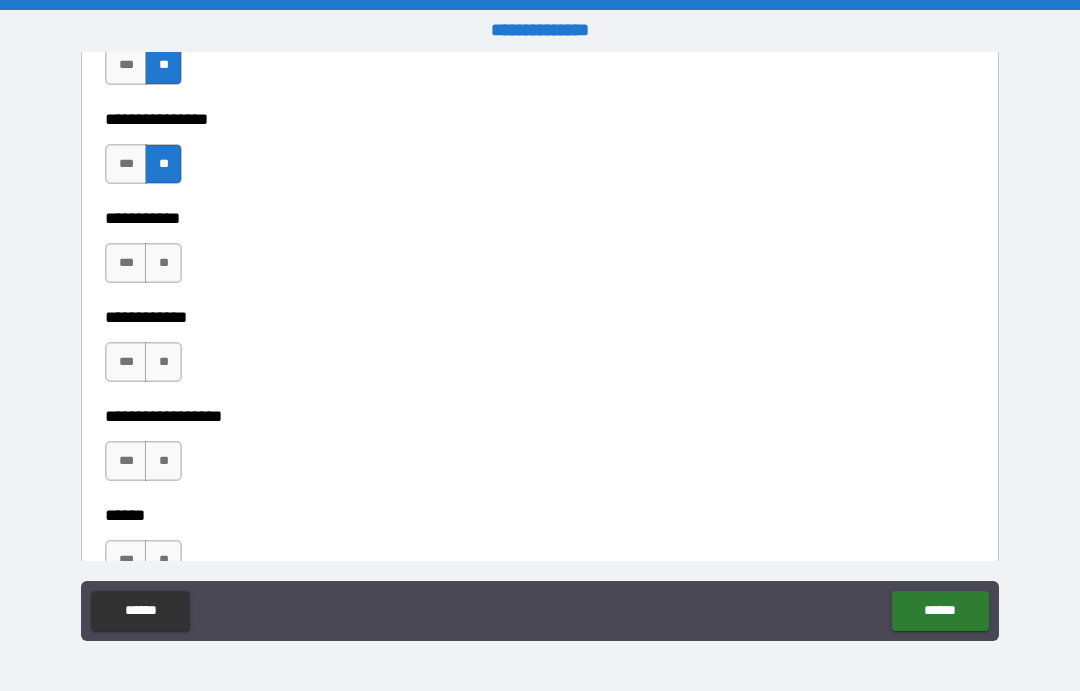 scroll, scrollTop: 9504, scrollLeft: 0, axis: vertical 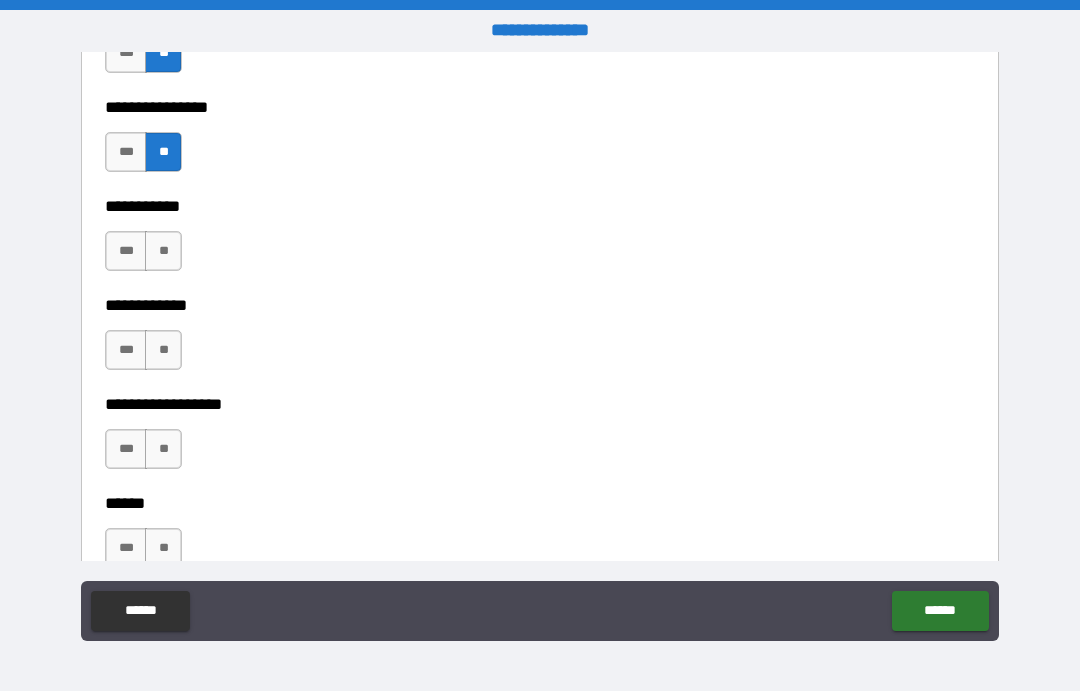 click on "**" at bounding box center [163, 251] 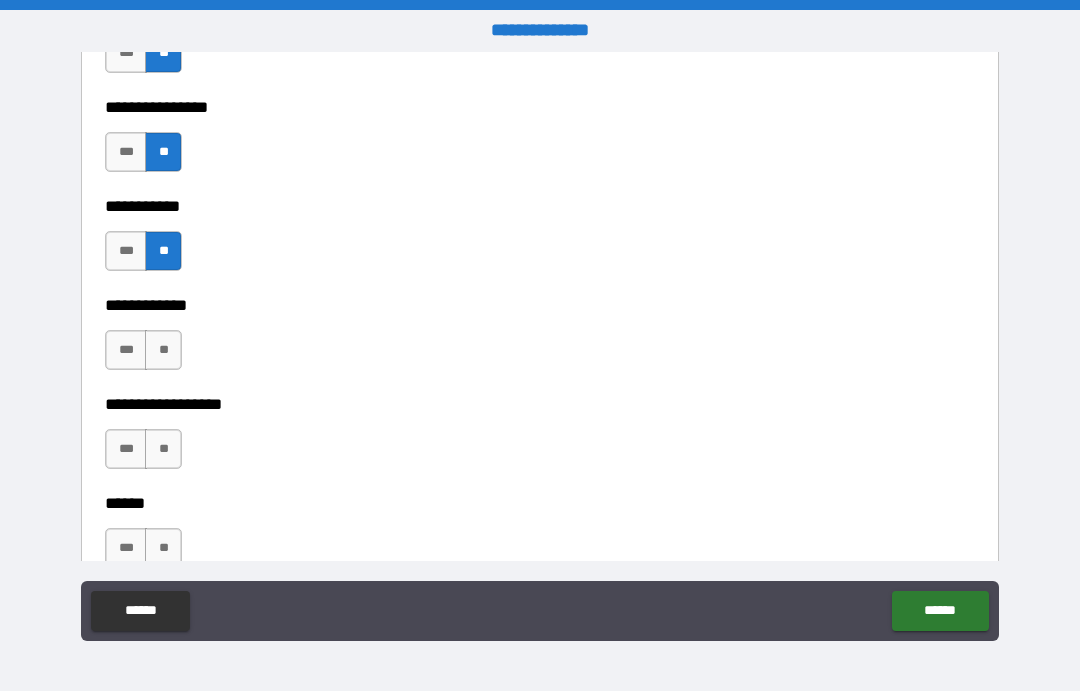 click on "**" at bounding box center [163, 350] 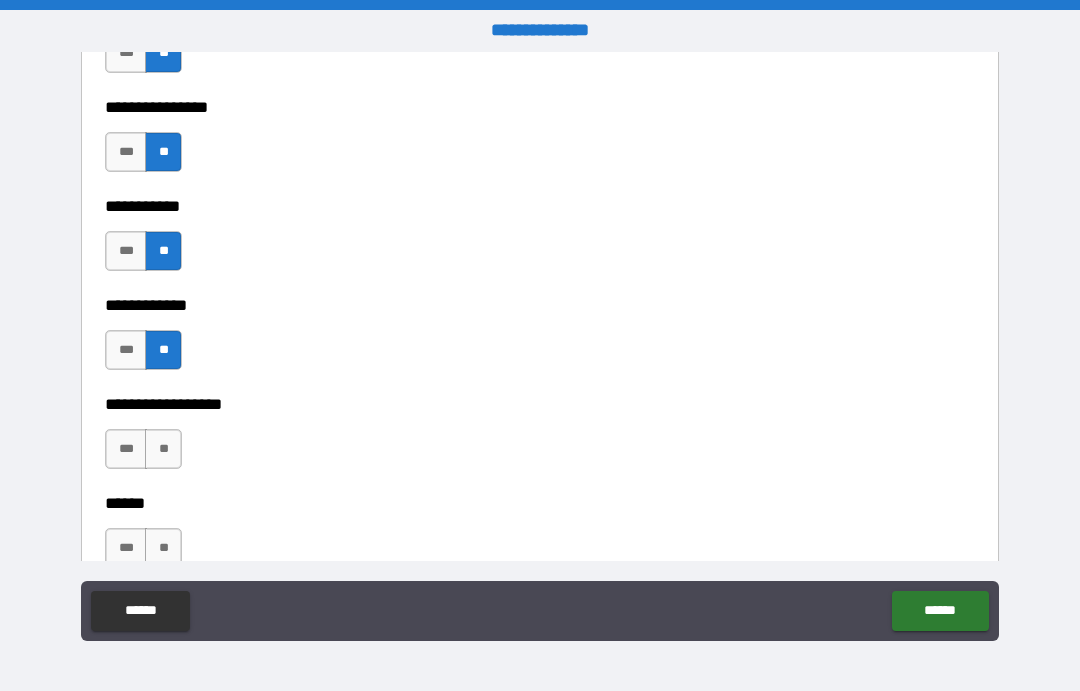 click on "**" at bounding box center (163, 449) 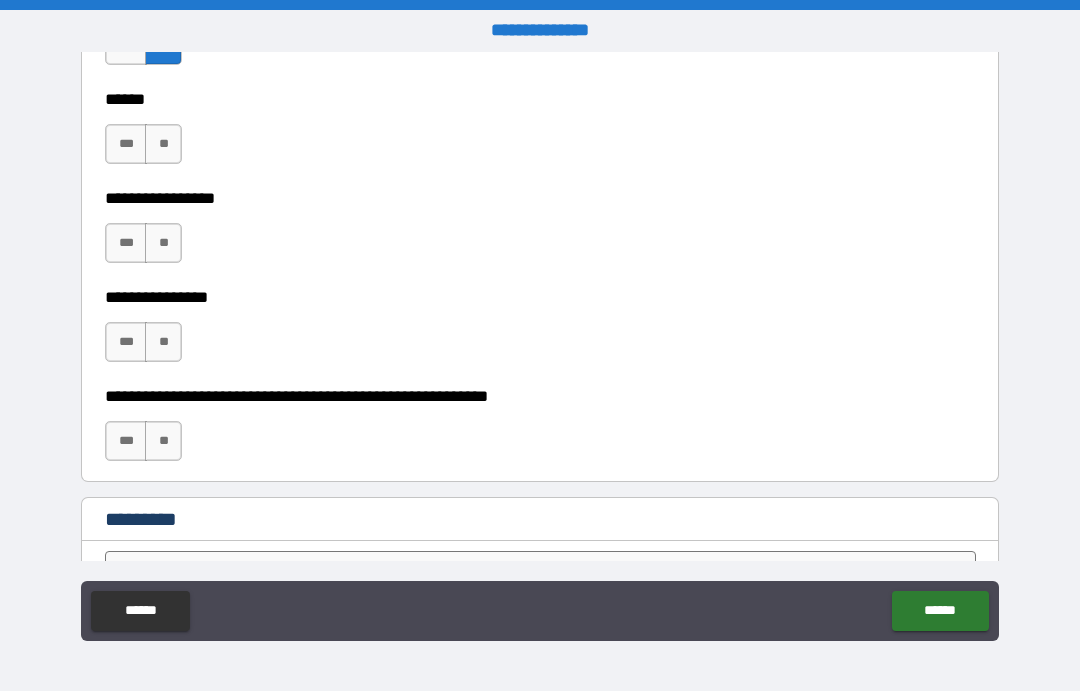 scroll, scrollTop: 9901, scrollLeft: 0, axis: vertical 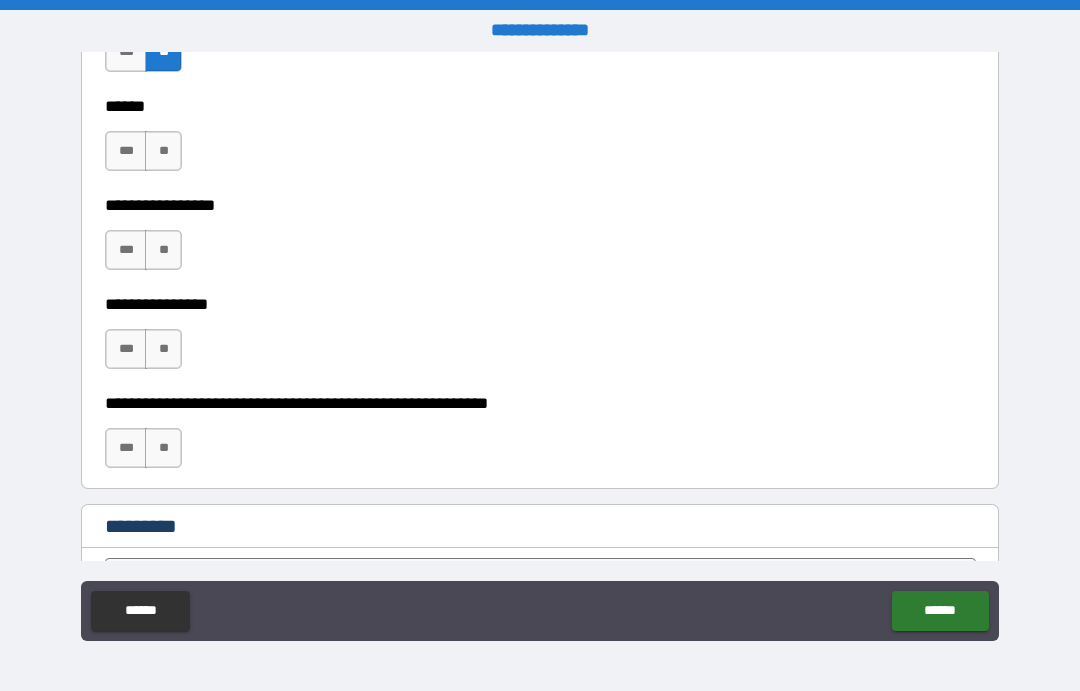 click on "**" at bounding box center [163, 151] 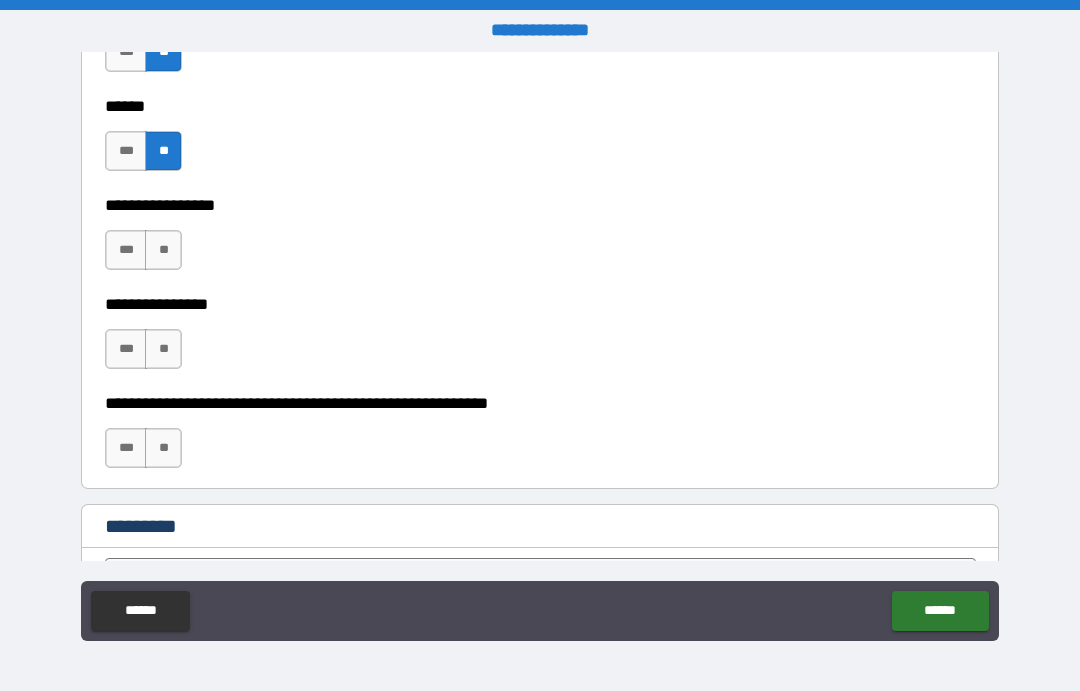 click on "**" at bounding box center [163, 349] 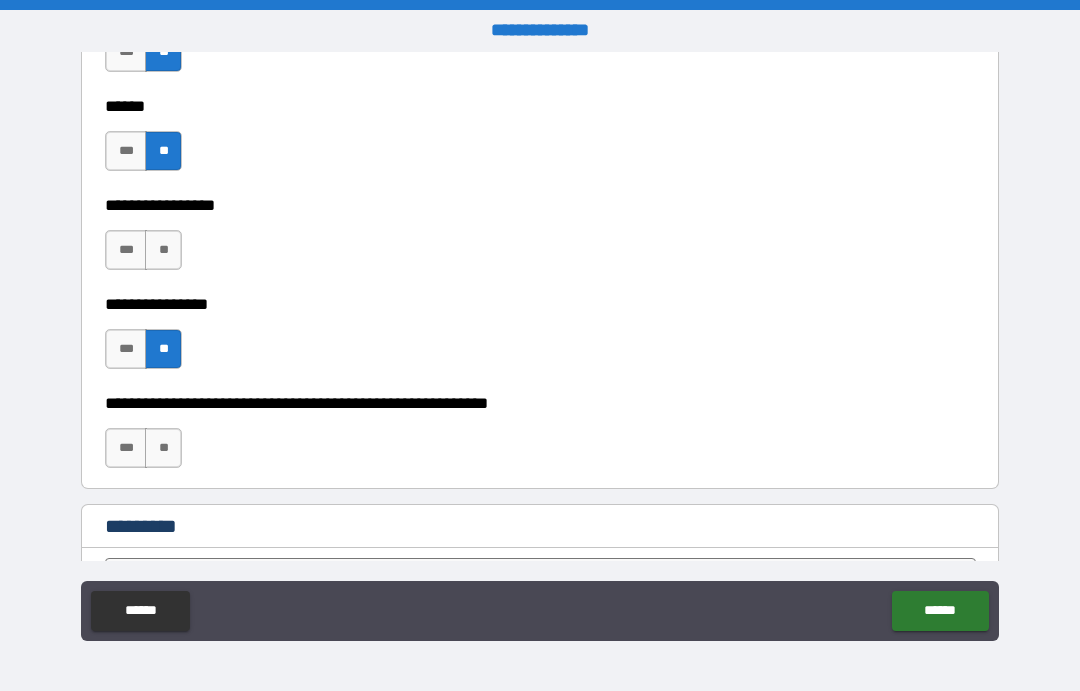 click on "**" at bounding box center (163, 250) 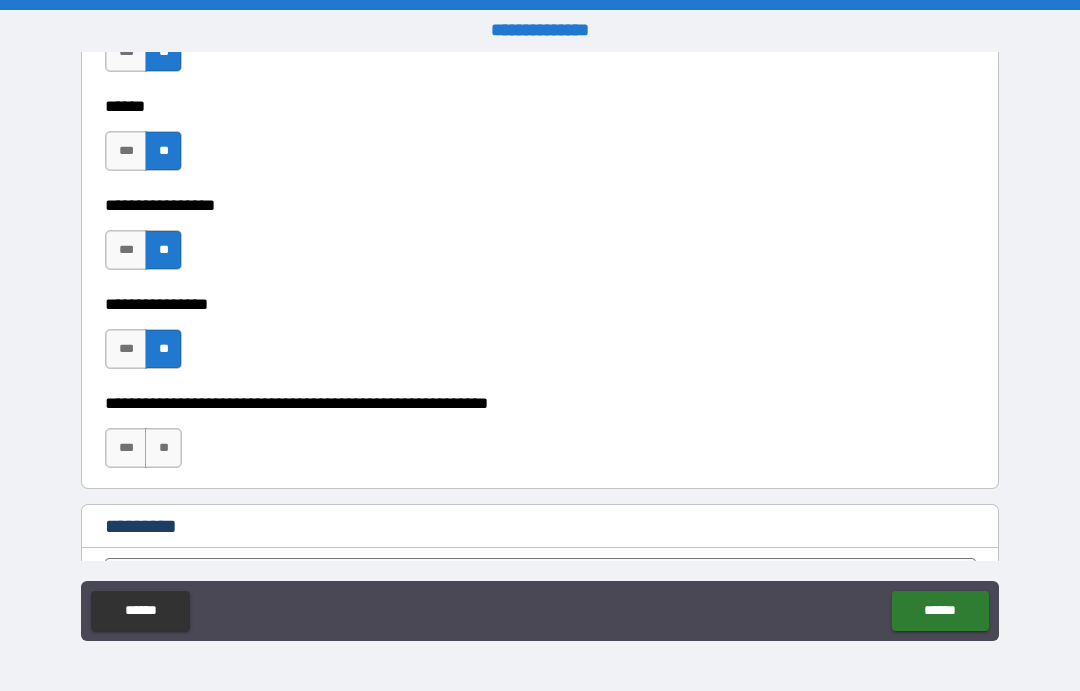 click on "**" at bounding box center [163, 448] 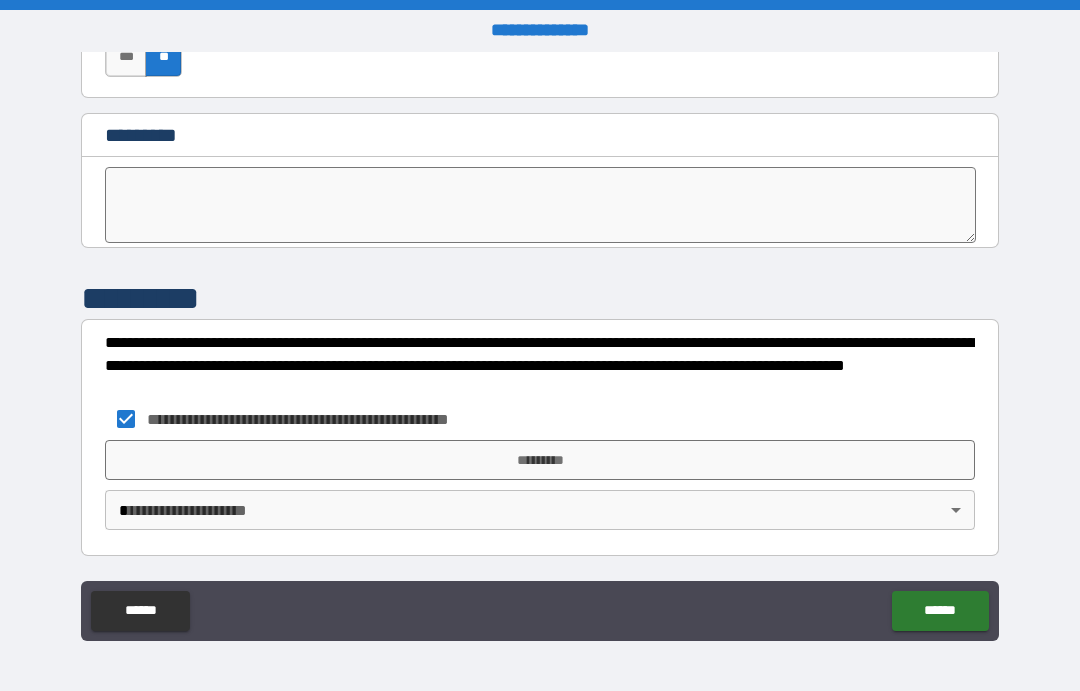 scroll, scrollTop: 10292, scrollLeft: 0, axis: vertical 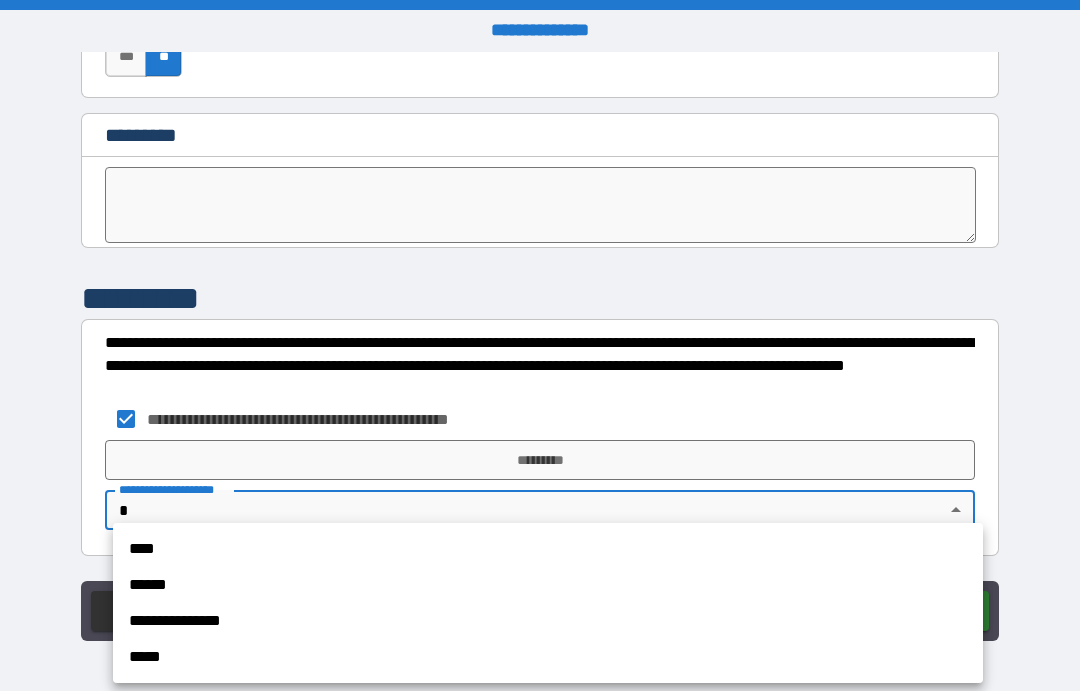 click on "****" at bounding box center [548, 549] 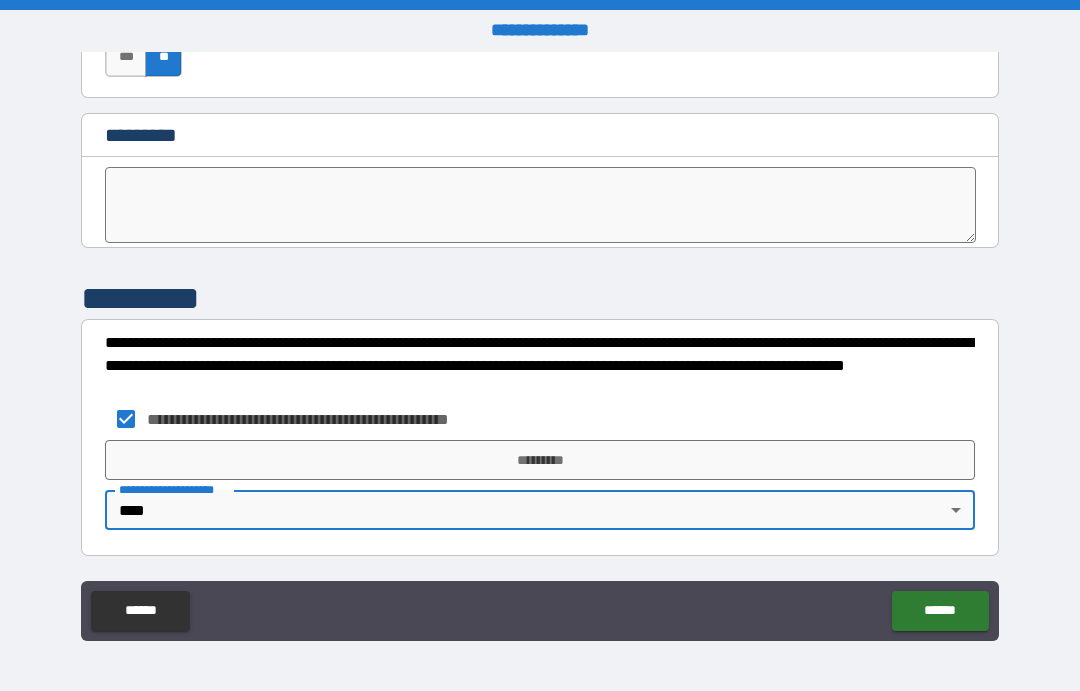 click on "*********" at bounding box center (540, 460) 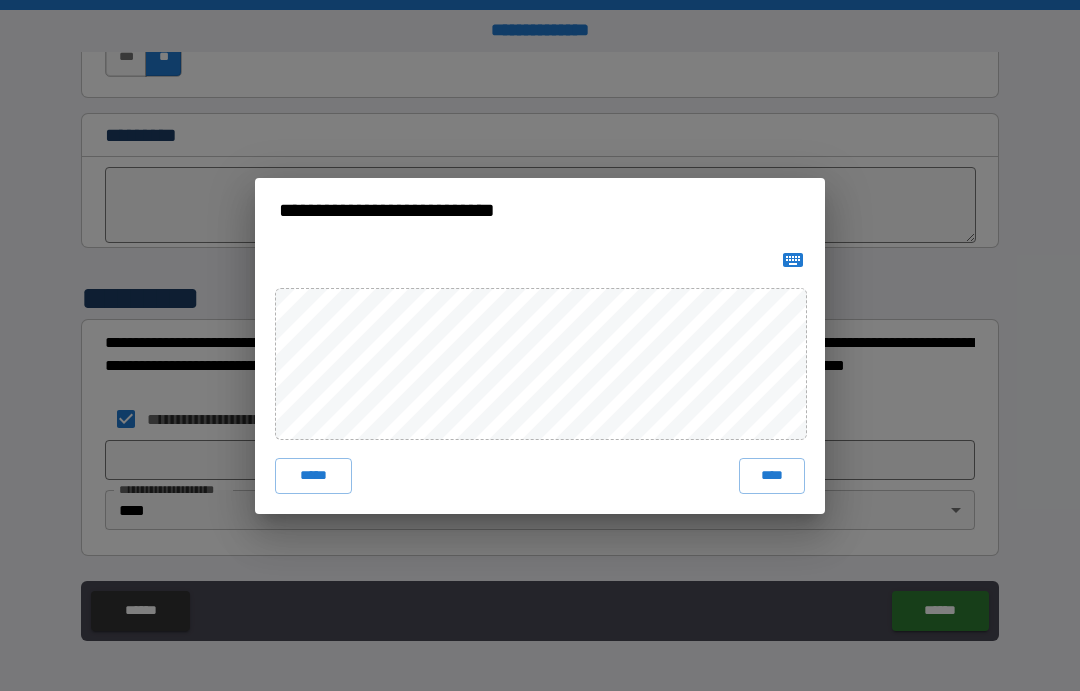 click on "****" at bounding box center [772, 476] 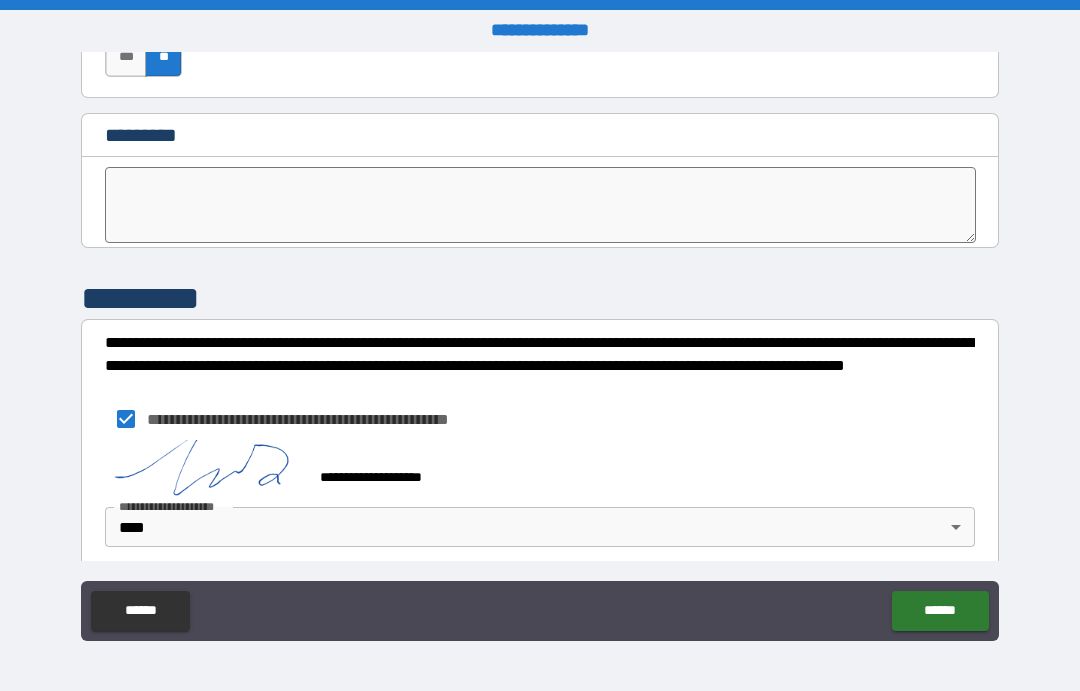 scroll, scrollTop: 10282, scrollLeft: 0, axis: vertical 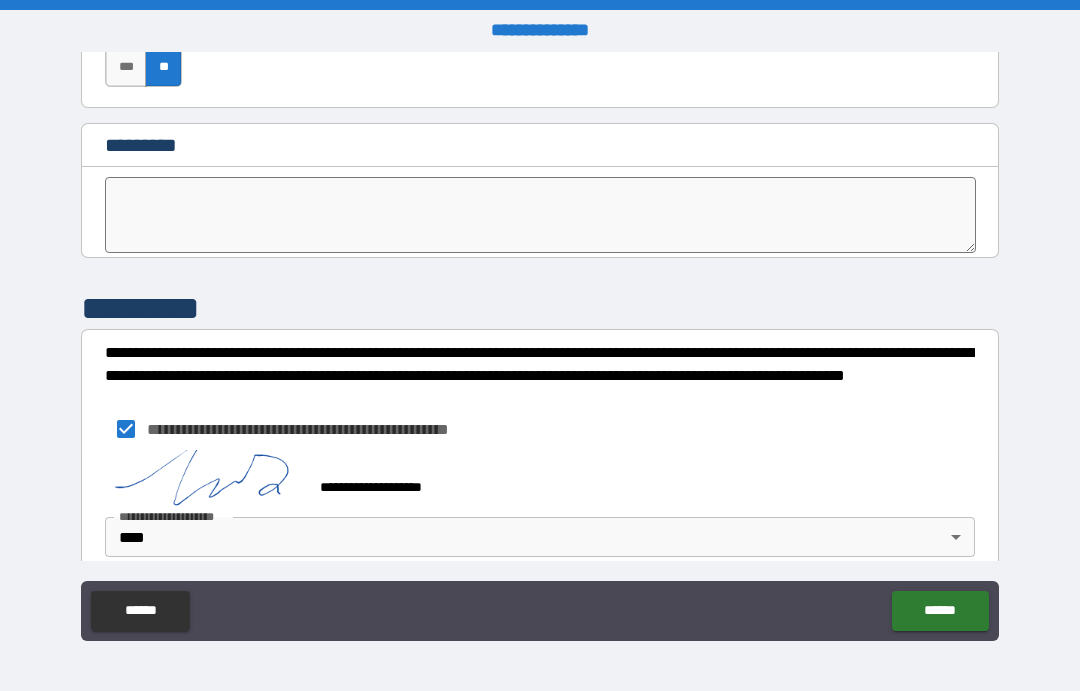 click on "******" at bounding box center [940, 611] 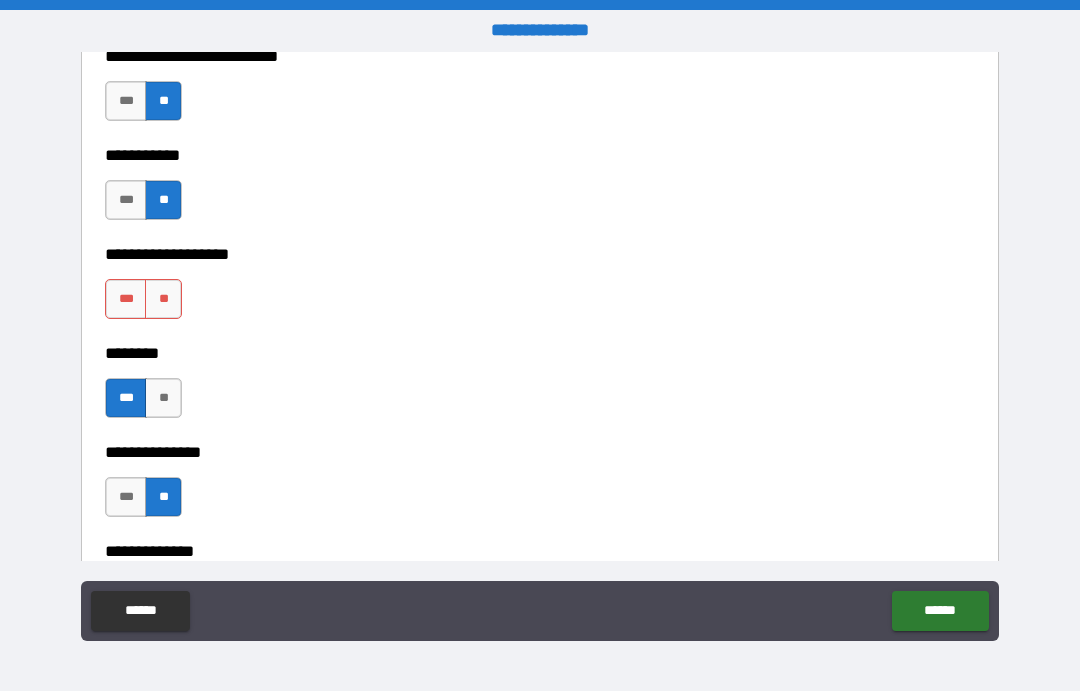 scroll, scrollTop: 4310, scrollLeft: 0, axis: vertical 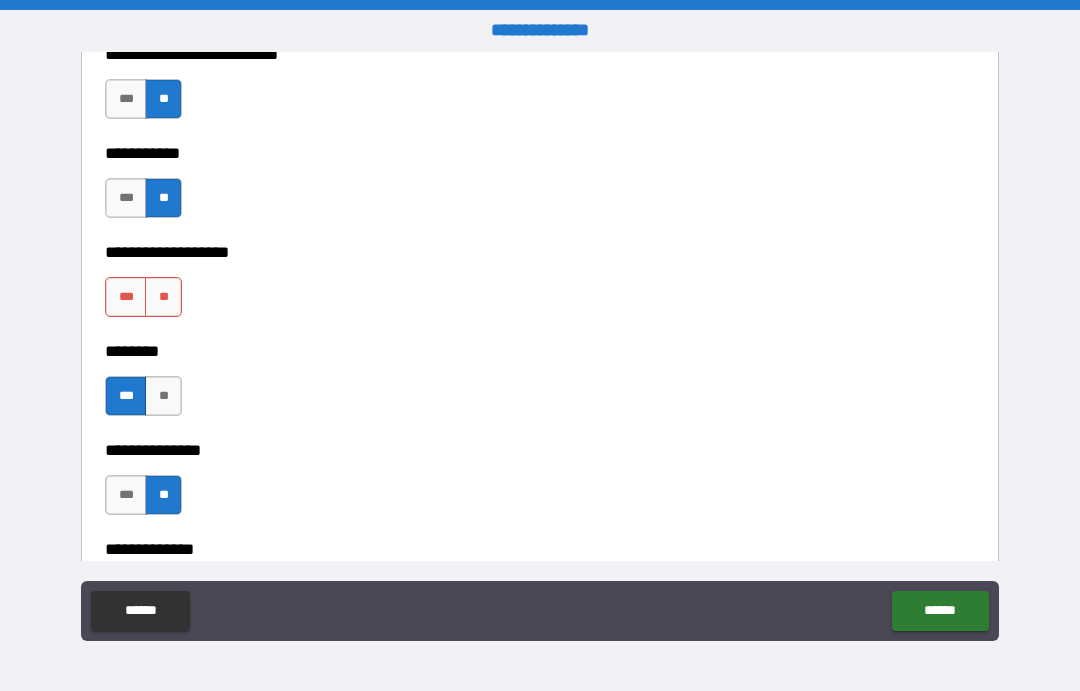 click on "**********" at bounding box center (540, 238) 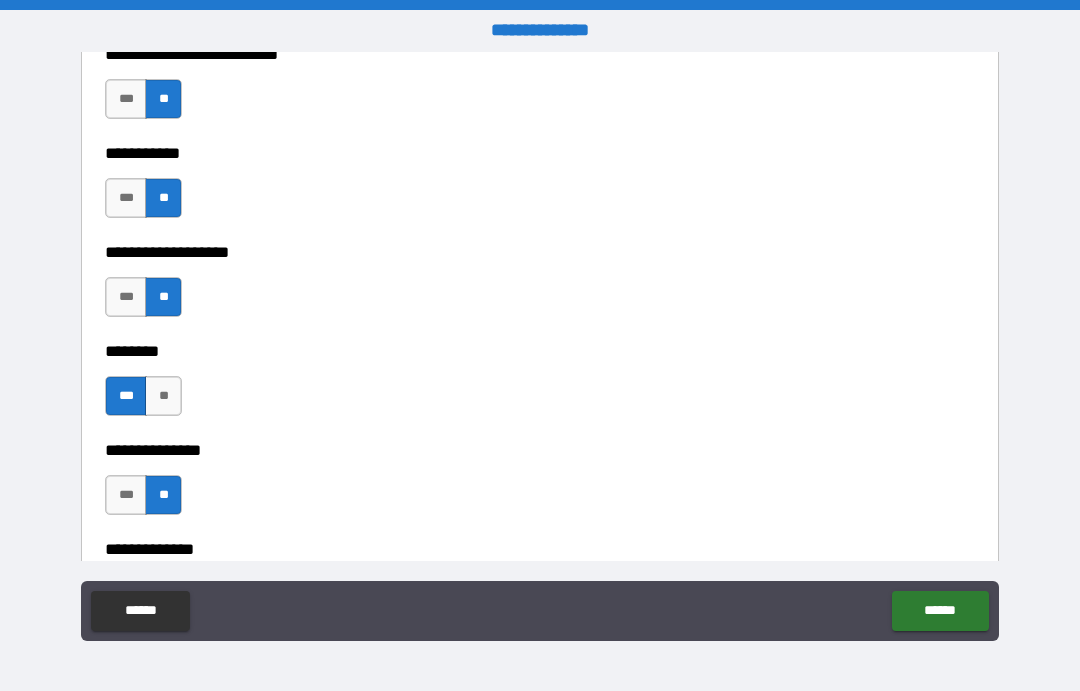click on "******" at bounding box center [940, 611] 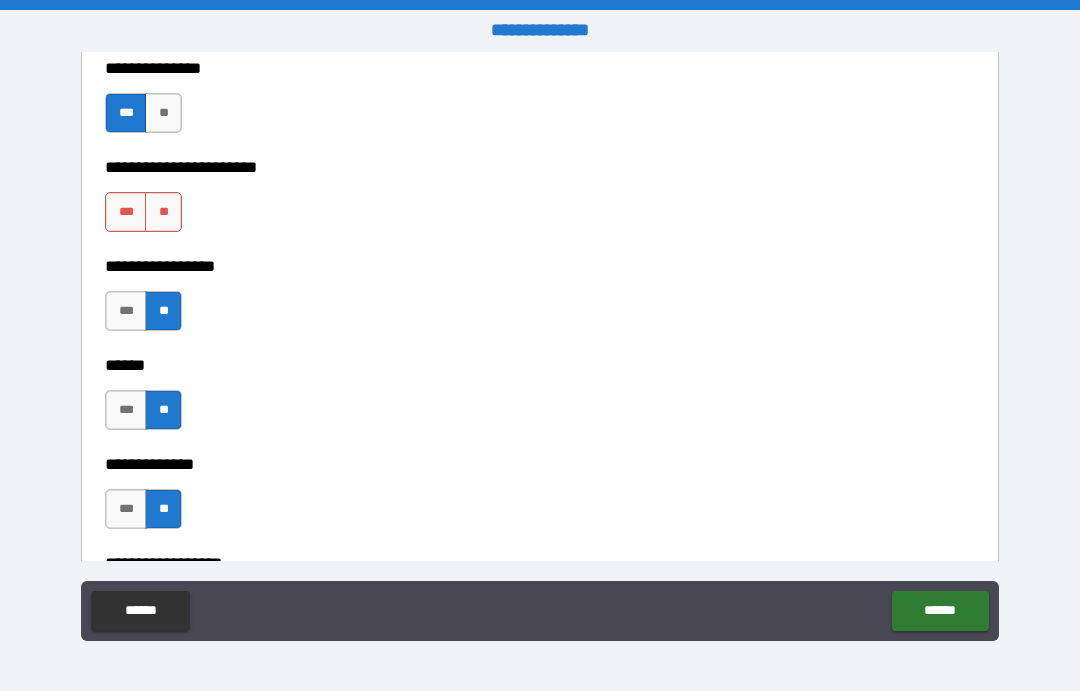 scroll, scrollTop: 3106, scrollLeft: 0, axis: vertical 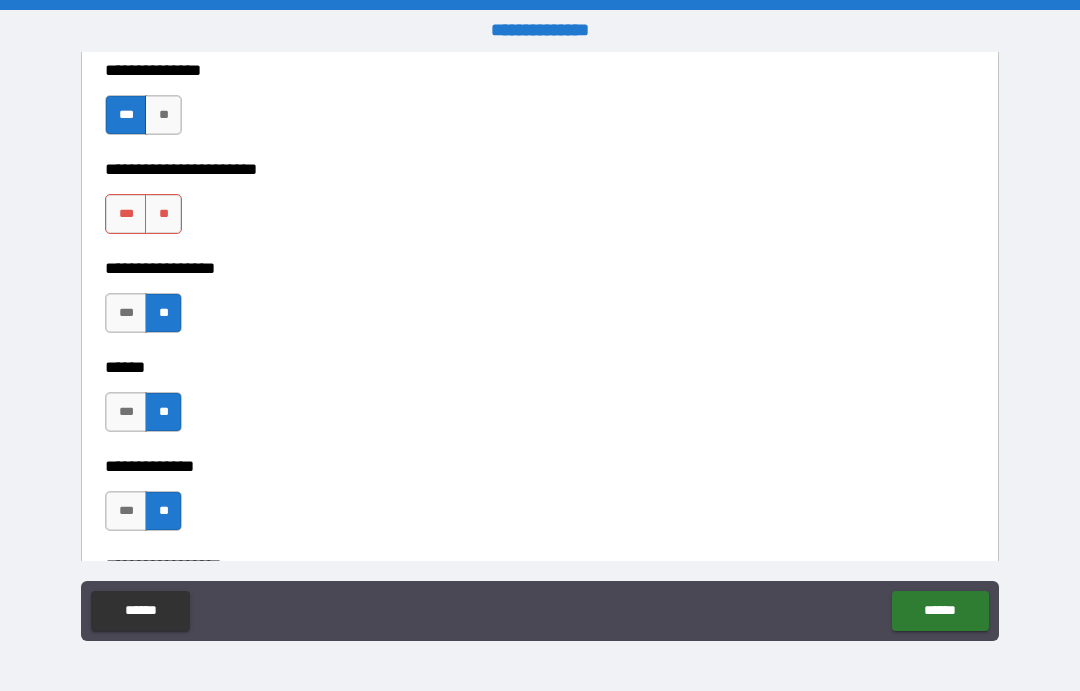 click on "**" at bounding box center [163, 214] 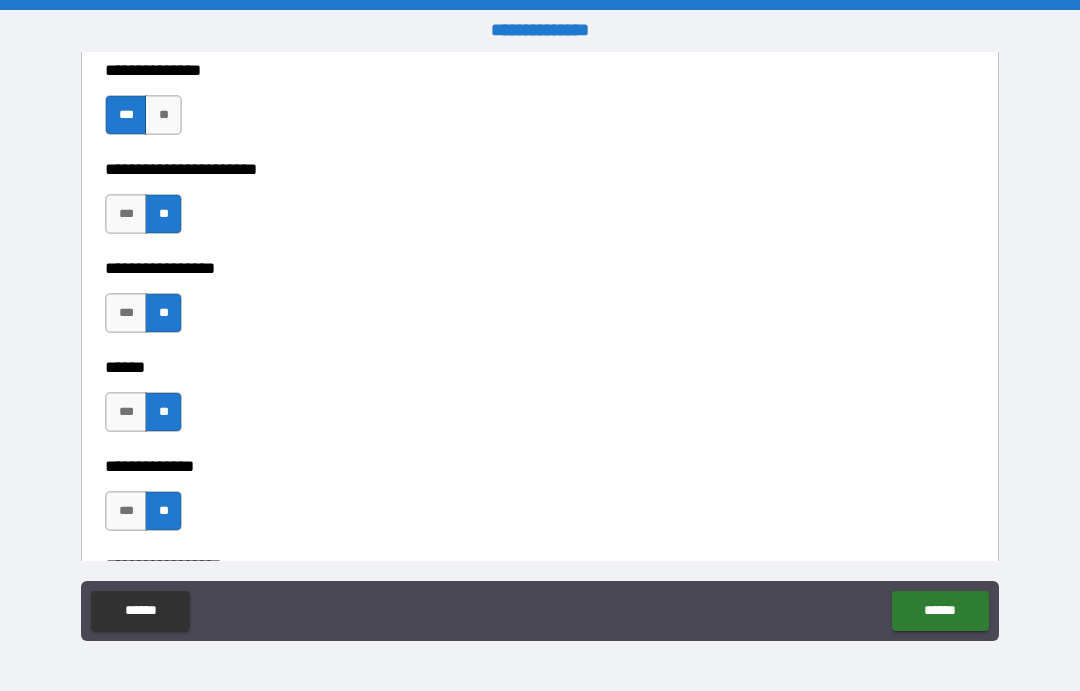 click on "******" at bounding box center (940, 611) 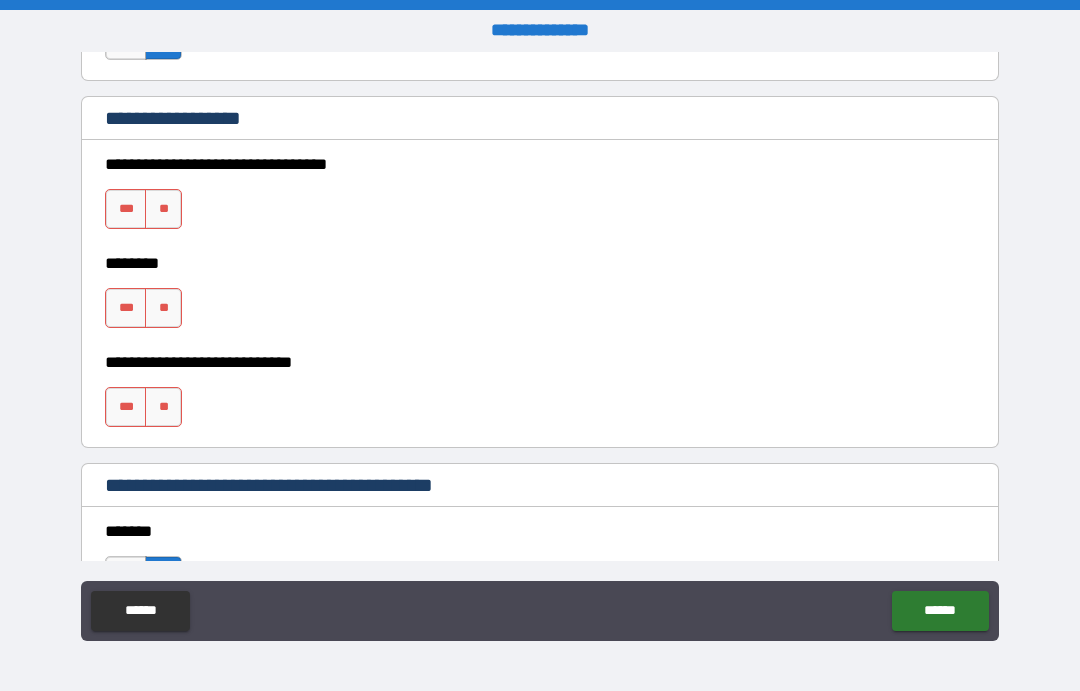 scroll, scrollTop: 1098, scrollLeft: 0, axis: vertical 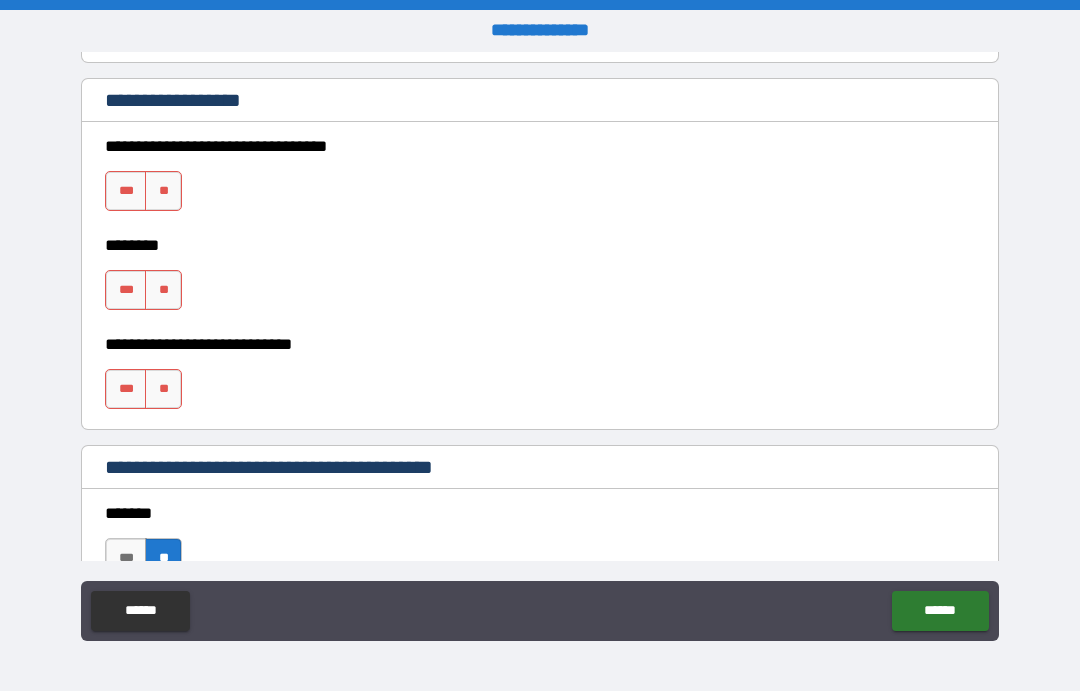 click on "**" at bounding box center [163, 191] 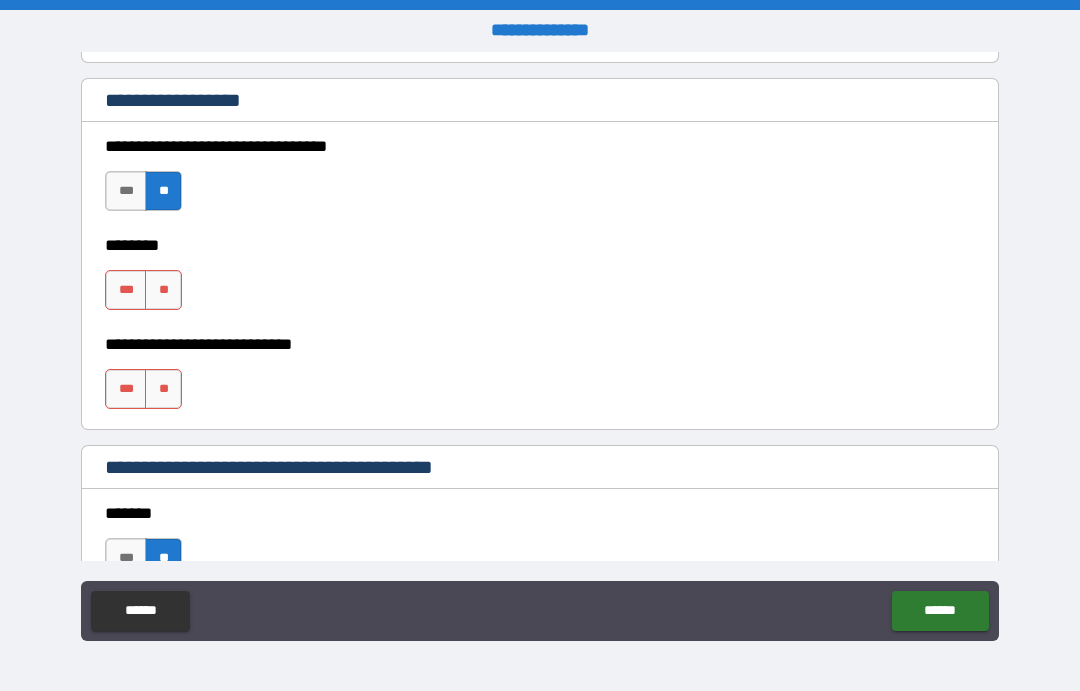 click on "**" at bounding box center [163, 290] 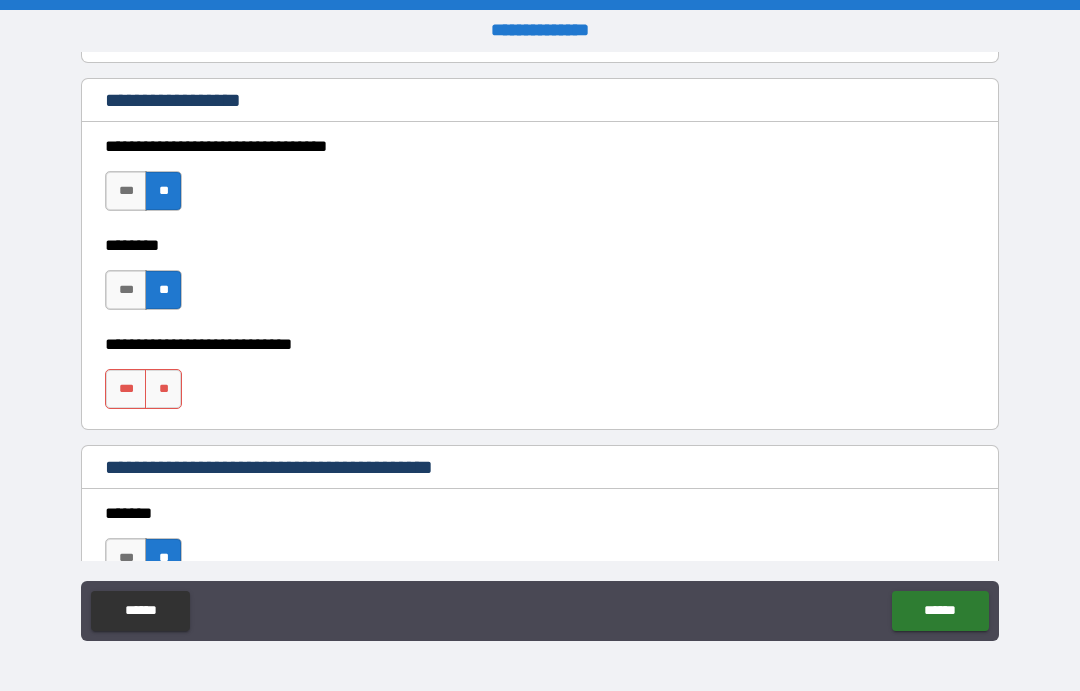click on "**" at bounding box center (163, 389) 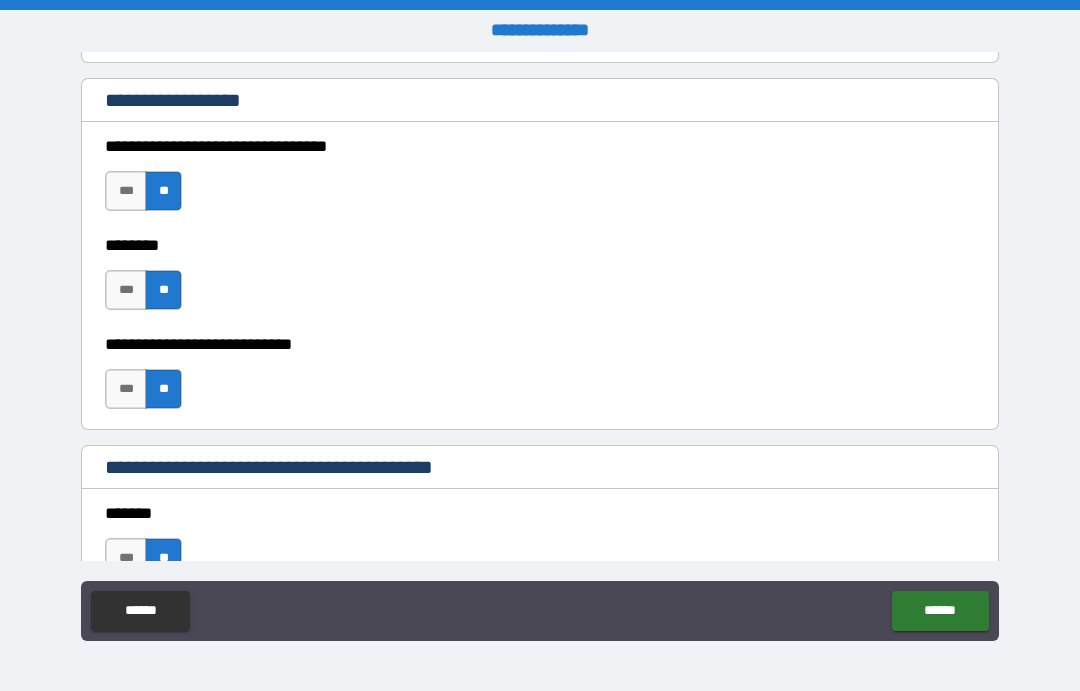 click on "******" at bounding box center (940, 611) 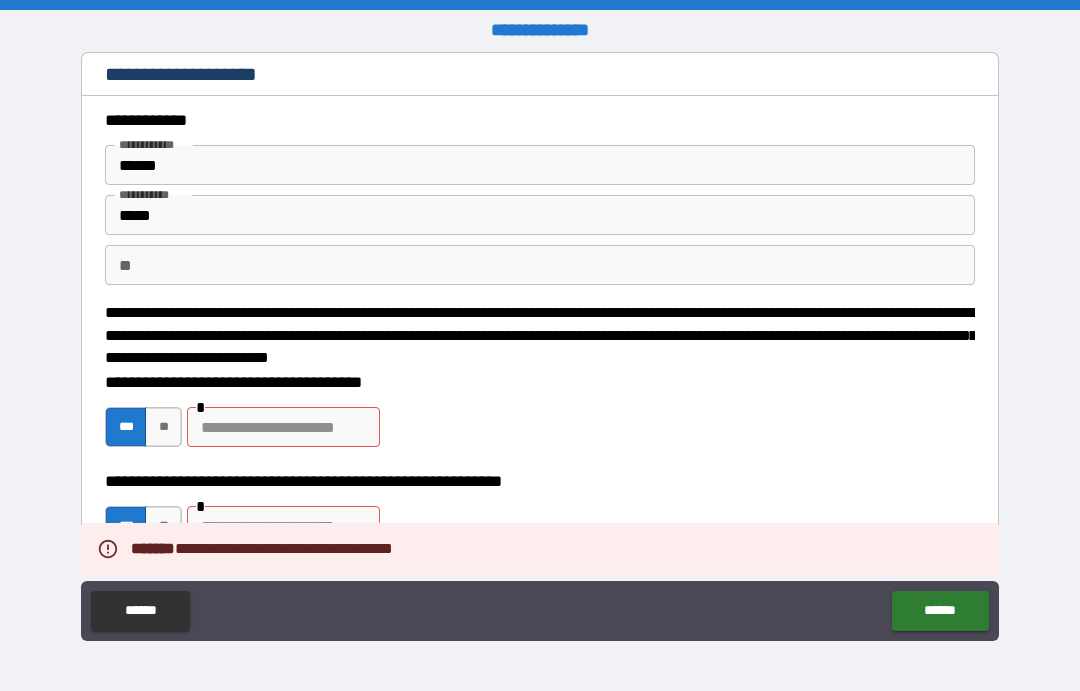 scroll, scrollTop: 0, scrollLeft: 0, axis: both 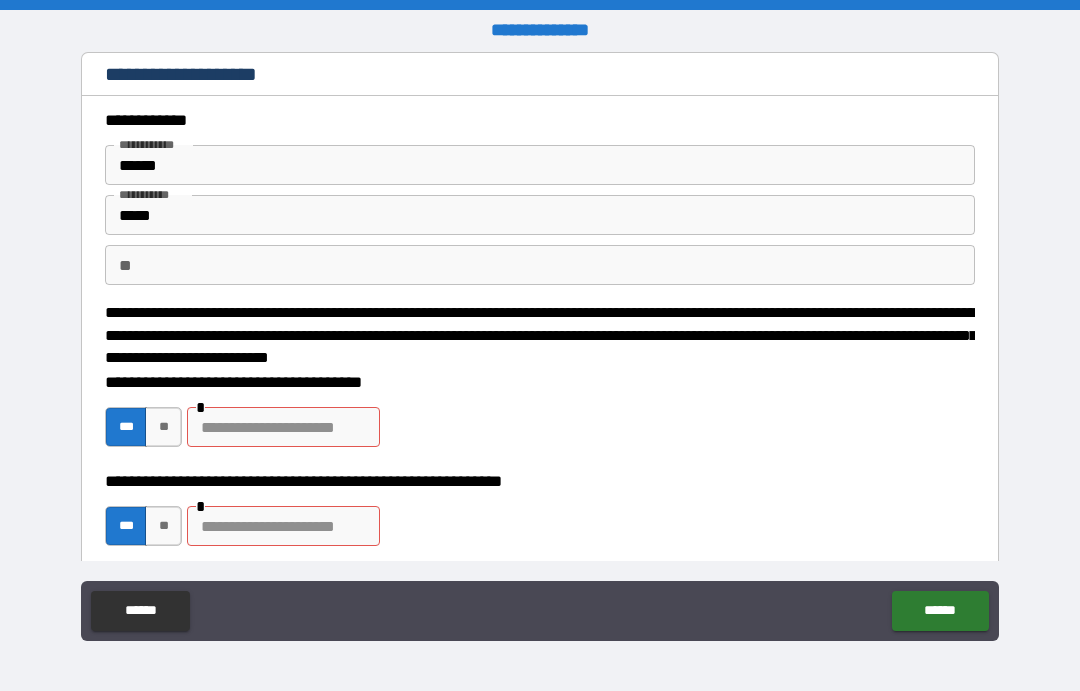 click at bounding box center (283, 526) 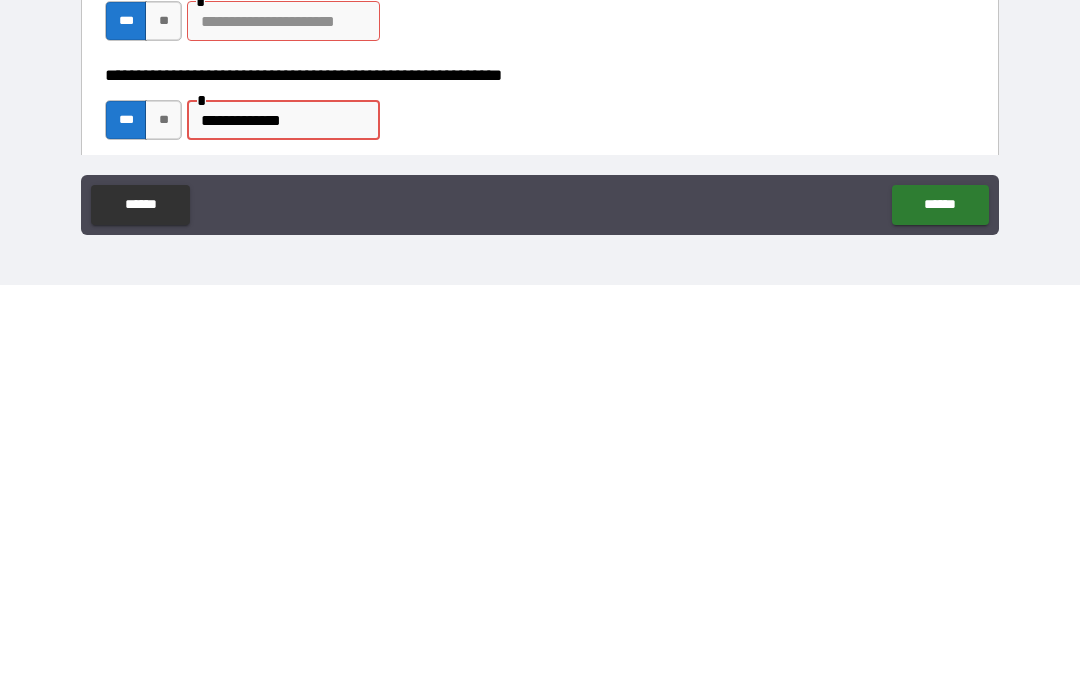 click on "**********" at bounding box center [283, 526] 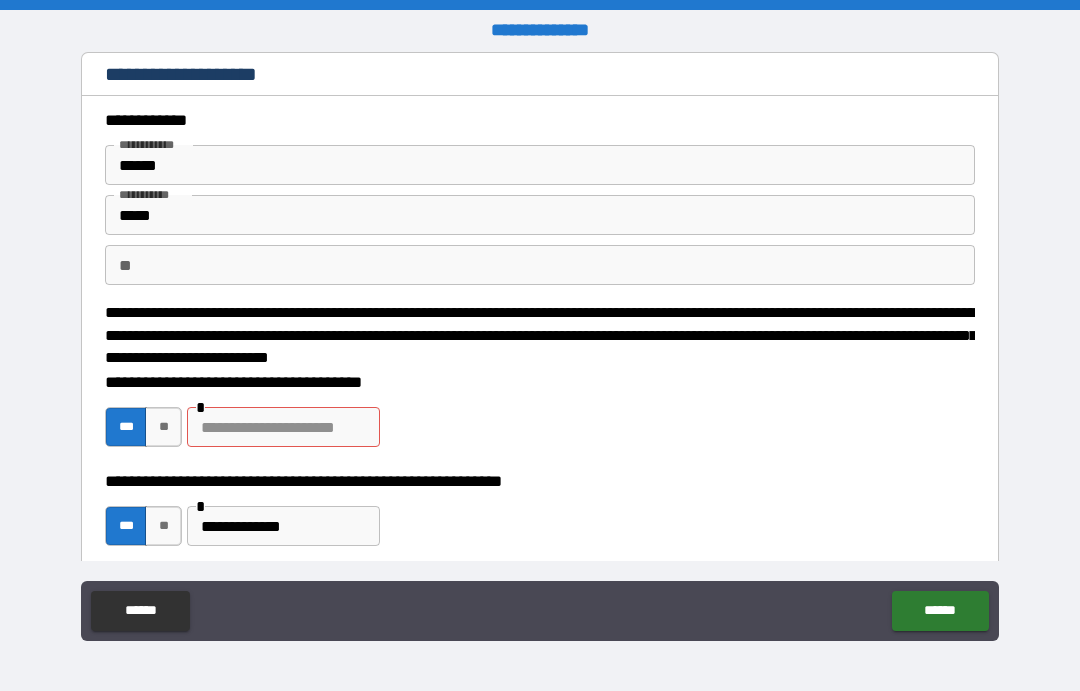 scroll, scrollTop: 0, scrollLeft: 0, axis: both 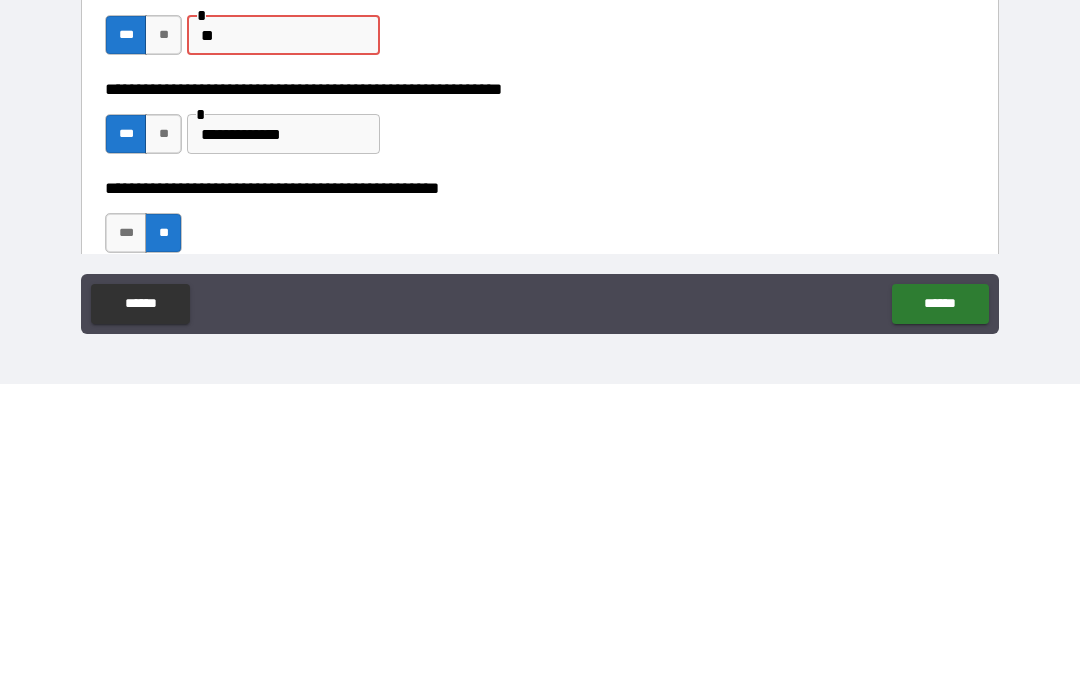 type on "**" 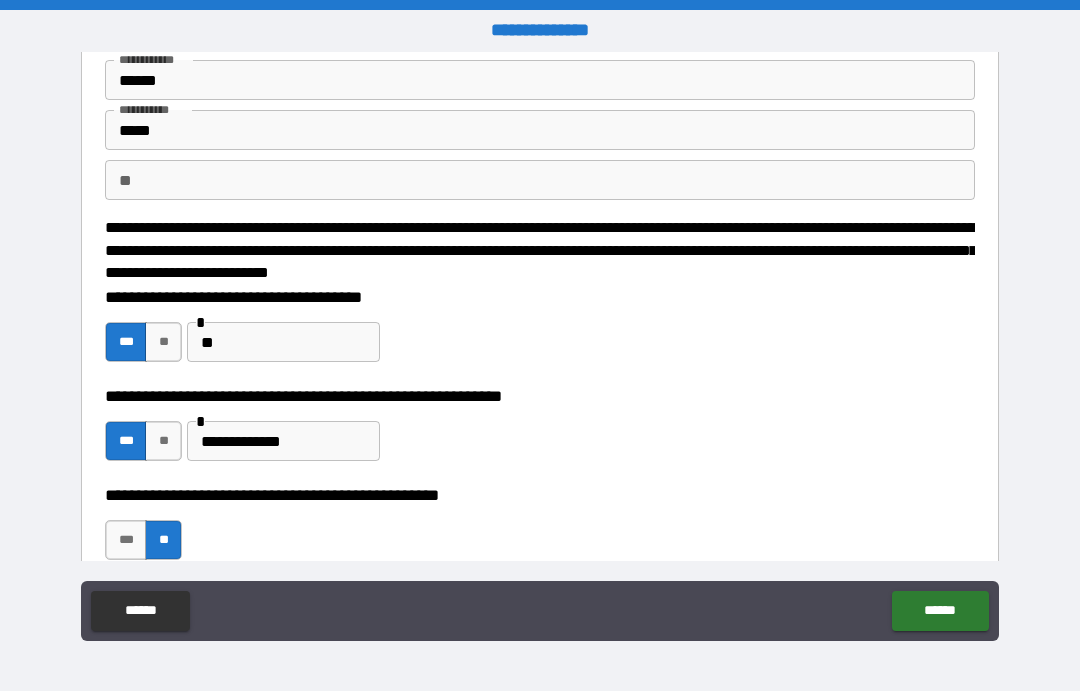 click on "******" at bounding box center (940, 611) 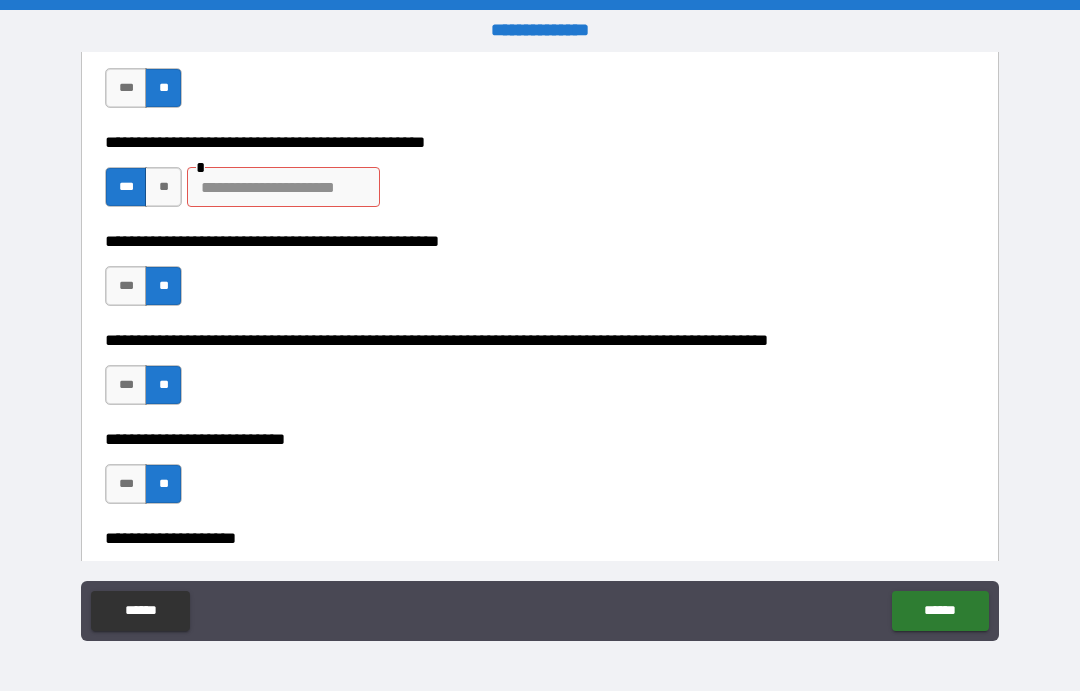 scroll, scrollTop: 536, scrollLeft: 0, axis: vertical 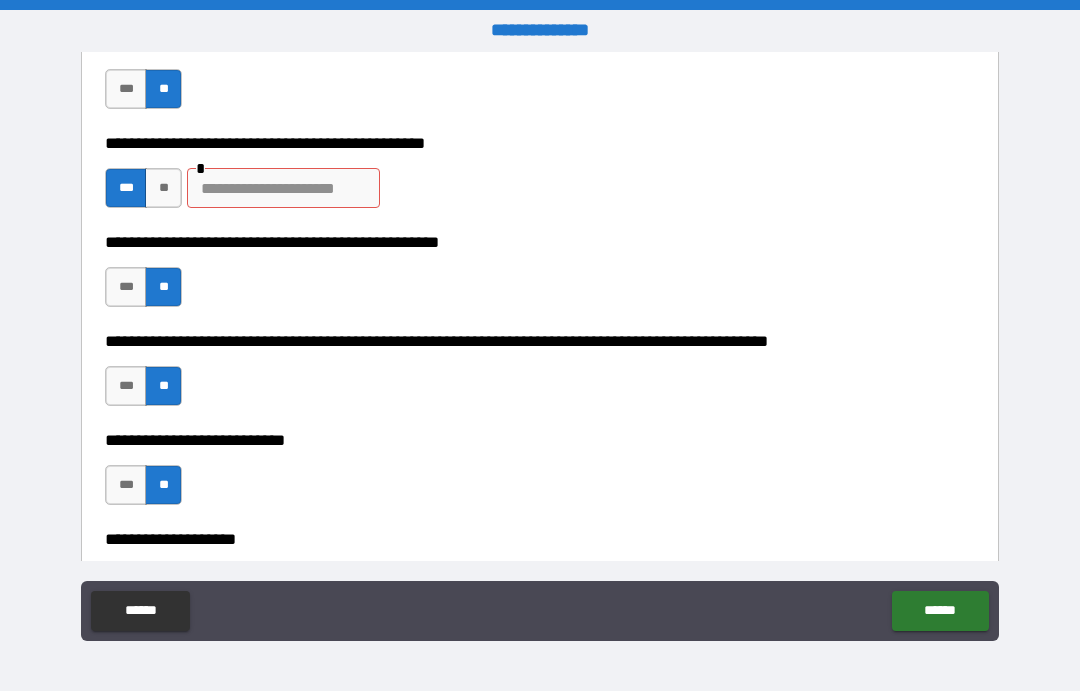 click at bounding box center [283, 188] 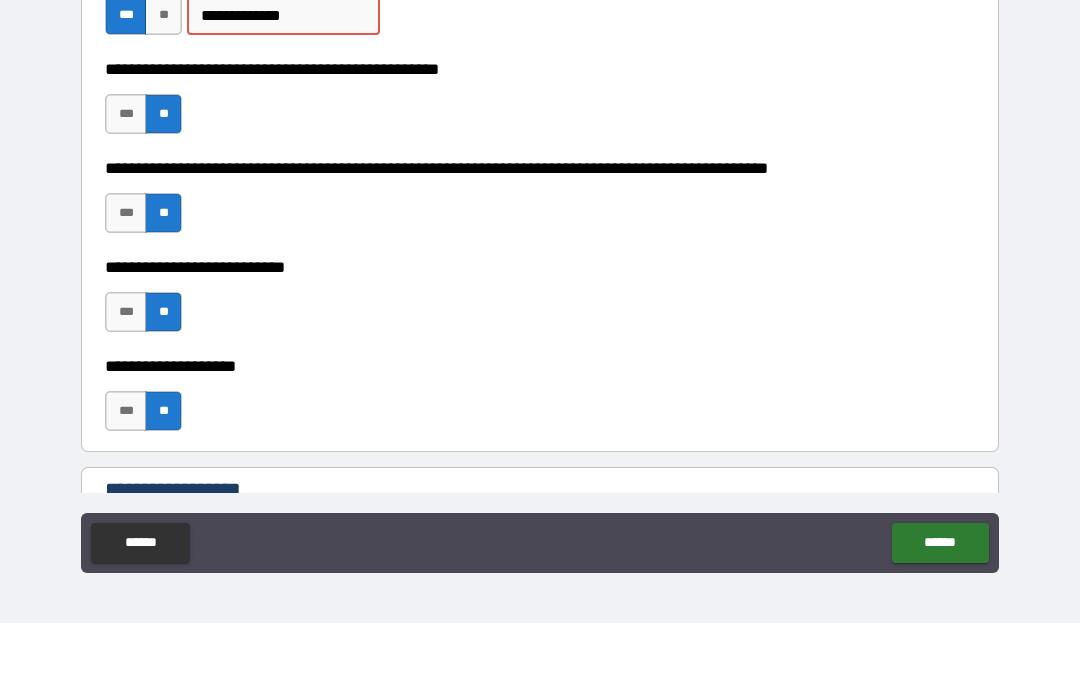scroll, scrollTop: 640, scrollLeft: 0, axis: vertical 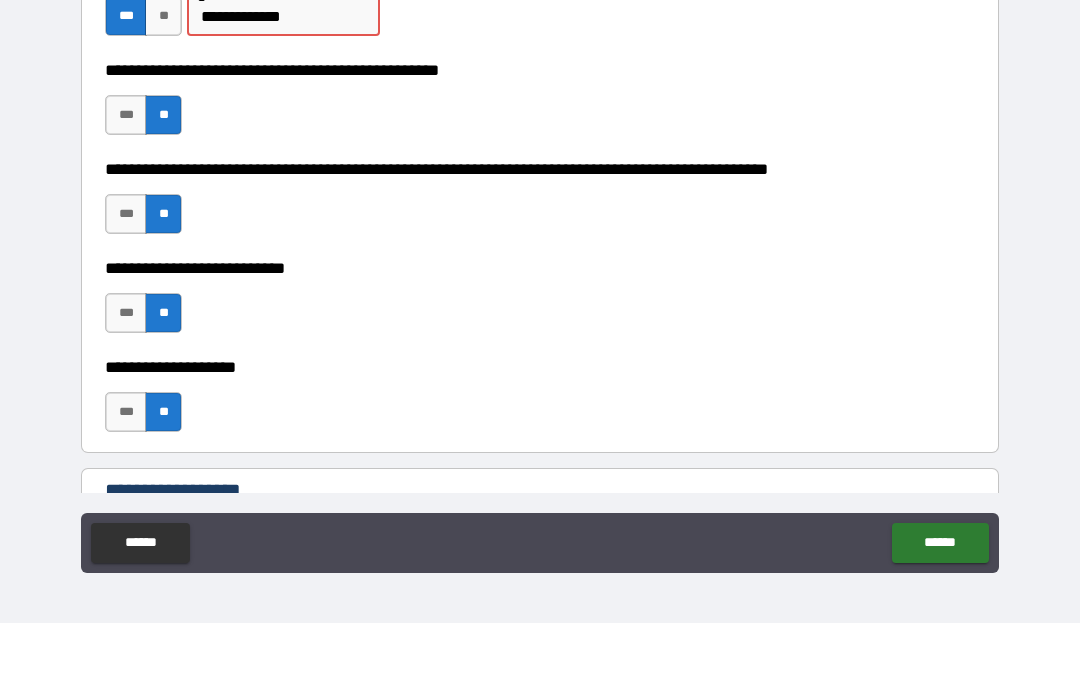 type on "**********" 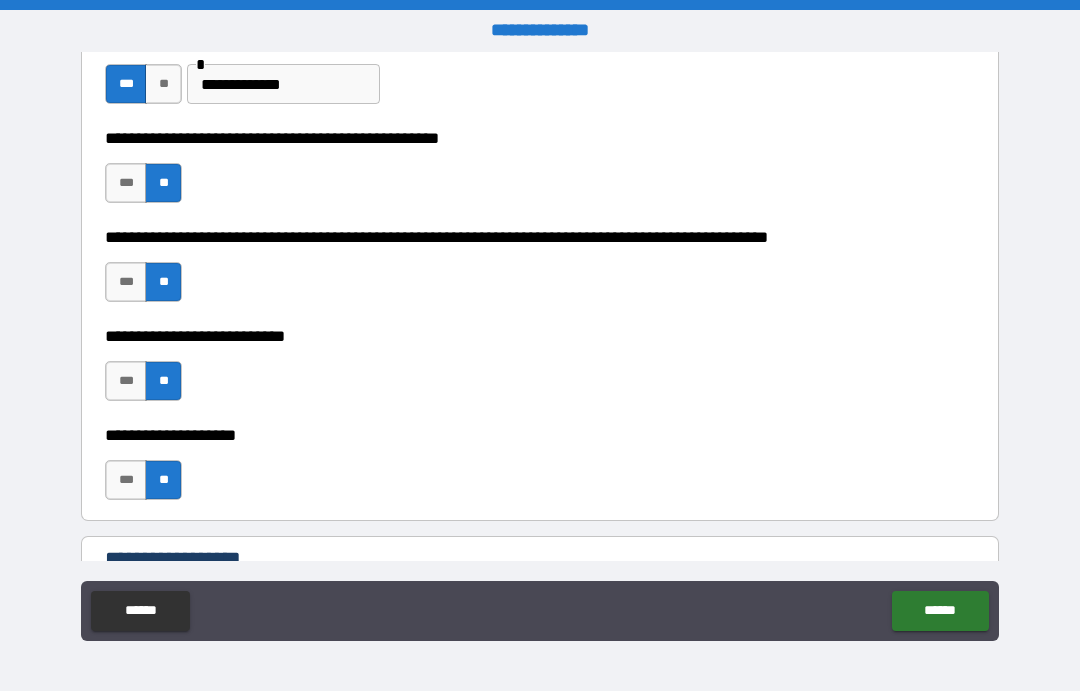 click on "******" at bounding box center (940, 611) 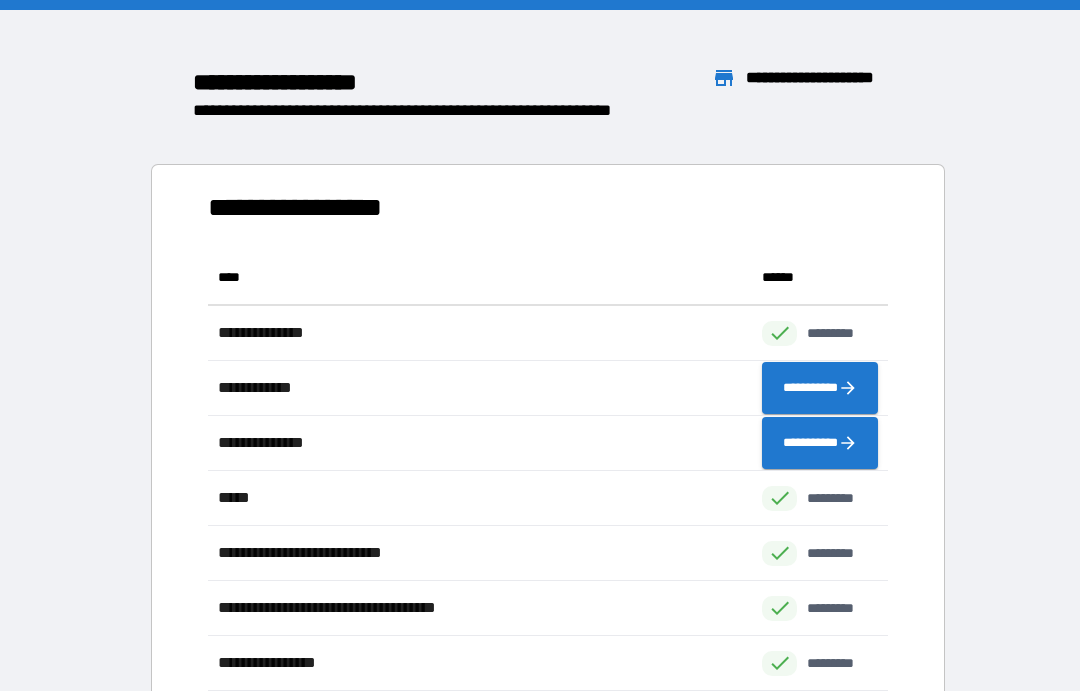 scroll, scrollTop: 1, scrollLeft: 1, axis: both 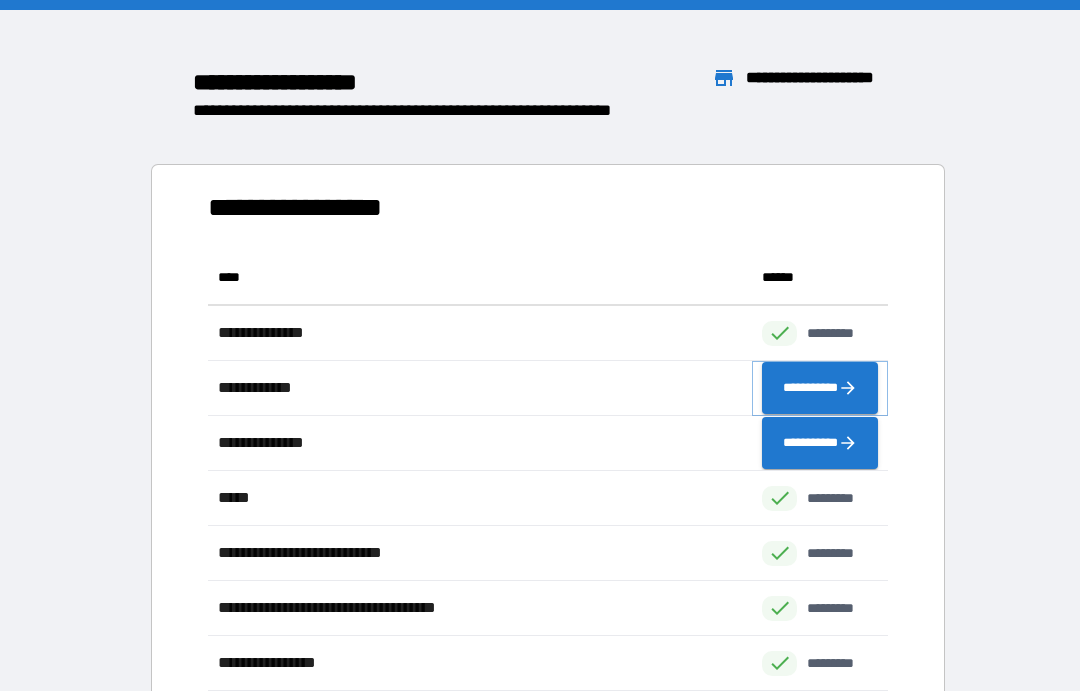 click on "**********" at bounding box center (820, 388) 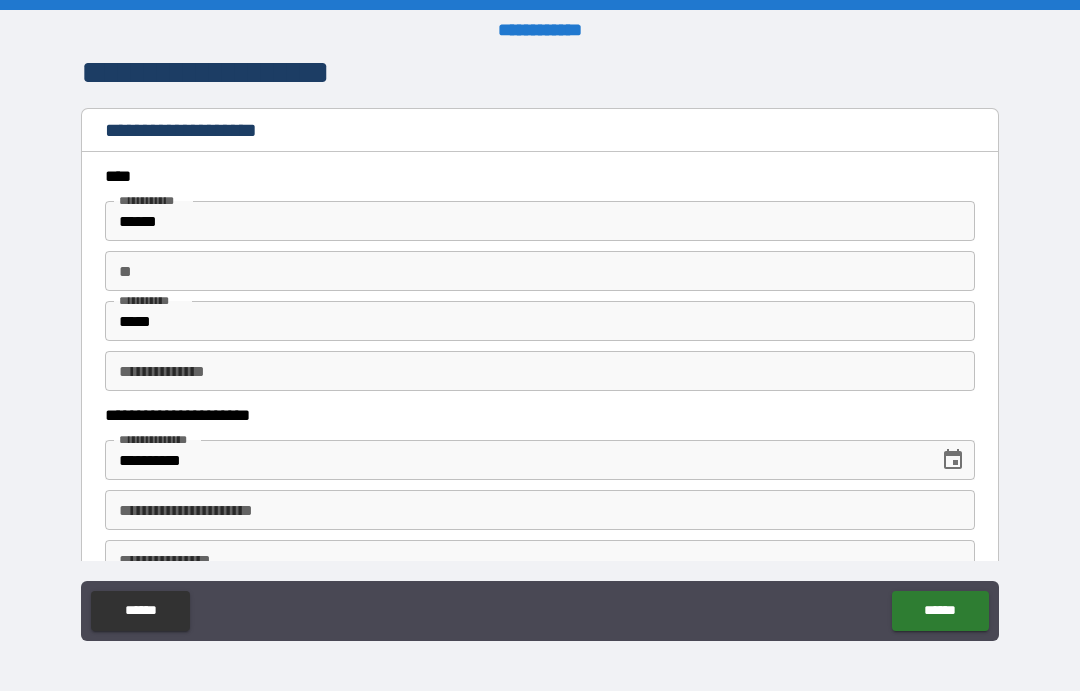 click on "**********" at bounding box center (540, 371) 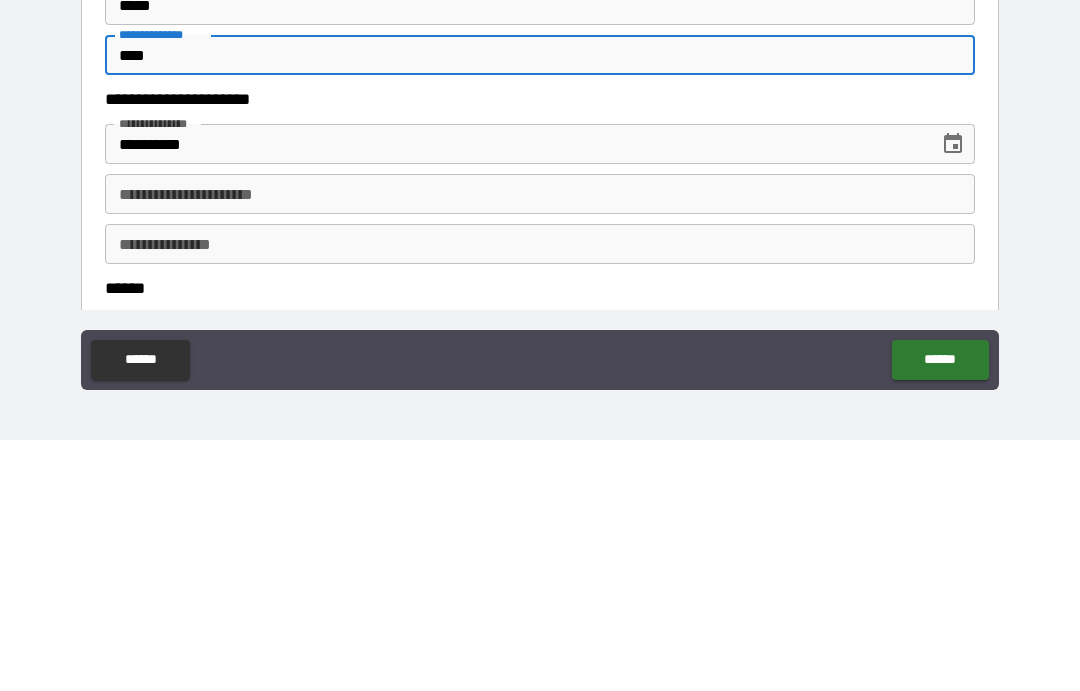 scroll, scrollTop: 66, scrollLeft: 0, axis: vertical 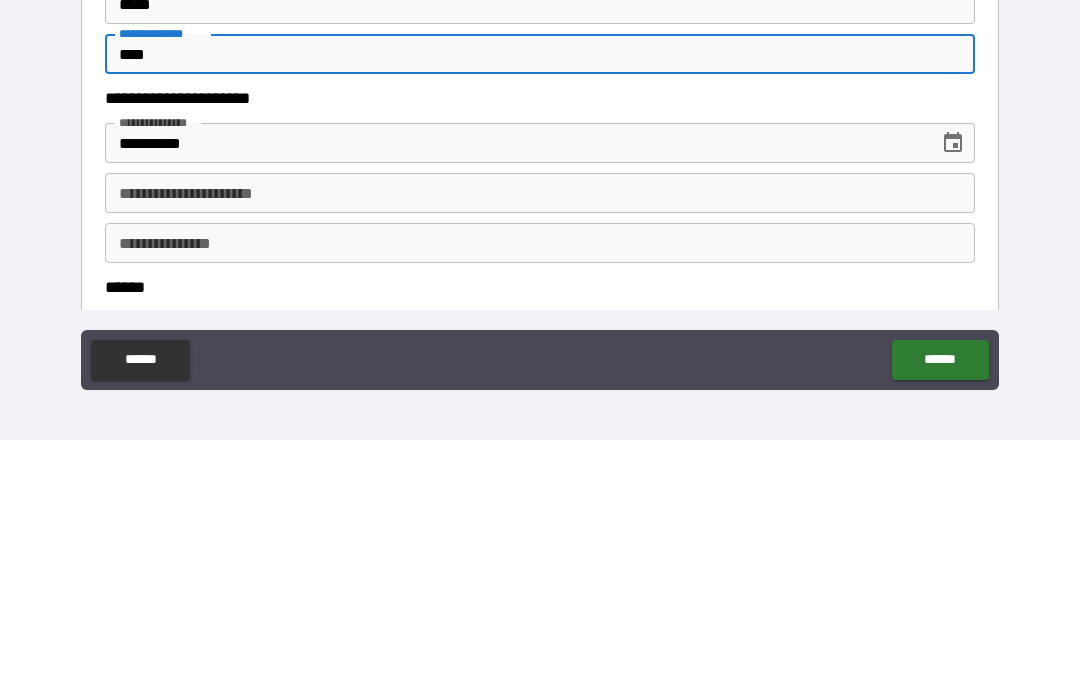 type on "****" 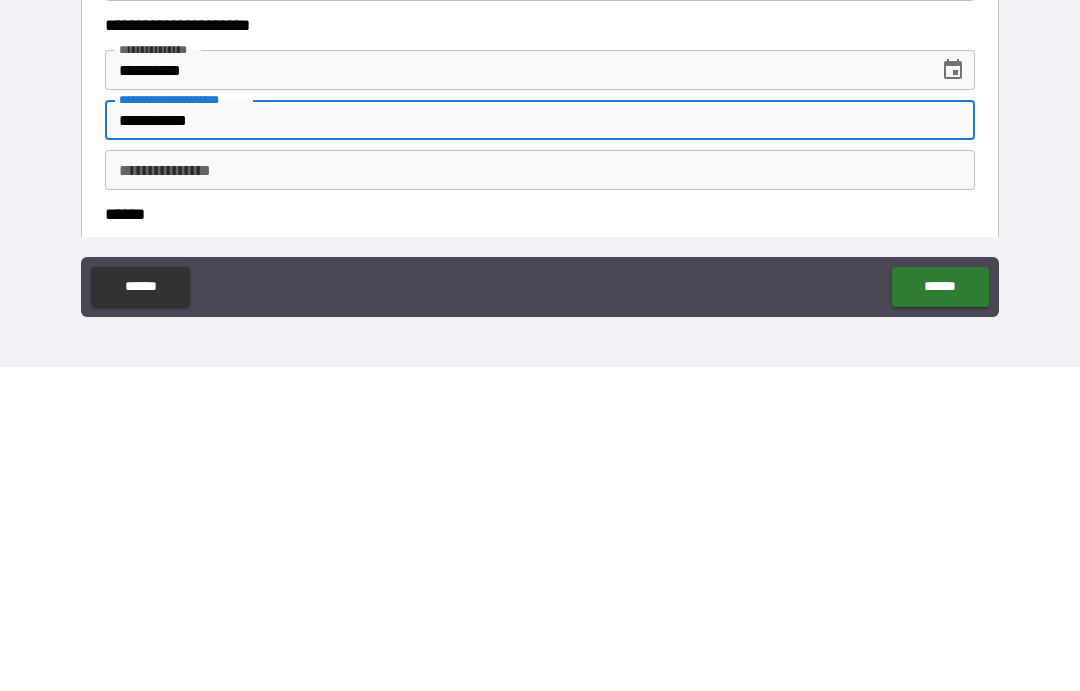 type on "**********" 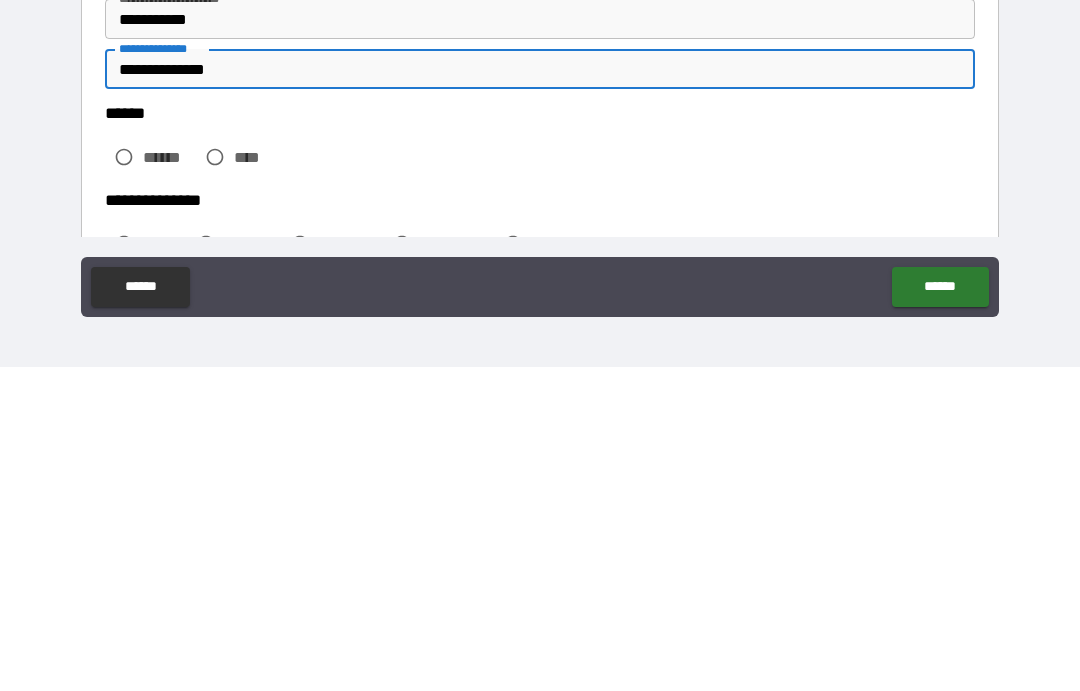 scroll, scrollTop: 183, scrollLeft: 0, axis: vertical 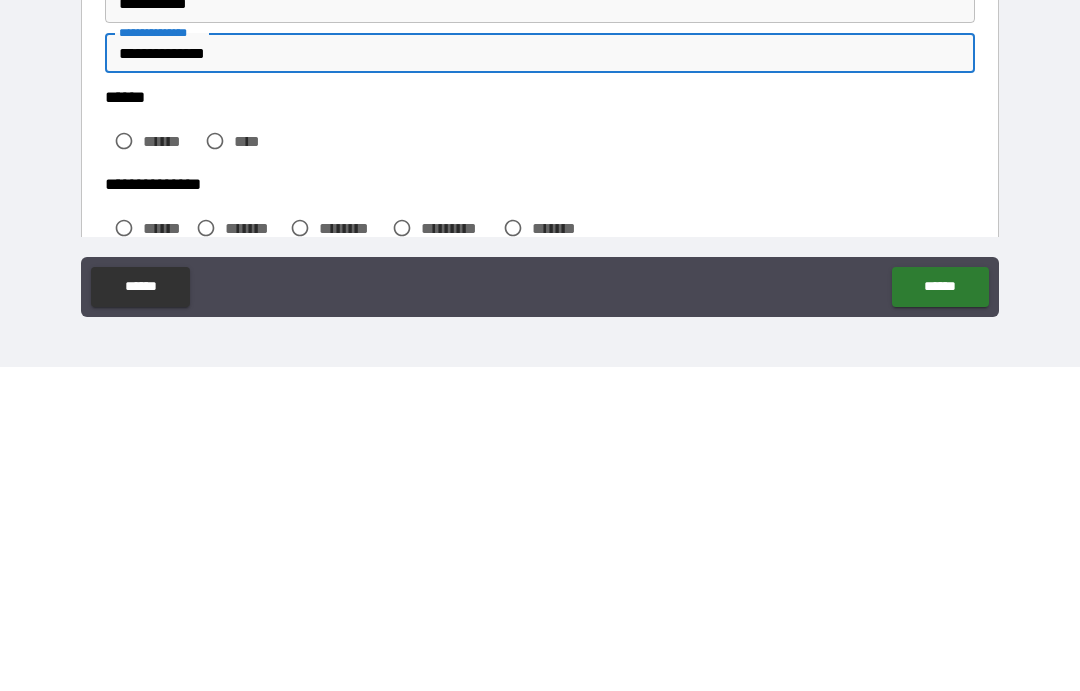 type on "**********" 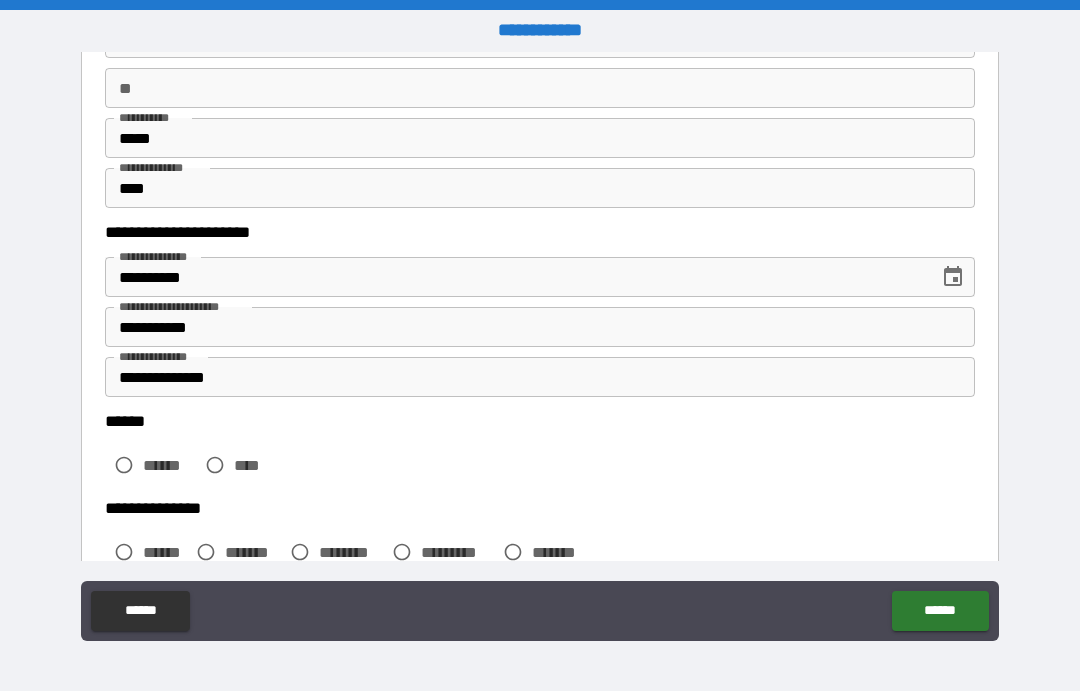 click on "****" at bounding box center [252, 465] 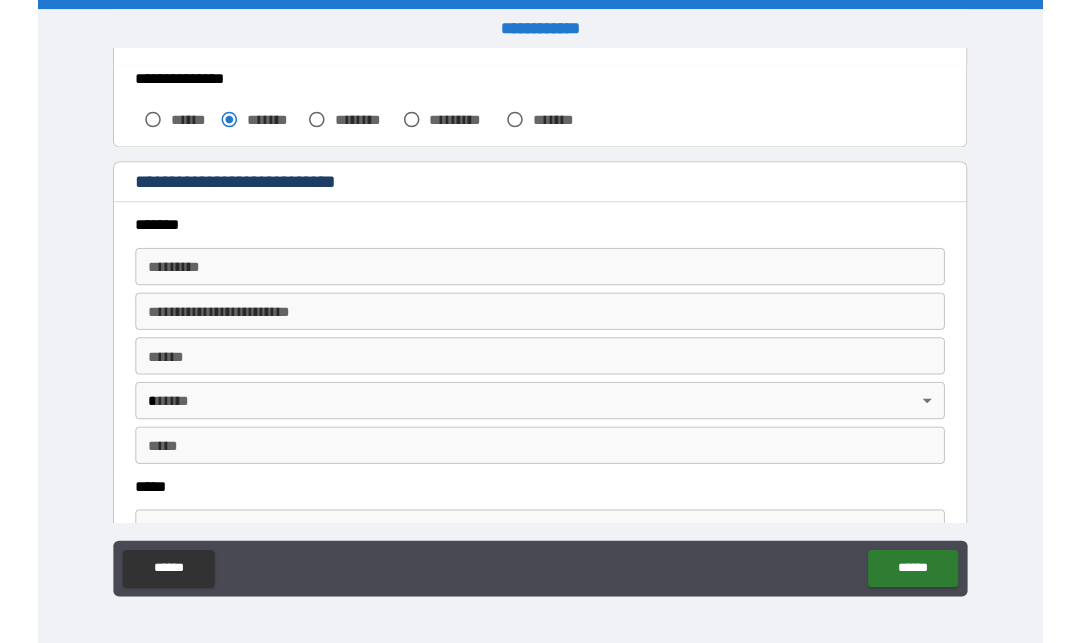 scroll, scrollTop: 607, scrollLeft: 0, axis: vertical 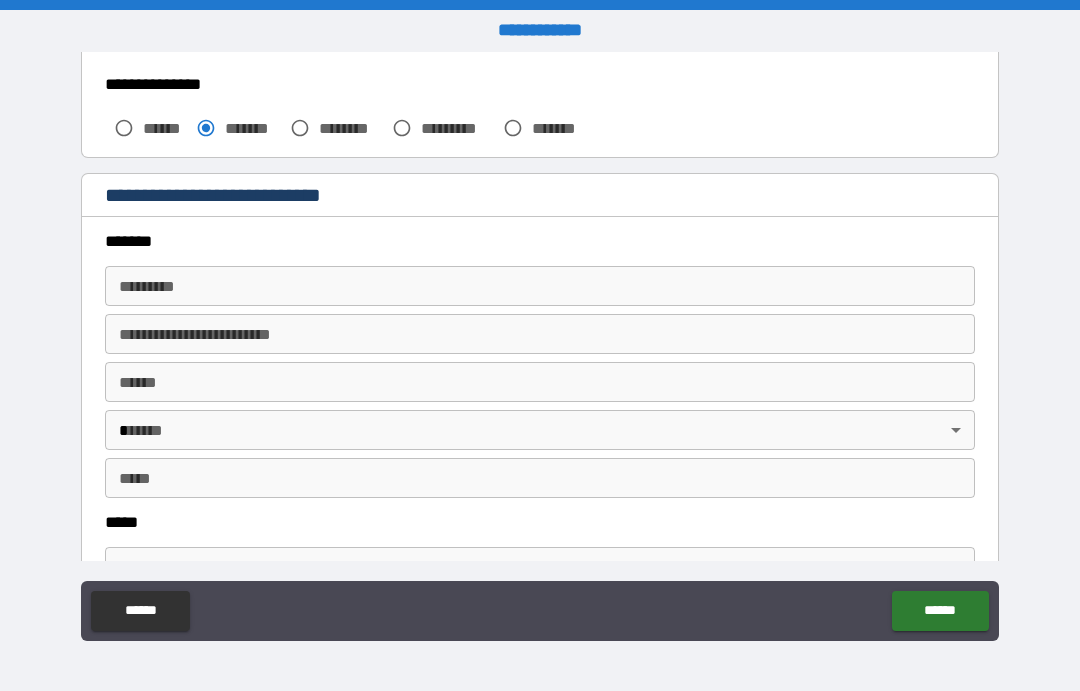 click on "*******   *" at bounding box center [540, 286] 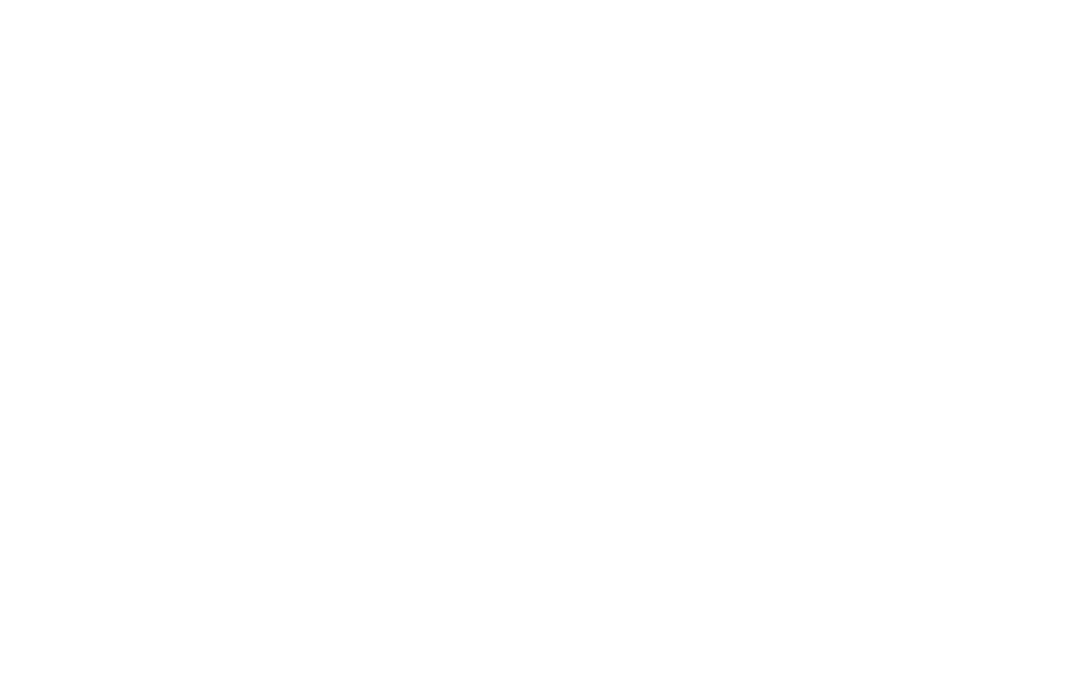 scroll, scrollTop: 0, scrollLeft: 0, axis: both 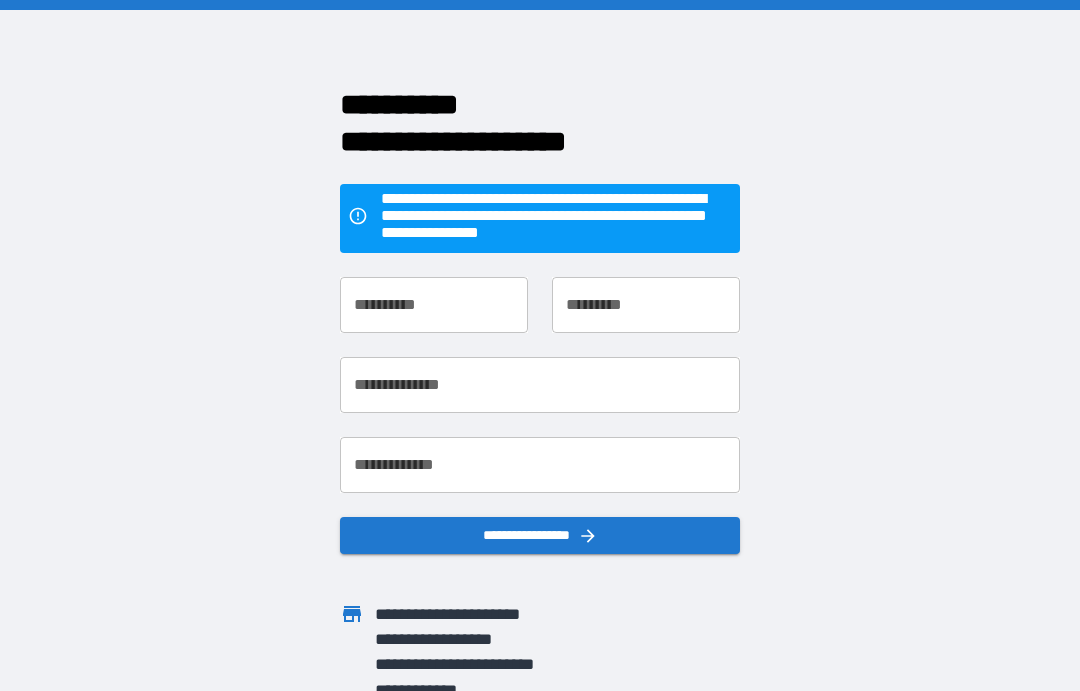 click on "**********" at bounding box center (434, 305) 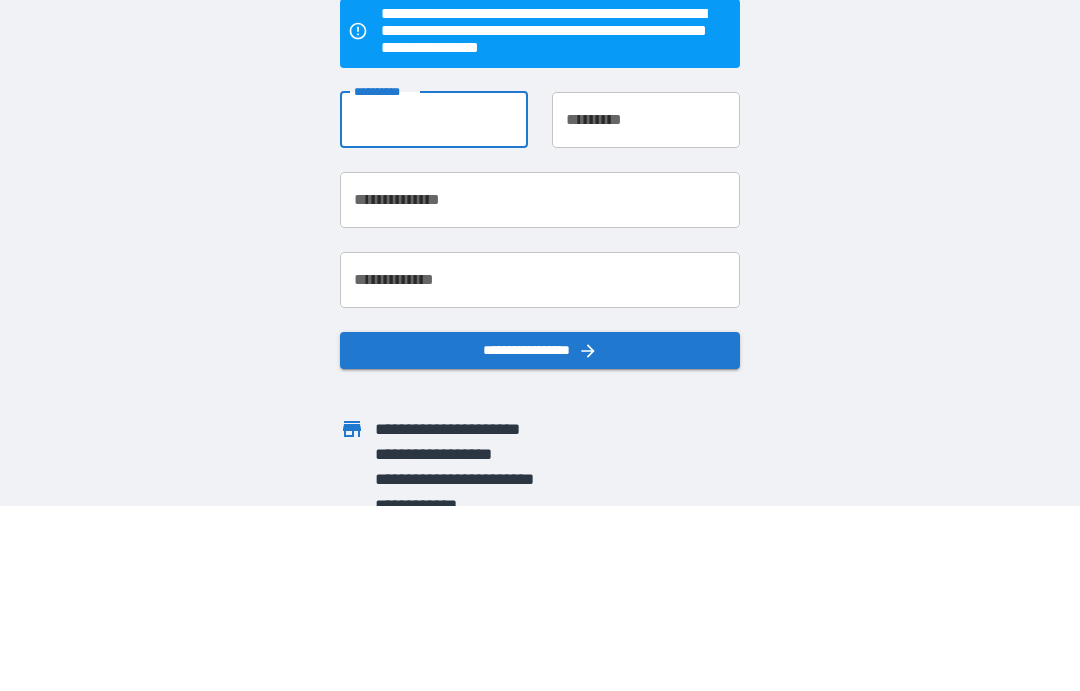 type on "******" 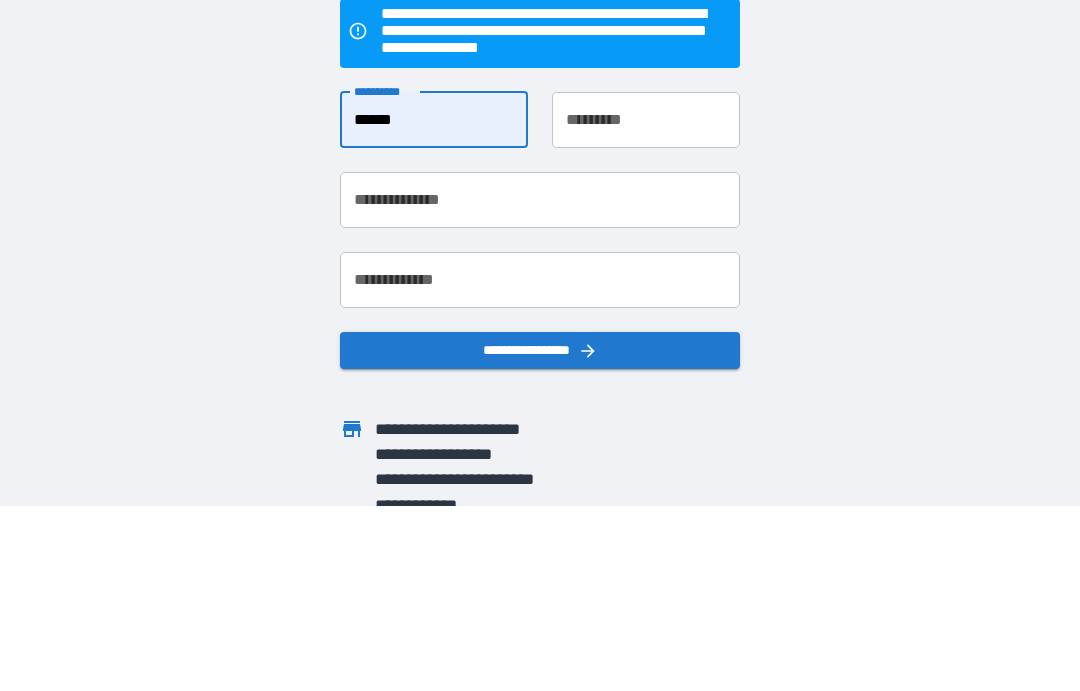 type on "*****" 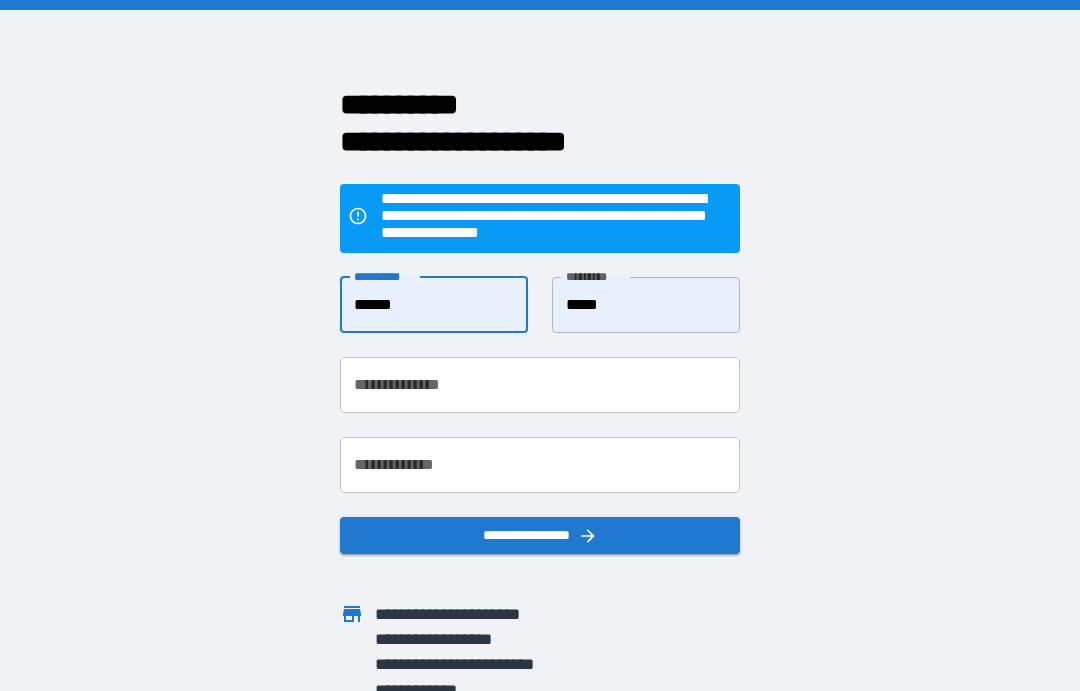 click on "**********" at bounding box center [540, 385] 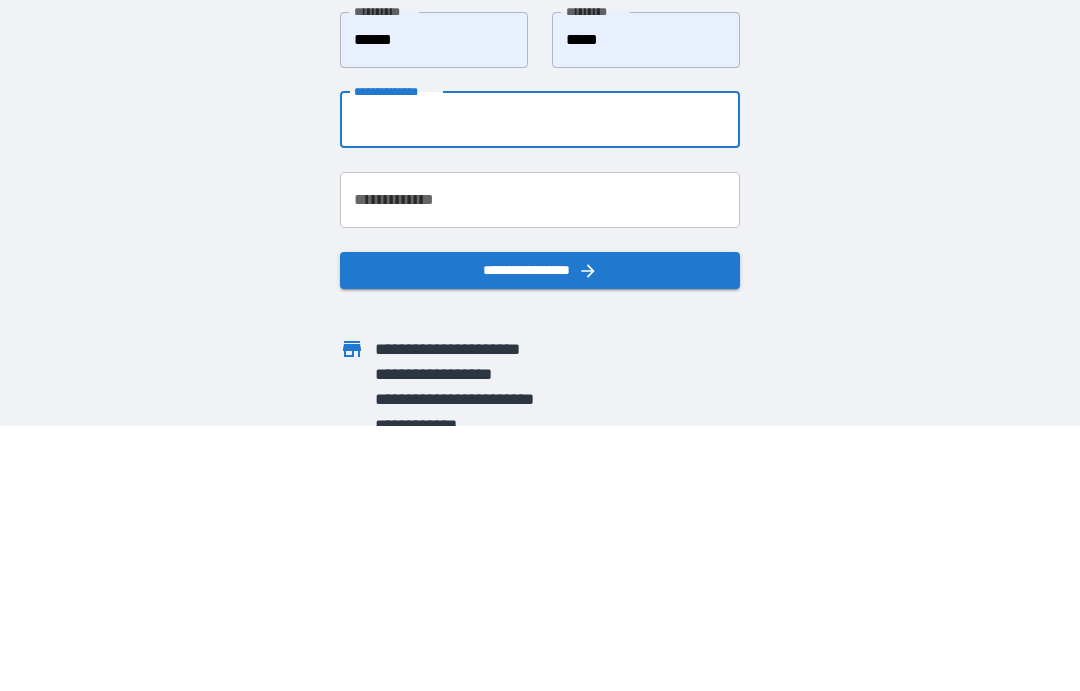 type on "**********" 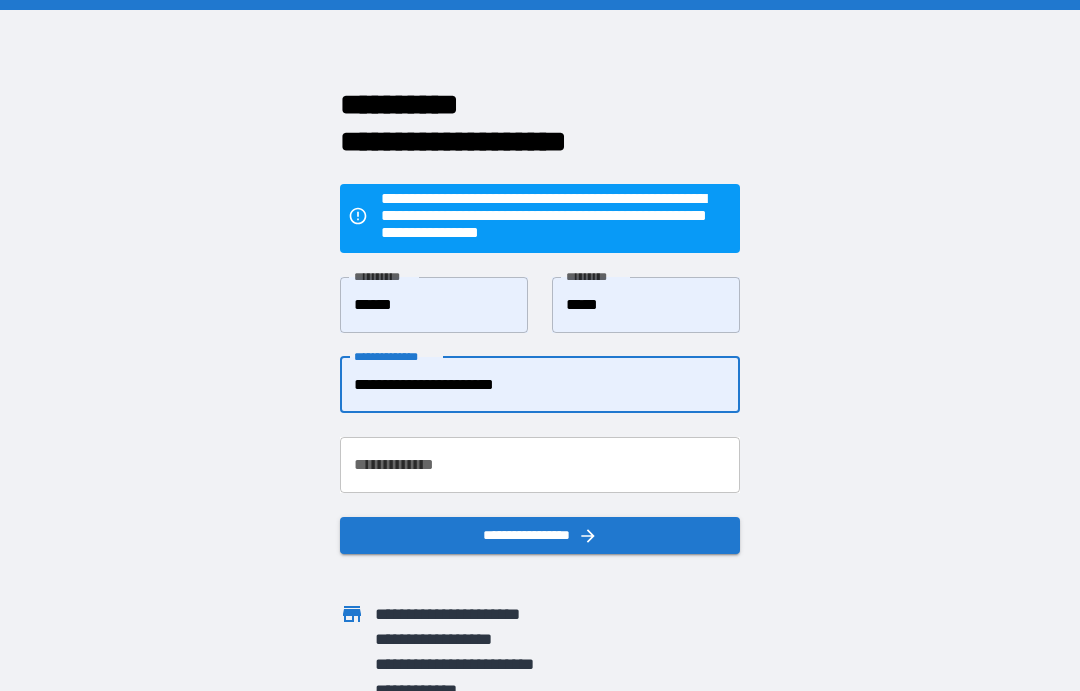 click on "**********" at bounding box center (540, 465) 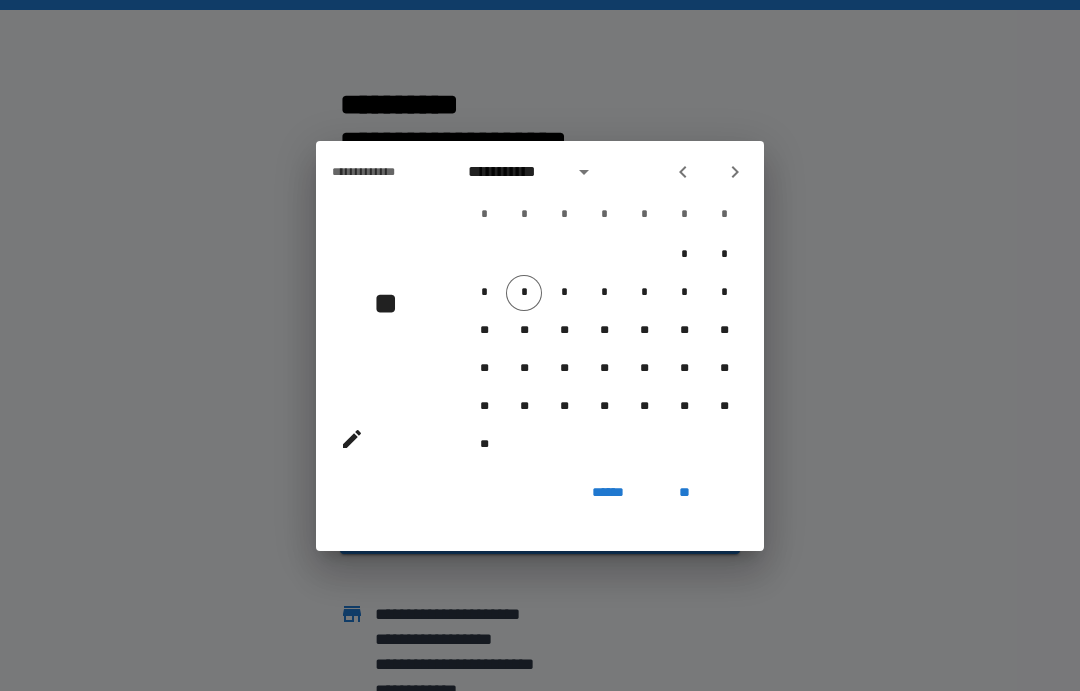 click 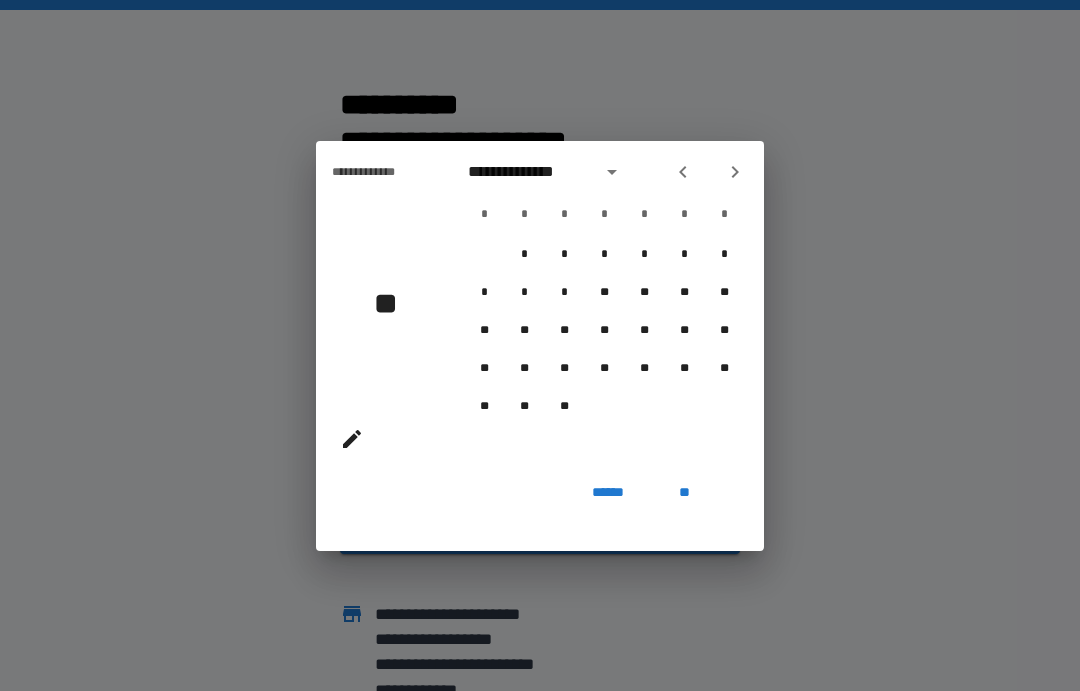 click 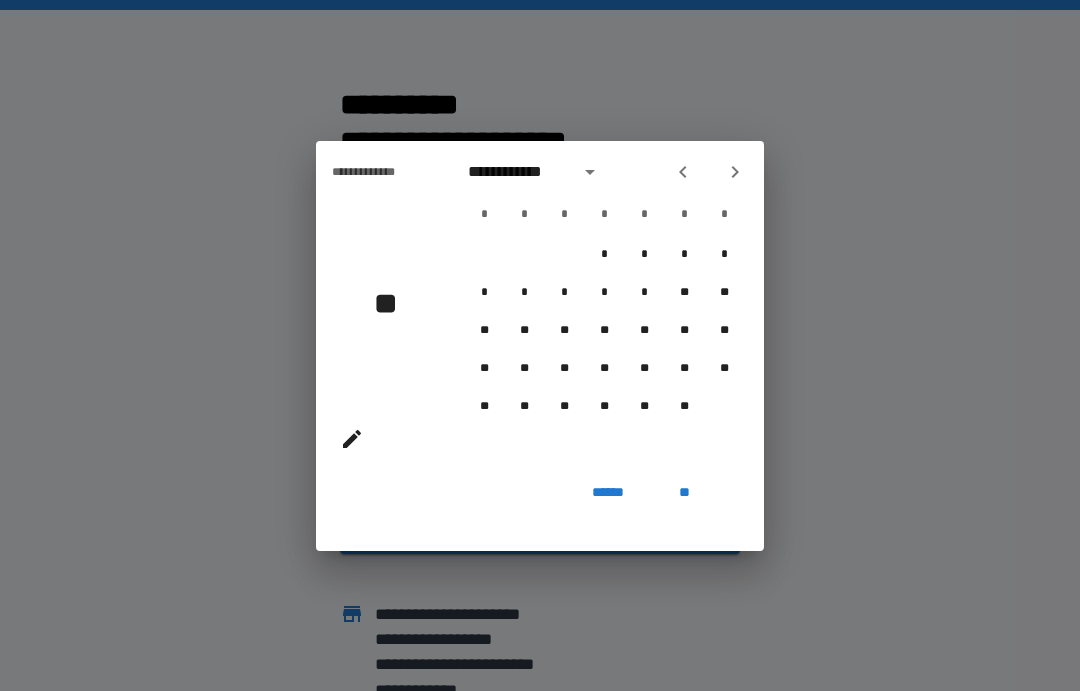 click 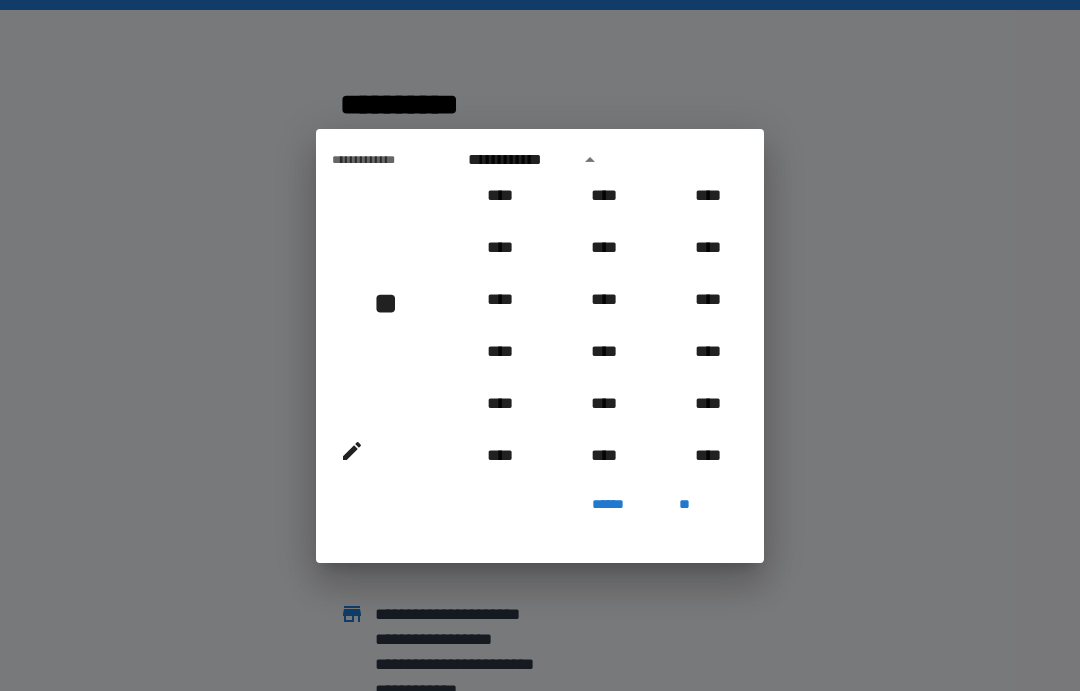 scroll, scrollTop: 1003, scrollLeft: 0, axis: vertical 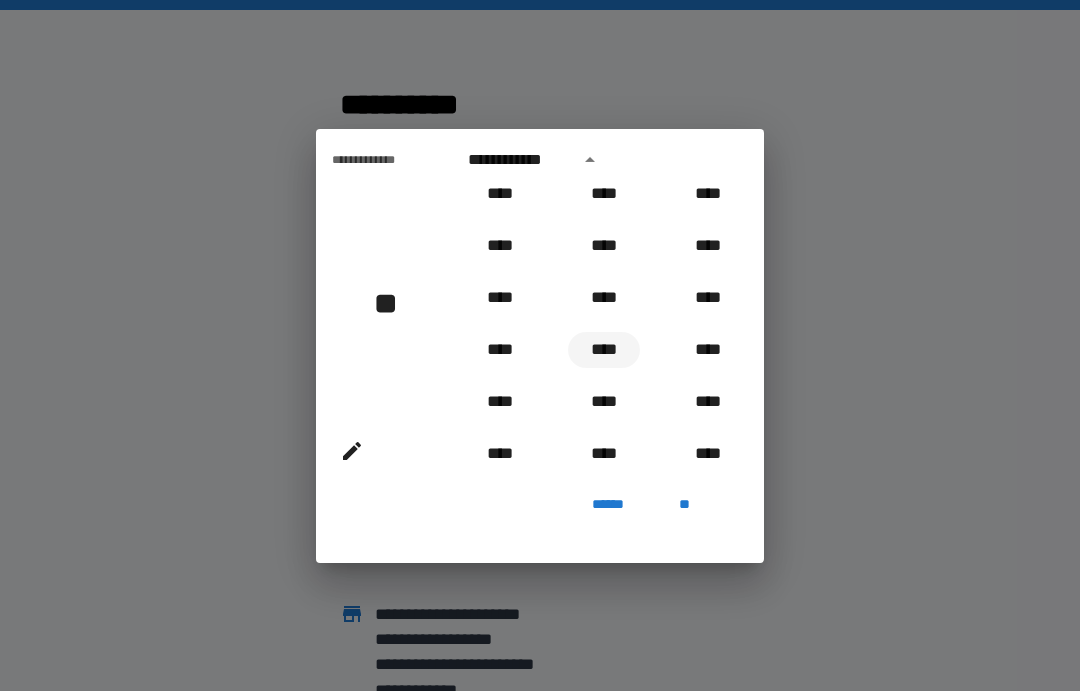 click on "****" at bounding box center (604, 350) 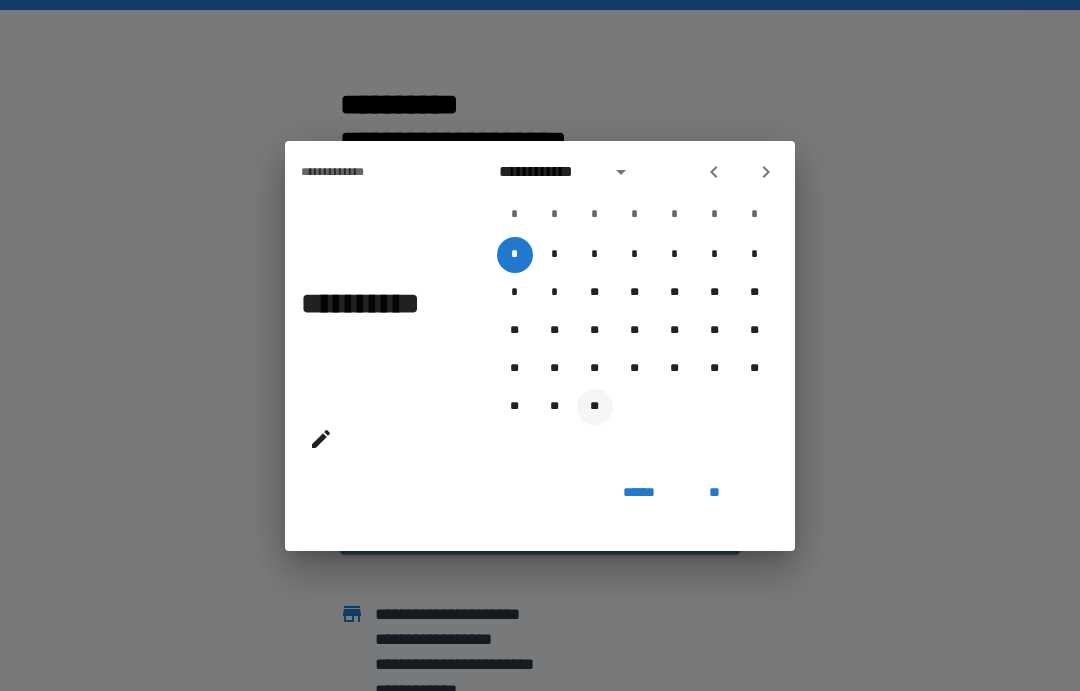 click on "**" at bounding box center [595, 407] 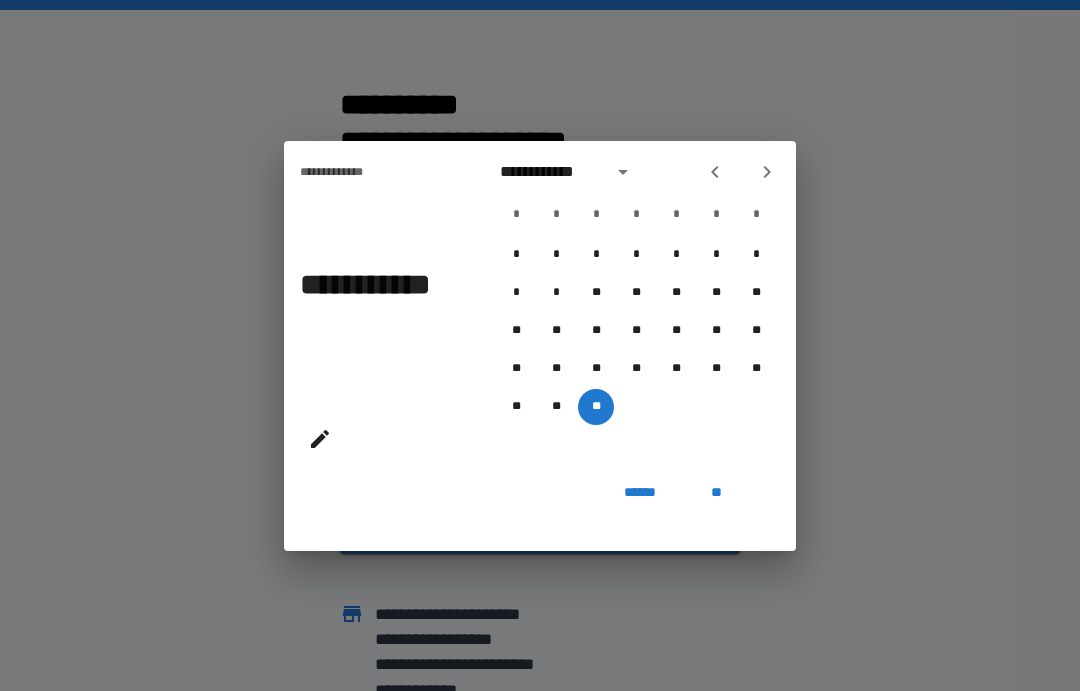 click 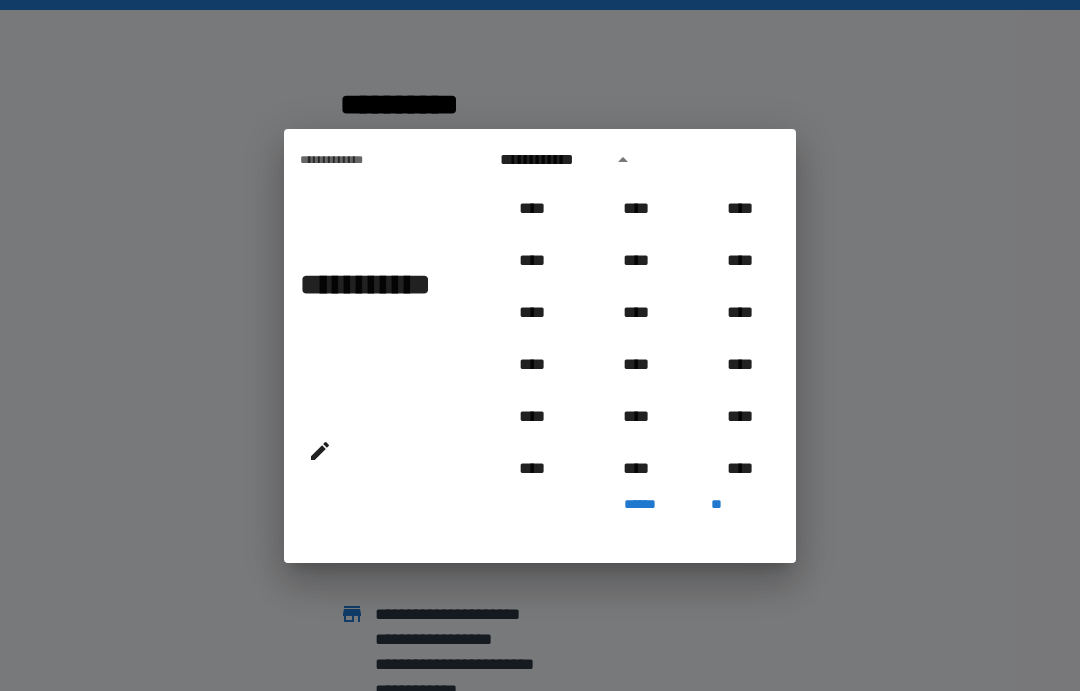 scroll, scrollTop: 1018, scrollLeft: 0, axis: vertical 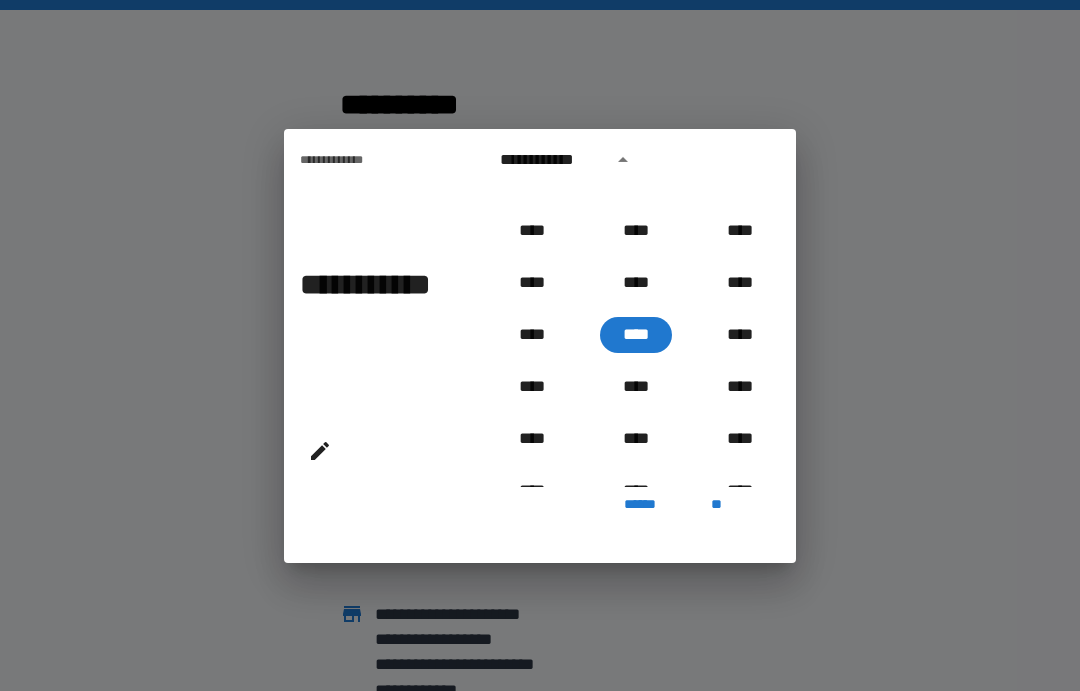 click at bounding box center (623, 160) 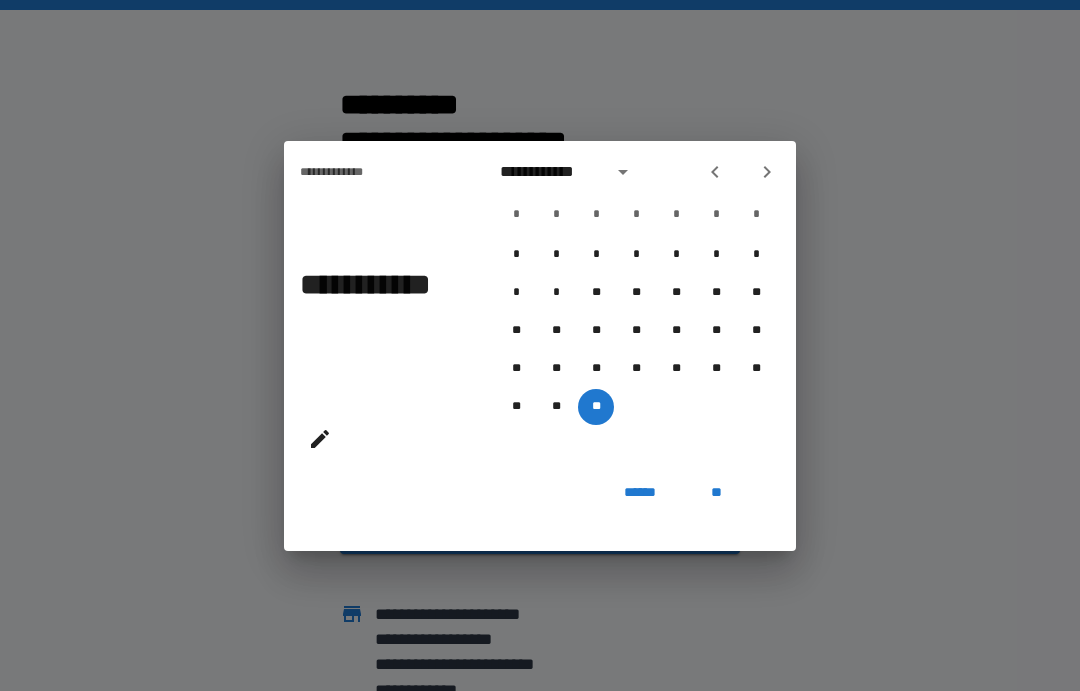 click on "**" at bounding box center [716, 493] 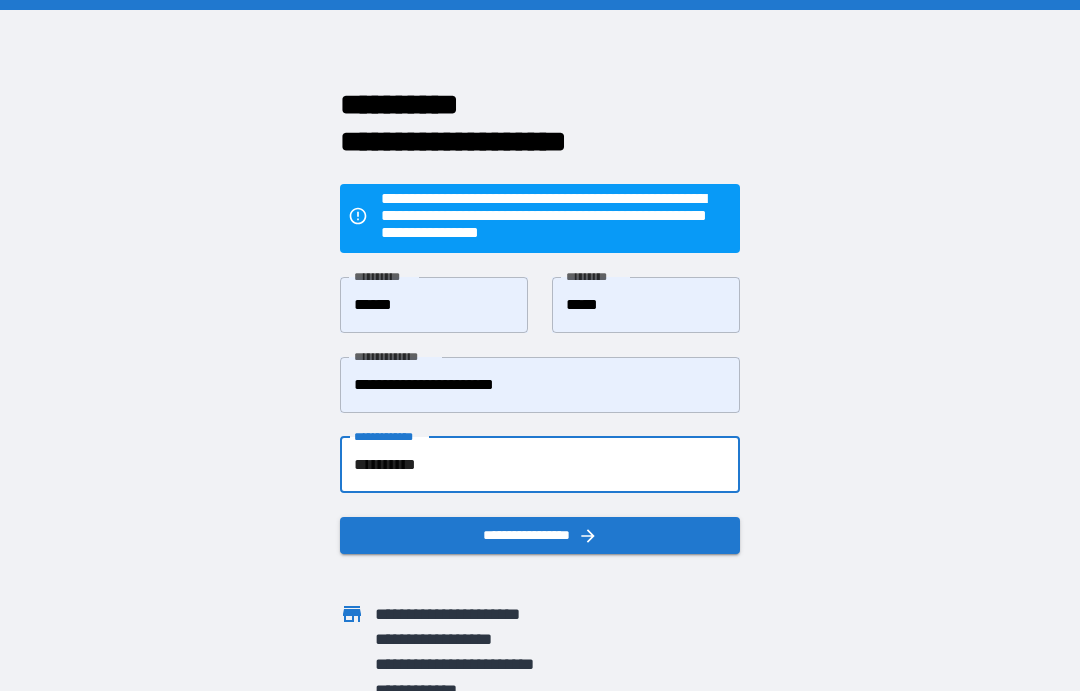 click on "**********" at bounding box center [540, 465] 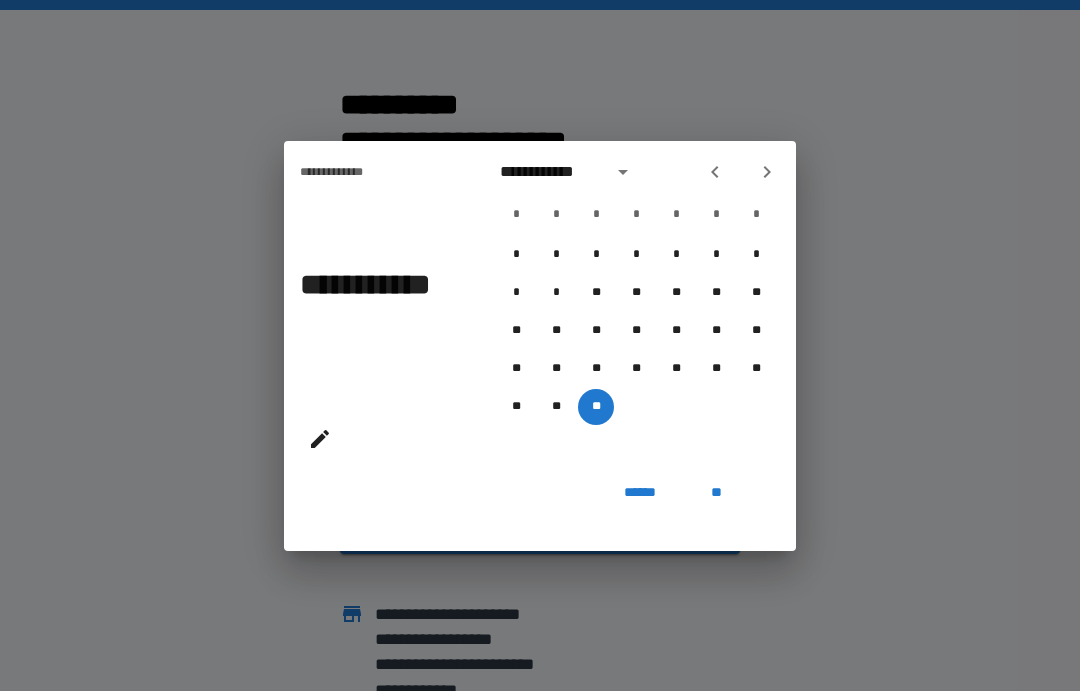 click on "**********" at bounding box center (550, 172) 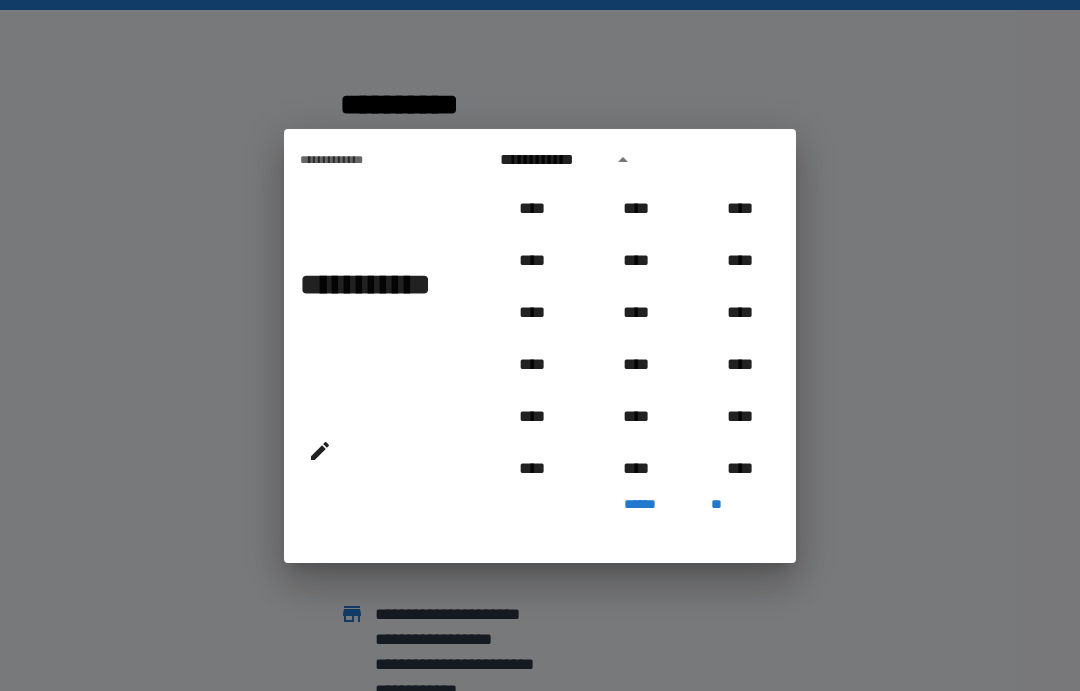 scroll, scrollTop: 1018, scrollLeft: 0, axis: vertical 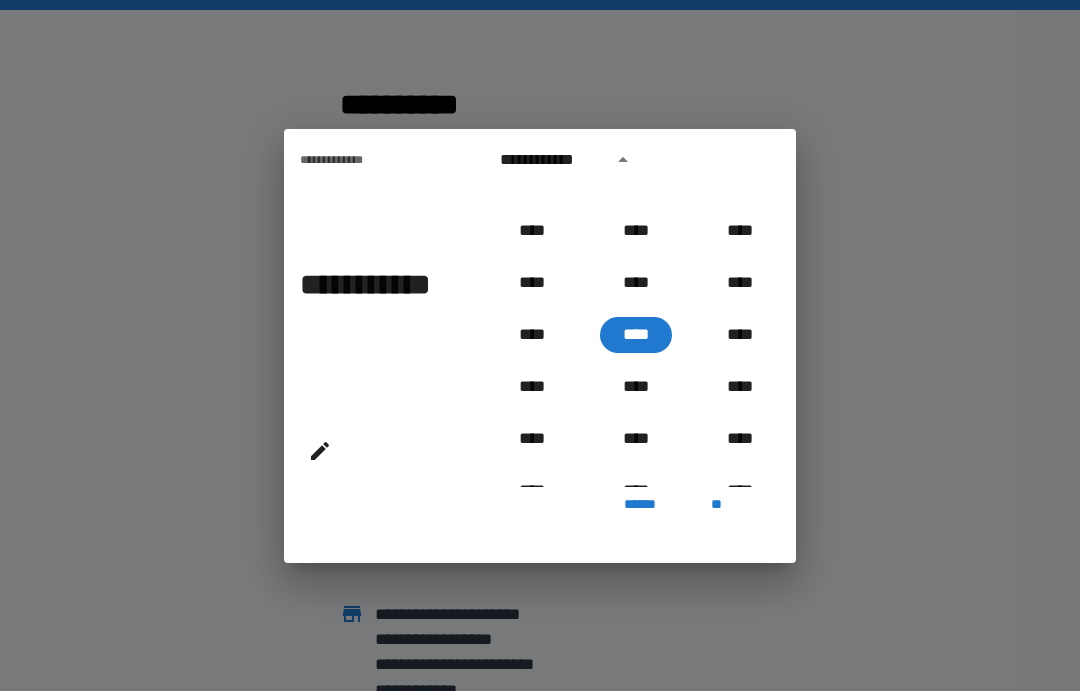 click on "**********" at bounding box center [550, 160] 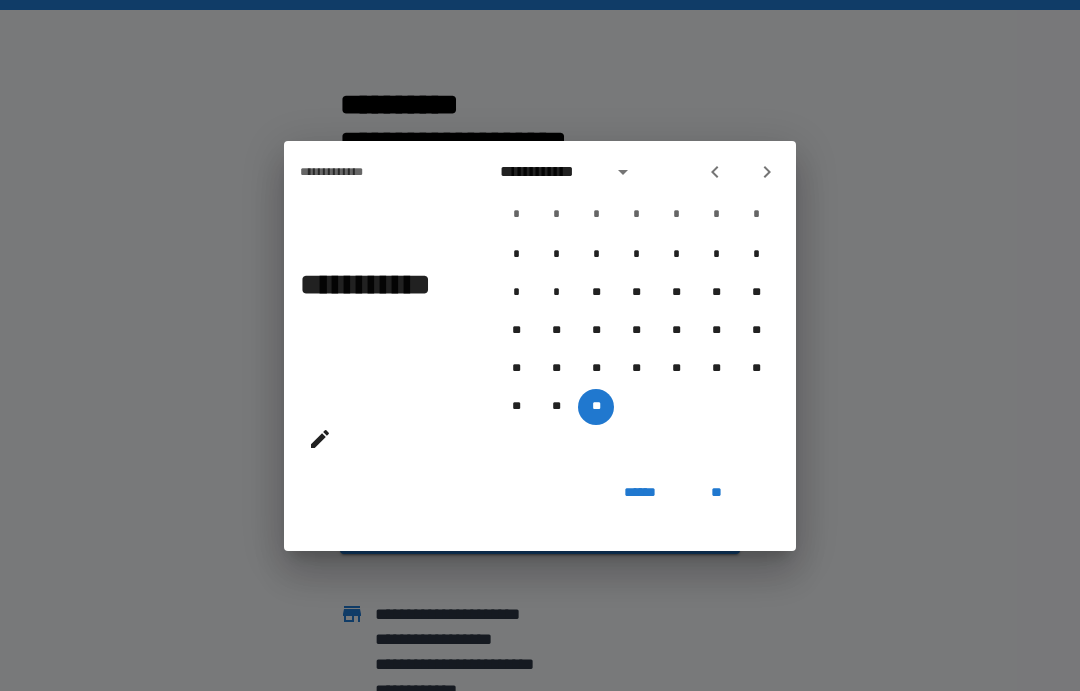 click 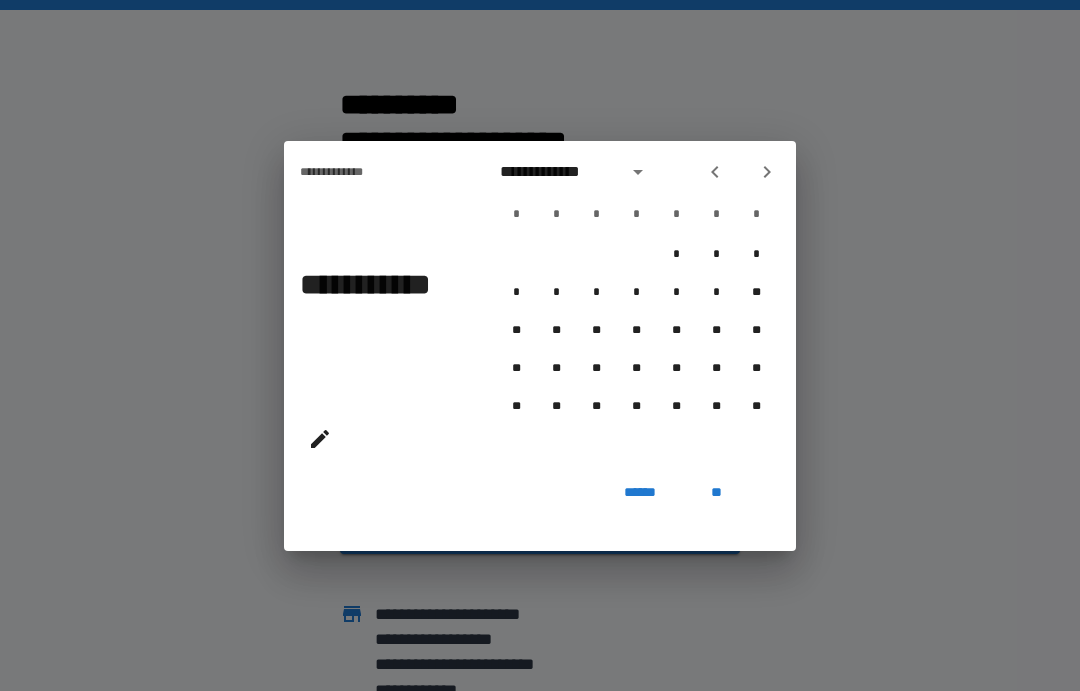 click 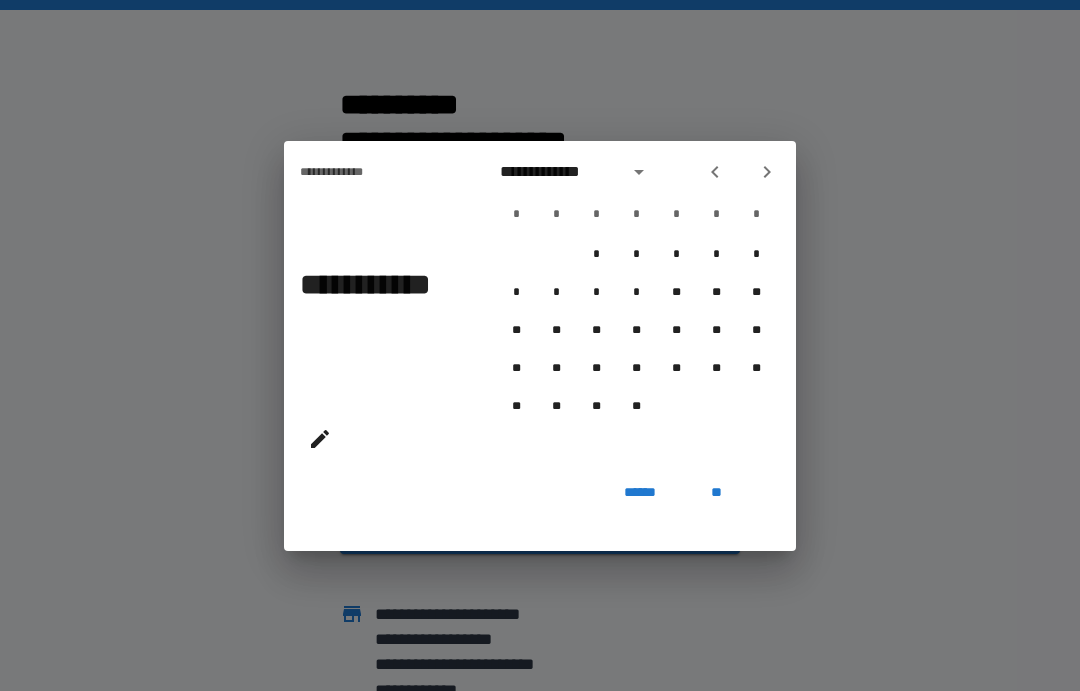 click 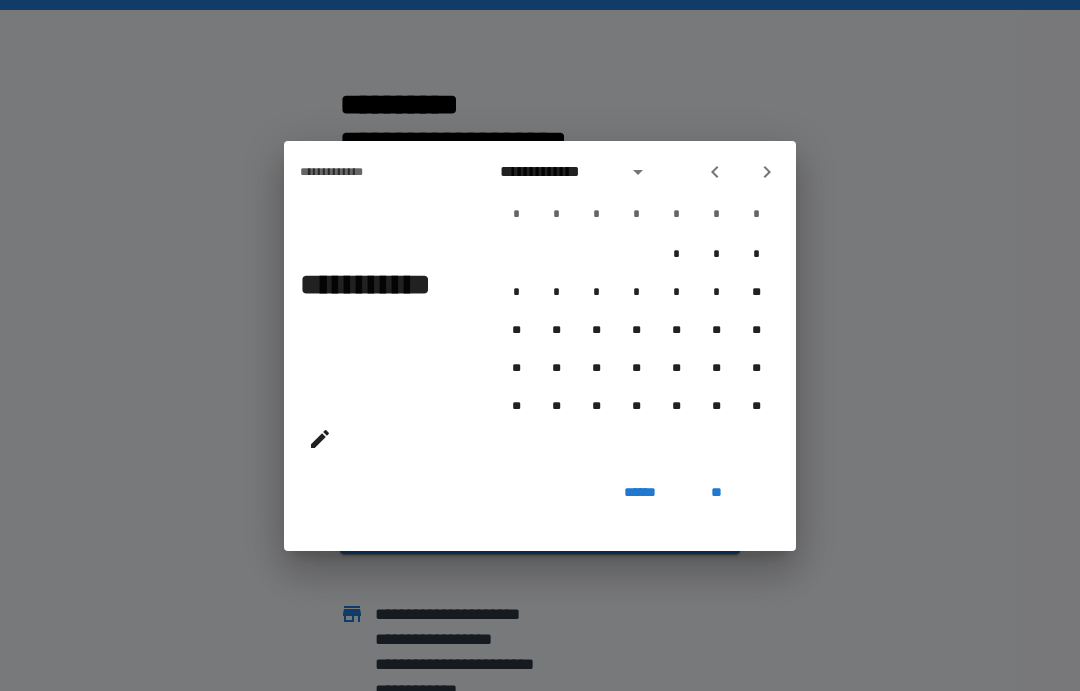 click at bounding box center [715, 172] 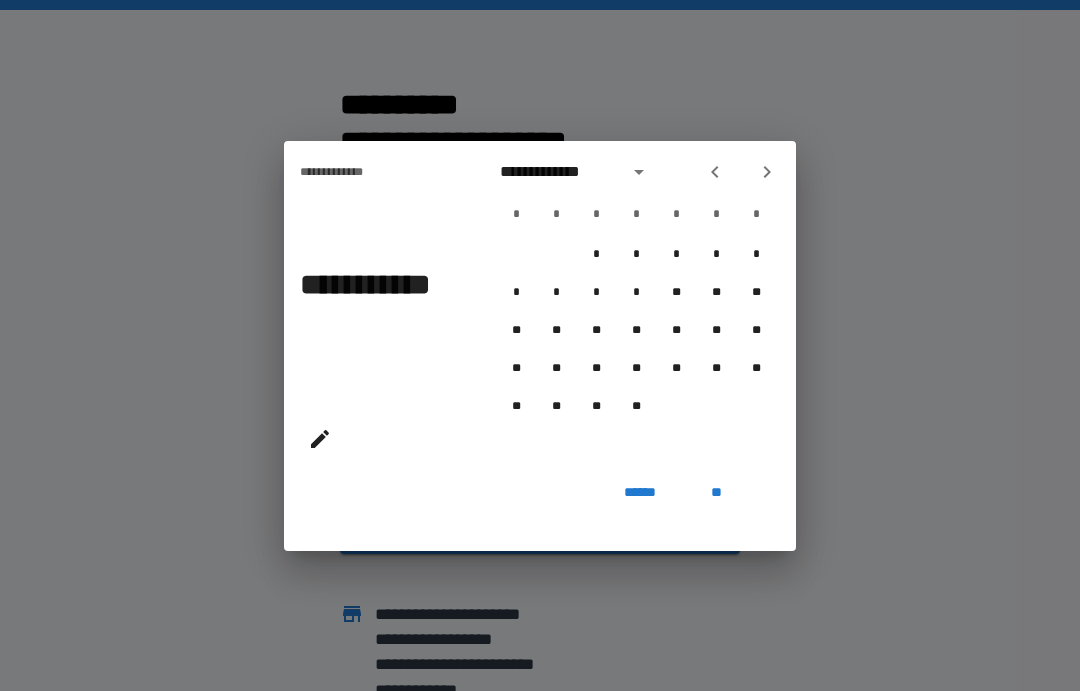 click at bounding box center [741, 172] 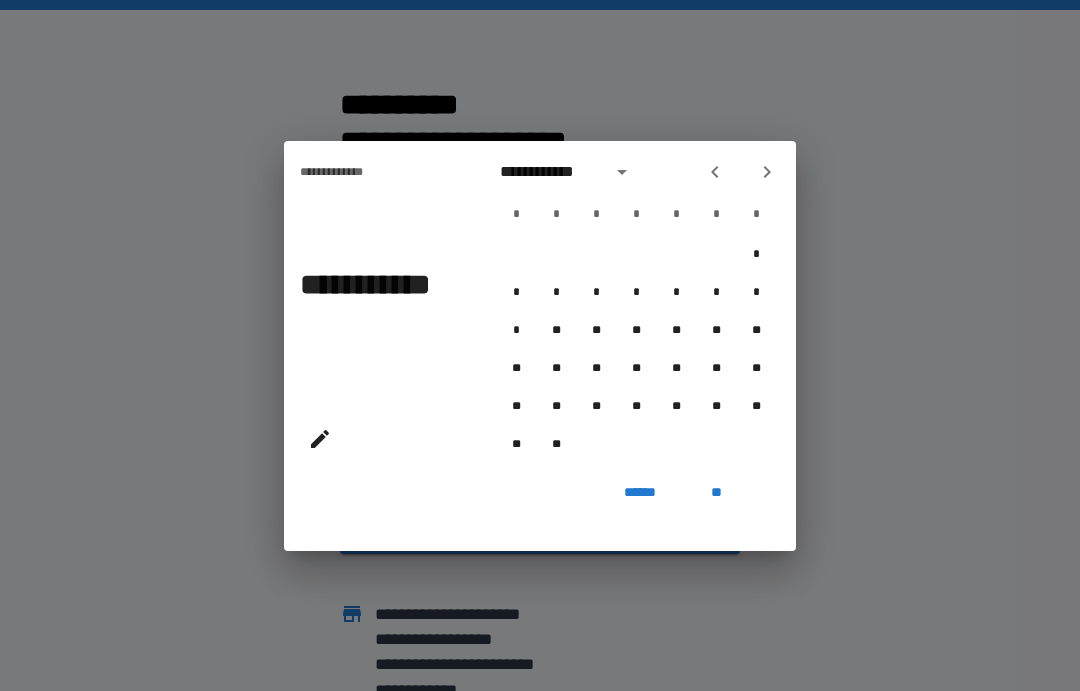 click on "**" at bounding box center [716, 493] 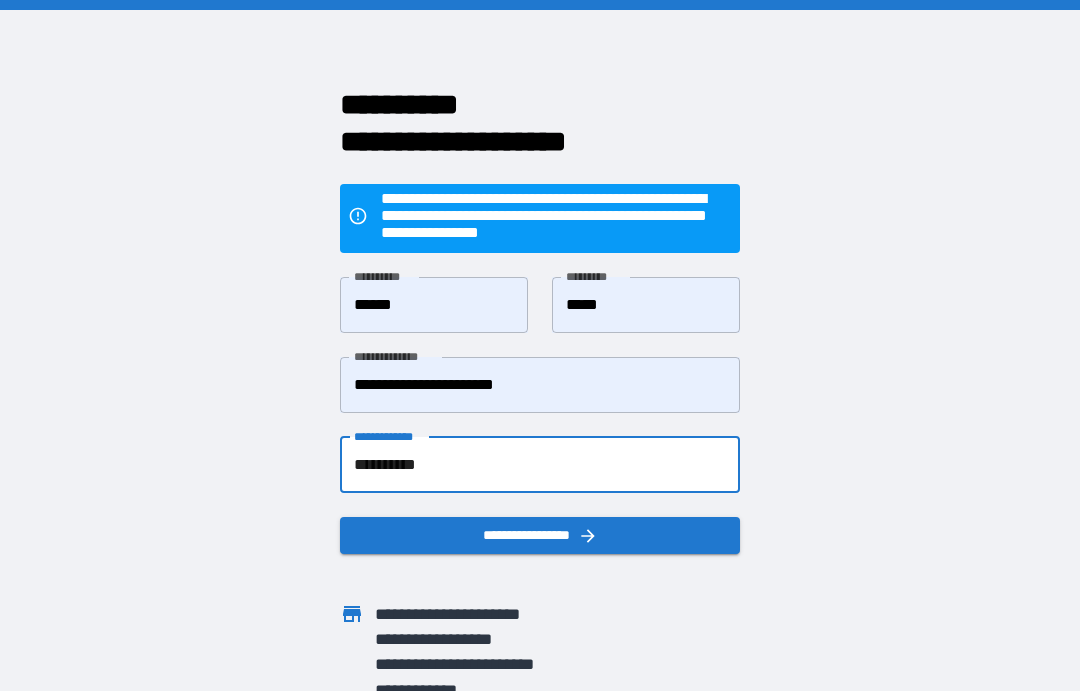 click on "**********" at bounding box center [388, 436] 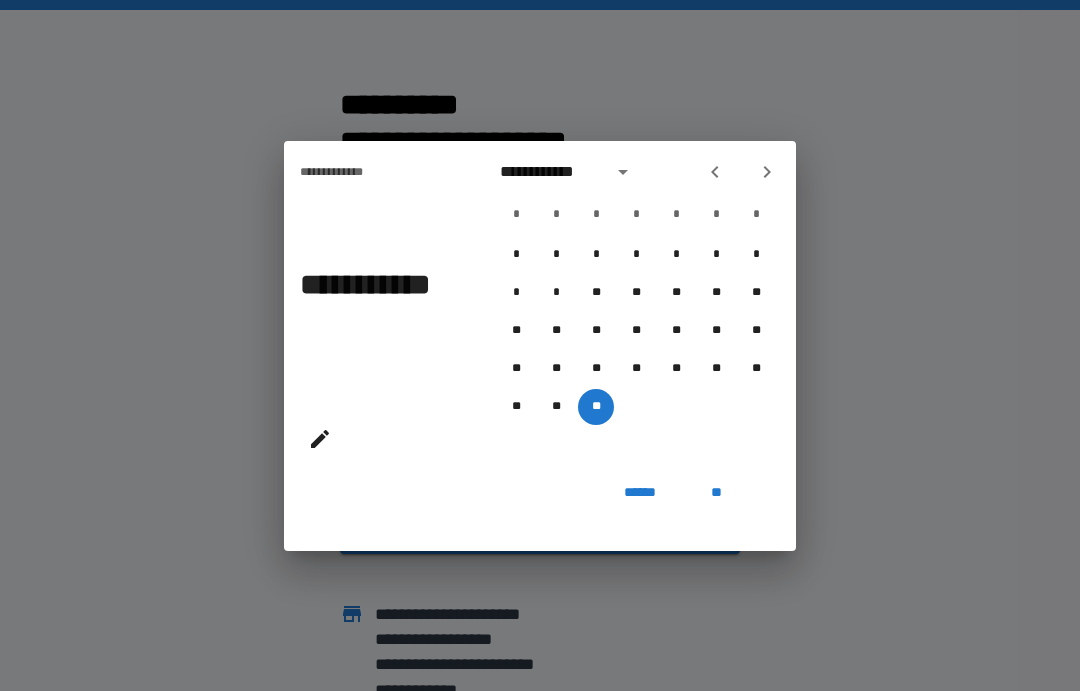 click on "**********" at bounding box center [550, 172] 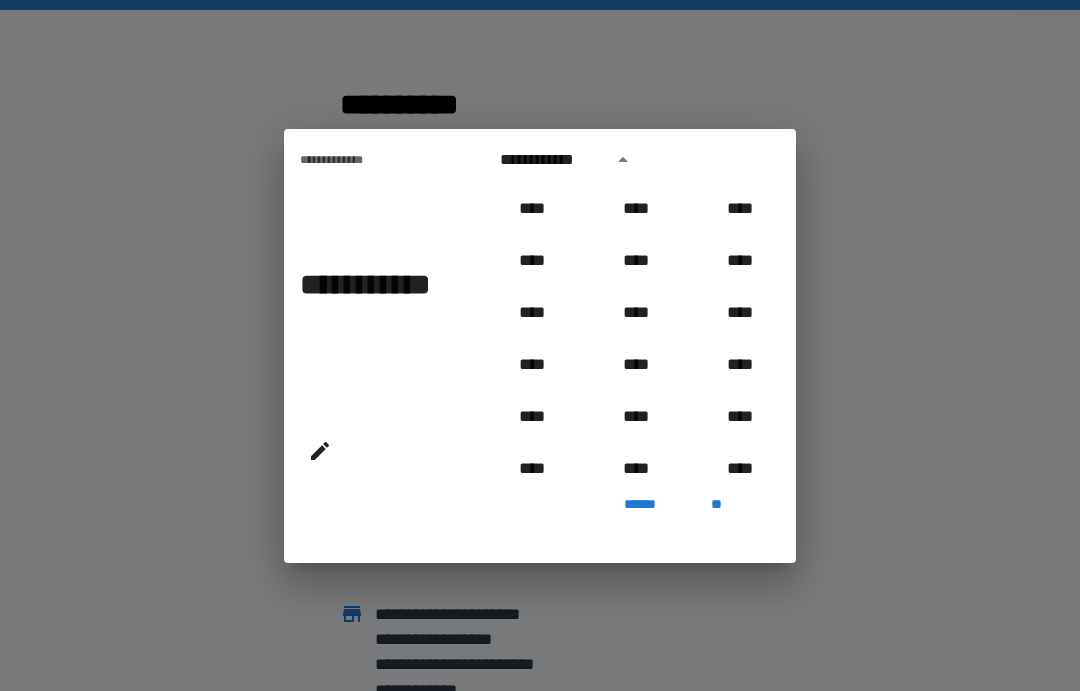 scroll, scrollTop: 1018, scrollLeft: 0, axis: vertical 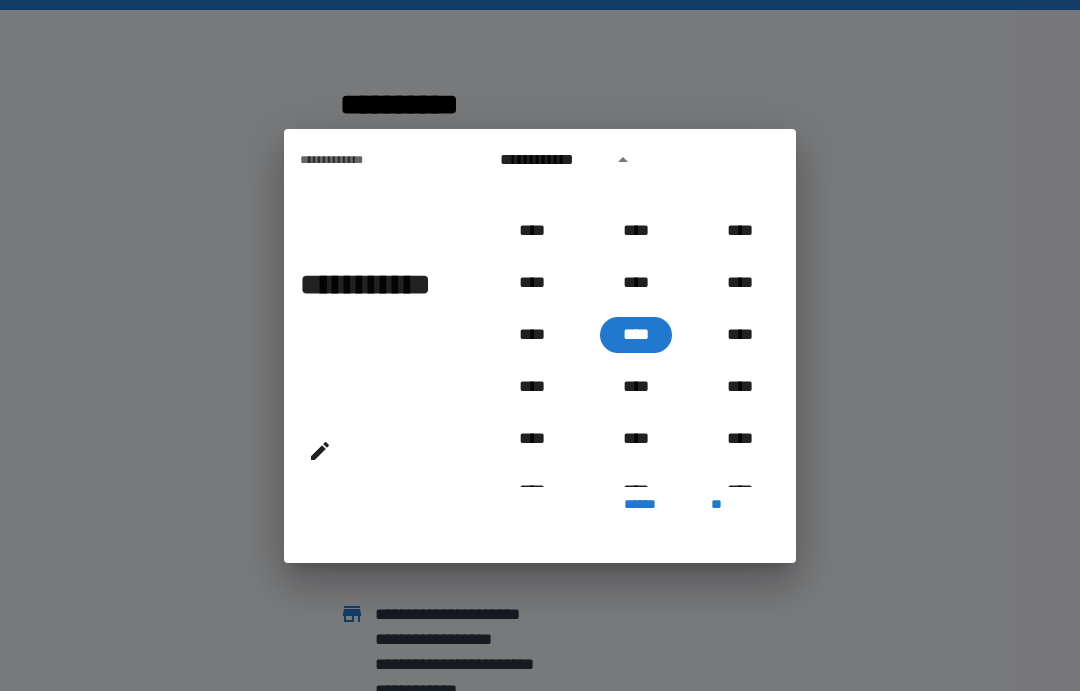 click on "****" at bounding box center (636, 335) 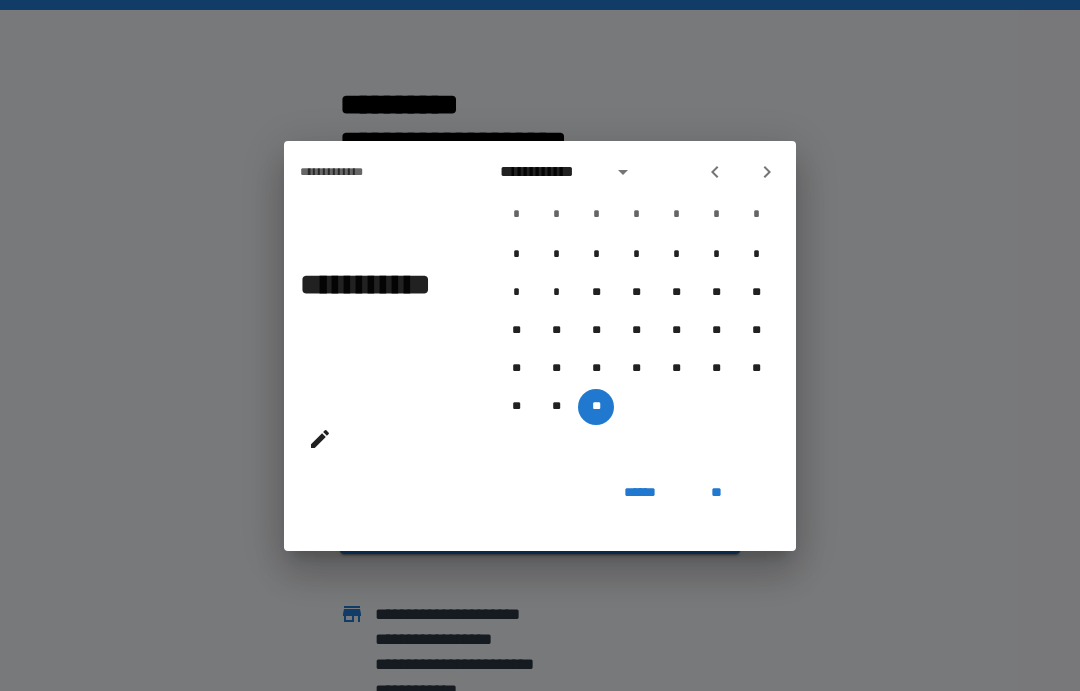 click 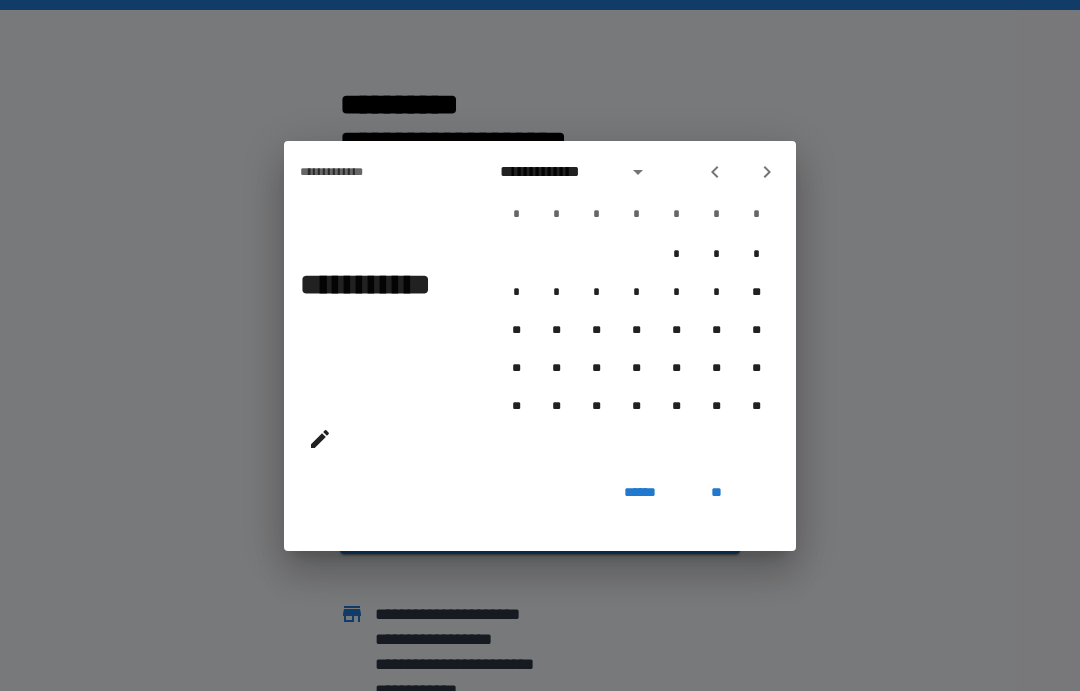 click 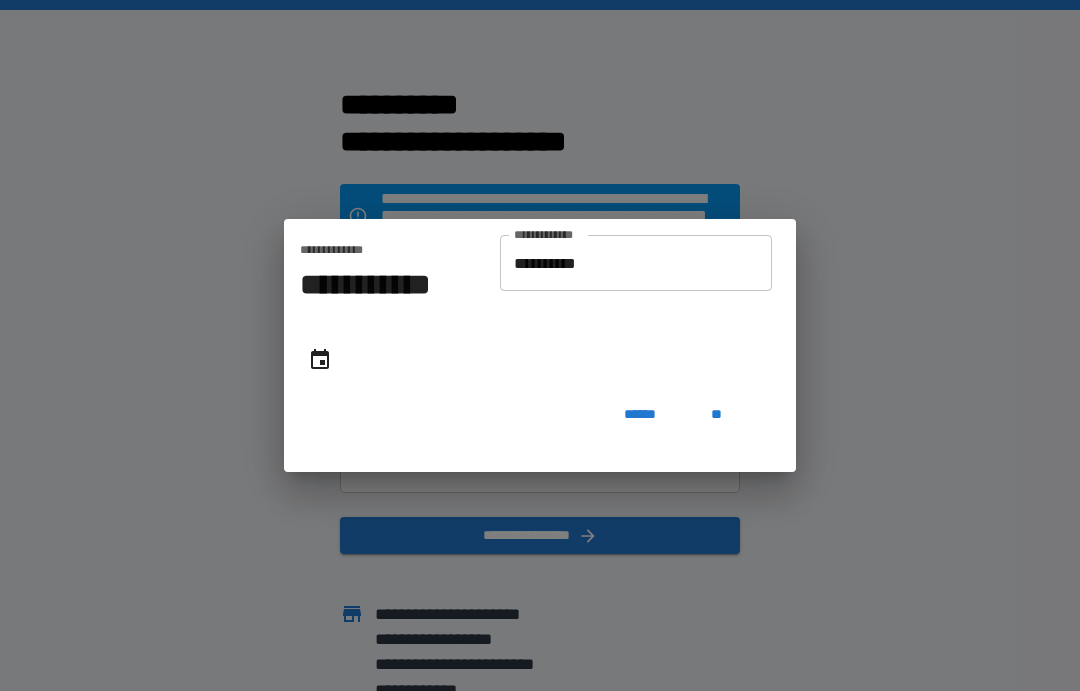 click on "**********" at bounding box center [636, 263] 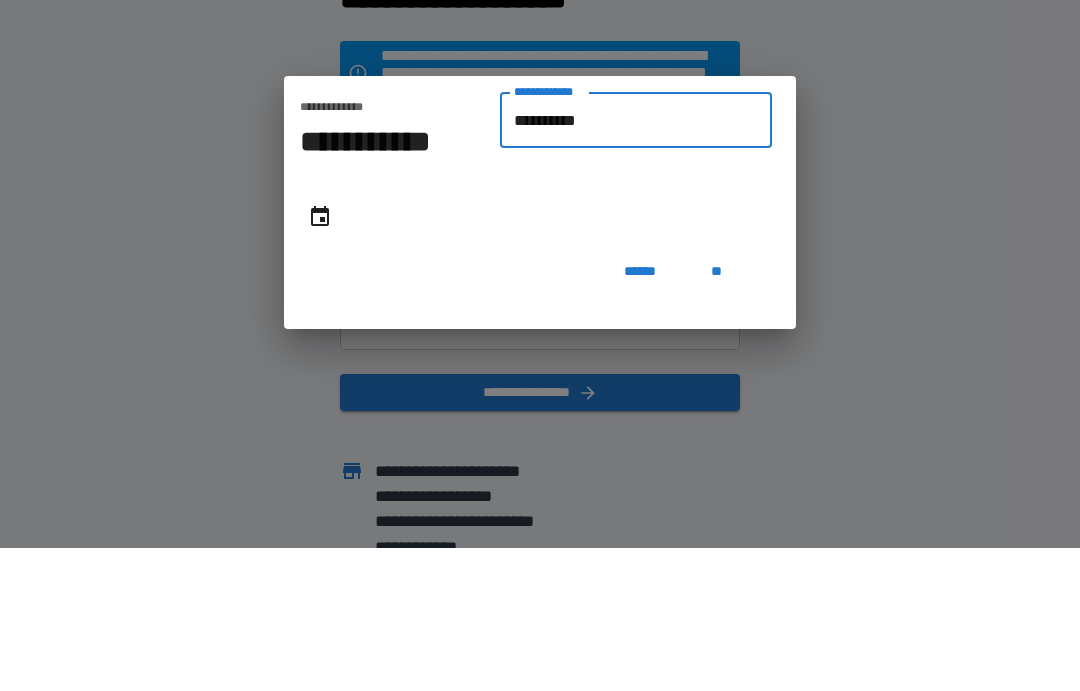 type on "*********" 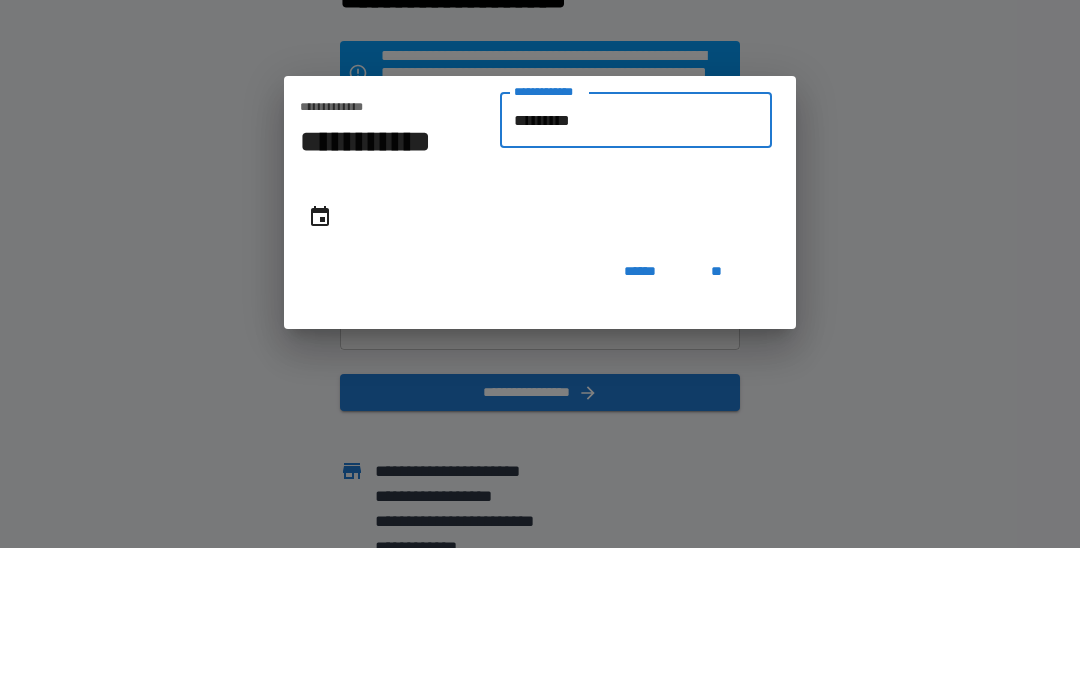 type on "**********" 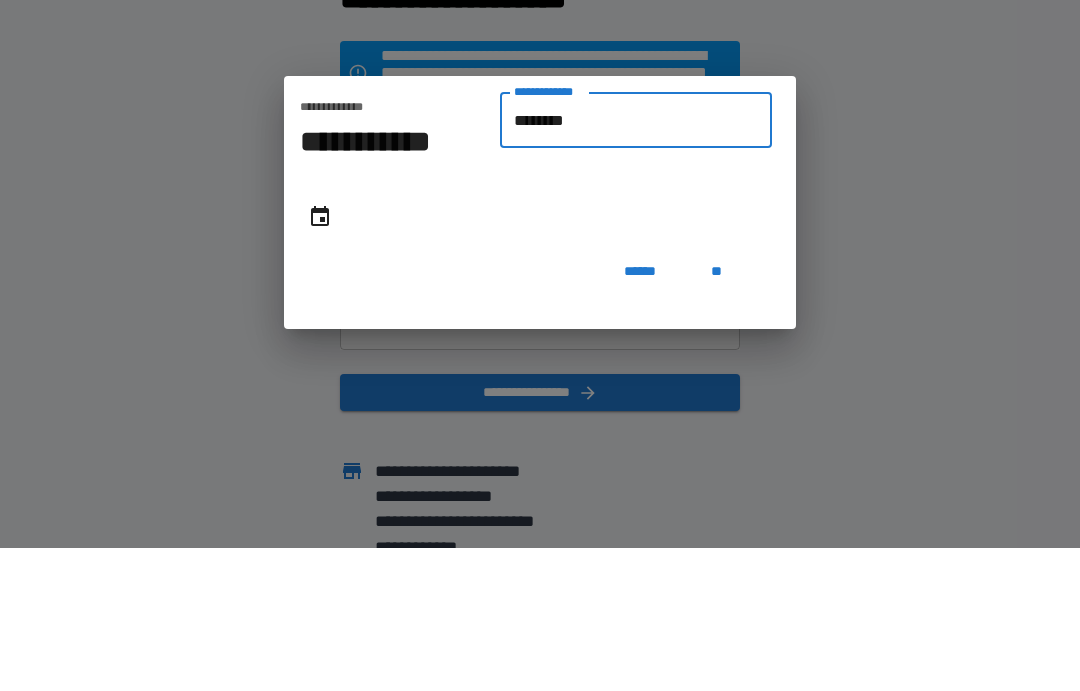 type on "*********" 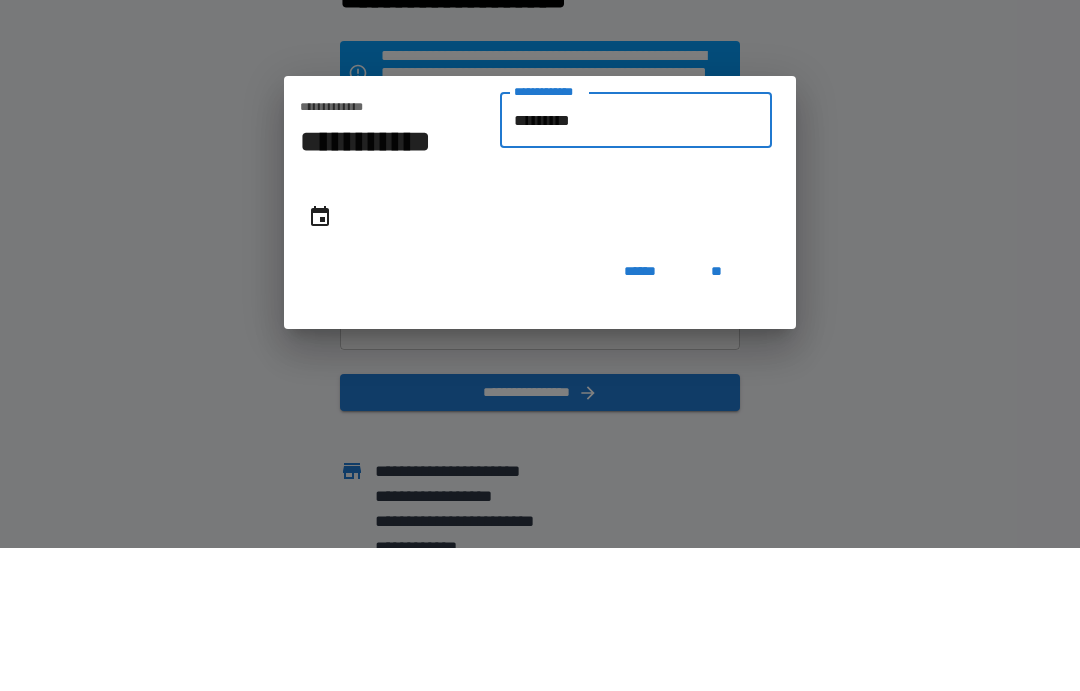 type on "**********" 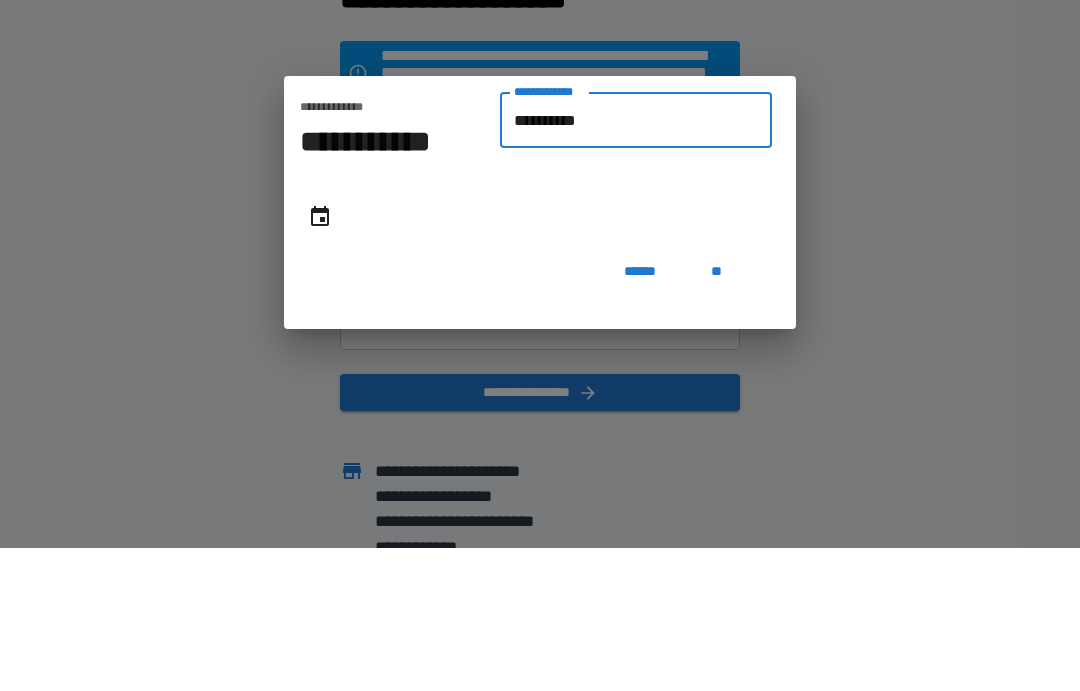 click on "**********" at bounding box center (636, 307) 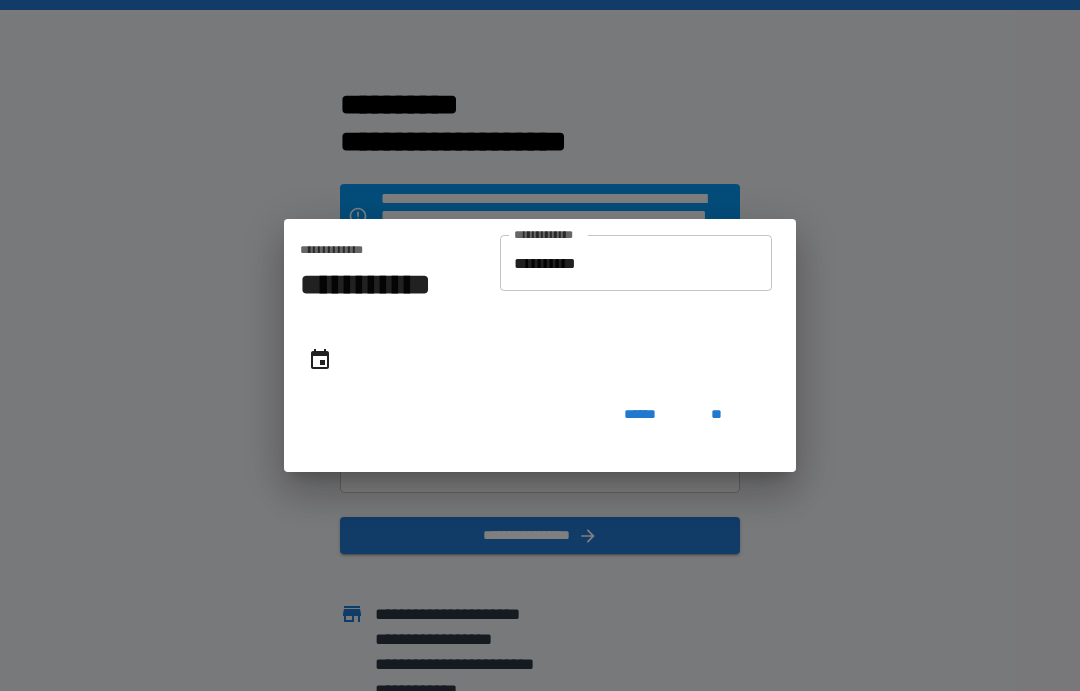 click on "**" at bounding box center (716, 414) 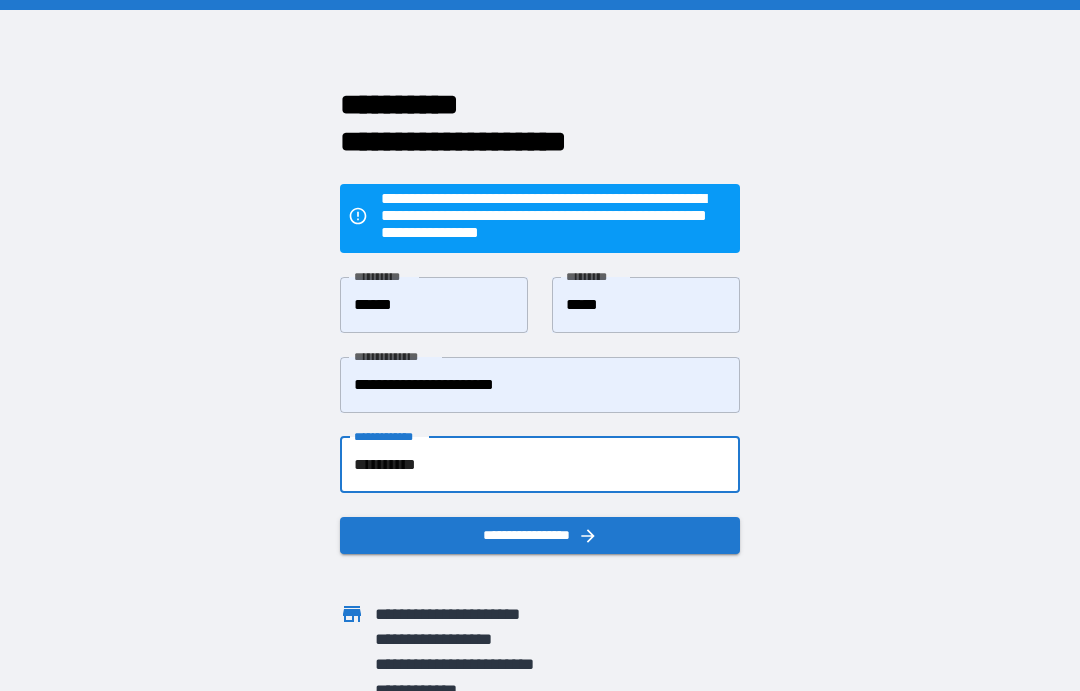 click on "**********" at bounding box center (540, 535) 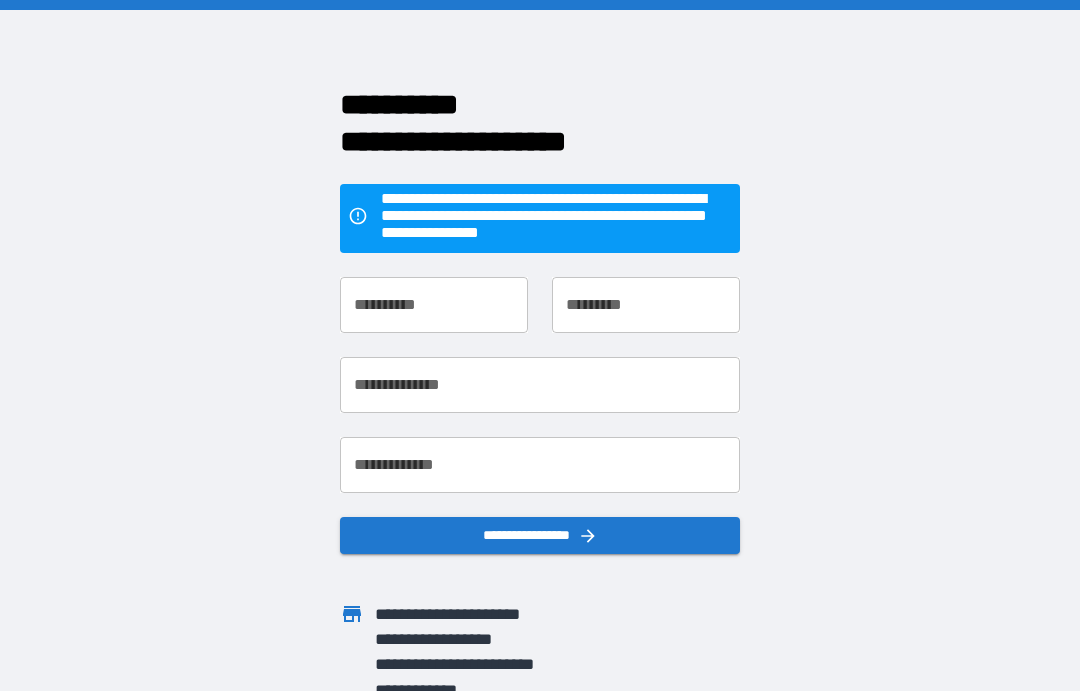 scroll, scrollTop: 0, scrollLeft: 0, axis: both 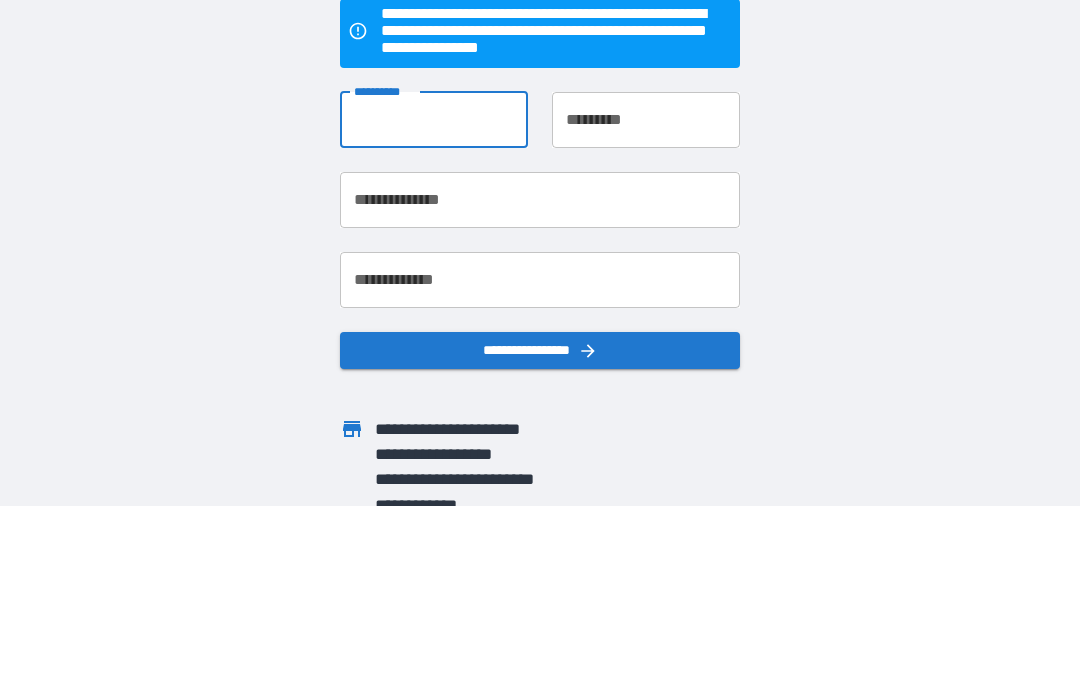 type on "******" 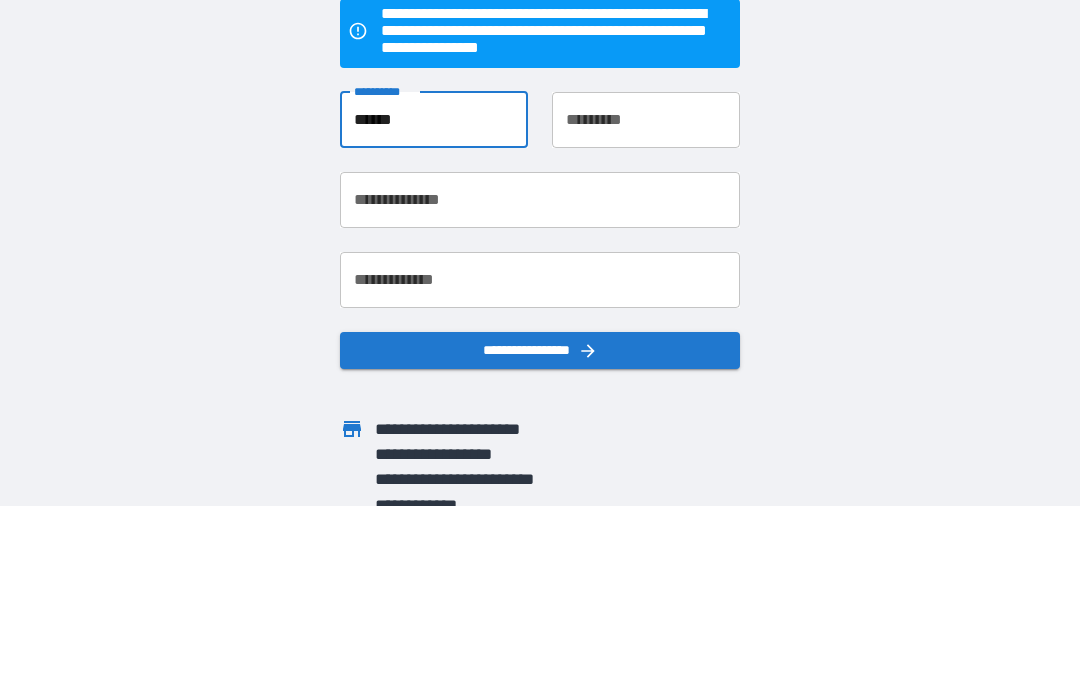 type on "*****" 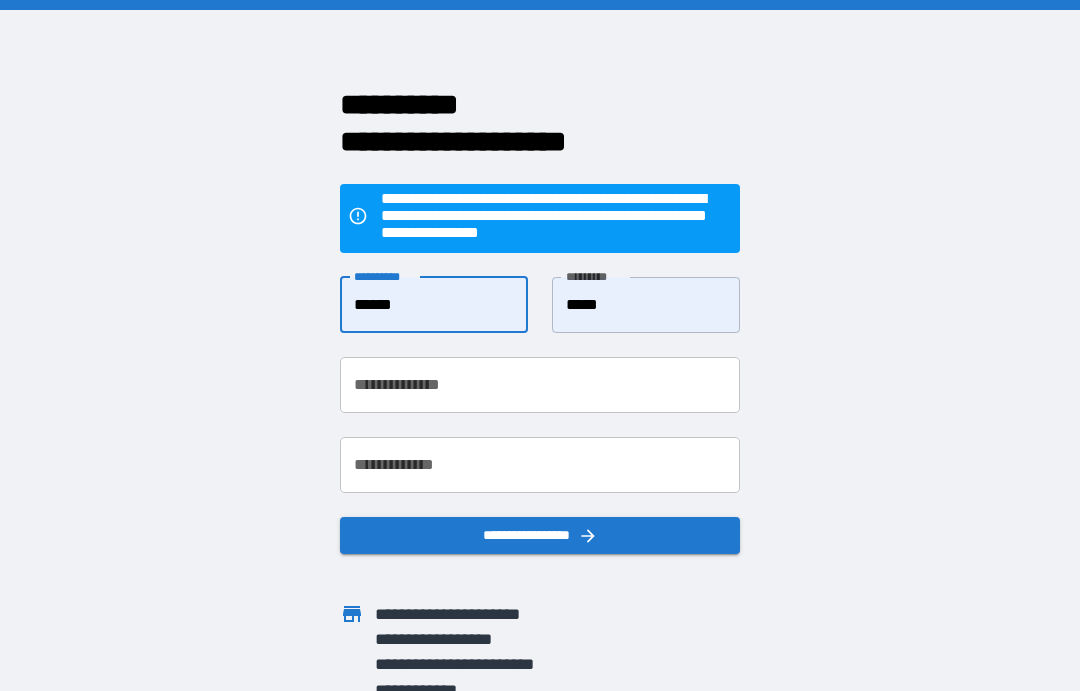 click on "**********" at bounding box center (540, 385) 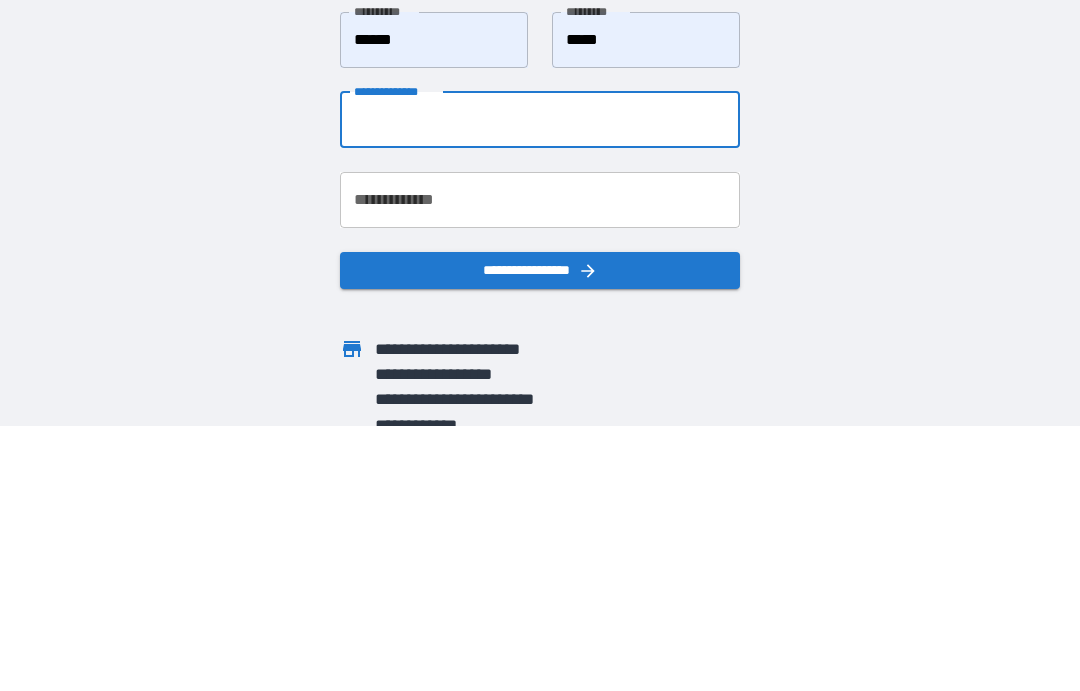 type on "**********" 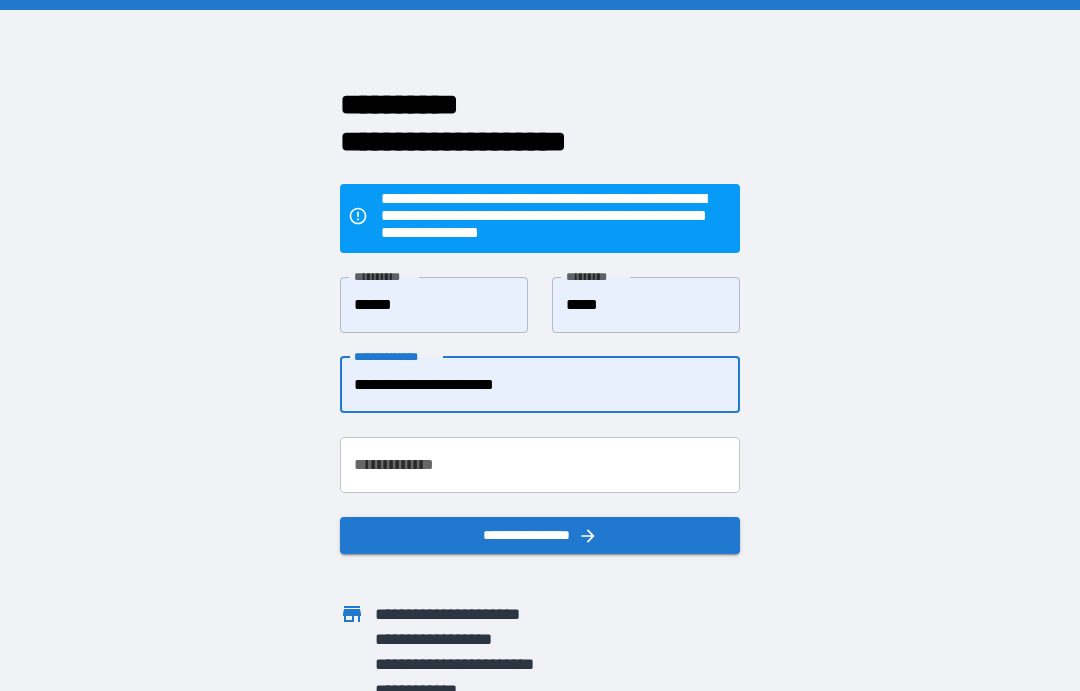 click on "**********" at bounding box center [540, 465] 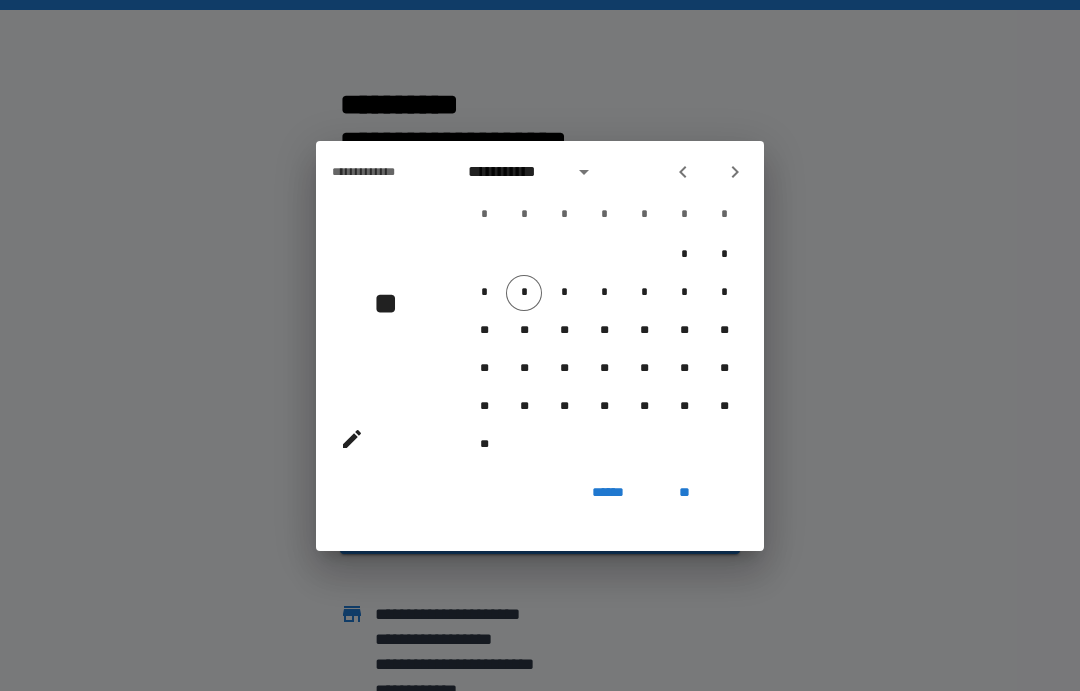 click 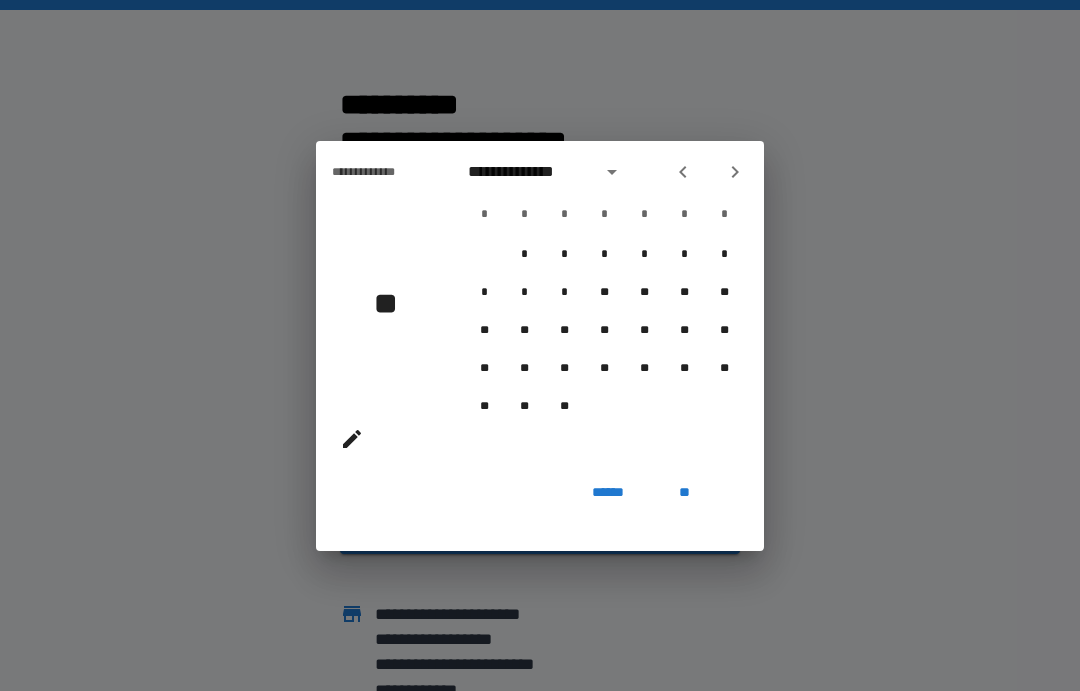 click 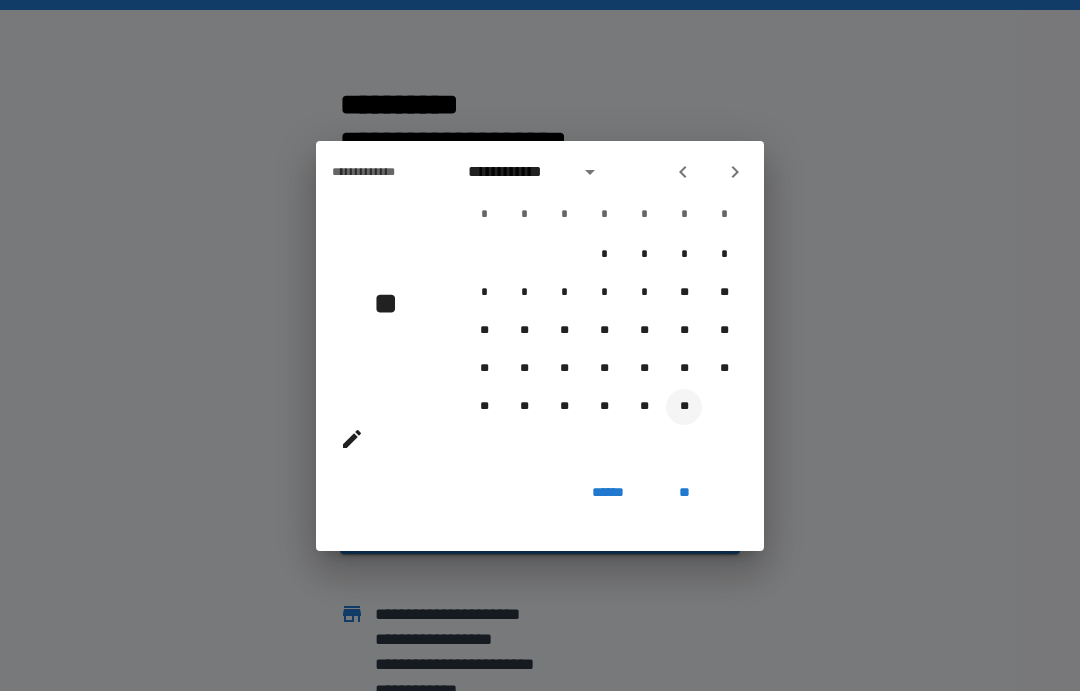 click on "**" at bounding box center (684, 407) 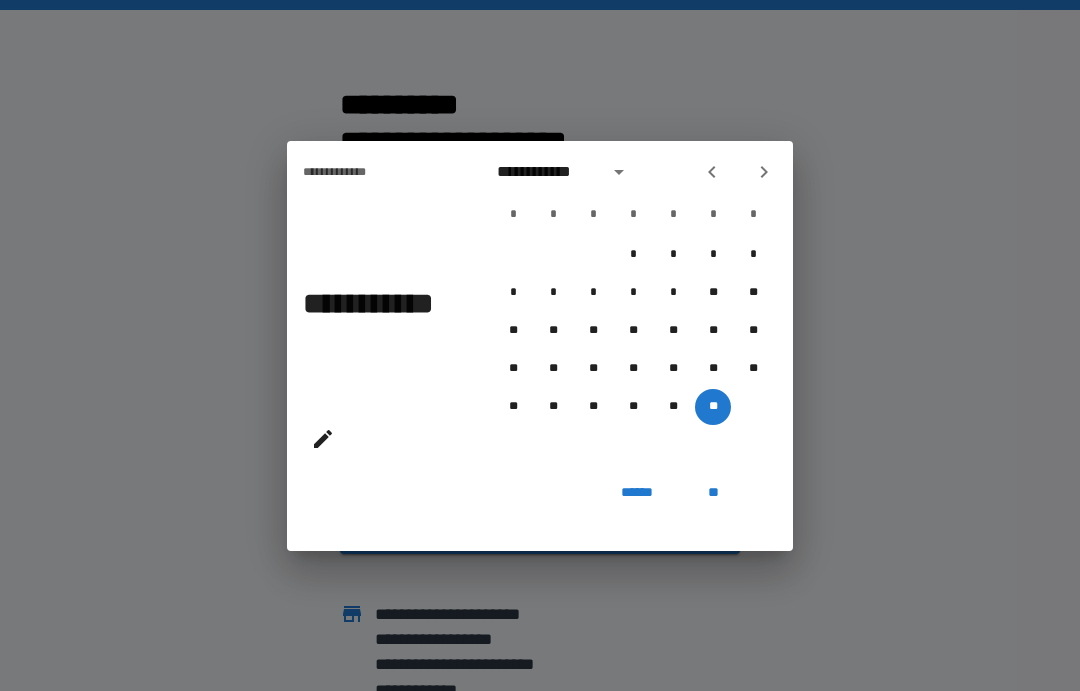 click 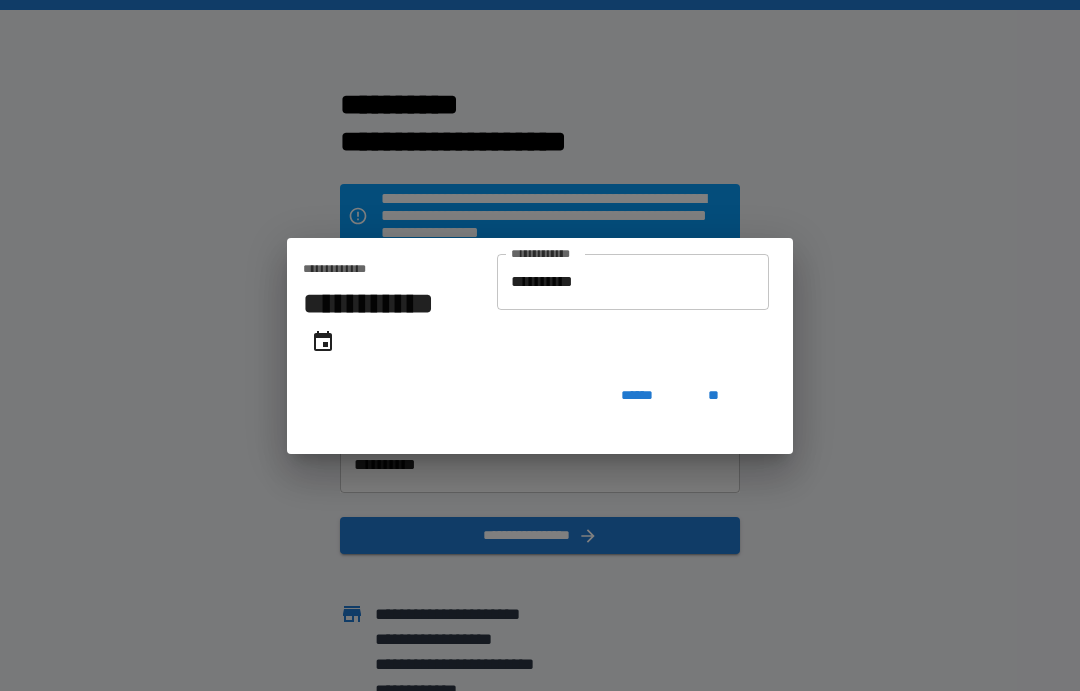 click on "**********" at bounding box center (633, 282) 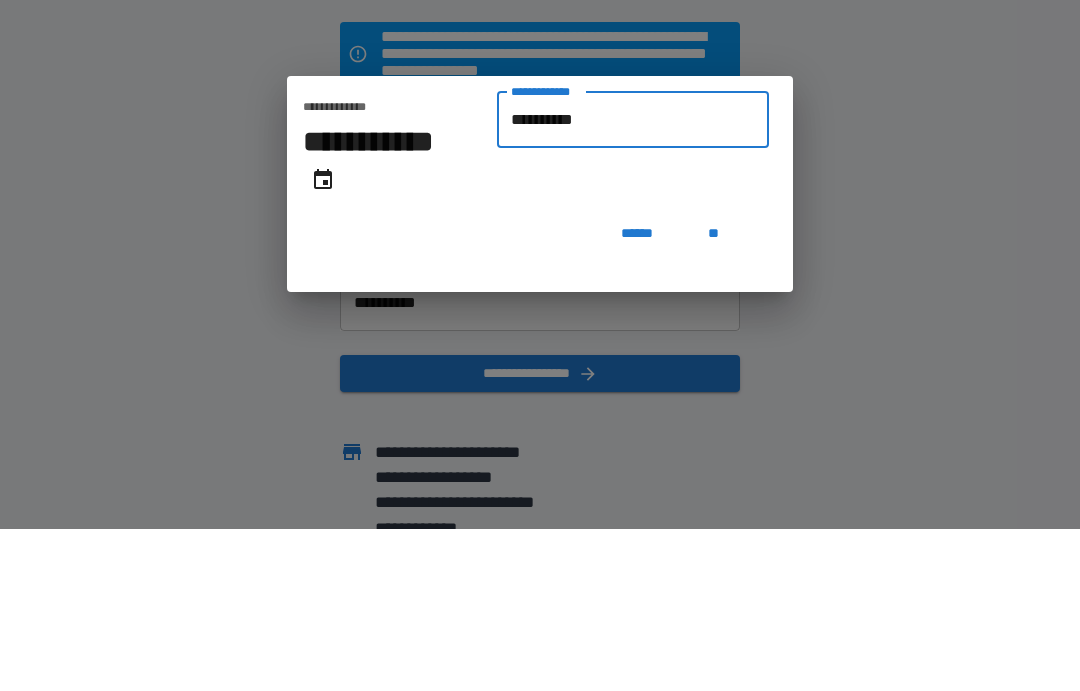 click on "**********" at bounding box center (633, 282) 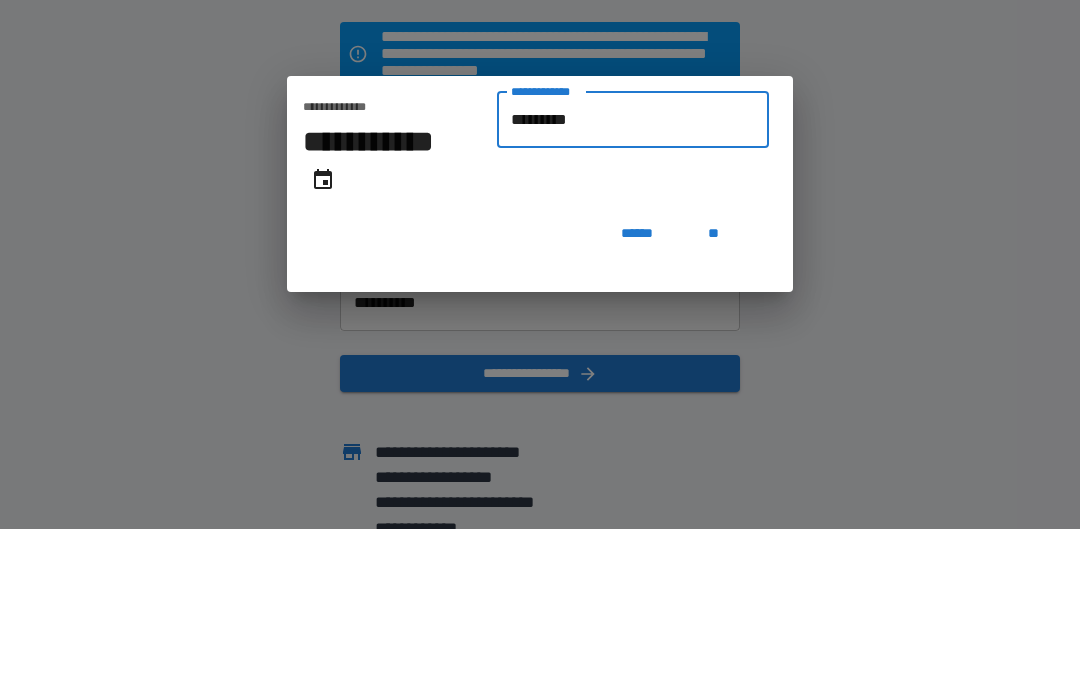 type on "**********" 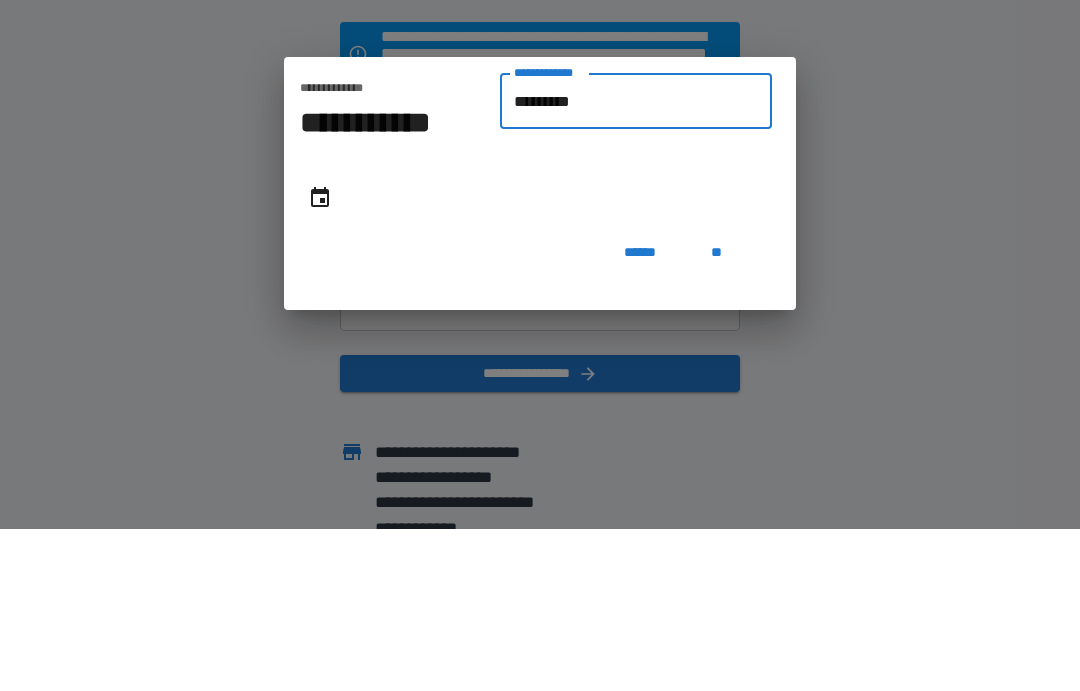 type on "********" 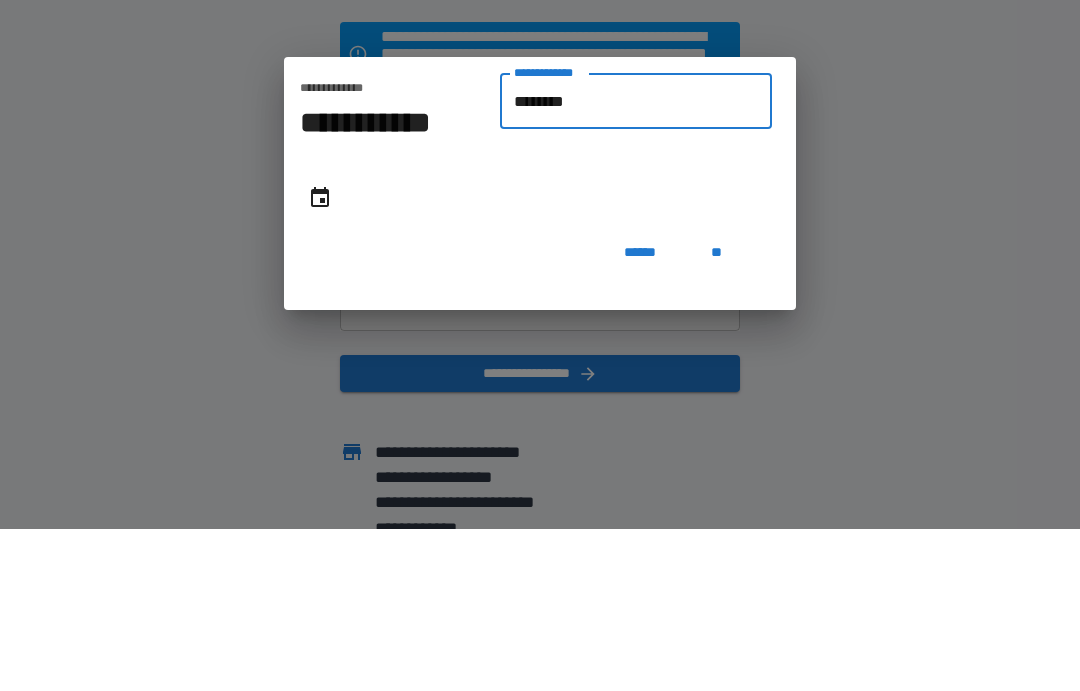 type on "**********" 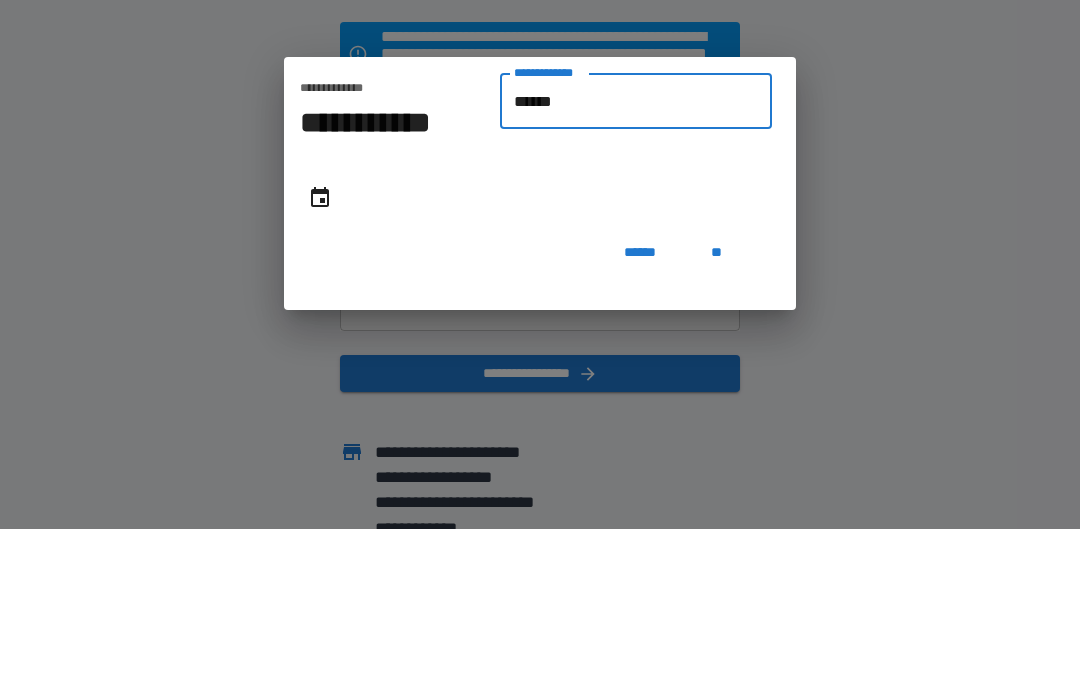 type on "*******" 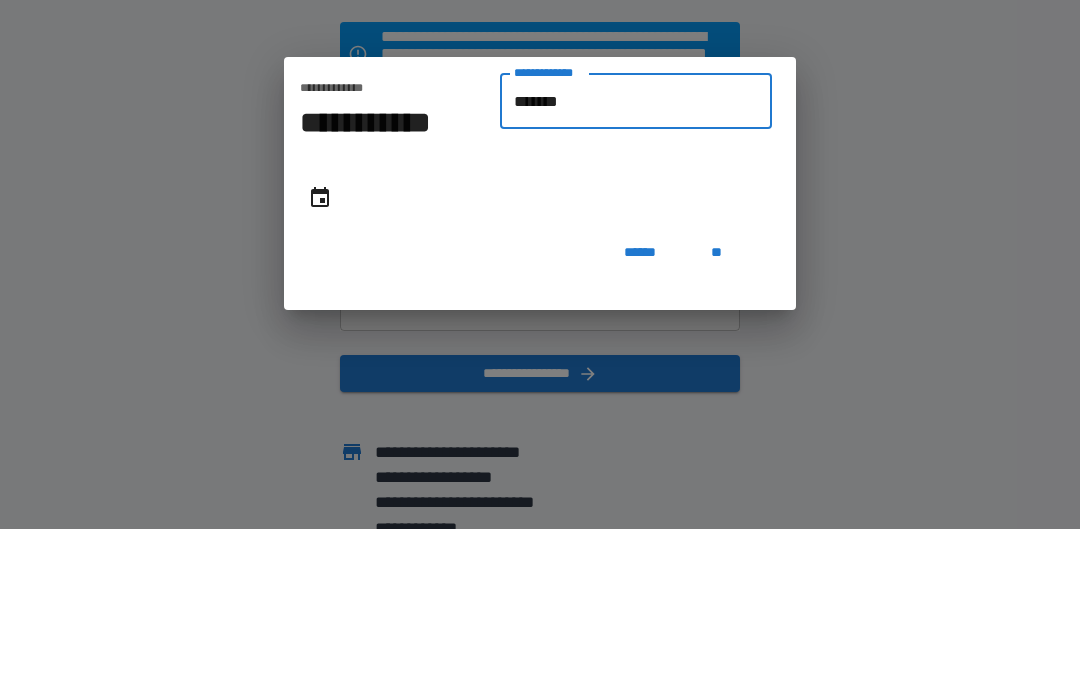 type on "**********" 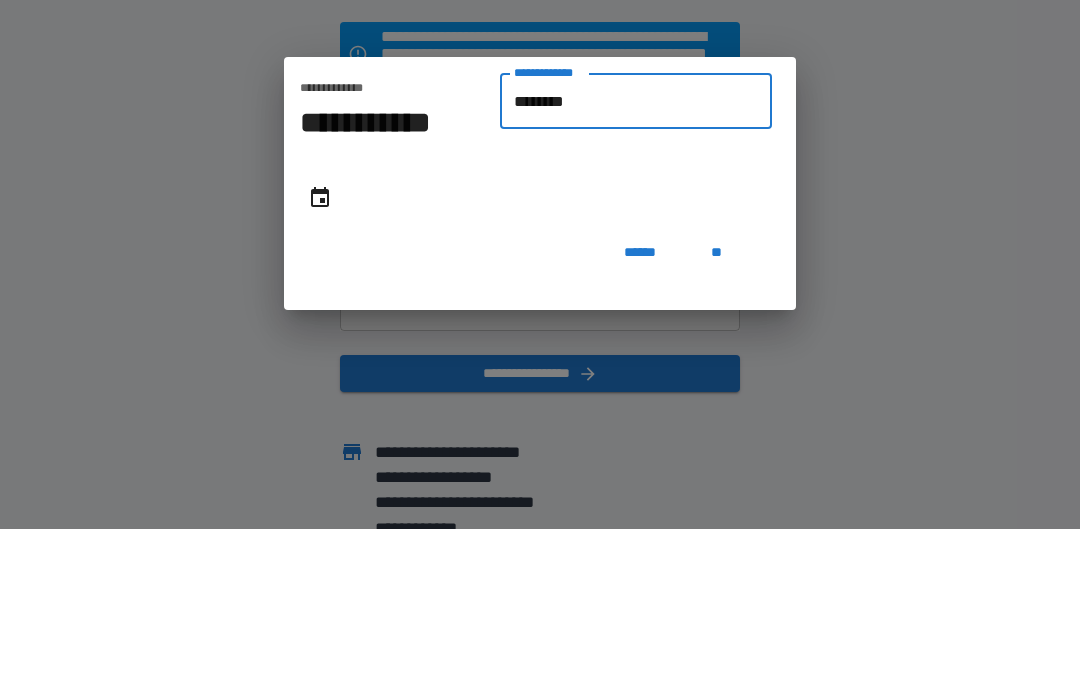 type on "**********" 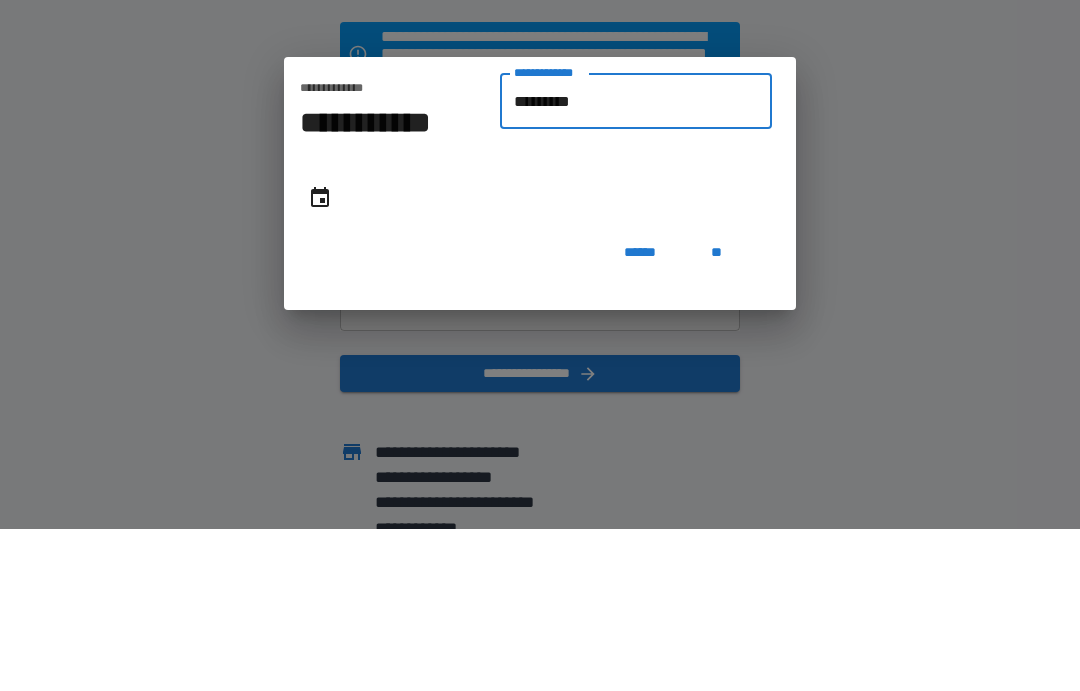 type on "**********" 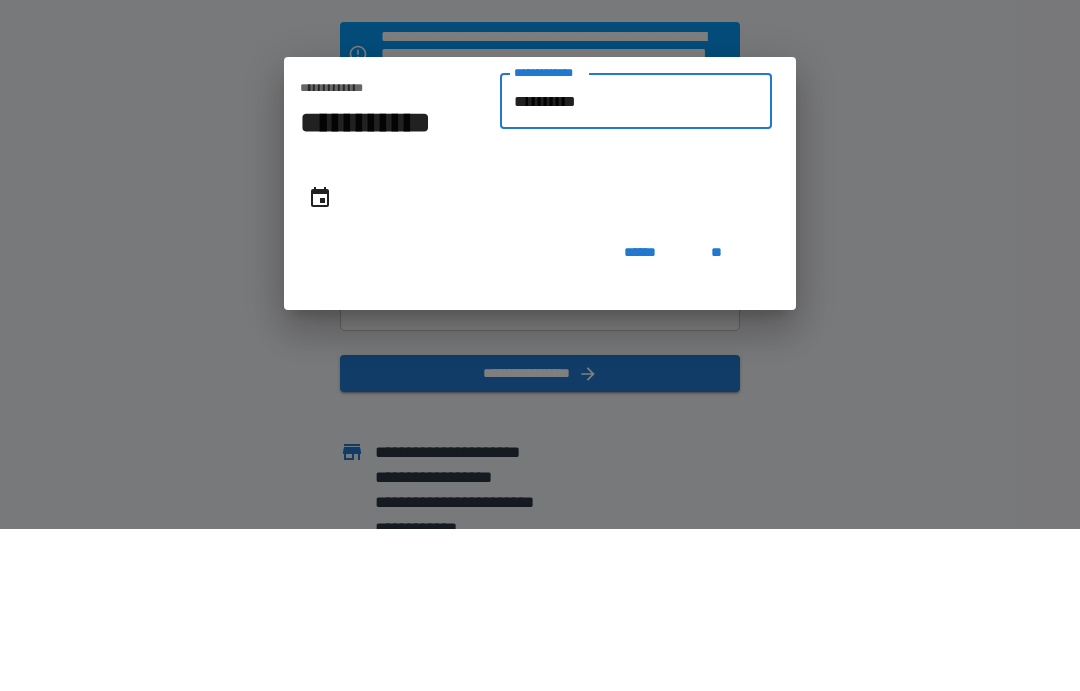 type on "**********" 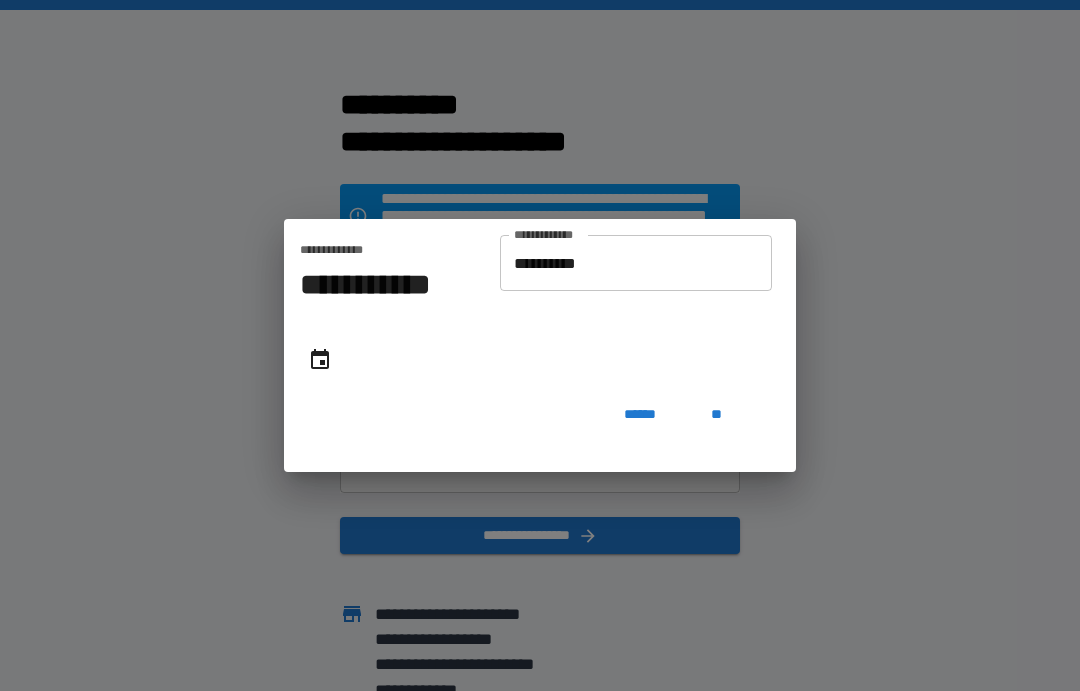 click on "**" at bounding box center [716, 414] 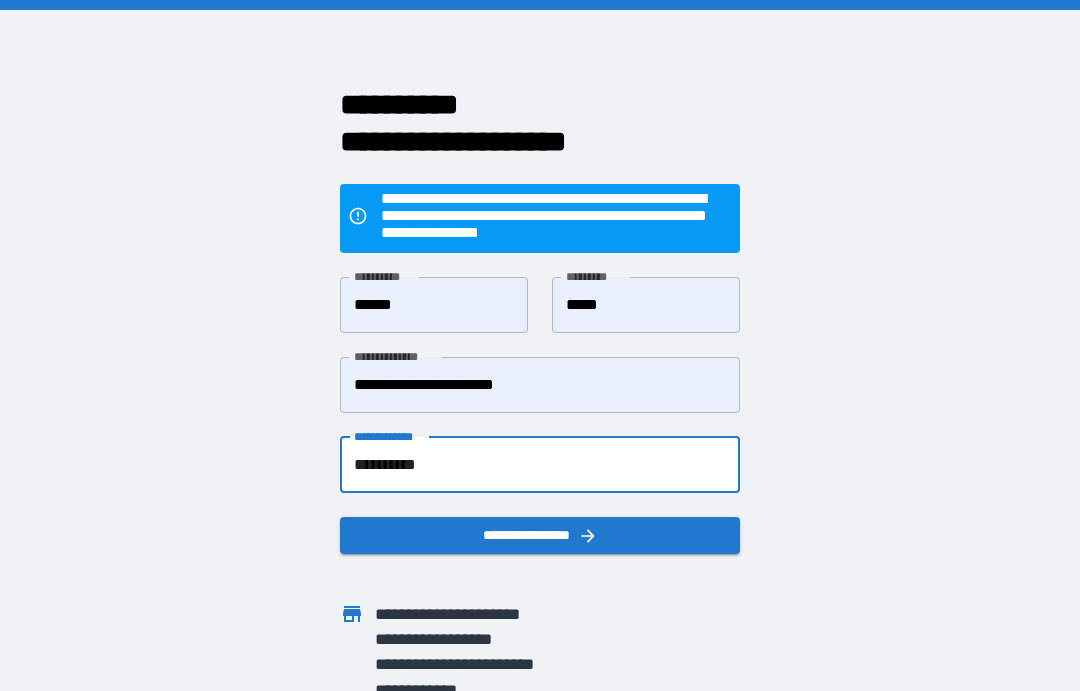 click on "**********" at bounding box center (540, 535) 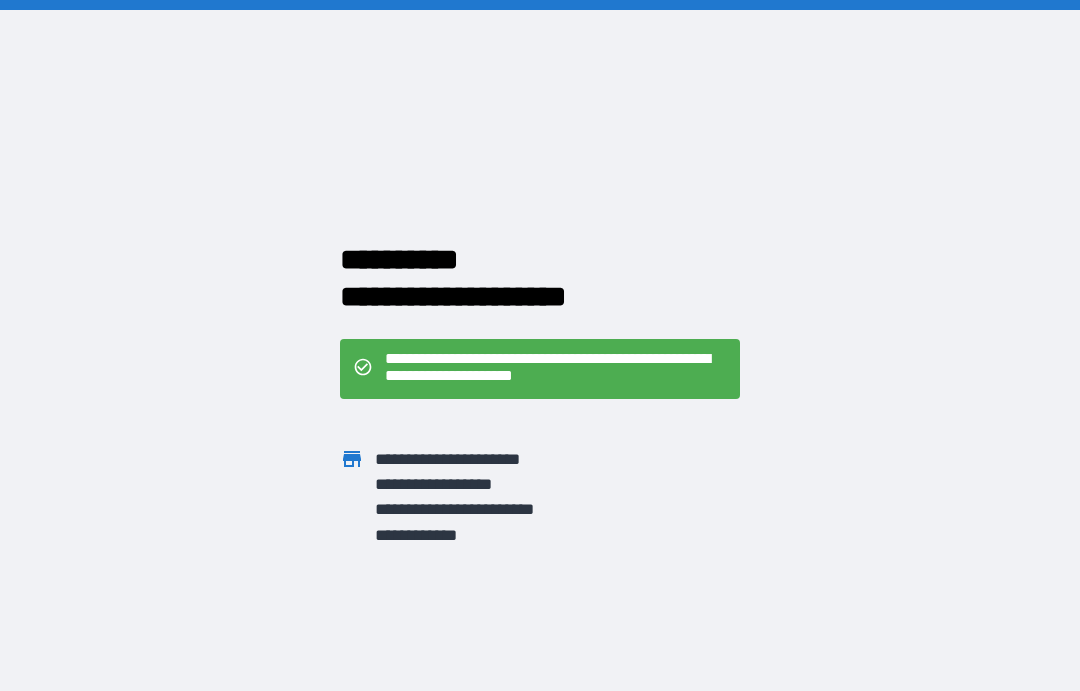 click on "**********" at bounding box center [556, 369] 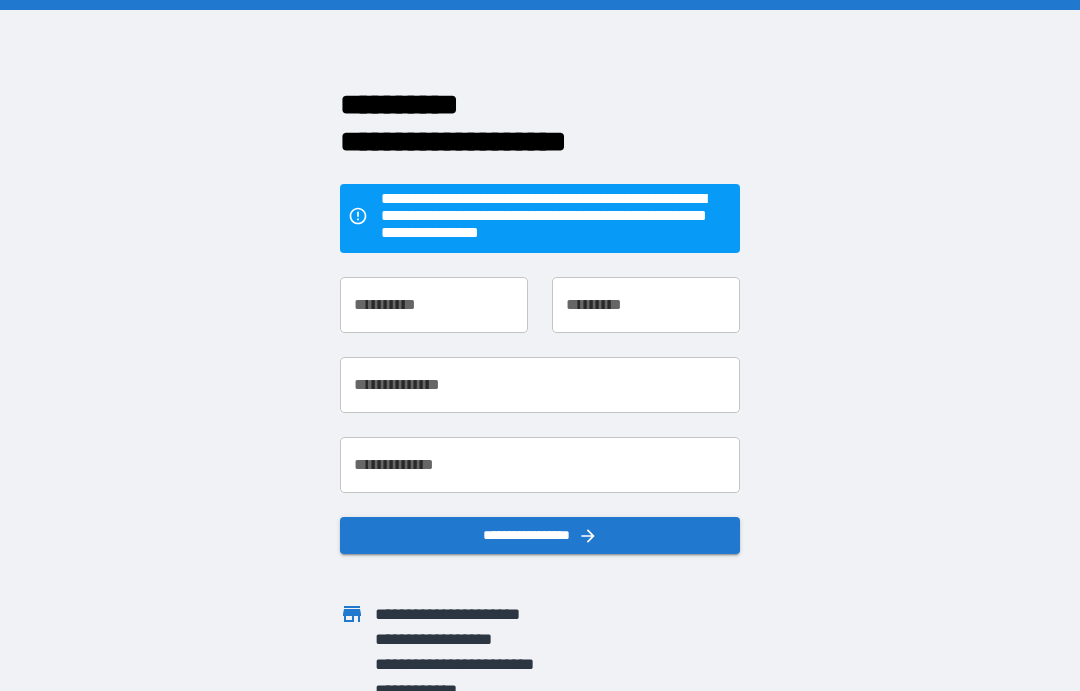 scroll, scrollTop: 0, scrollLeft: 0, axis: both 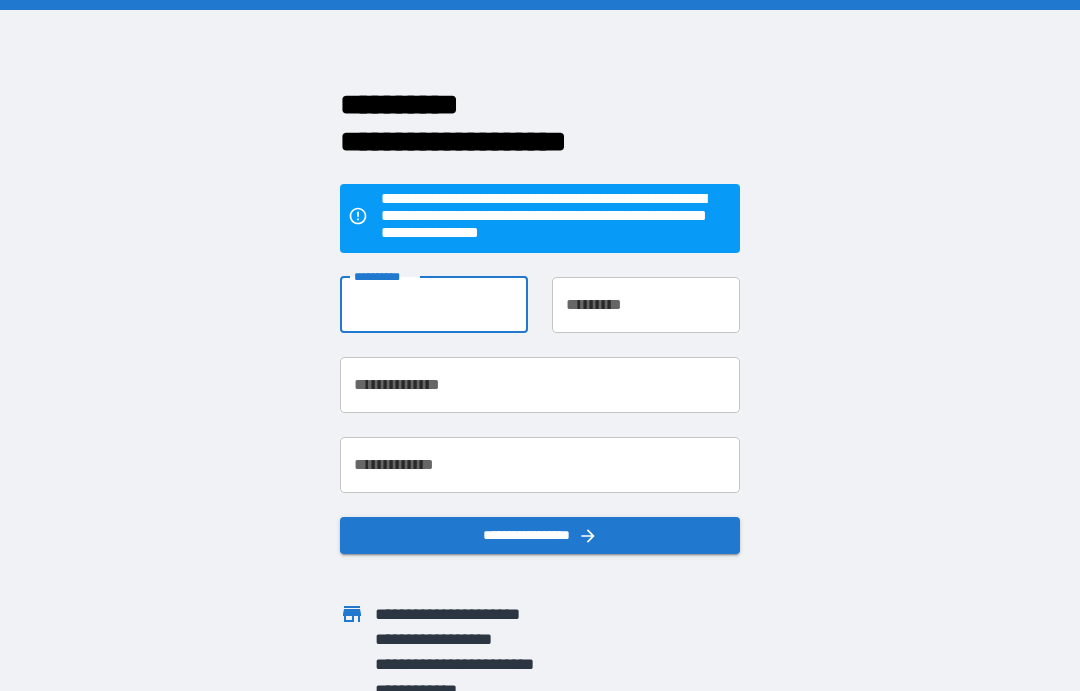 click on "**********" at bounding box center (434, 305) 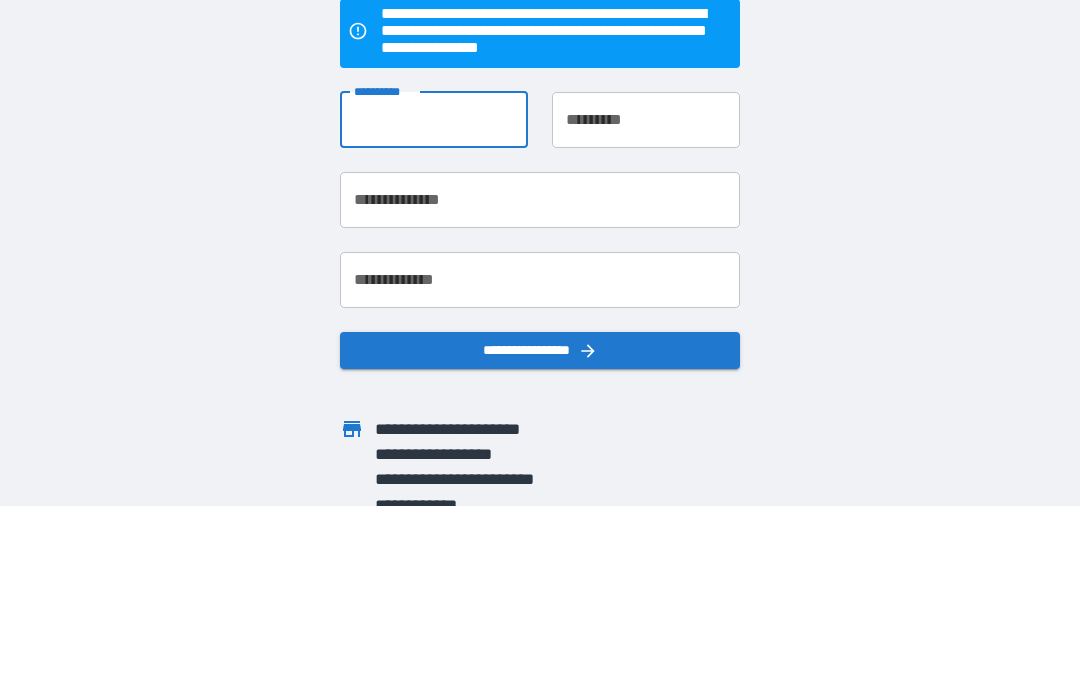 type on "******" 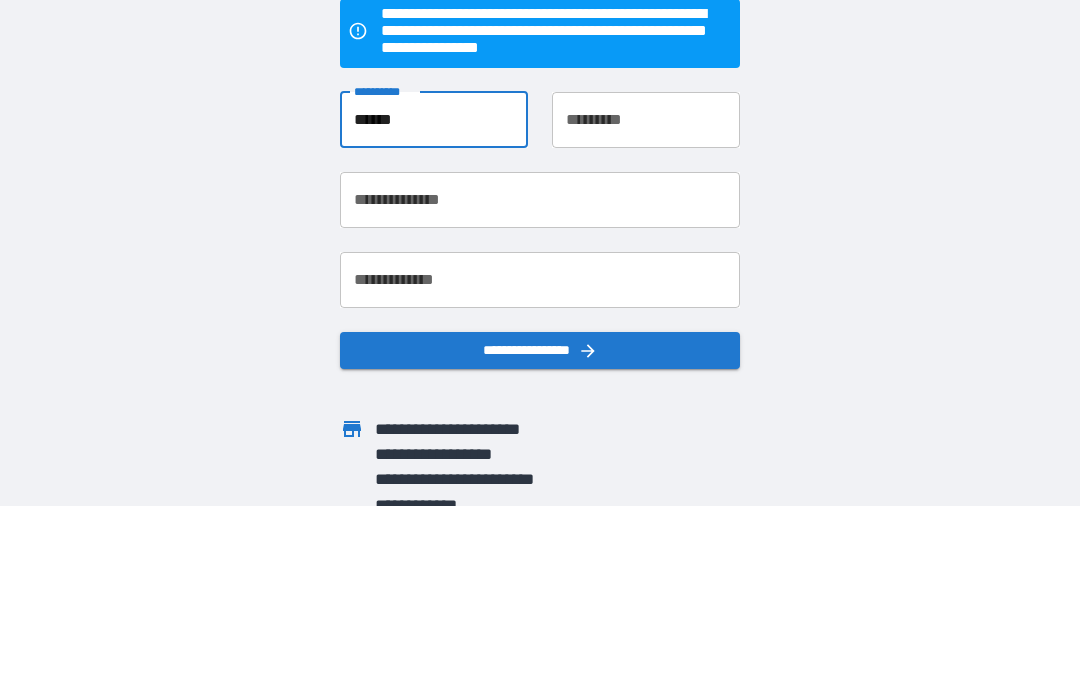 type on "*****" 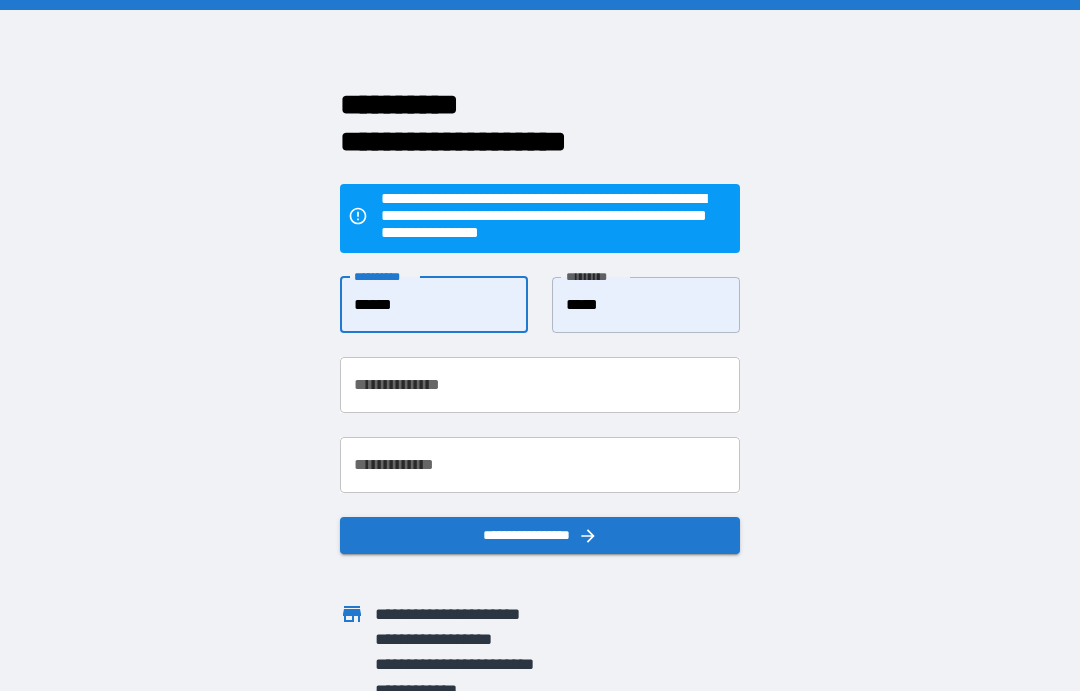 click on "**********" at bounding box center (540, 385) 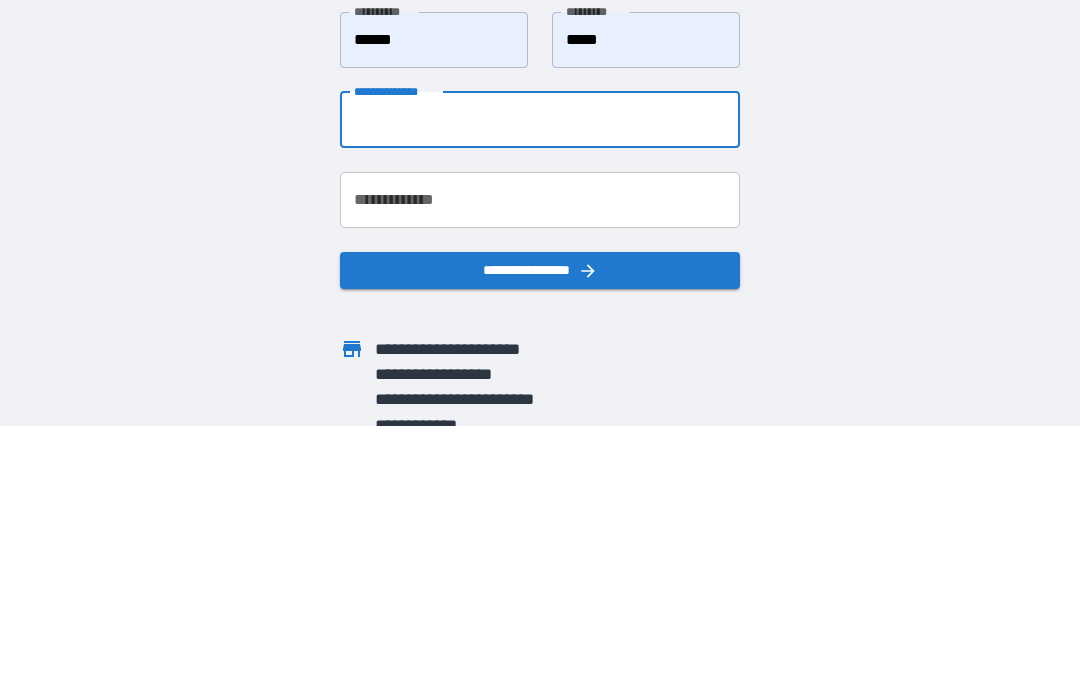 type on "**********" 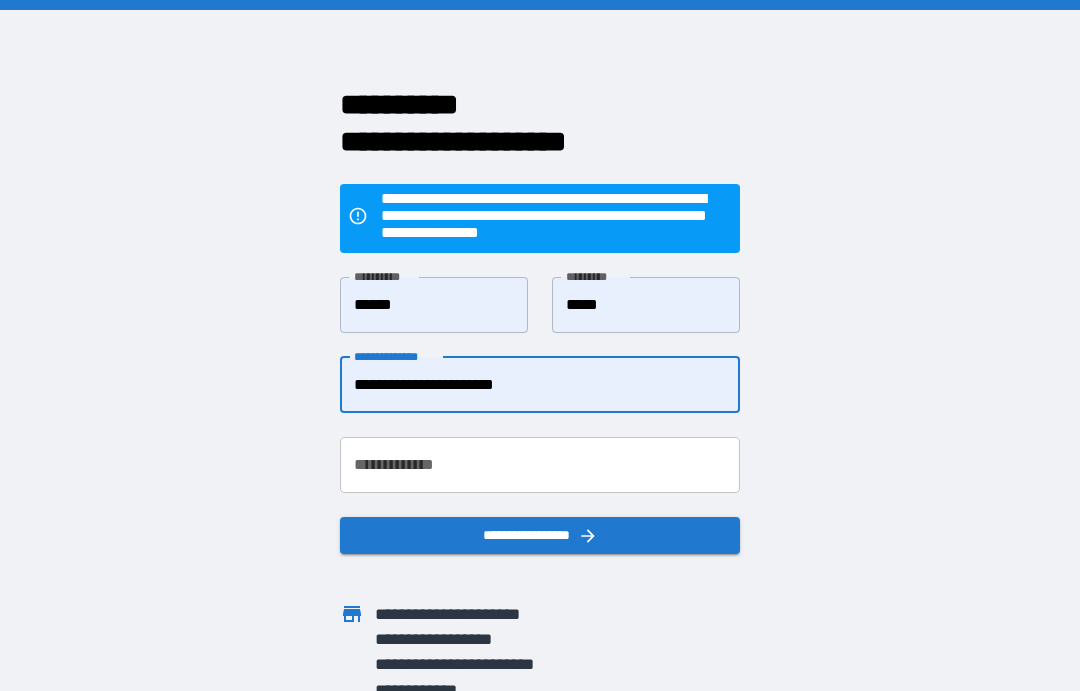 click on "**********" at bounding box center (540, 465) 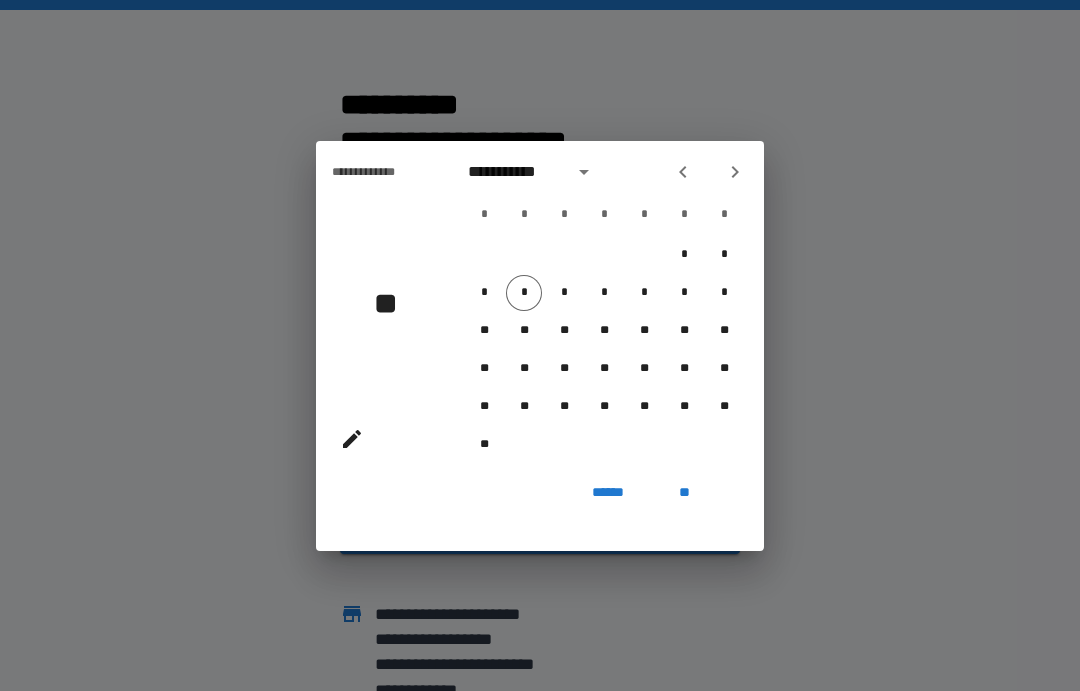 click at bounding box center (352, 439) 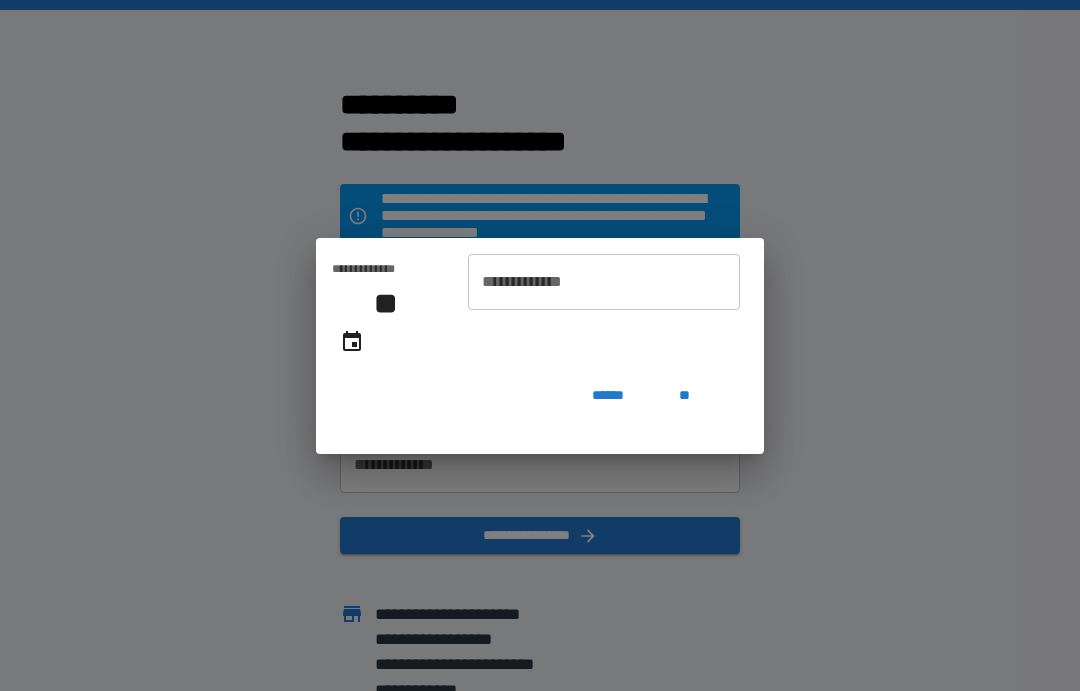 click on "**********" at bounding box center [604, 282] 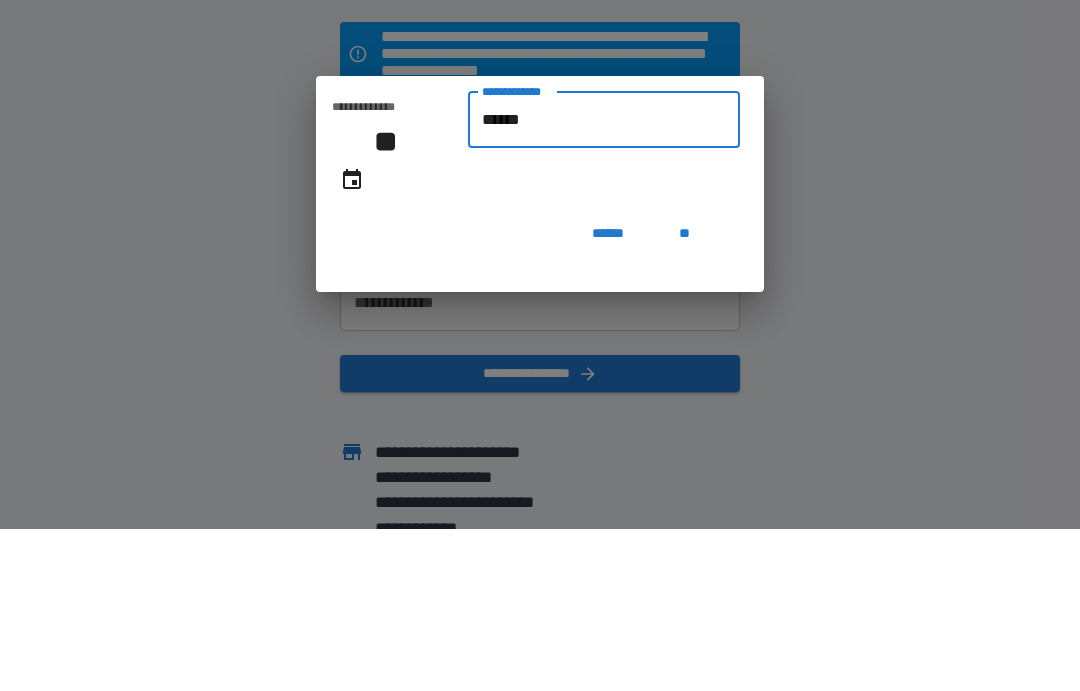 type on "*******" 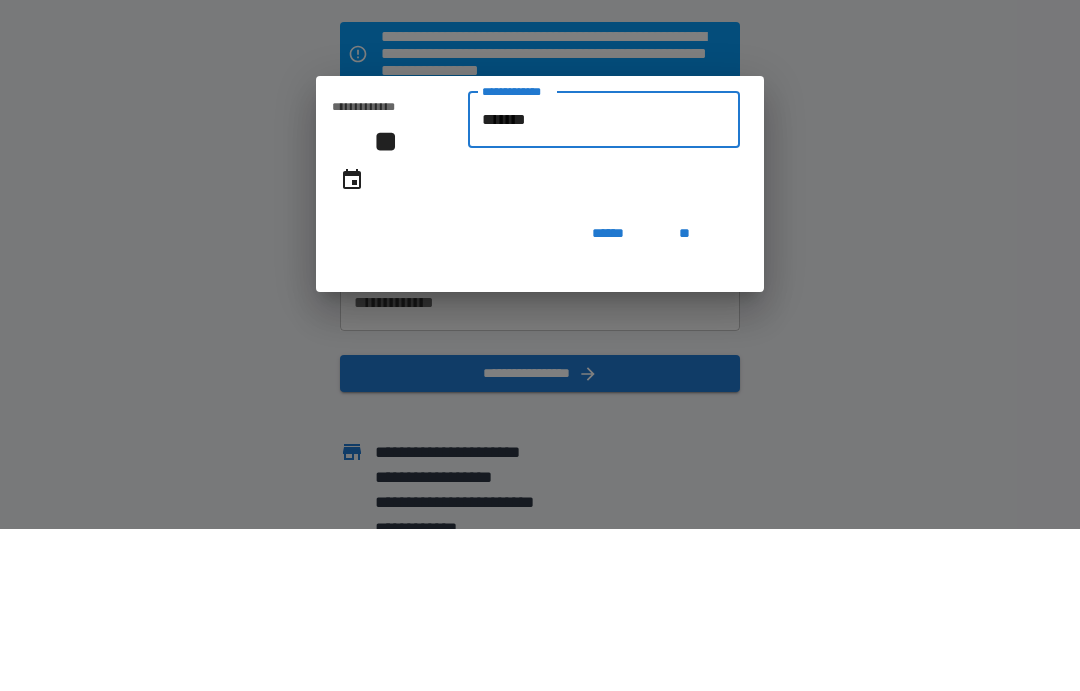 type on "**********" 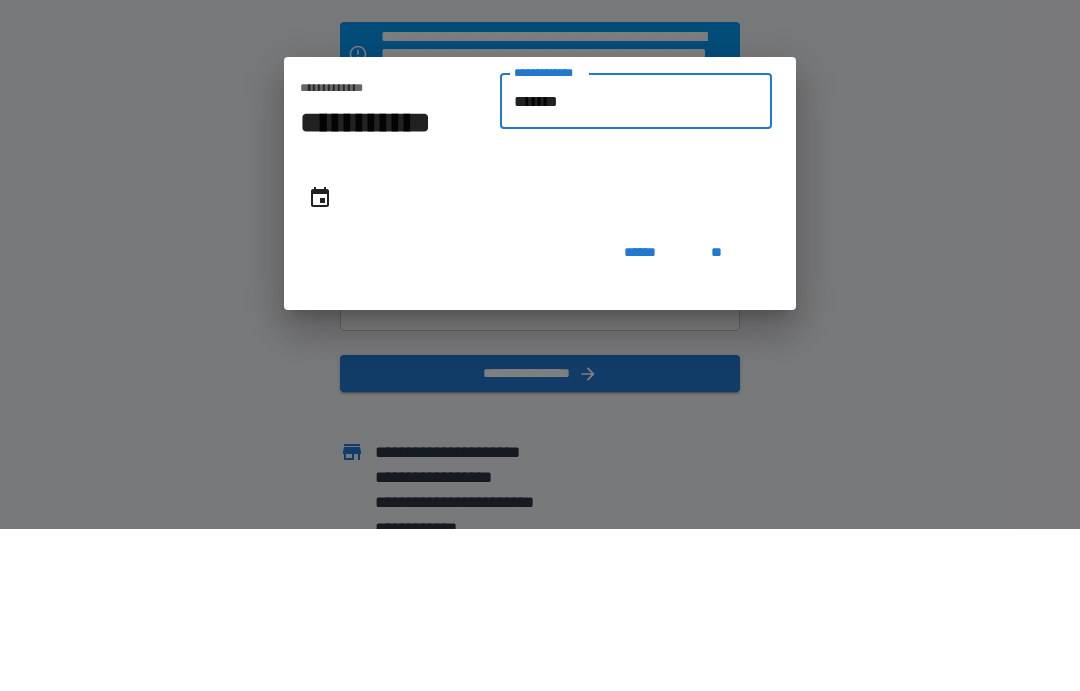 type on "********" 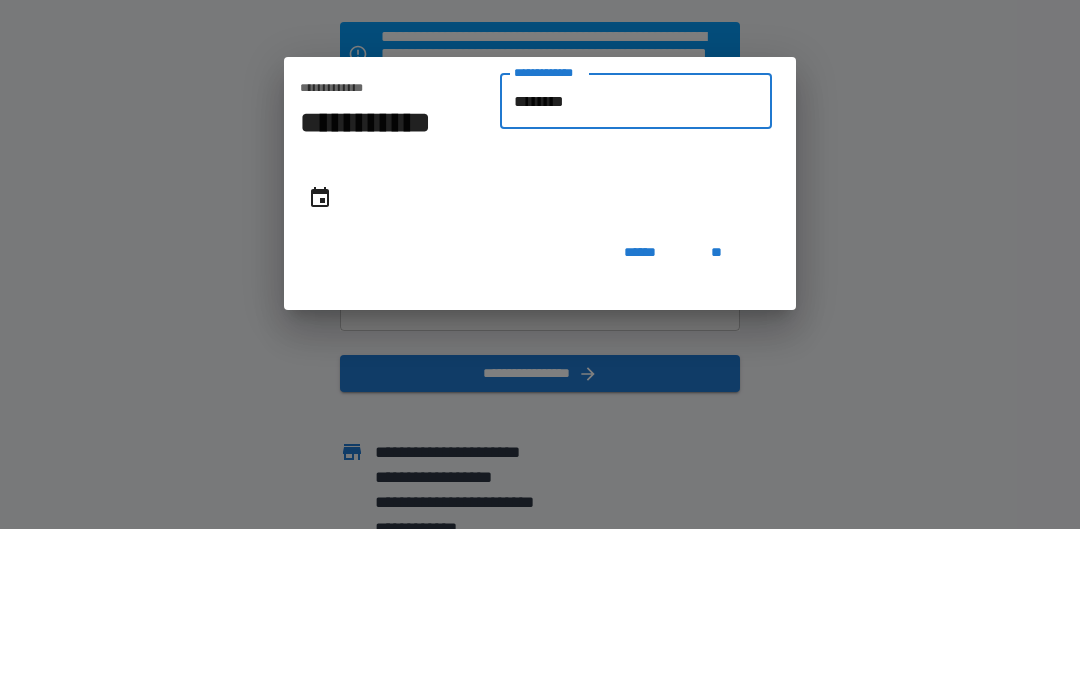 type on "**********" 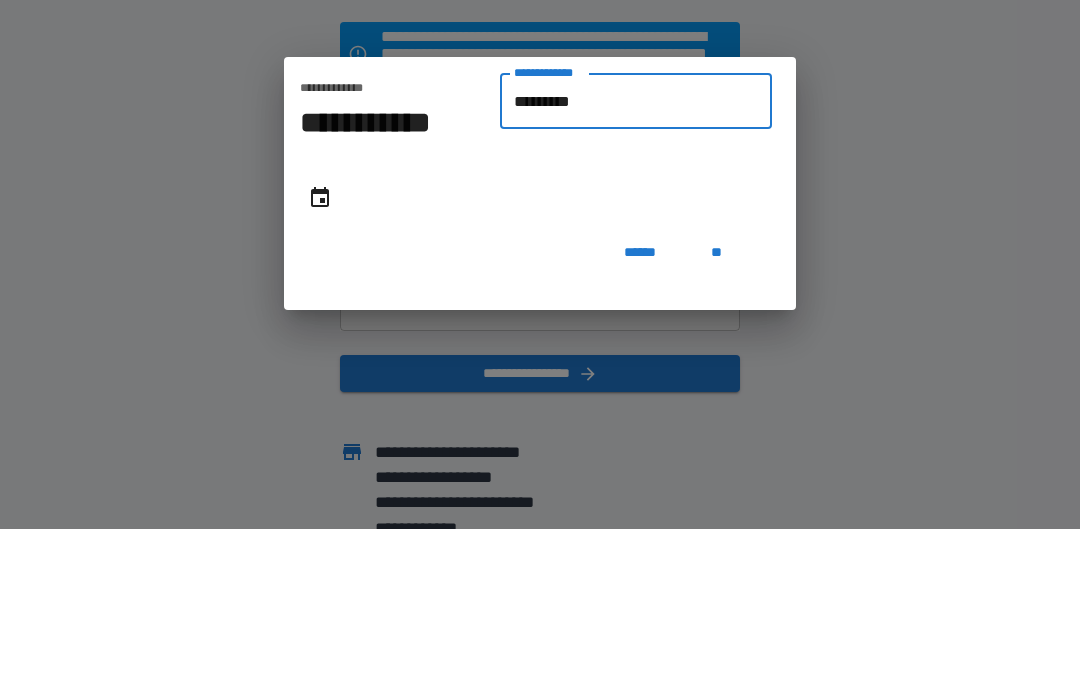 type on "**********" 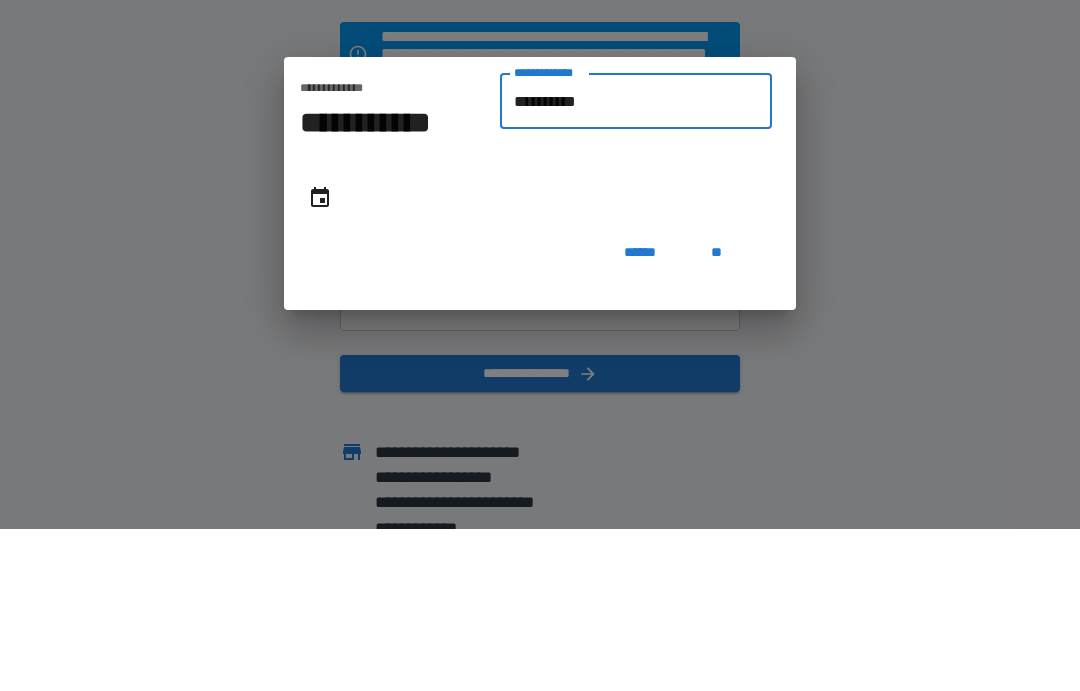 type on "**********" 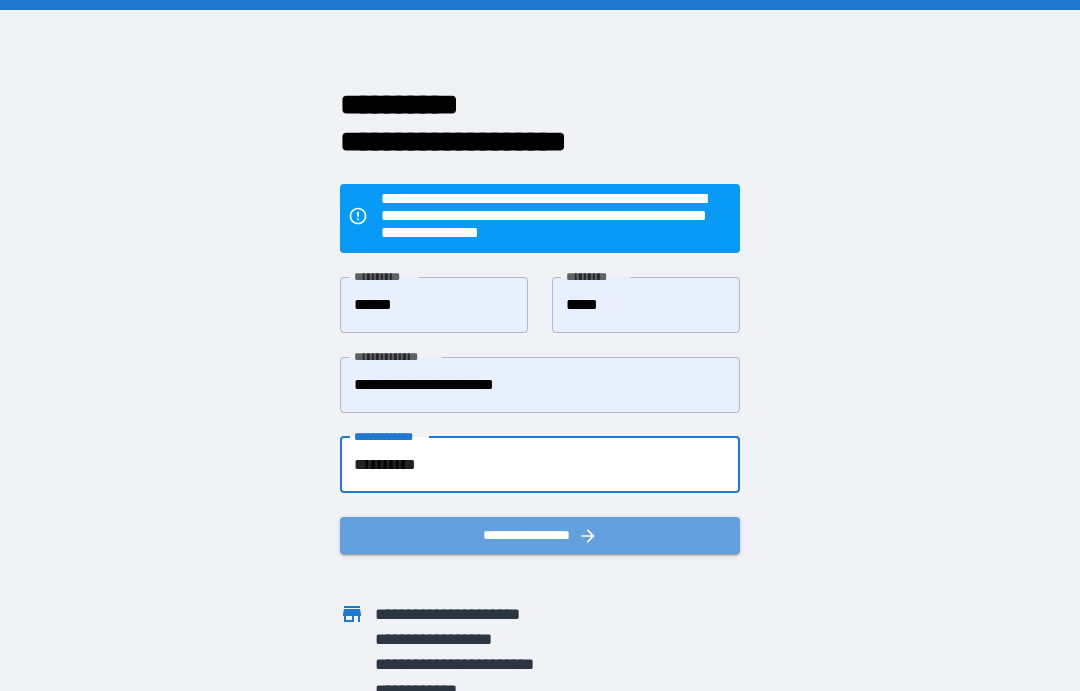 click on "**********" at bounding box center [540, 535] 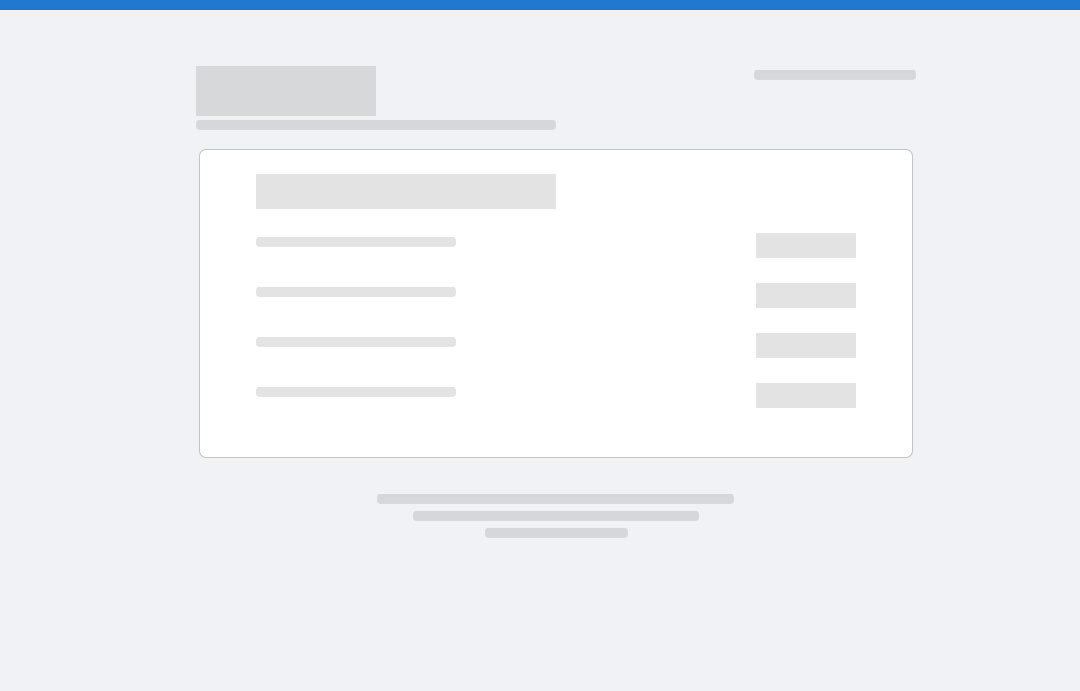 scroll, scrollTop: 0, scrollLeft: 0, axis: both 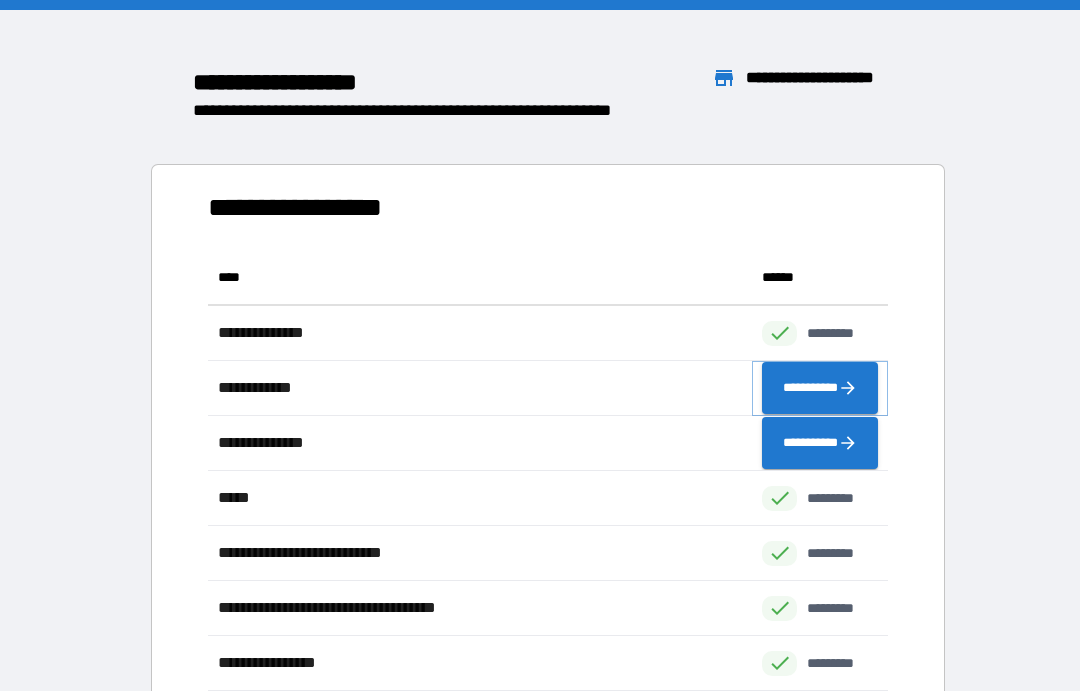 click 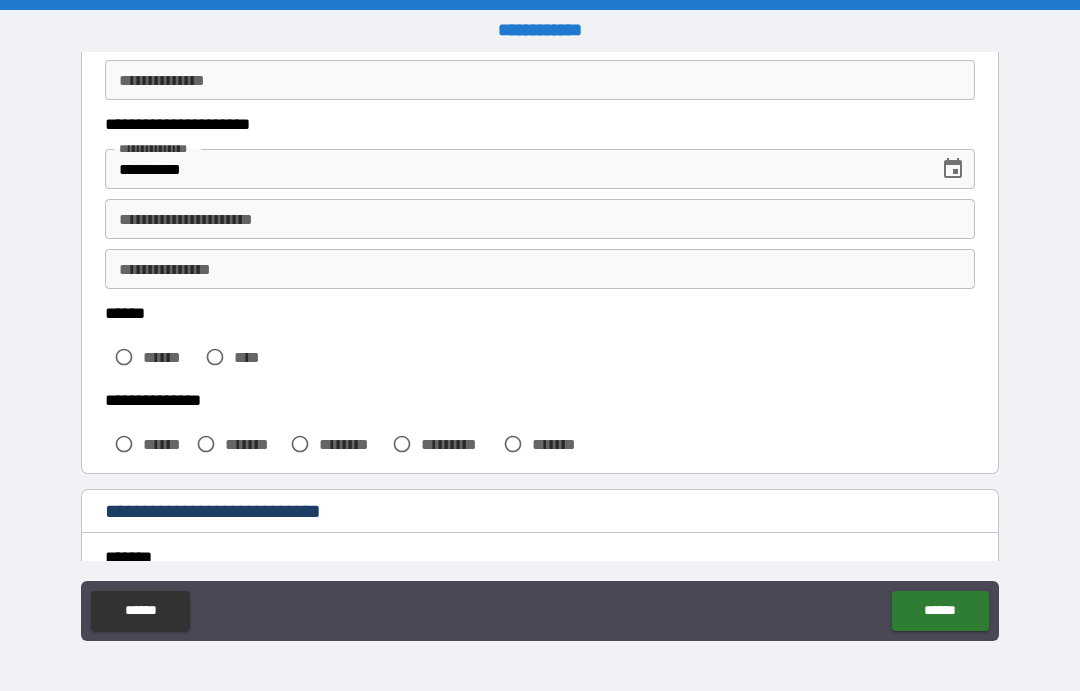 scroll, scrollTop: 289, scrollLeft: 0, axis: vertical 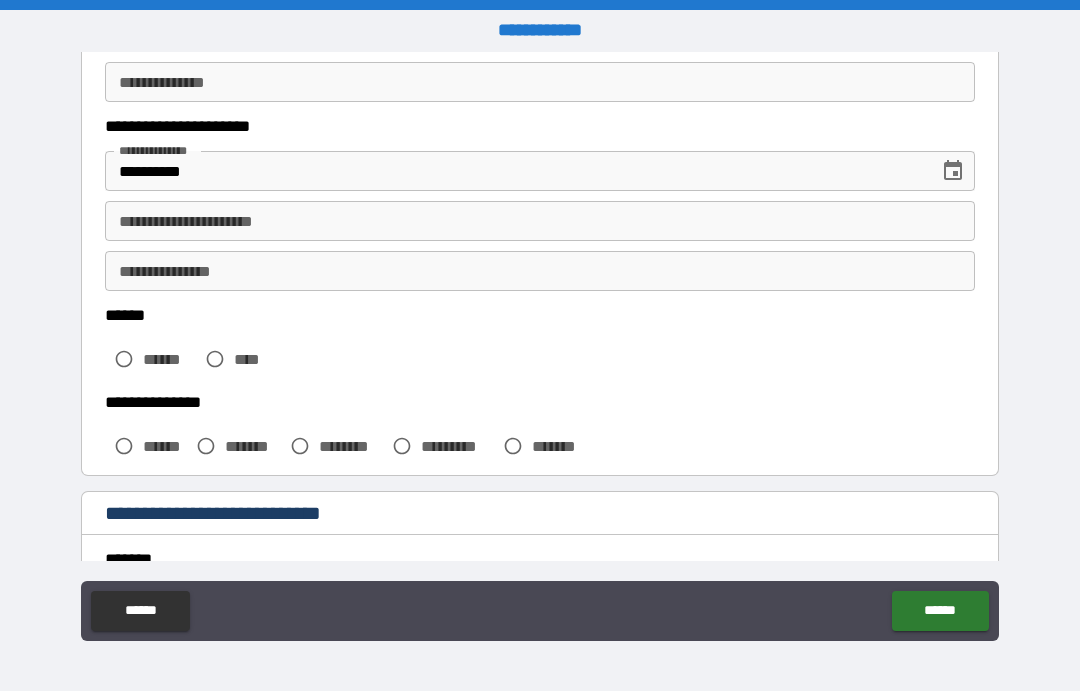 click on "**********" at bounding box center (540, 221) 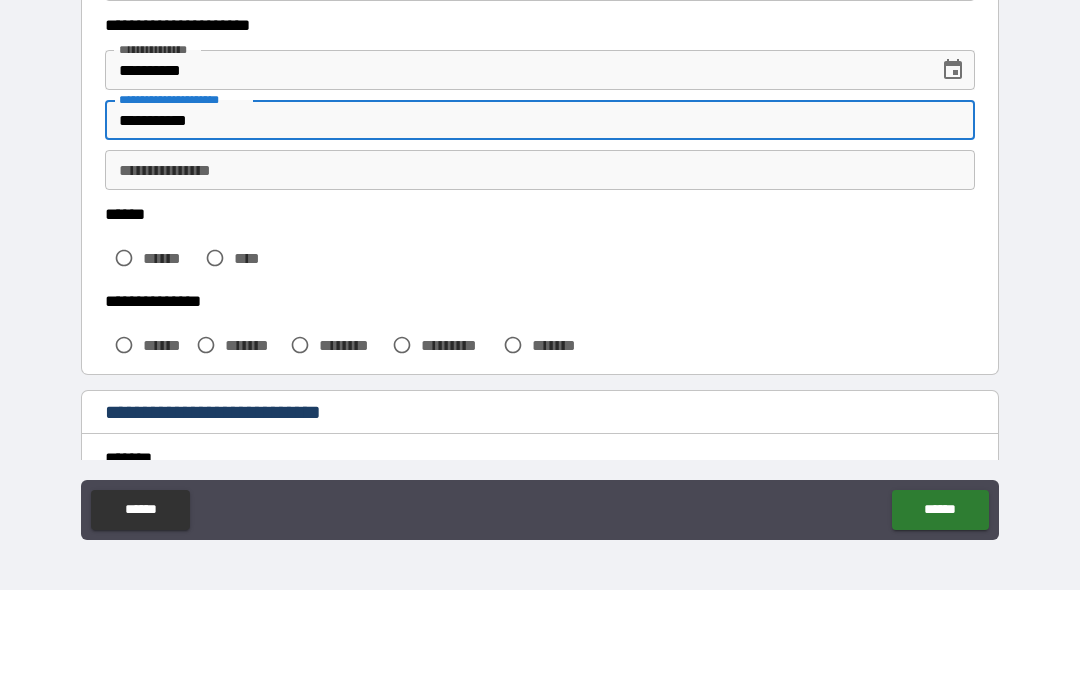 type on "**********" 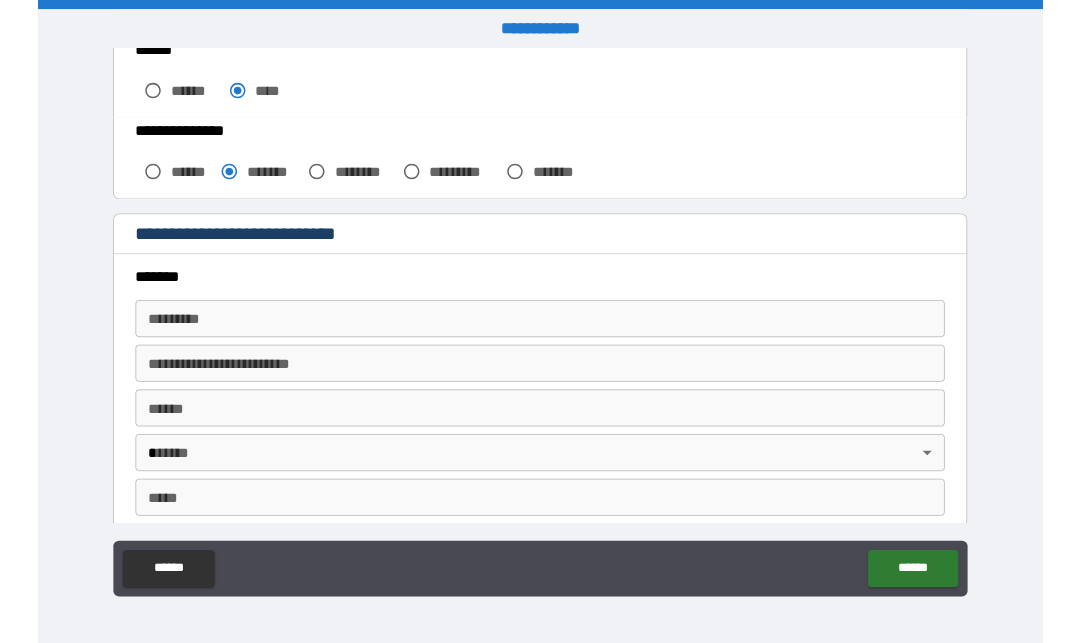 scroll, scrollTop: 553, scrollLeft: 0, axis: vertical 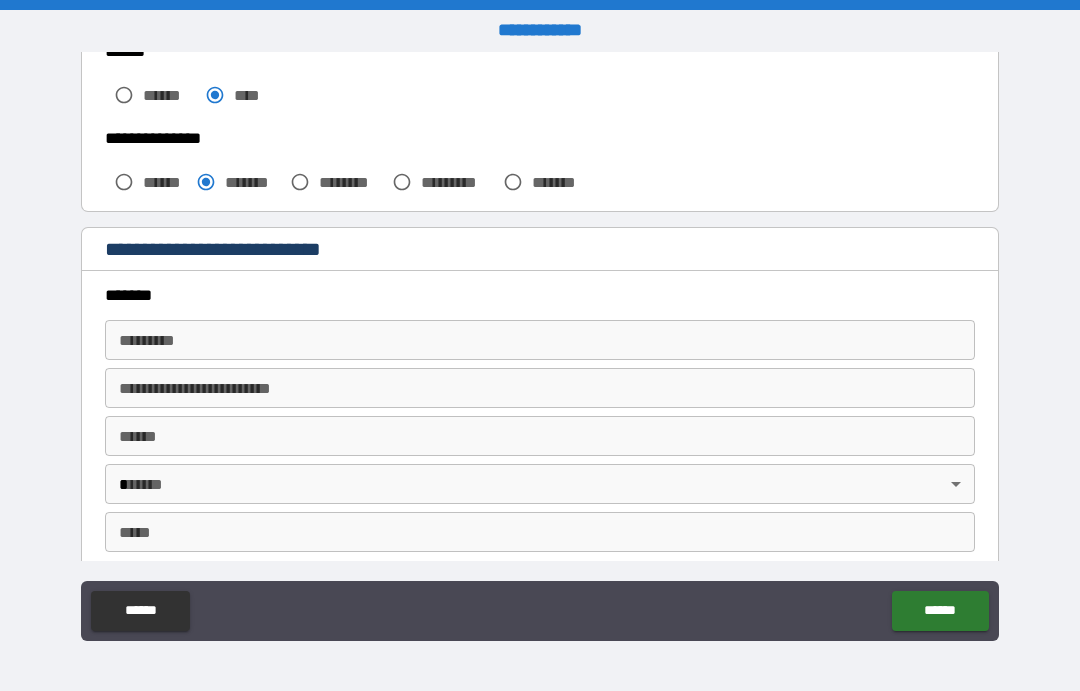 click on "*******   *" at bounding box center [540, 340] 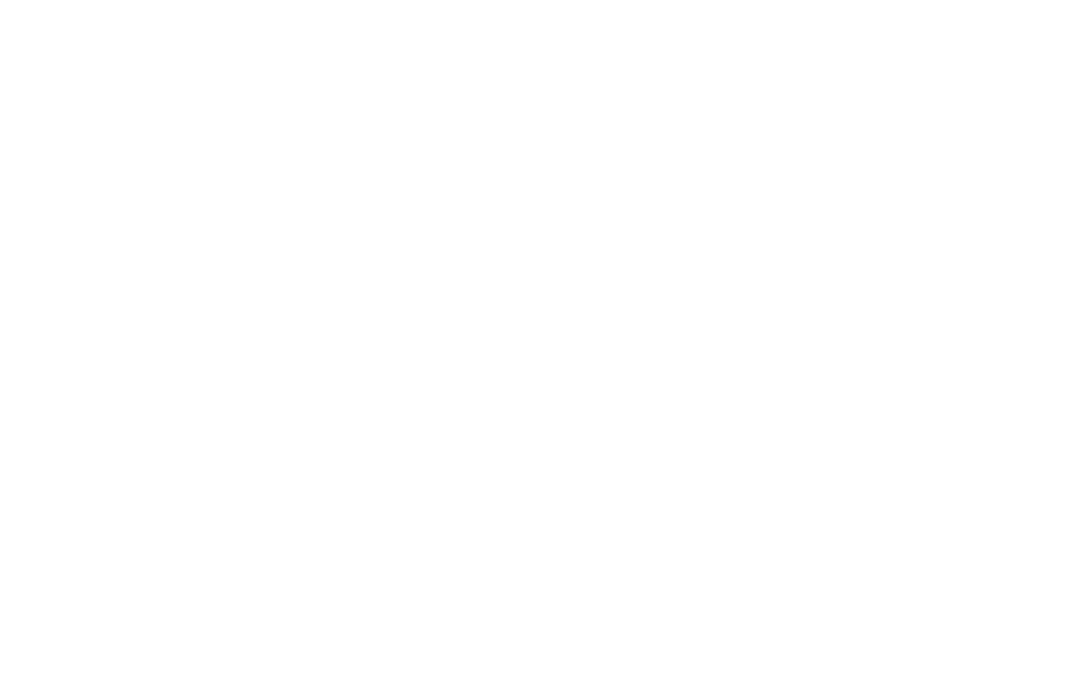 click at bounding box center (540, 345) 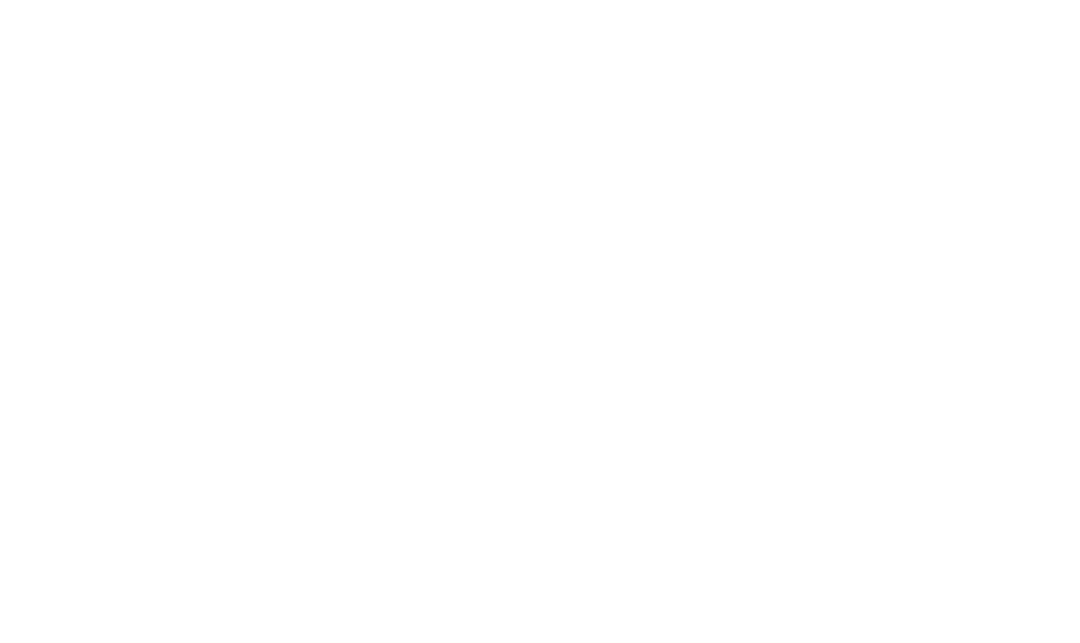 click at bounding box center (540, 321) 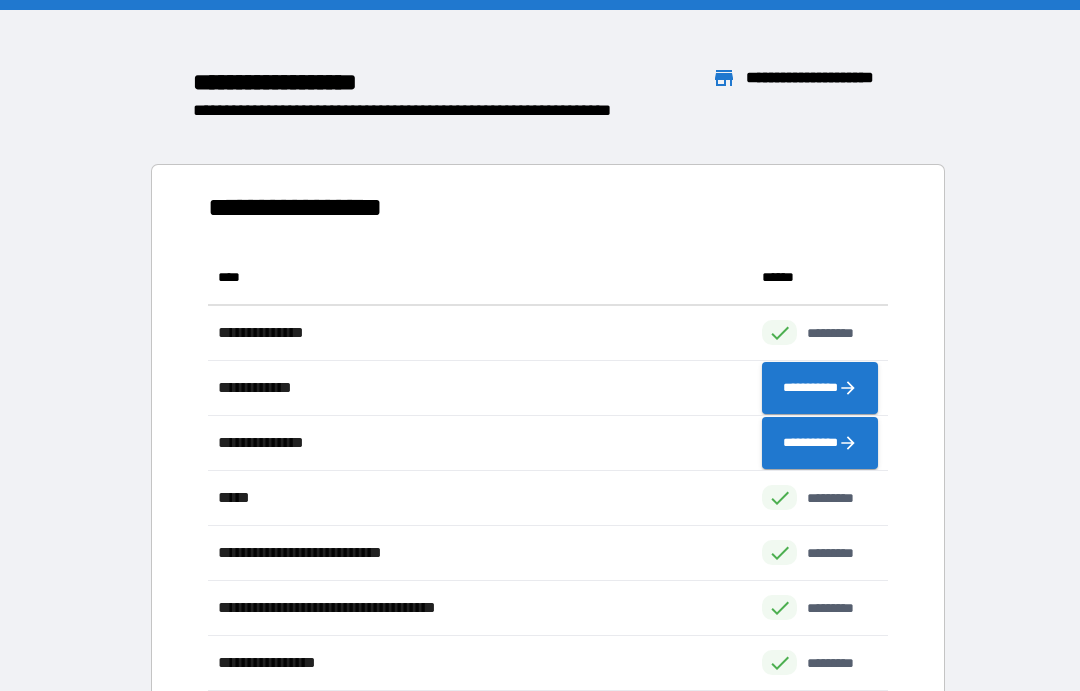 scroll, scrollTop: 0, scrollLeft: 0, axis: both 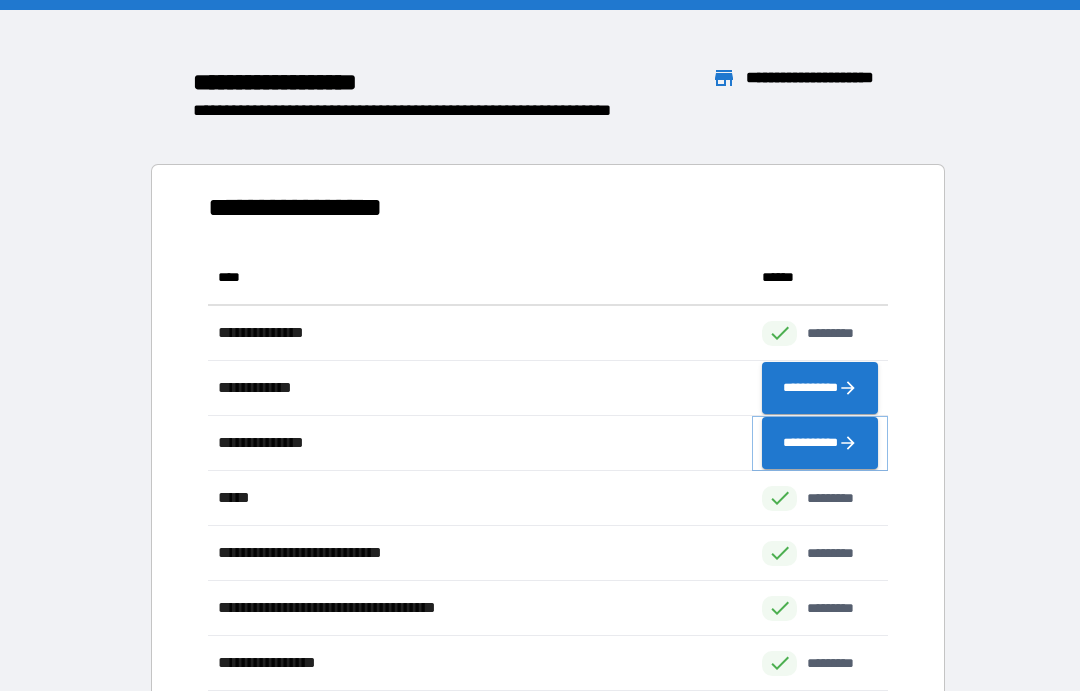 click 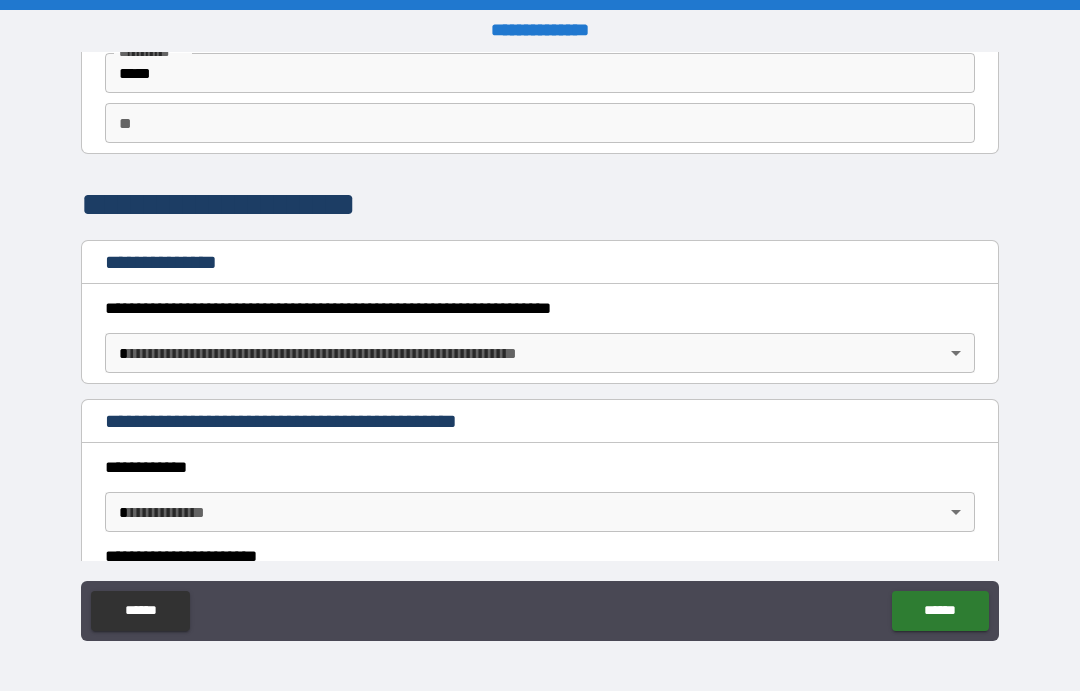 scroll, scrollTop: 161, scrollLeft: 0, axis: vertical 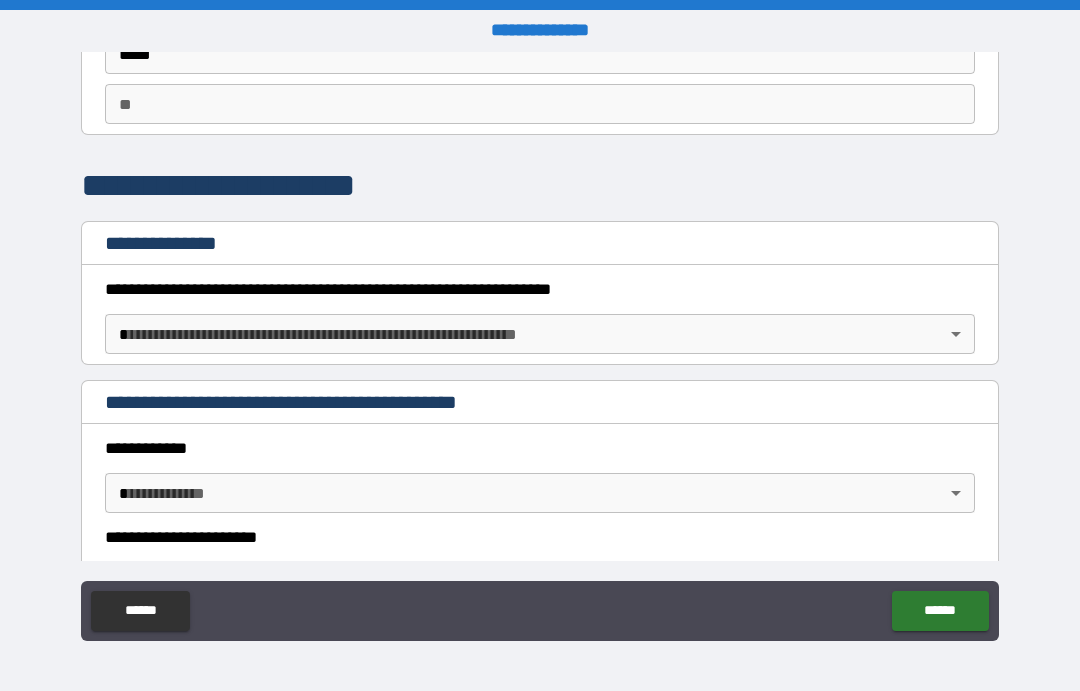 click on "**********" at bounding box center (540, 345) 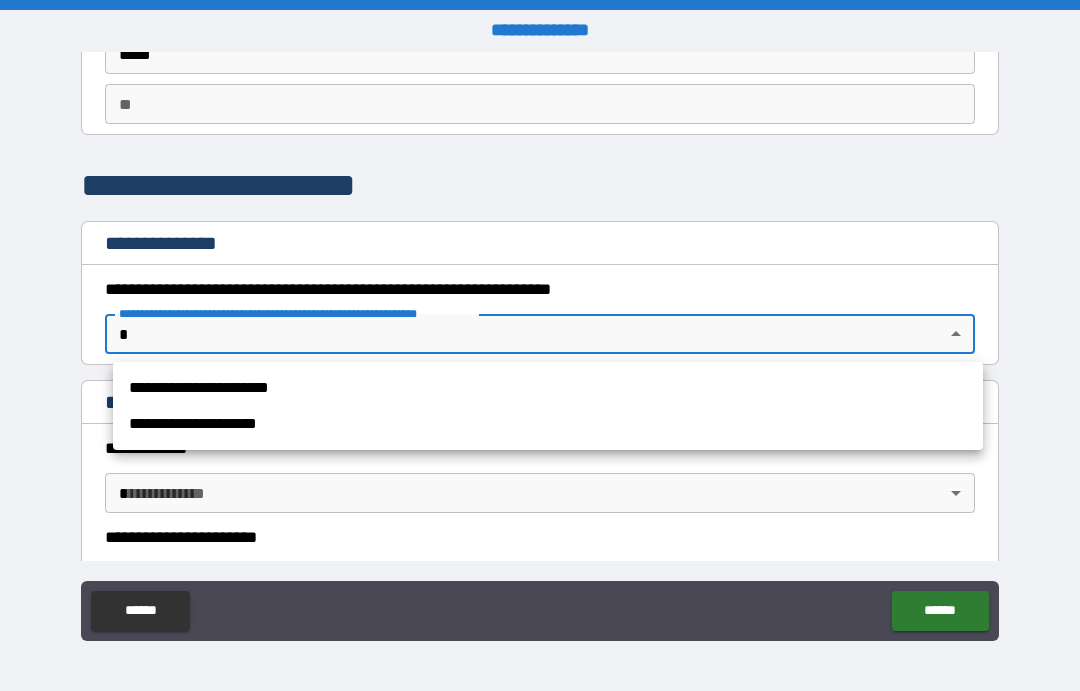 click on "**********" at bounding box center [548, 388] 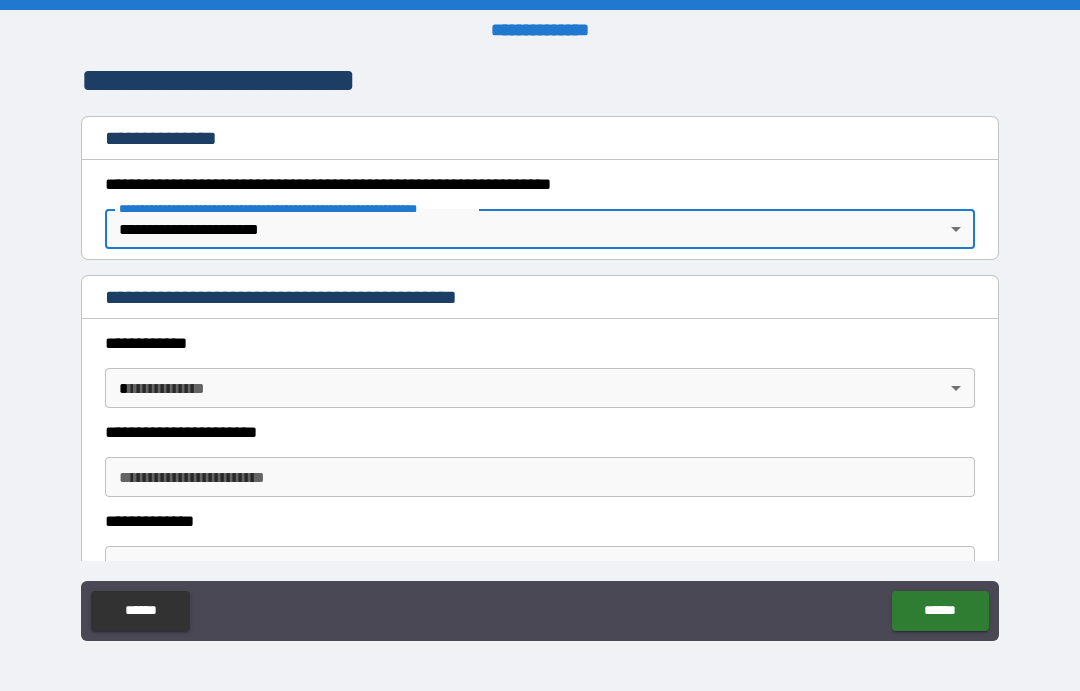 scroll, scrollTop: 269, scrollLeft: 0, axis: vertical 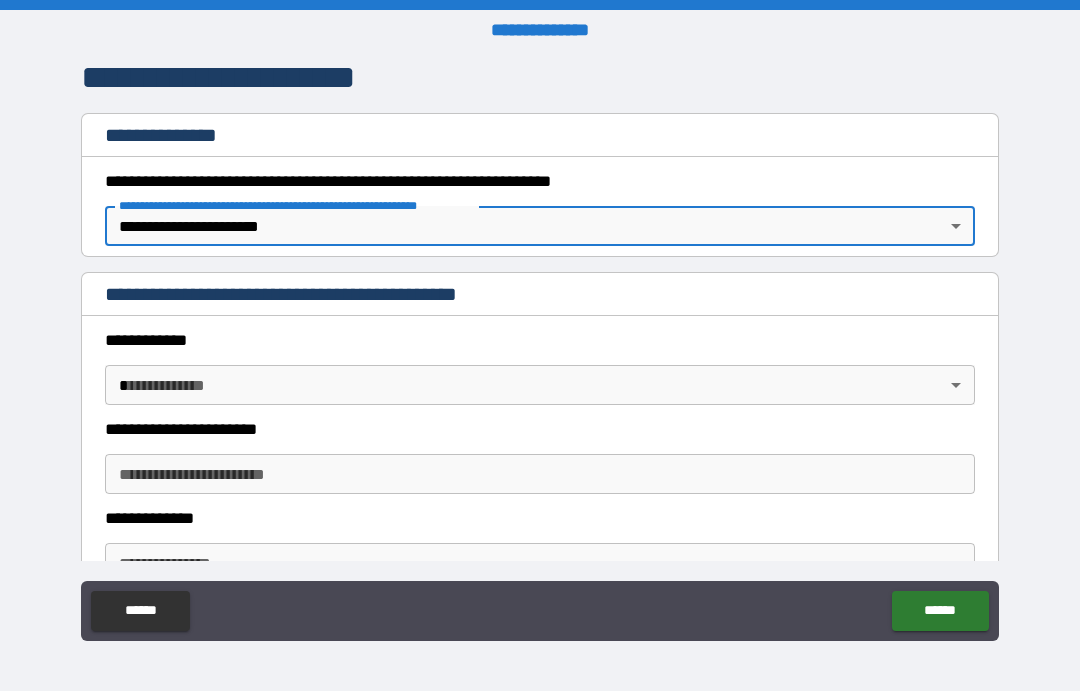 click on "**********" at bounding box center (540, 345) 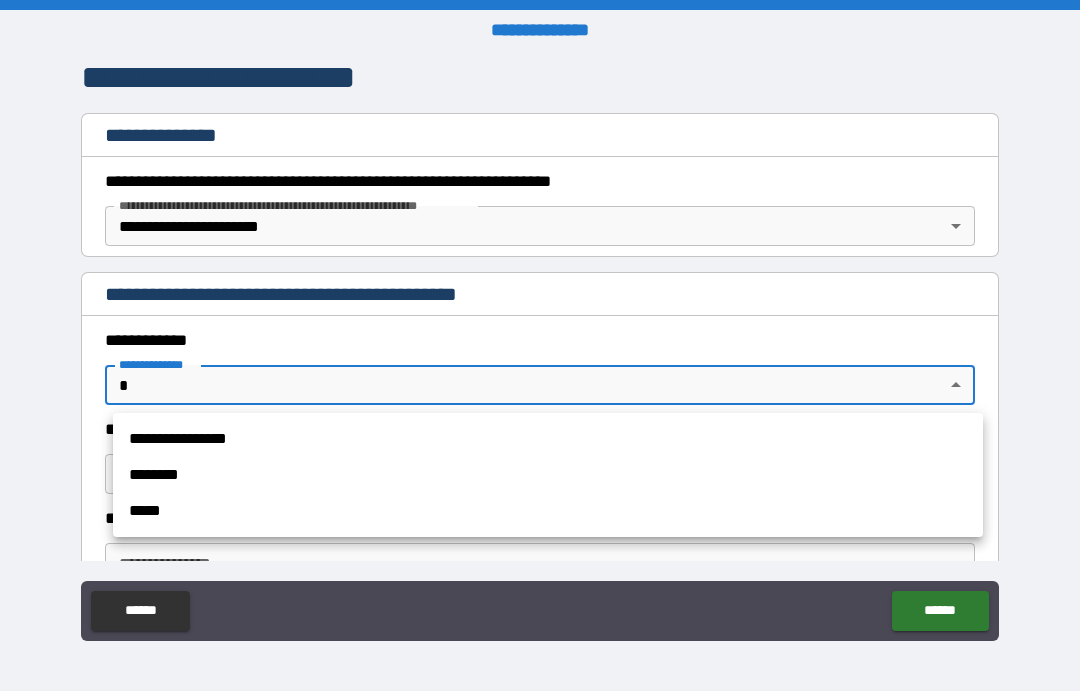 click on "**********" at bounding box center [548, 439] 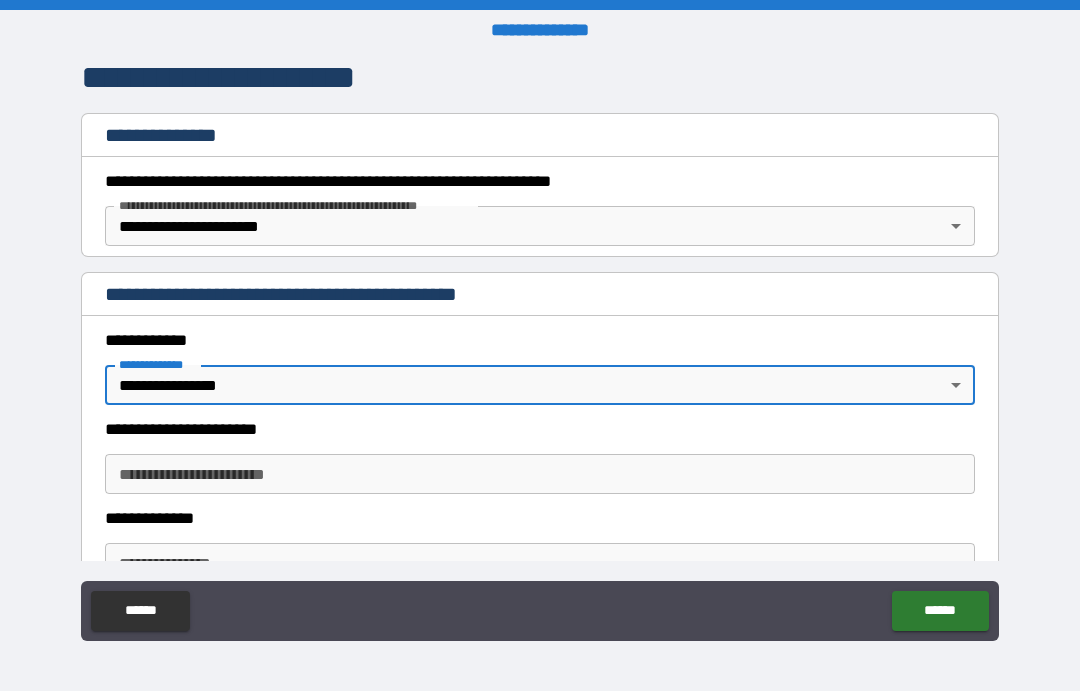 click on "**********" at bounding box center [540, 474] 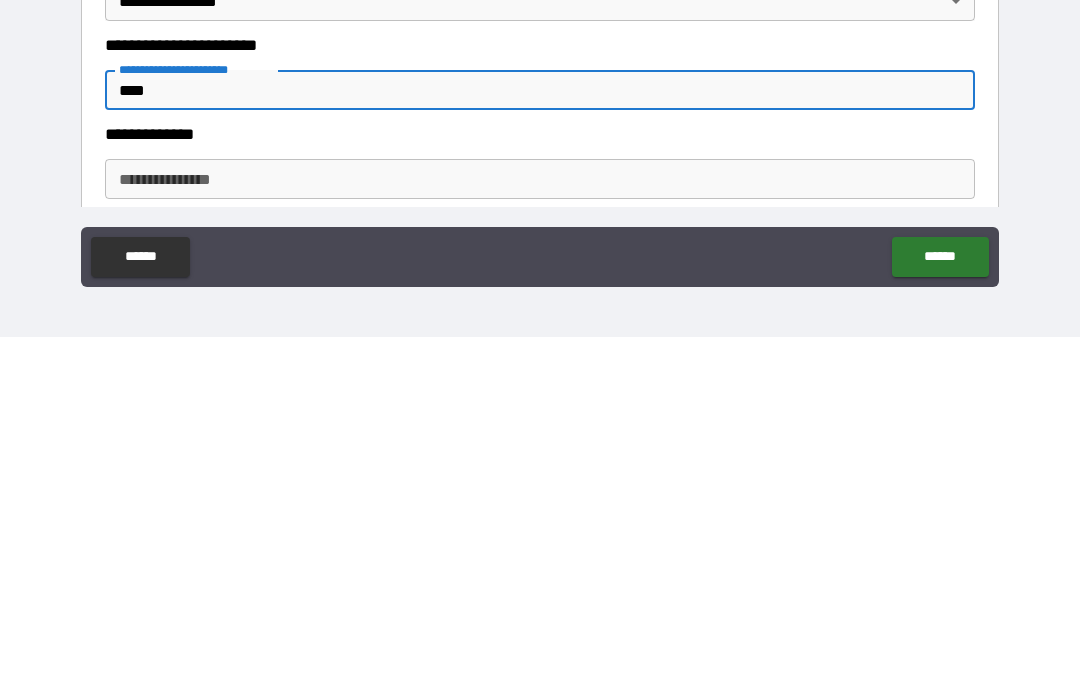 scroll, scrollTop: 346, scrollLeft: 0, axis: vertical 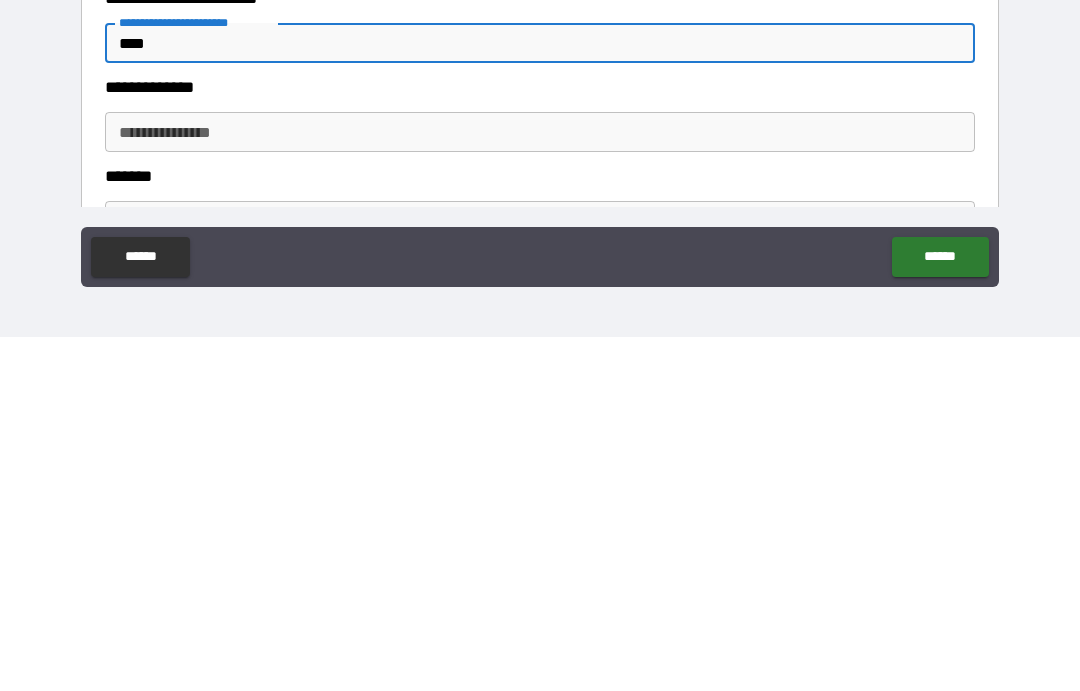type on "****" 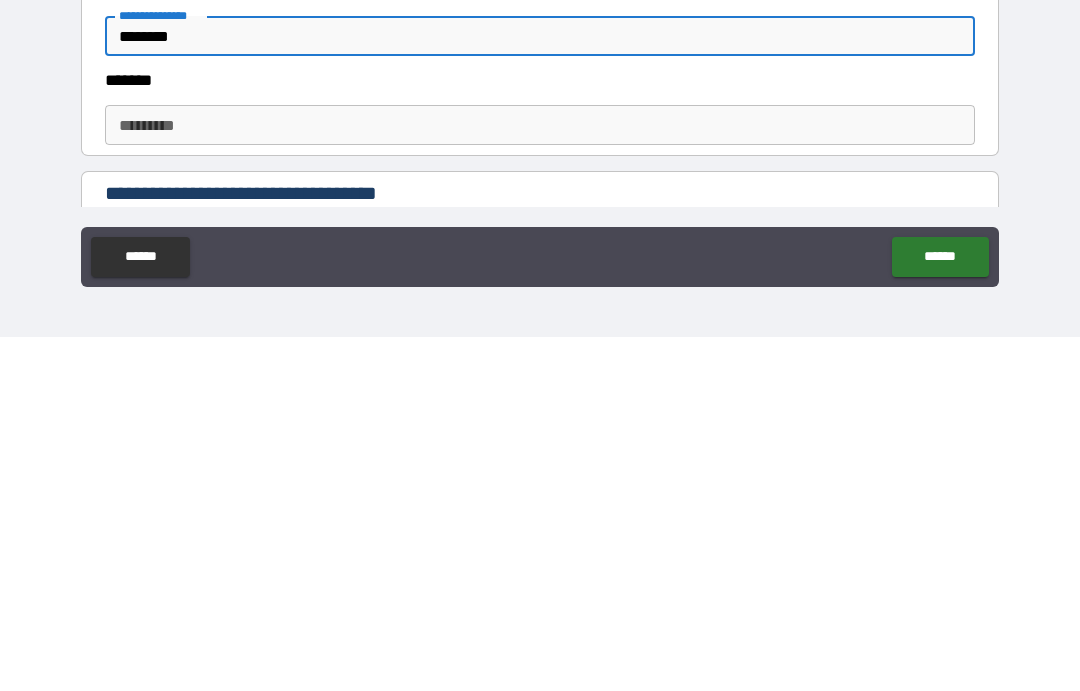 scroll, scrollTop: 444, scrollLeft: 0, axis: vertical 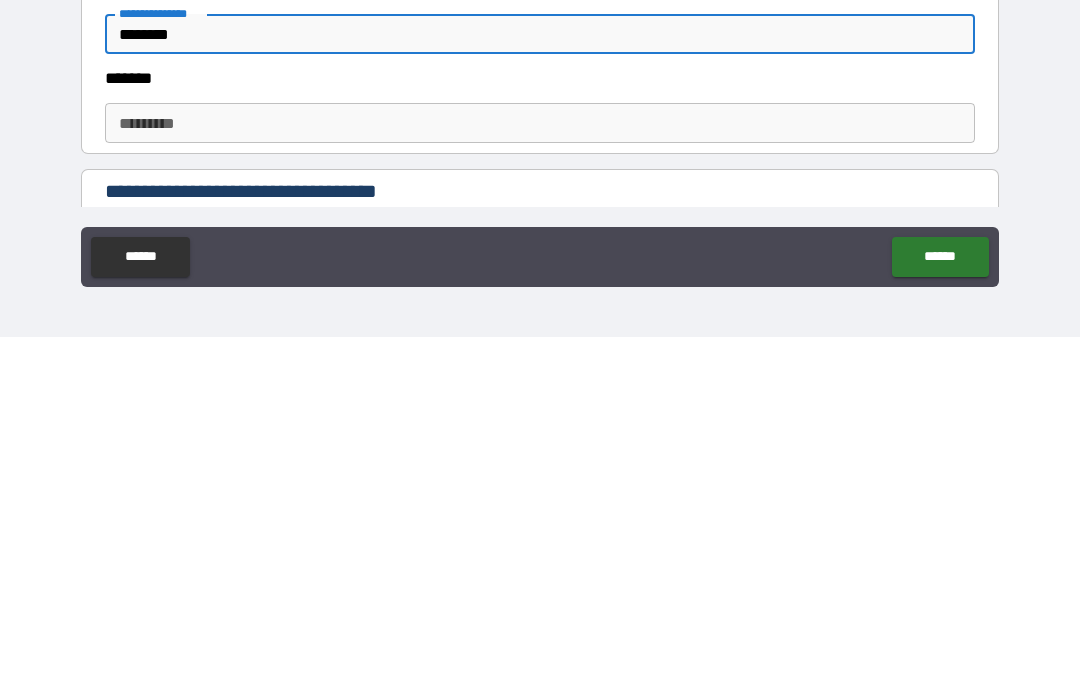 type on "********" 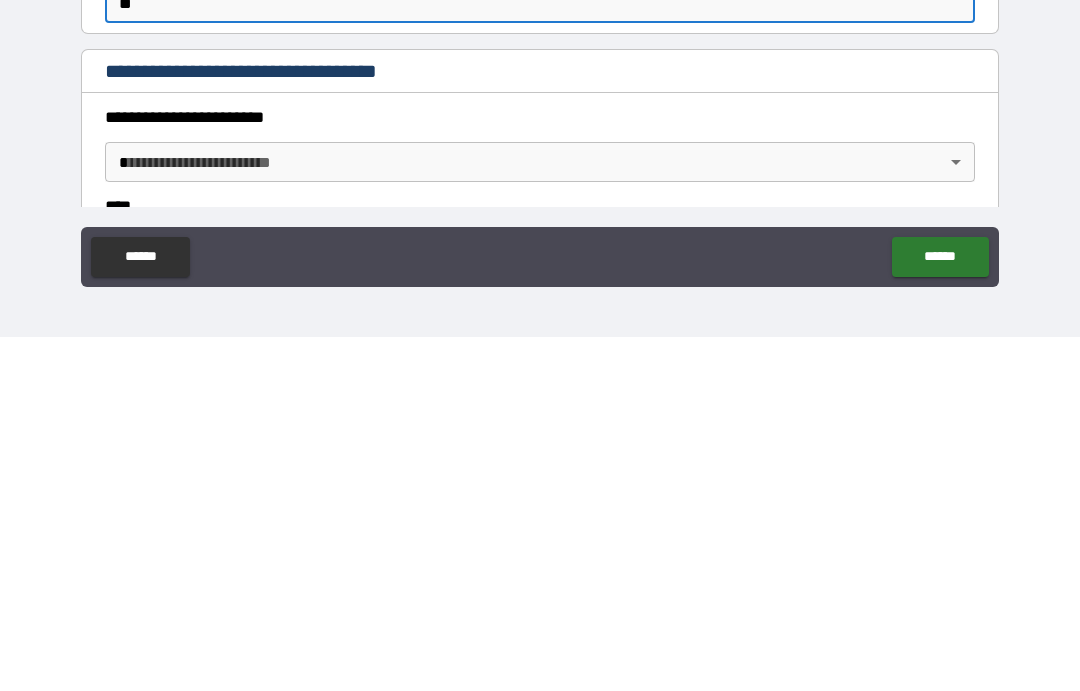 scroll, scrollTop: 569, scrollLeft: 0, axis: vertical 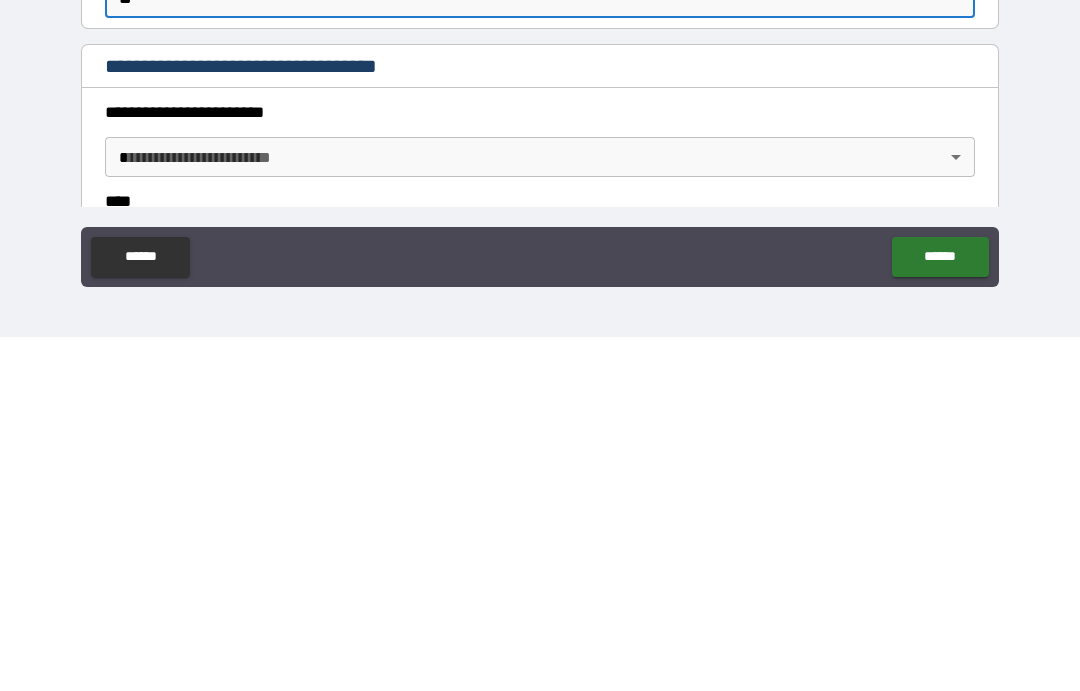 type on "**" 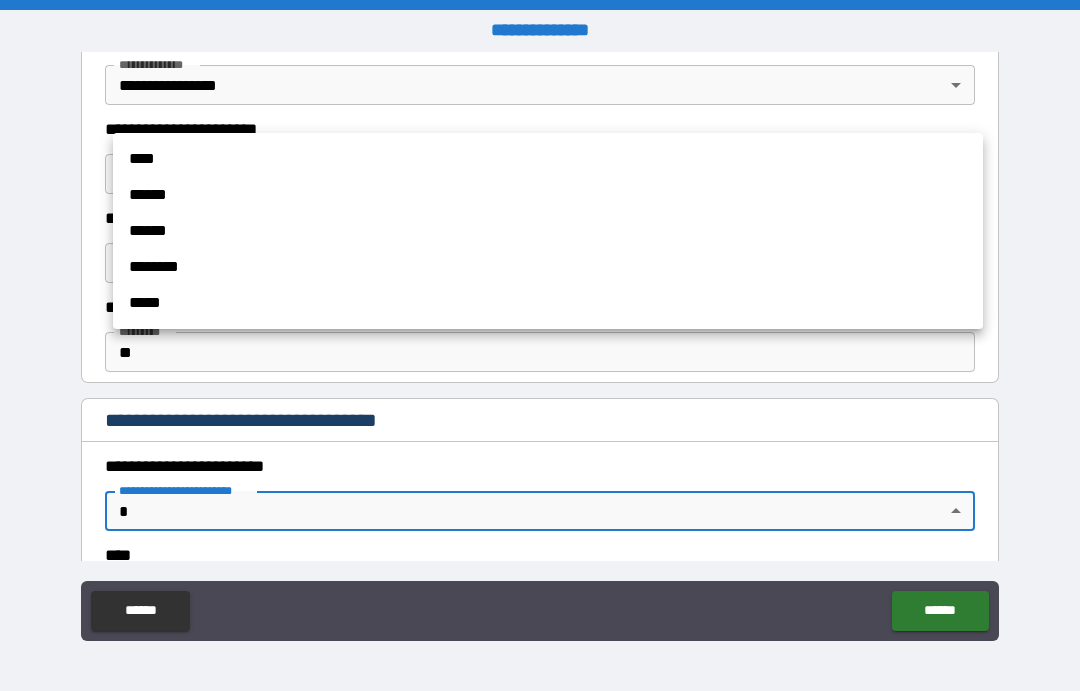 click on "**** ****** ****** ******** *****" at bounding box center [548, 231] 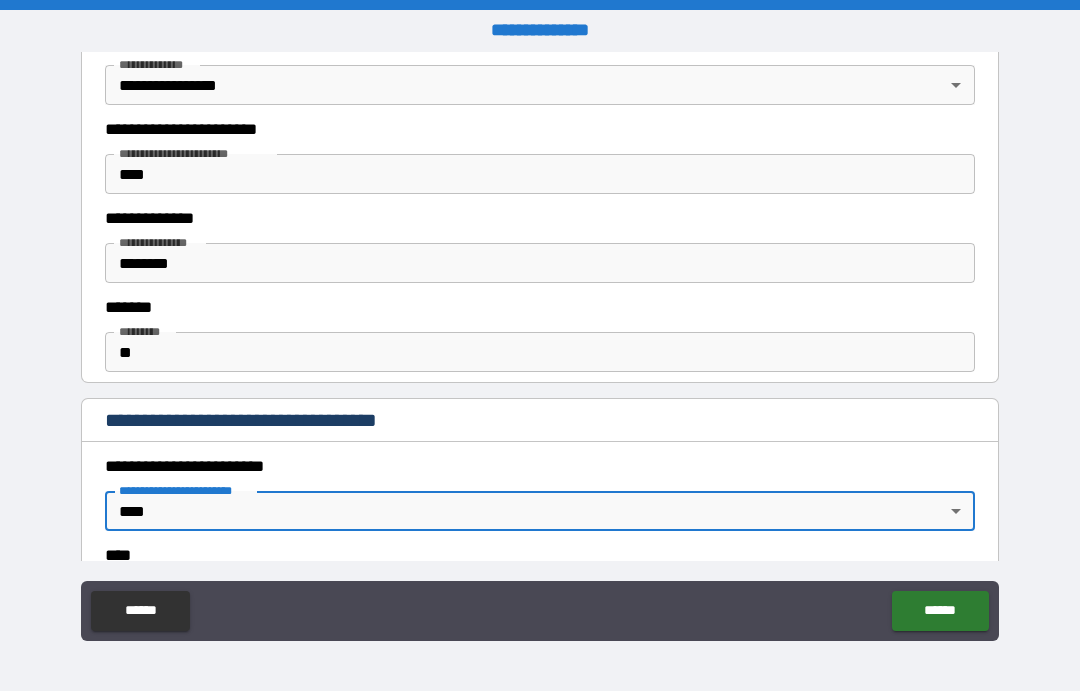type on "*" 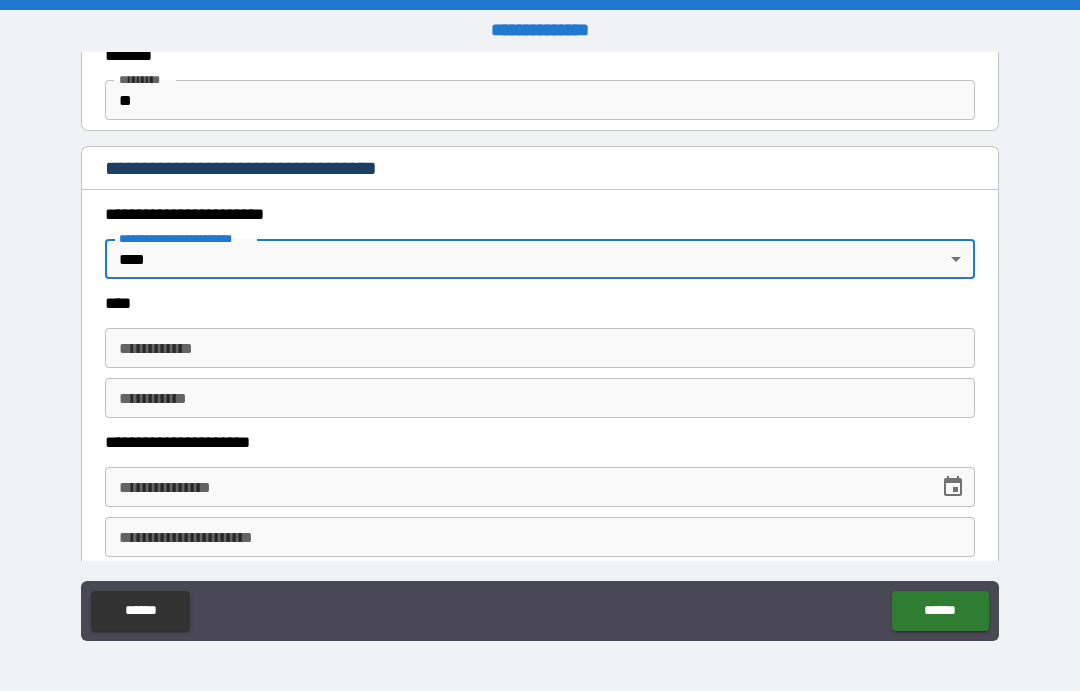 scroll, scrollTop: 820, scrollLeft: 0, axis: vertical 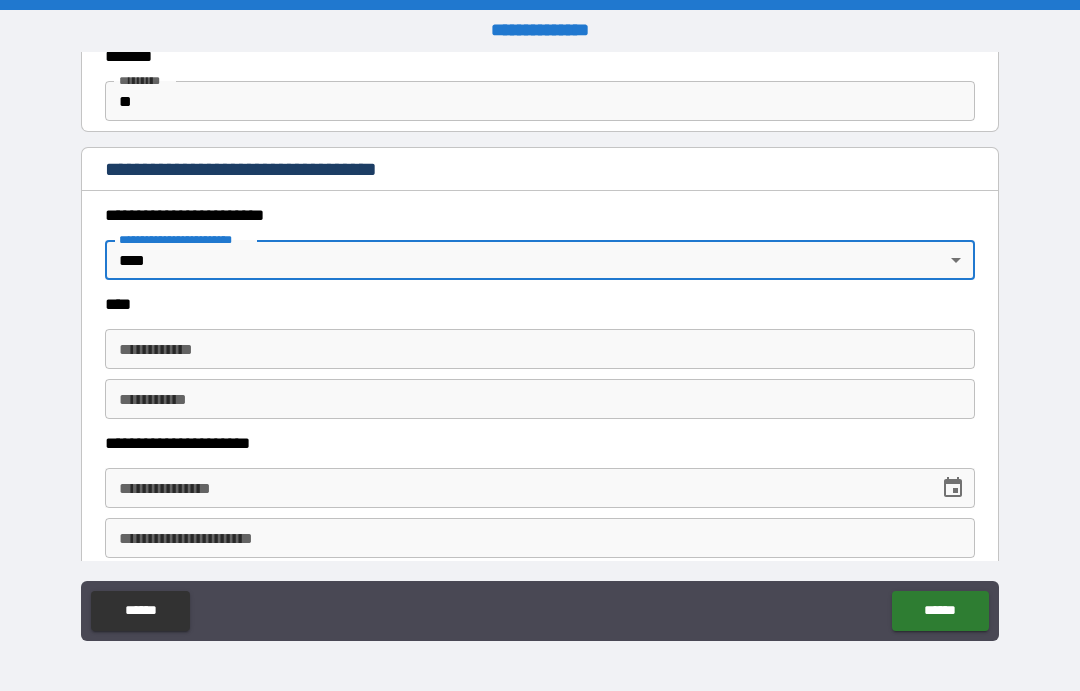click on "**********" at bounding box center [540, 349] 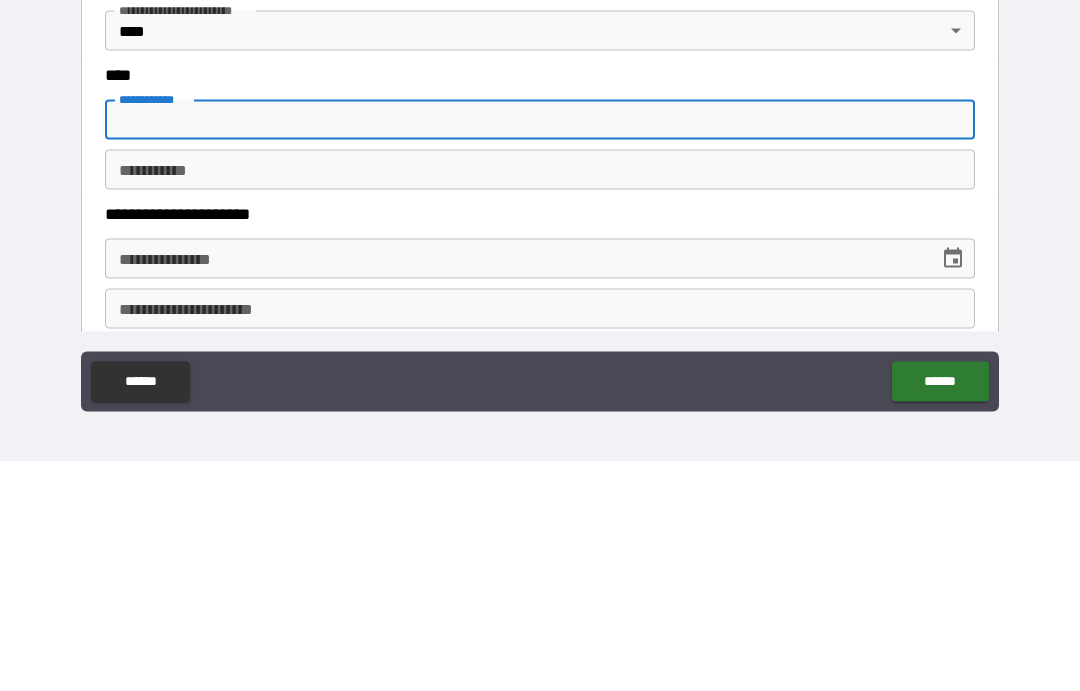 type on "******" 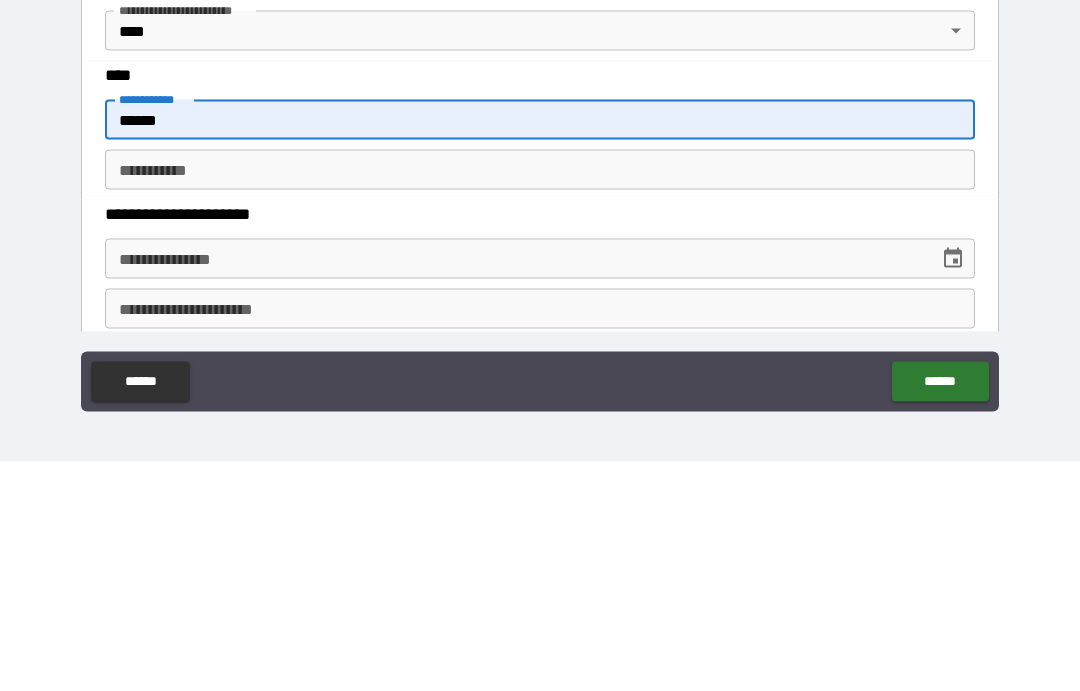 type on "*****" 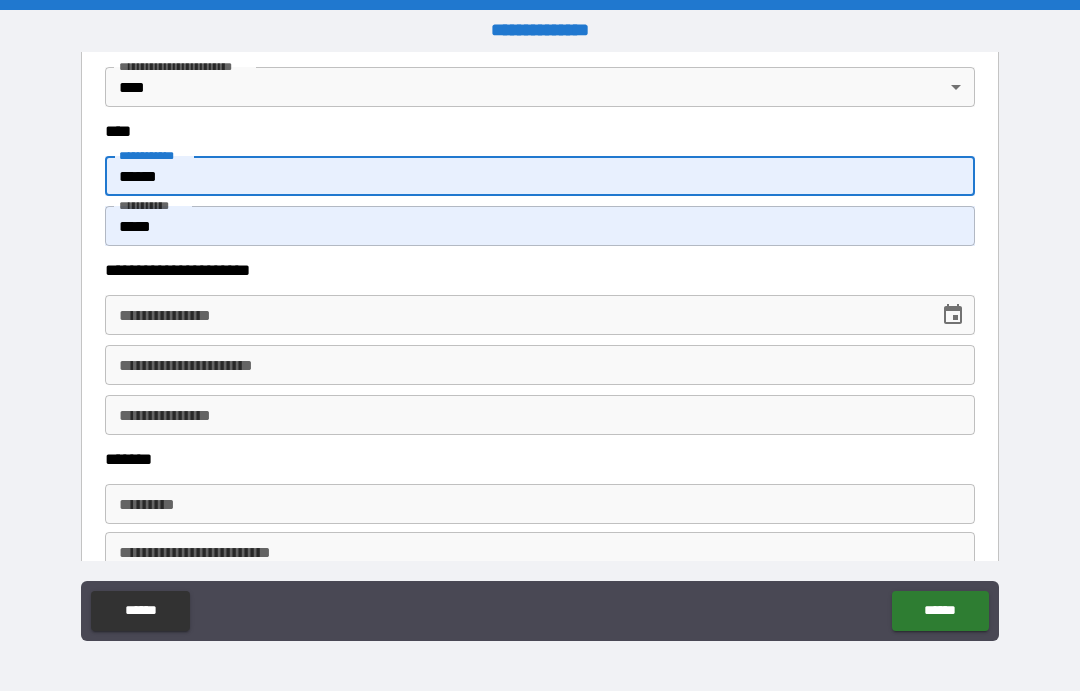 scroll, scrollTop: 1002, scrollLeft: 0, axis: vertical 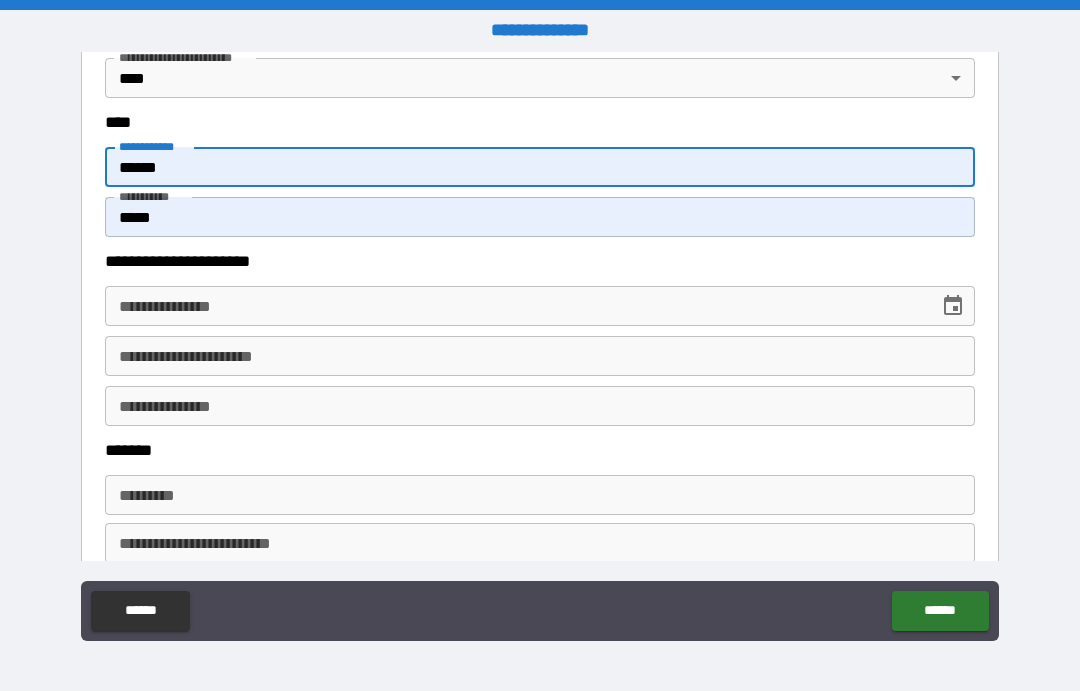 click on "**********" at bounding box center [515, 306] 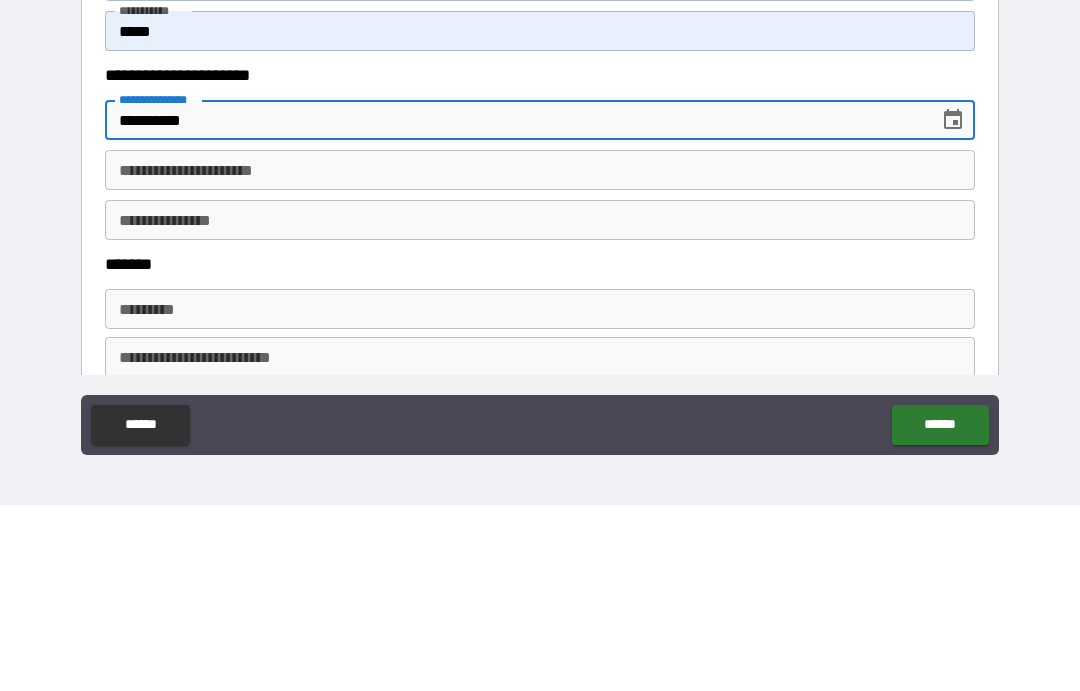type on "**********" 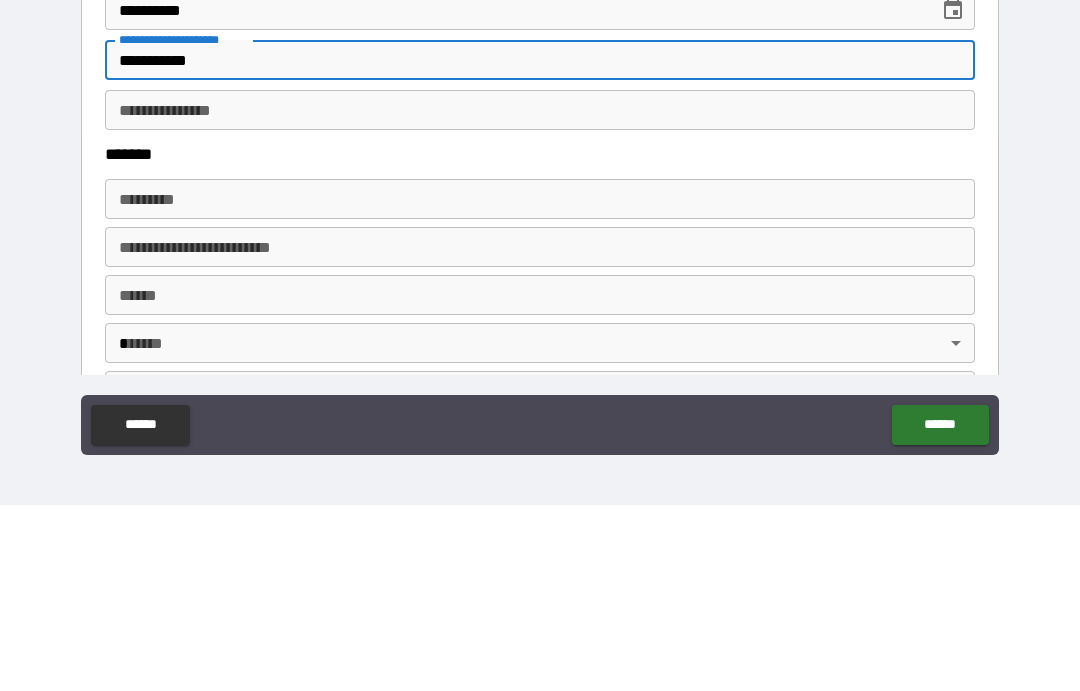 scroll, scrollTop: 1113, scrollLeft: 0, axis: vertical 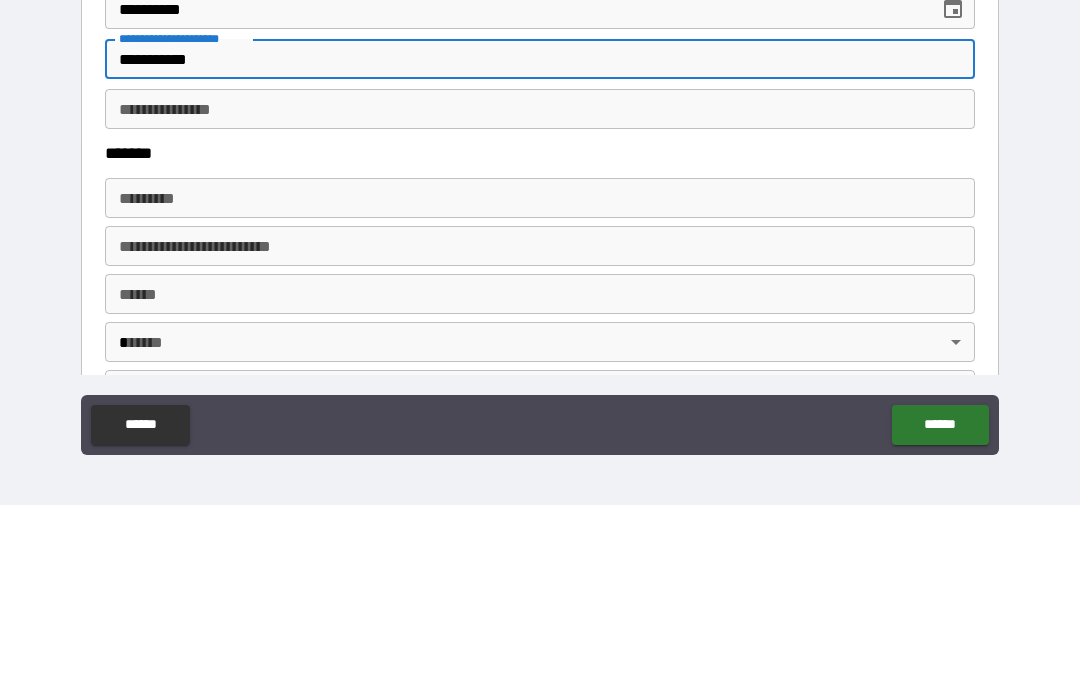 type on "**********" 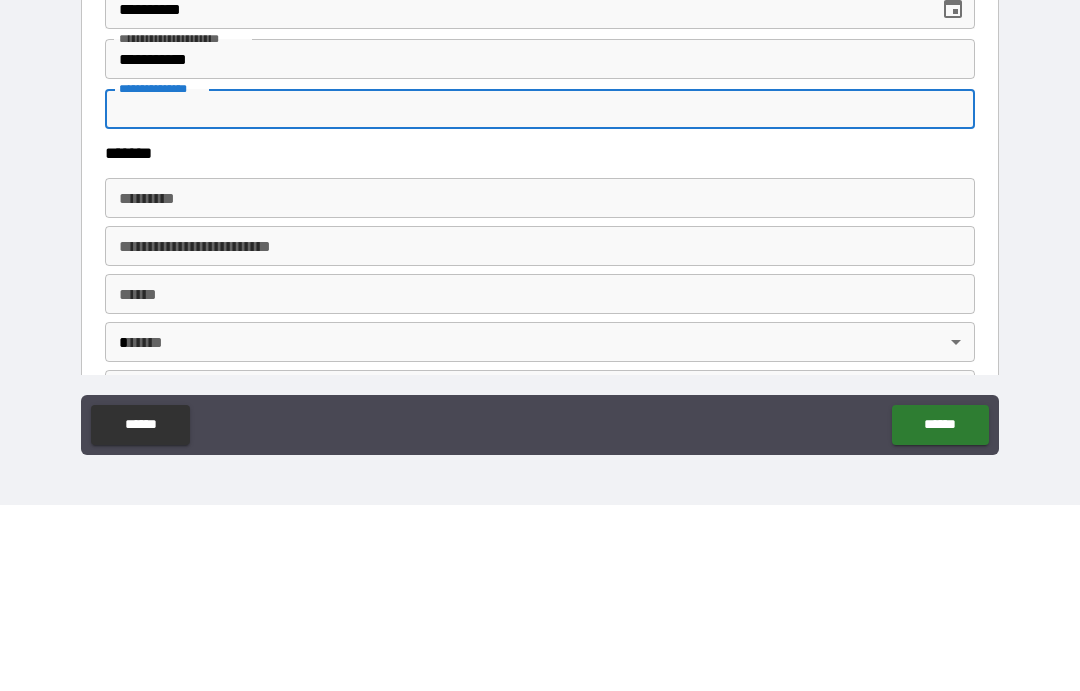click on "**********" at bounding box center [540, 295] 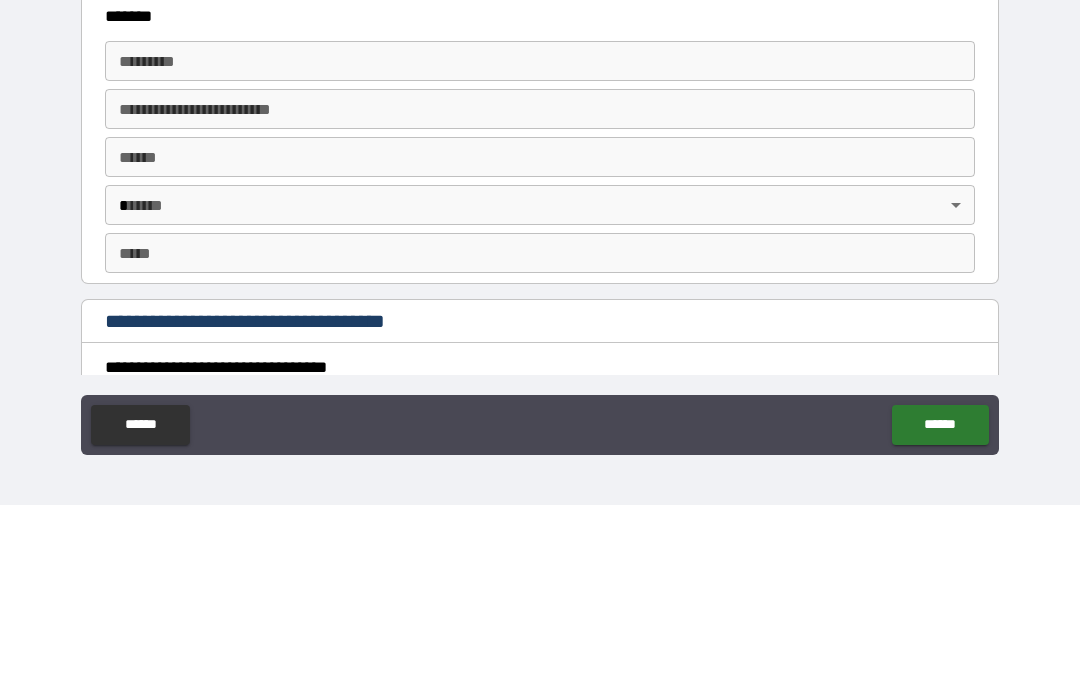 scroll, scrollTop: 1250, scrollLeft: 0, axis: vertical 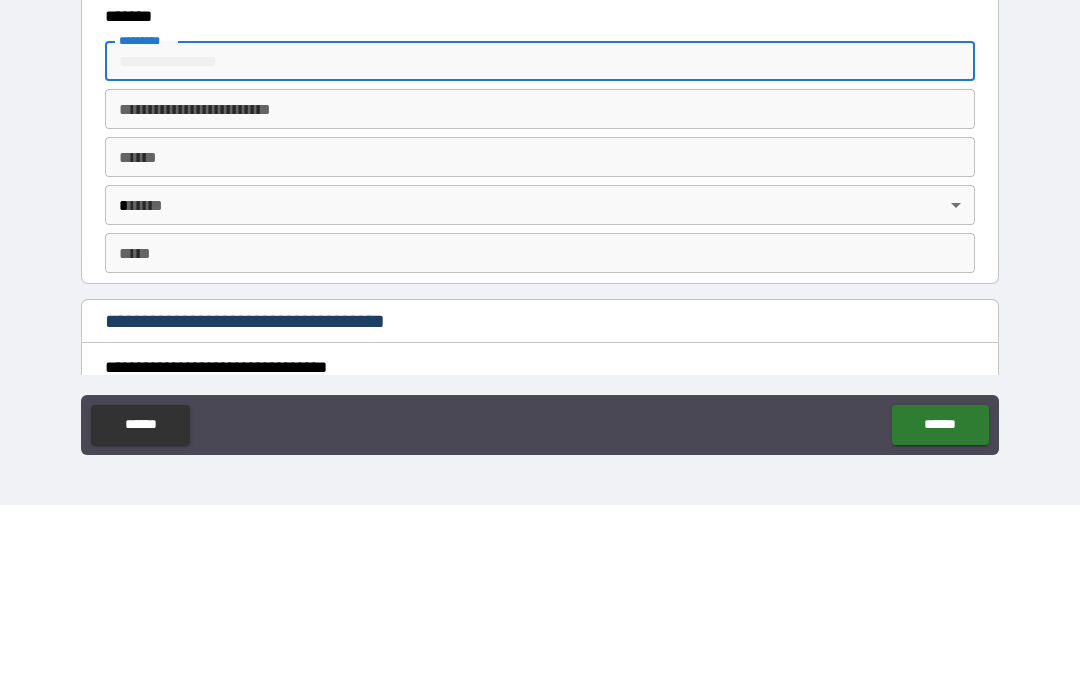 type on "*******" 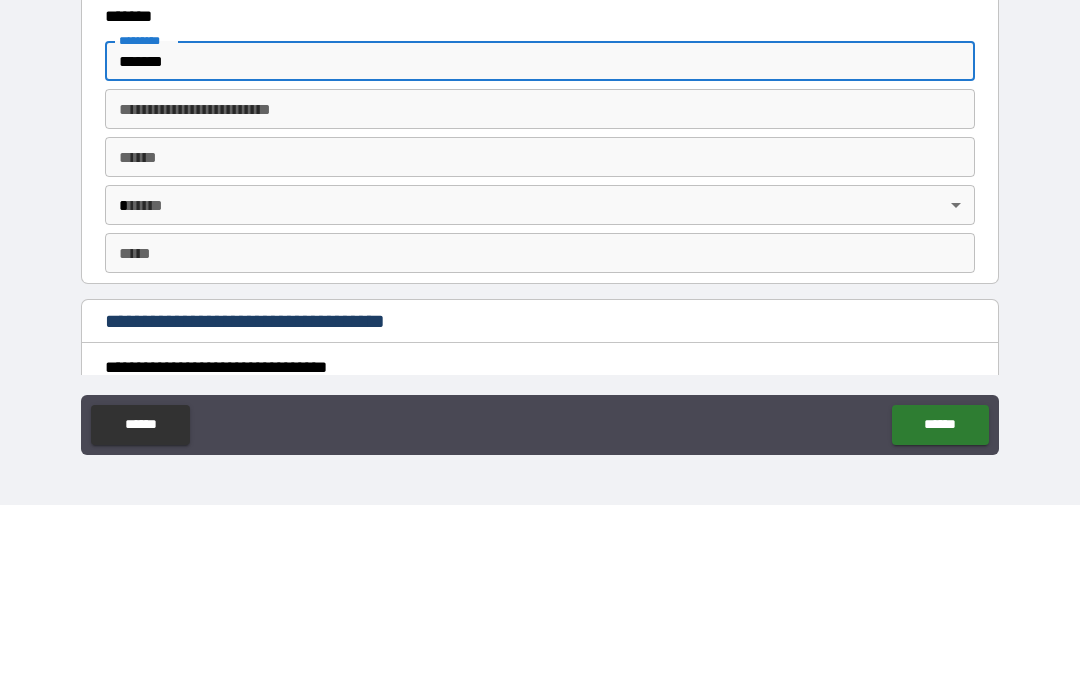 type on "*****" 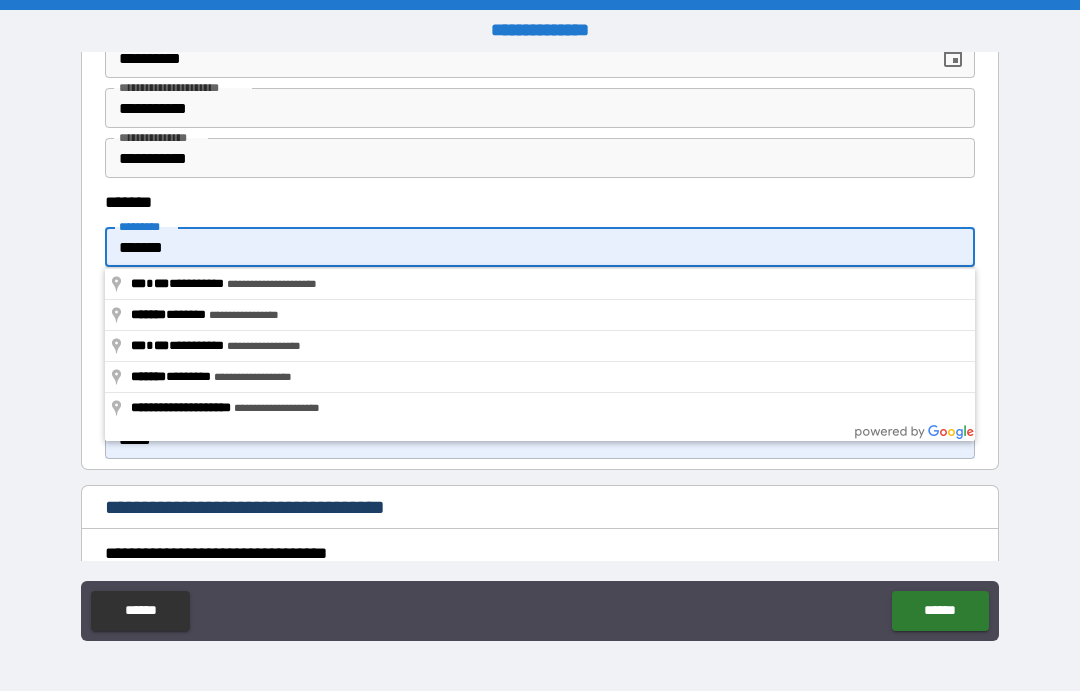 type on "**********" 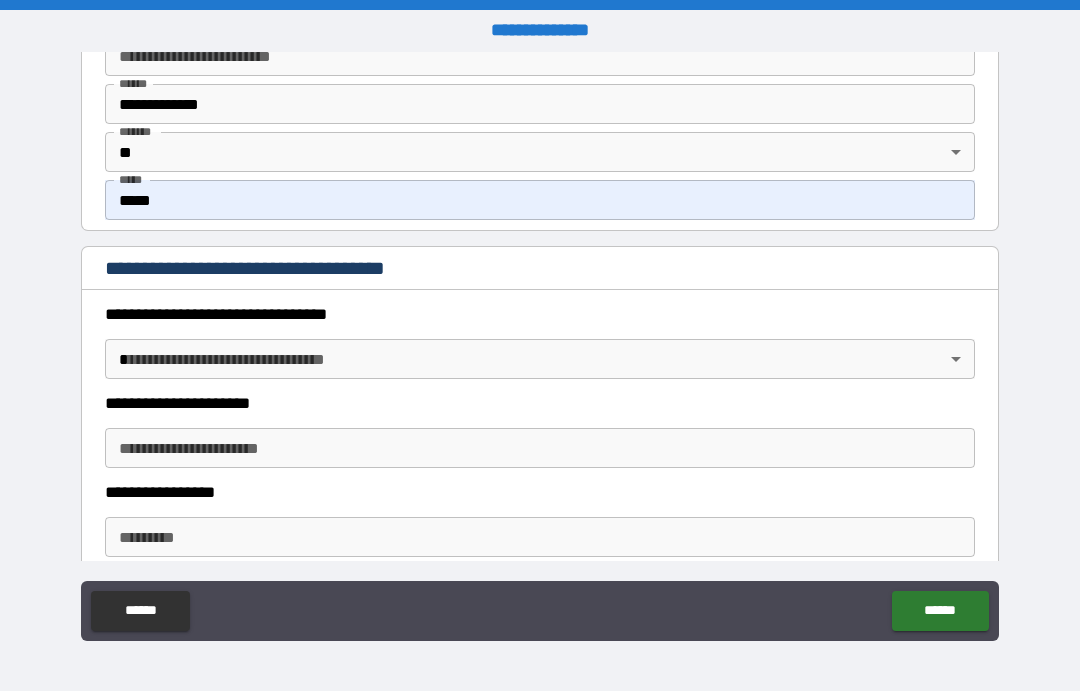 scroll, scrollTop: 1491, scrollLeft: 0, axis: vertical 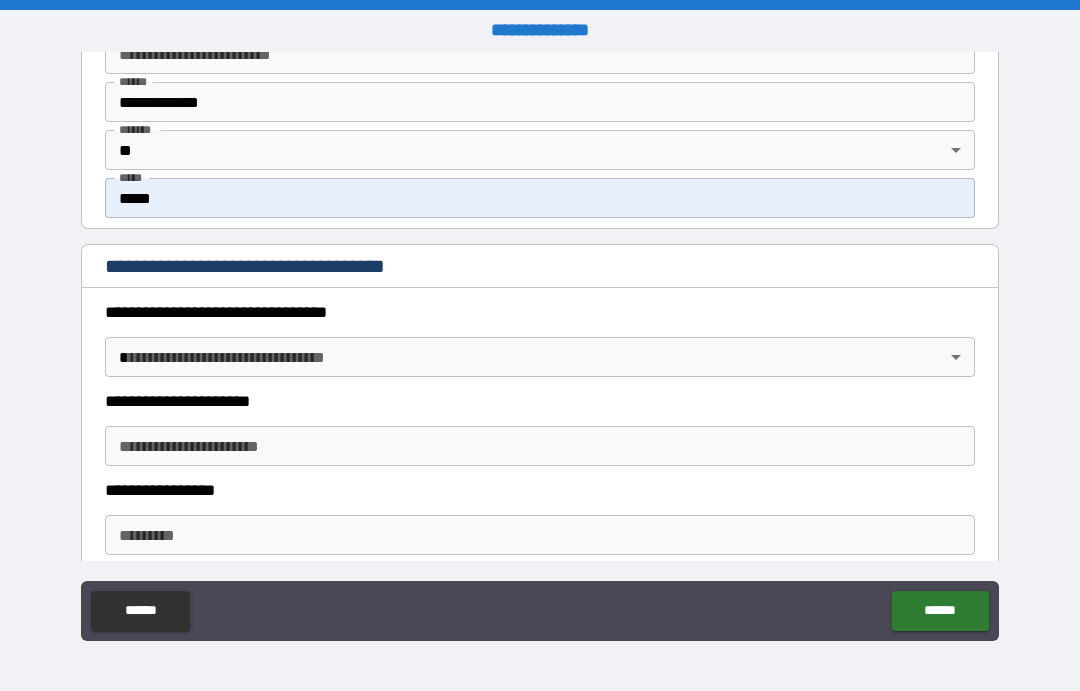 click on "**********" at bounding box center (540, 345) 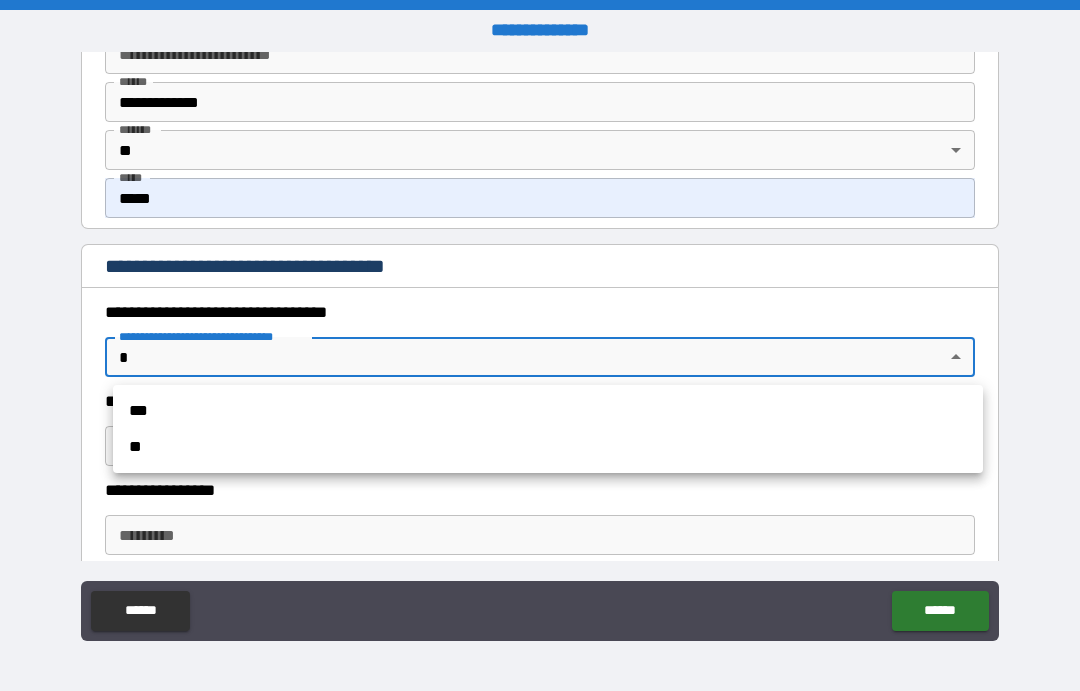 click on "***" at bounding box center [548, 411] 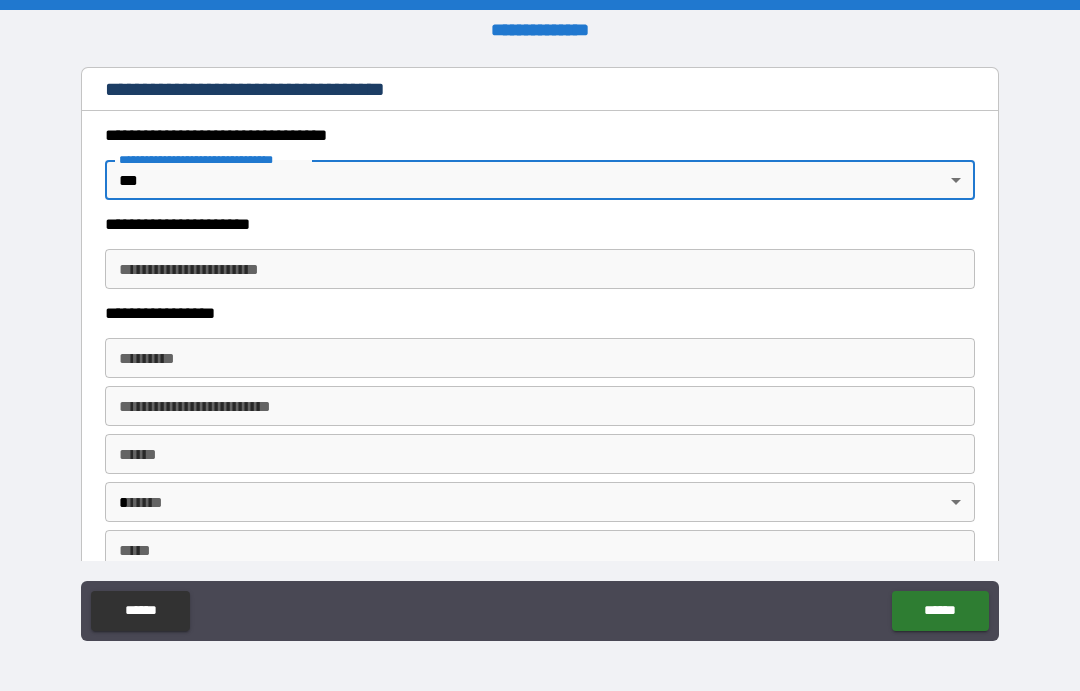 scroll, scrollTop: 1673, scrollLeft: 0, axis: vertical 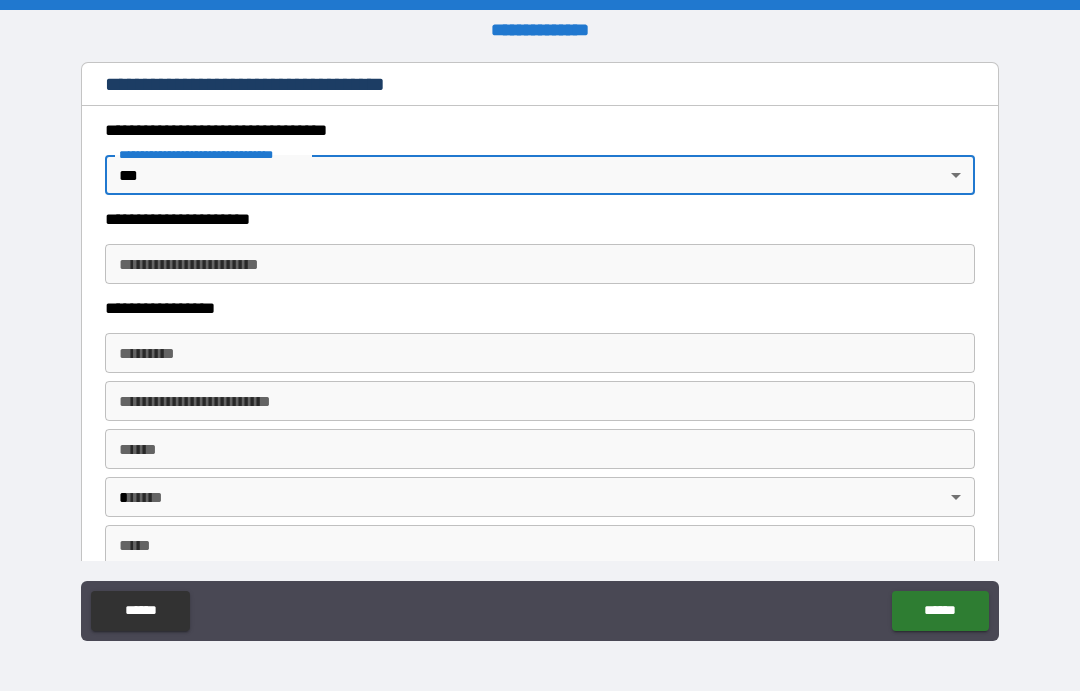 click on "**********" at bounding box center (540, 345) 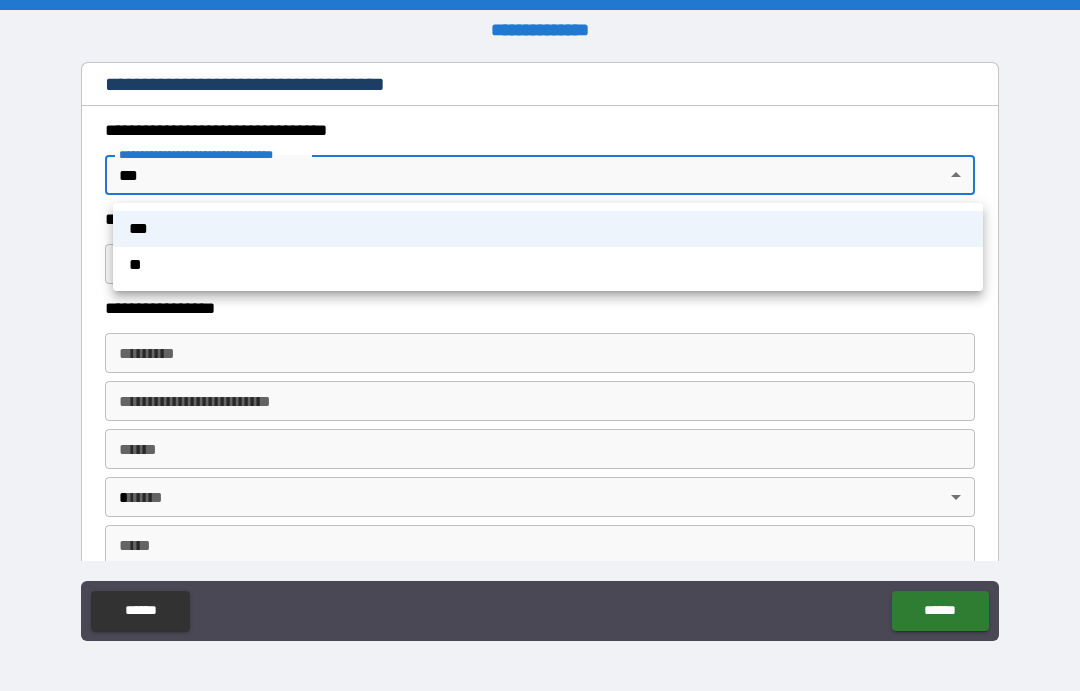 click on "**" at bounding box center (548, 265) 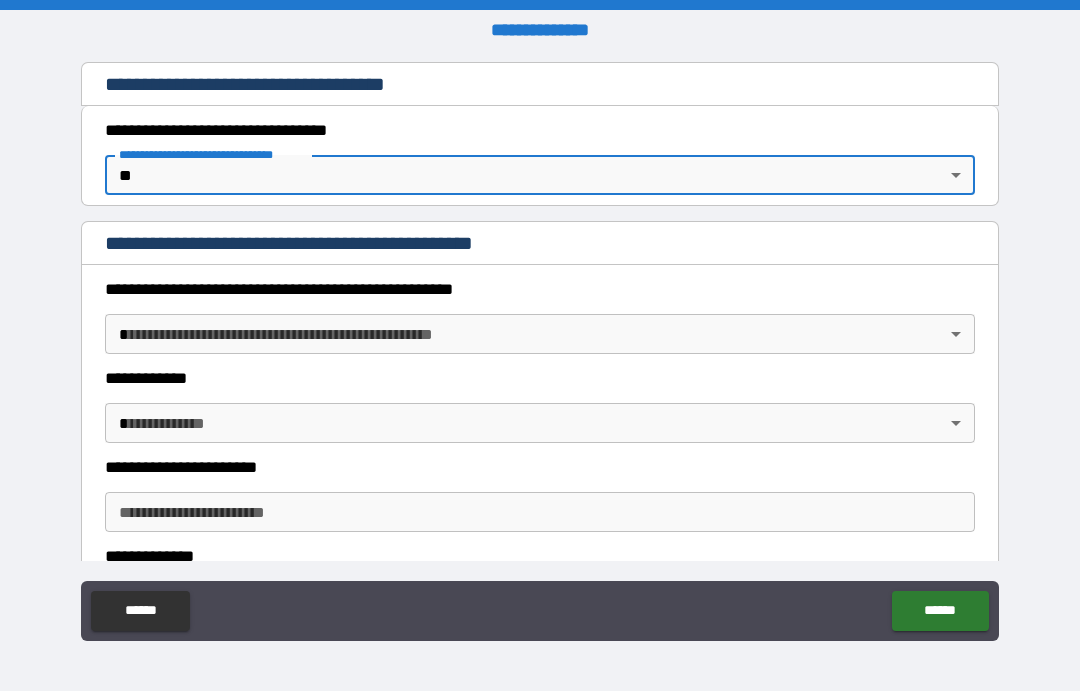 type on "*" 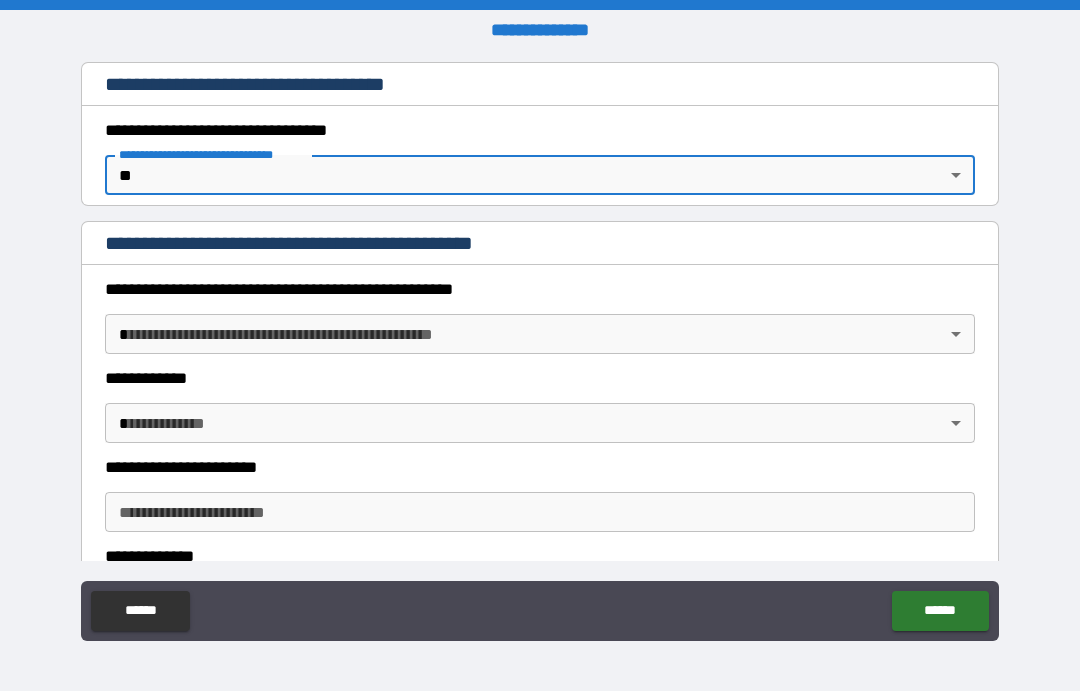 click on "**********" at bounding box center (540, 345) 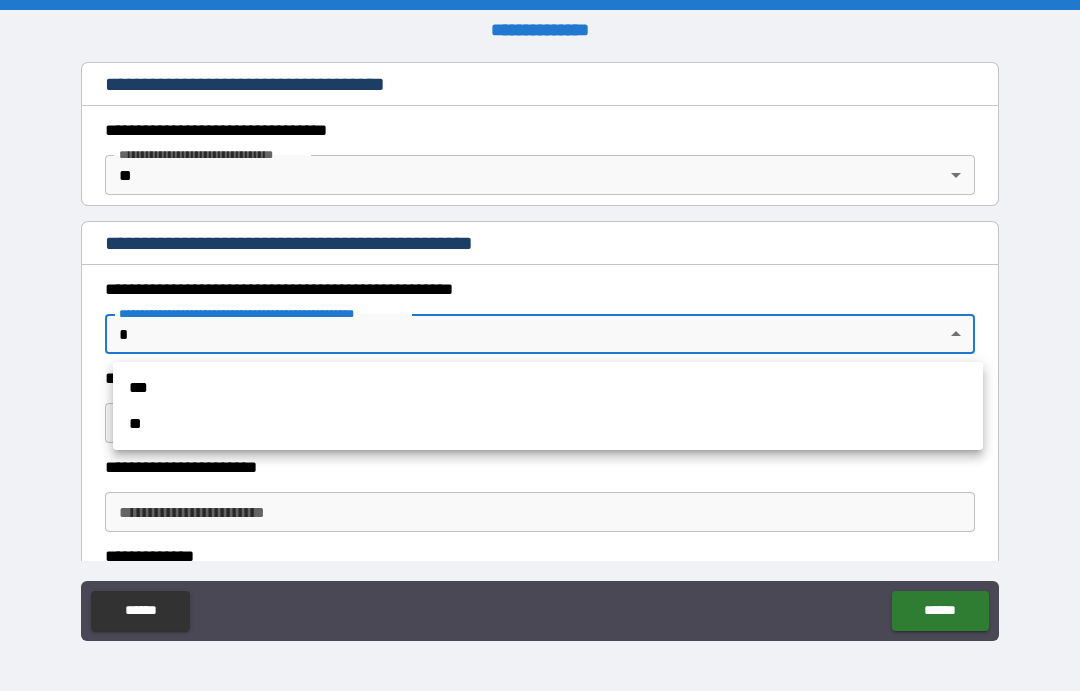 click on "**" at bounding box center [548, 424] 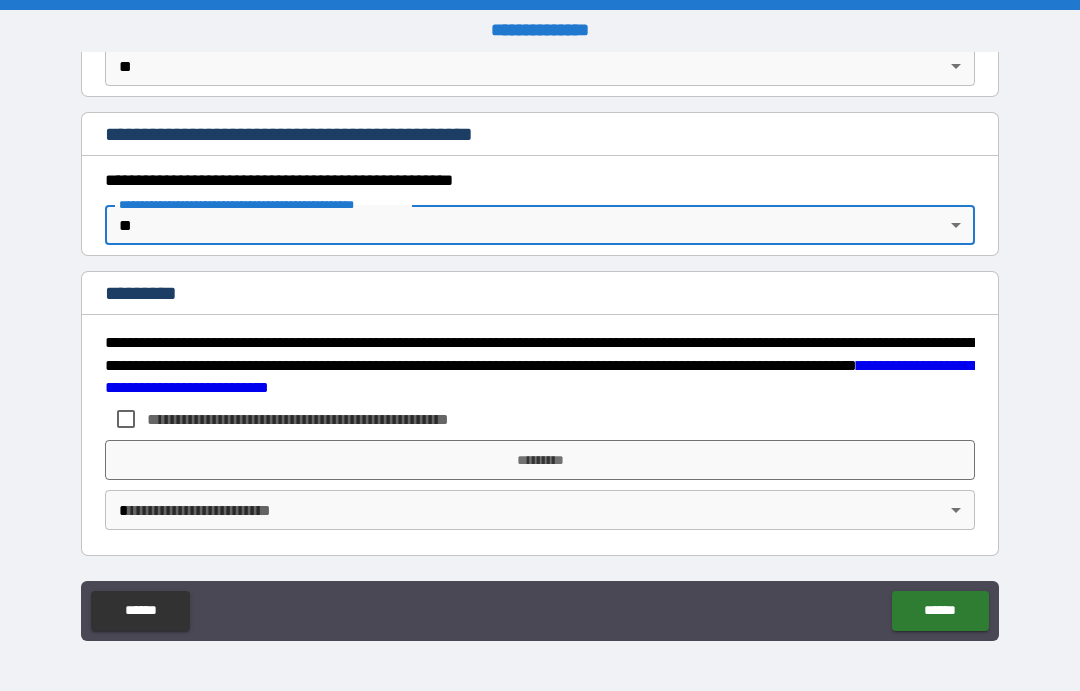 scroll, scrollTop: 1782, scrollLeft: 0, axis: vertical 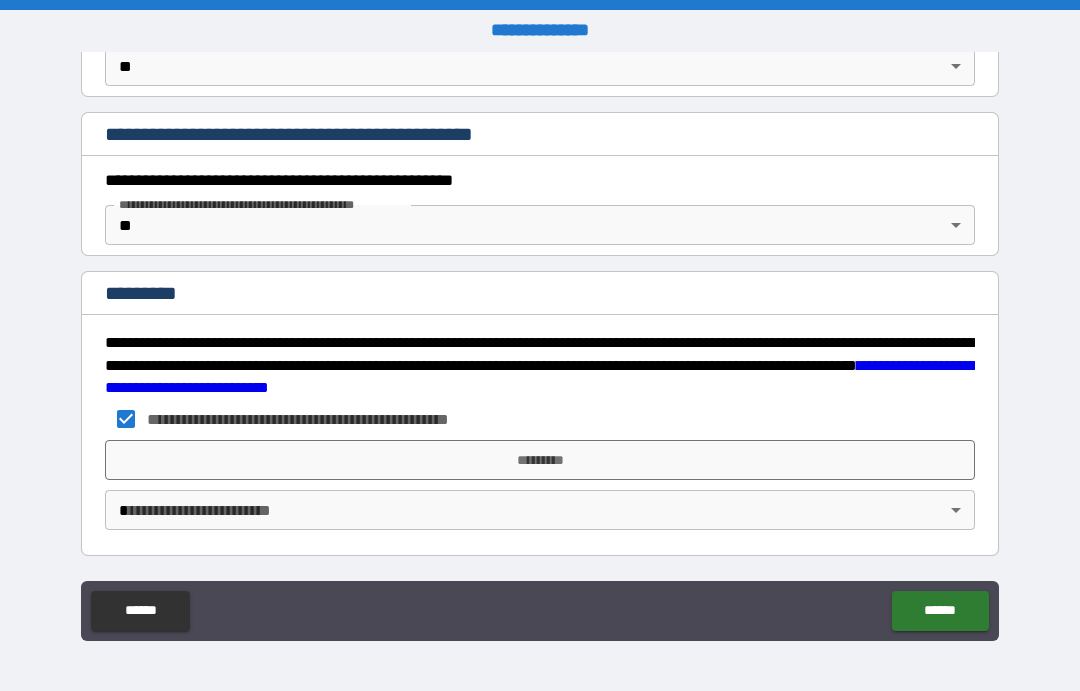 click on "*********" at bounding box center (540, 460) 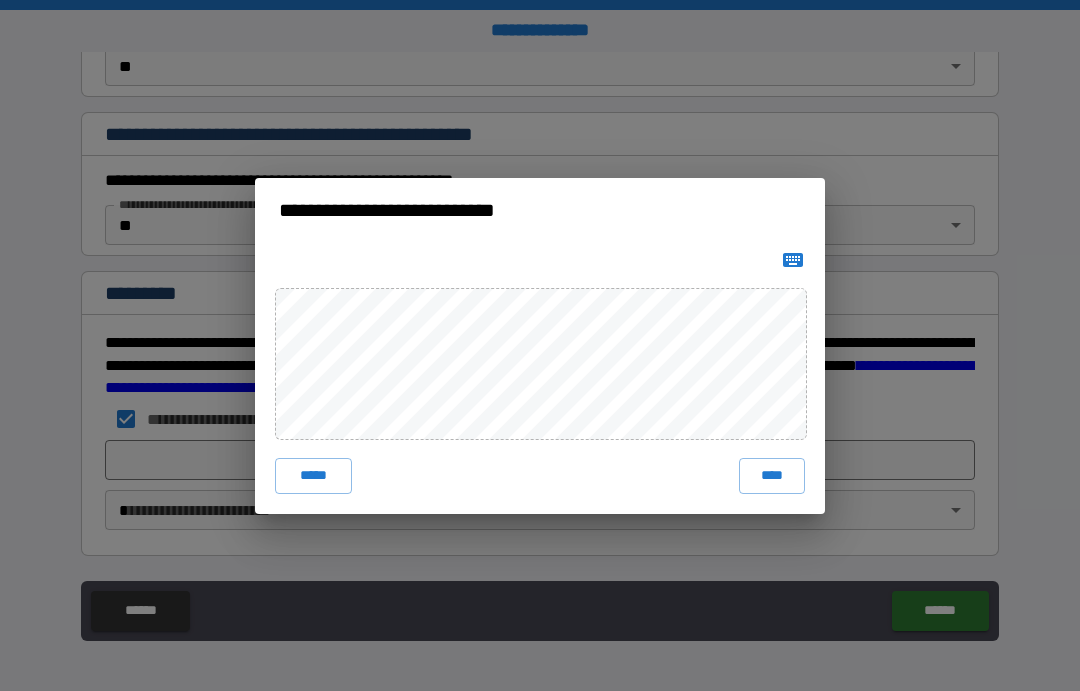 click on "****" at bounding box center [772, 476] 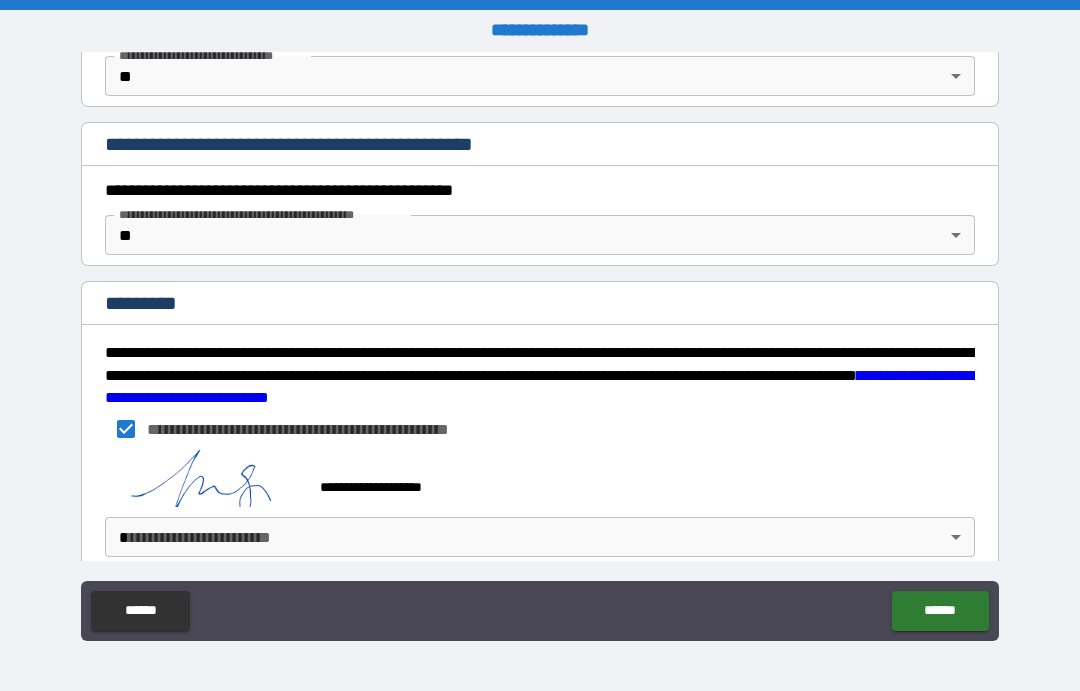 click on "**********" at bounding box center [540, 345] 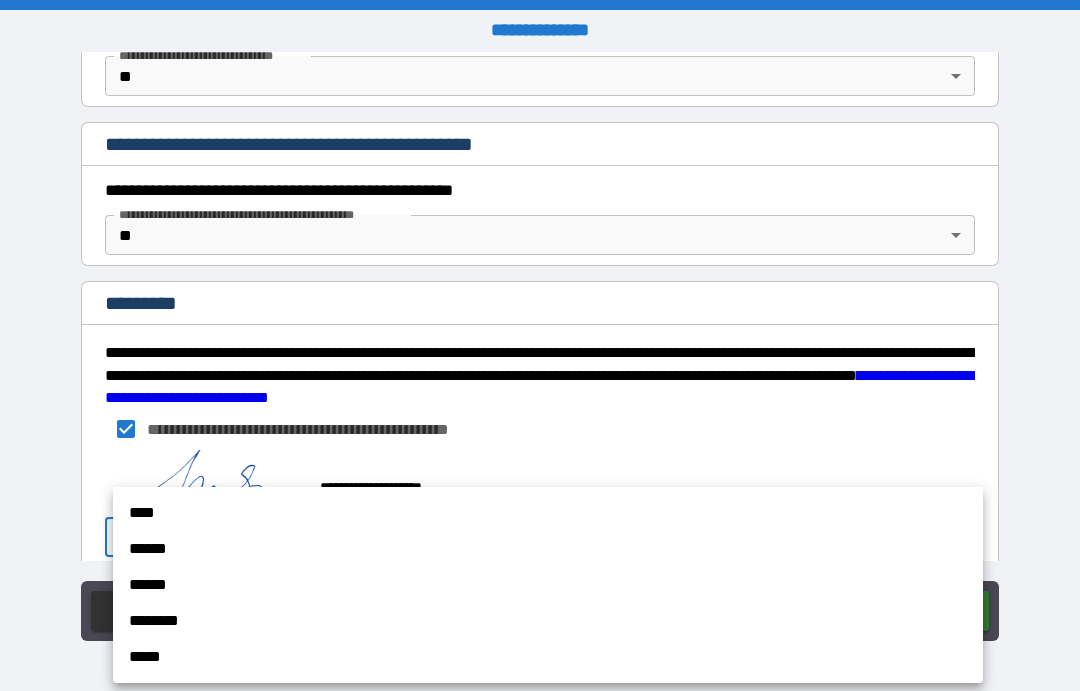 click on "****" at bounding box center (548, 513) 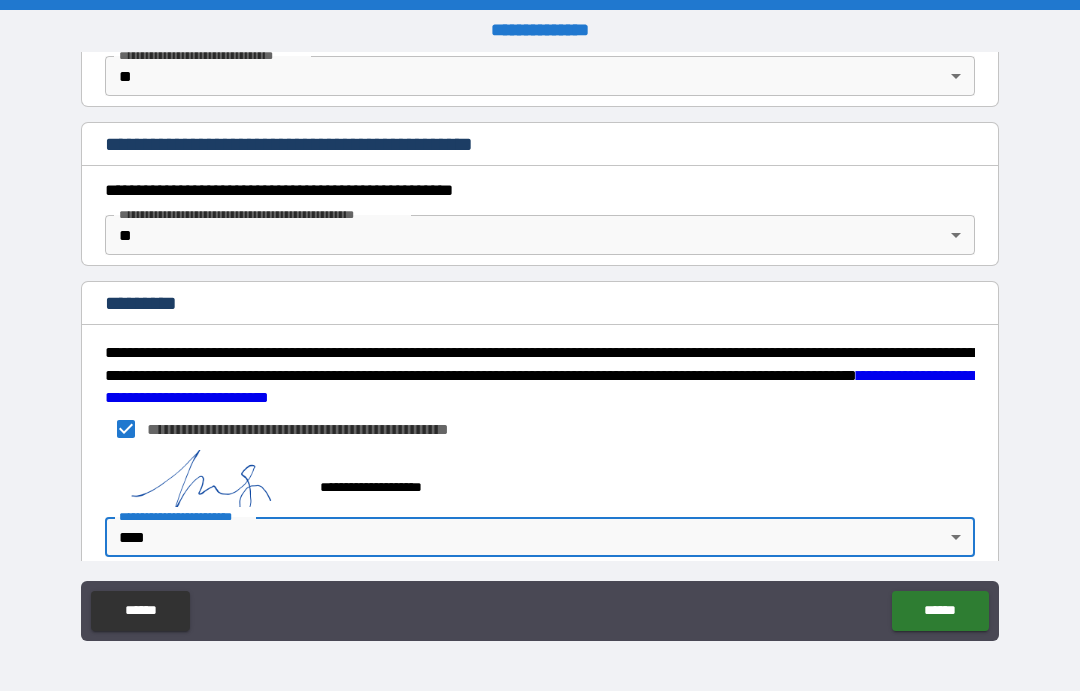 click on "******" at bounding box center (940, 611) 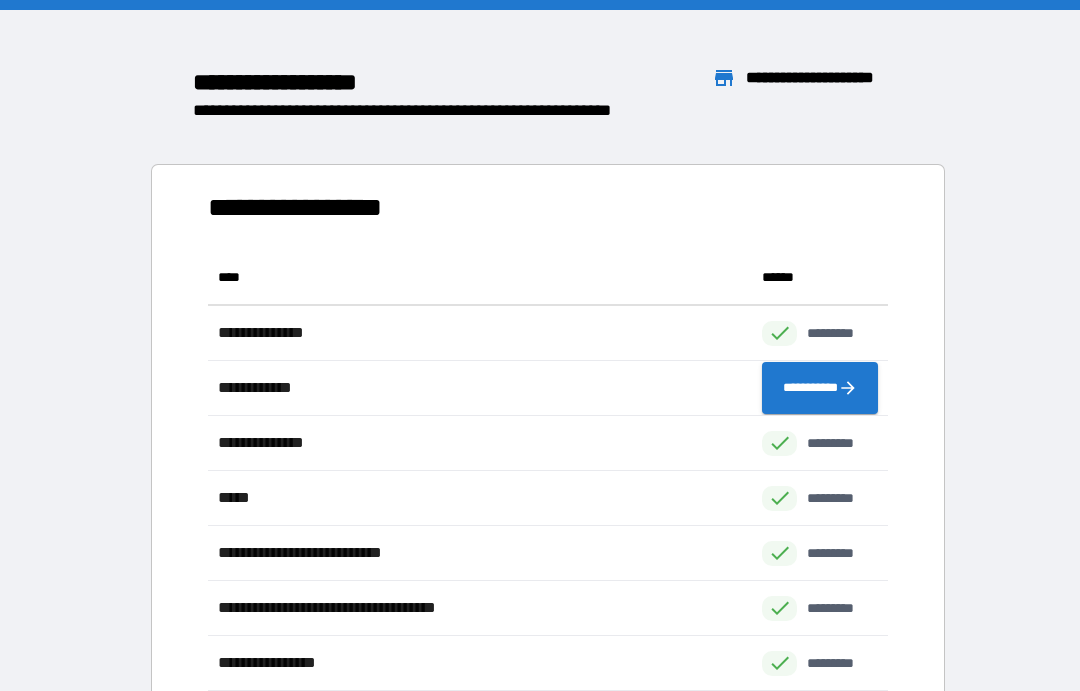 scroll, scrollTop: 1, scrollLeft: 1, axis: both 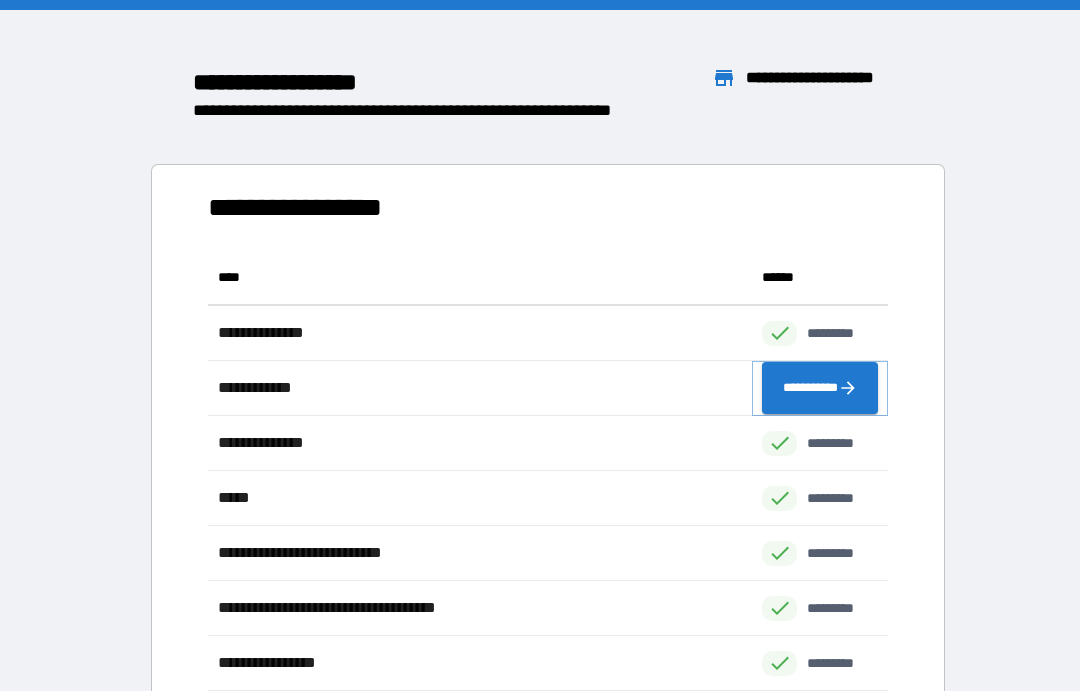 click 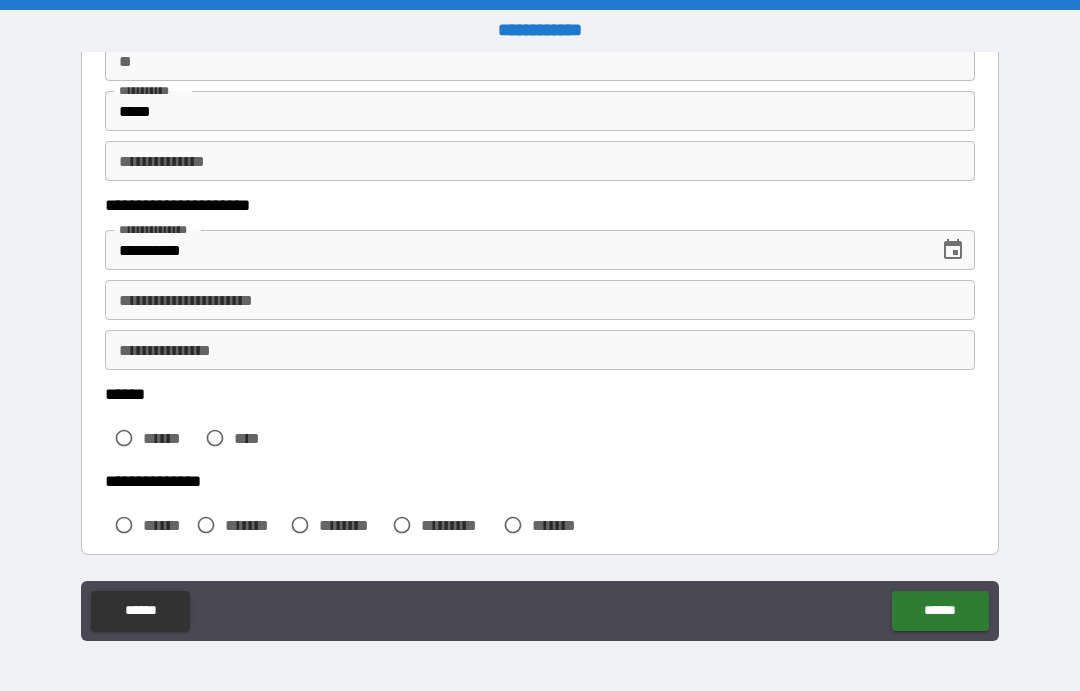 scroll, scrollTop: 214, scrollLeft: 0, axis: vertical 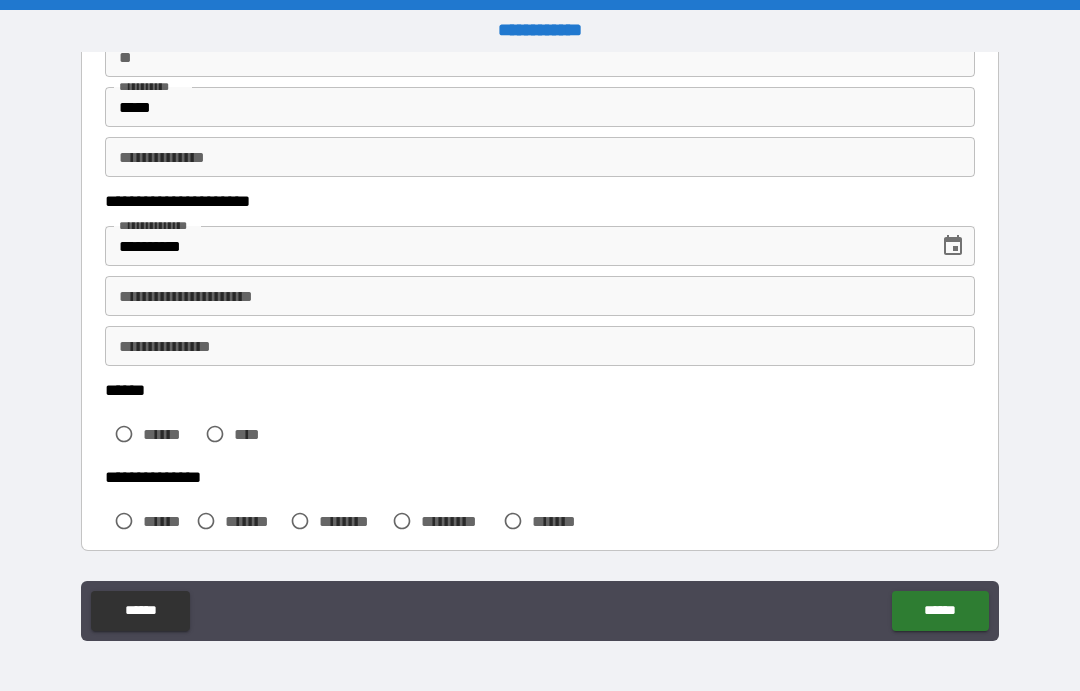 click on "**********" at bounding box center [540, 296] 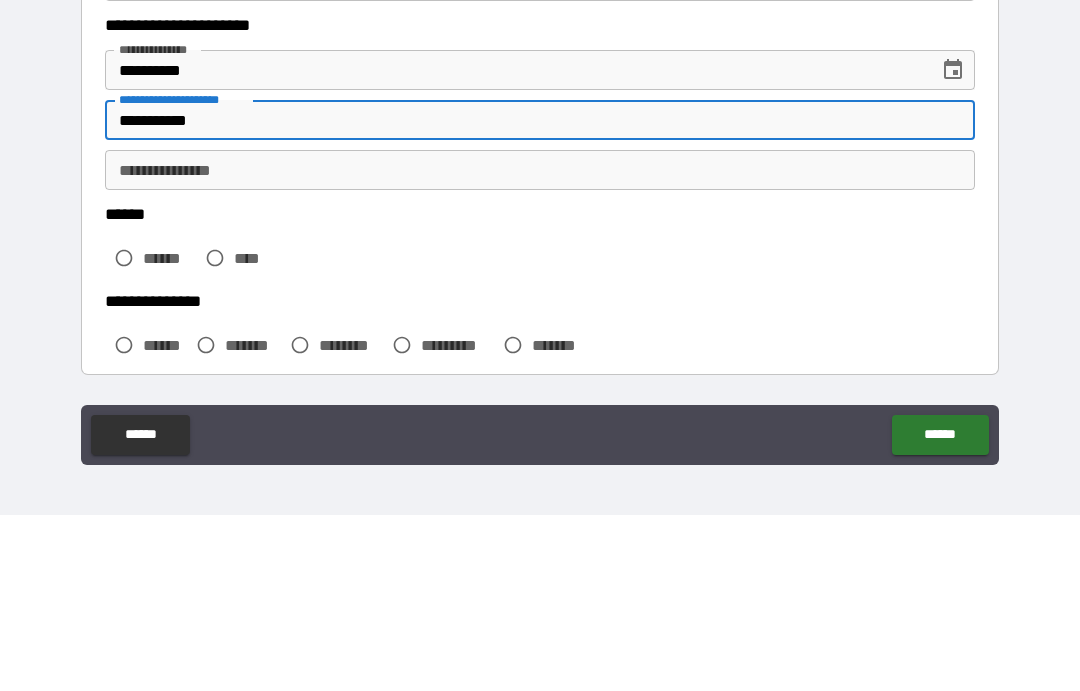type on "**********" 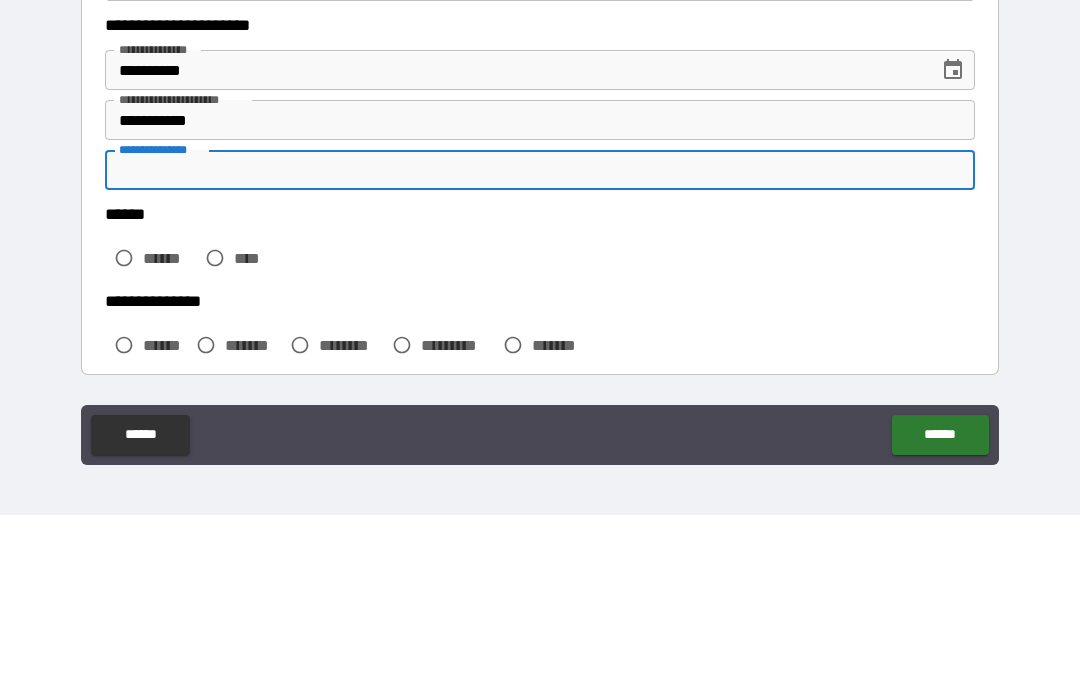 click on "**********" at bounding box center (540, 346) 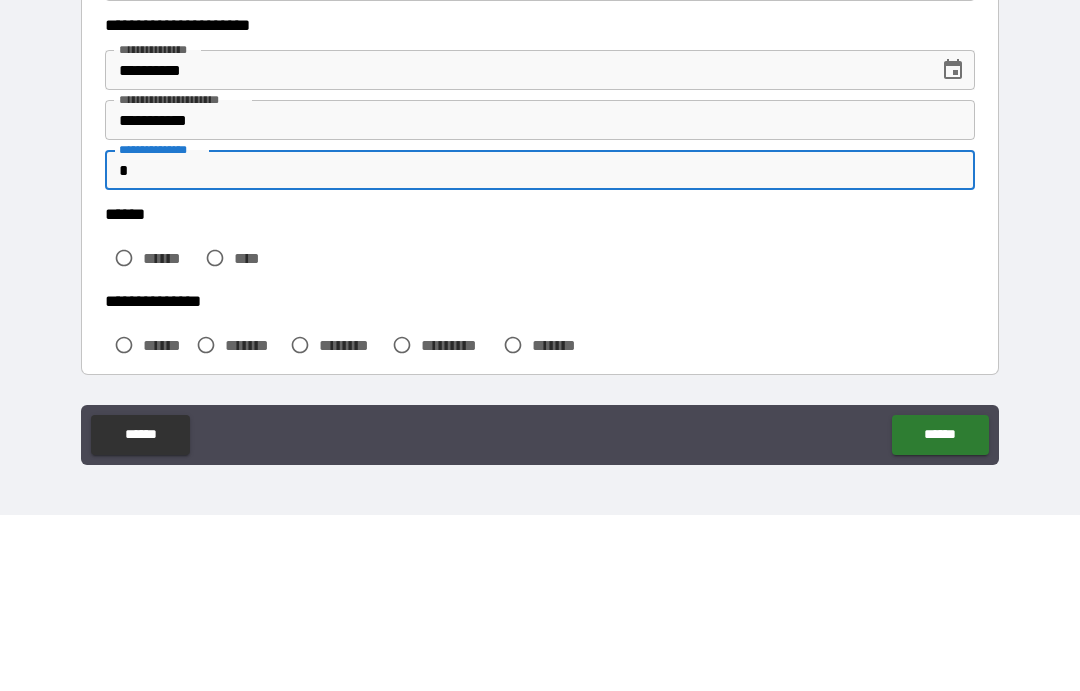 type on "**********" 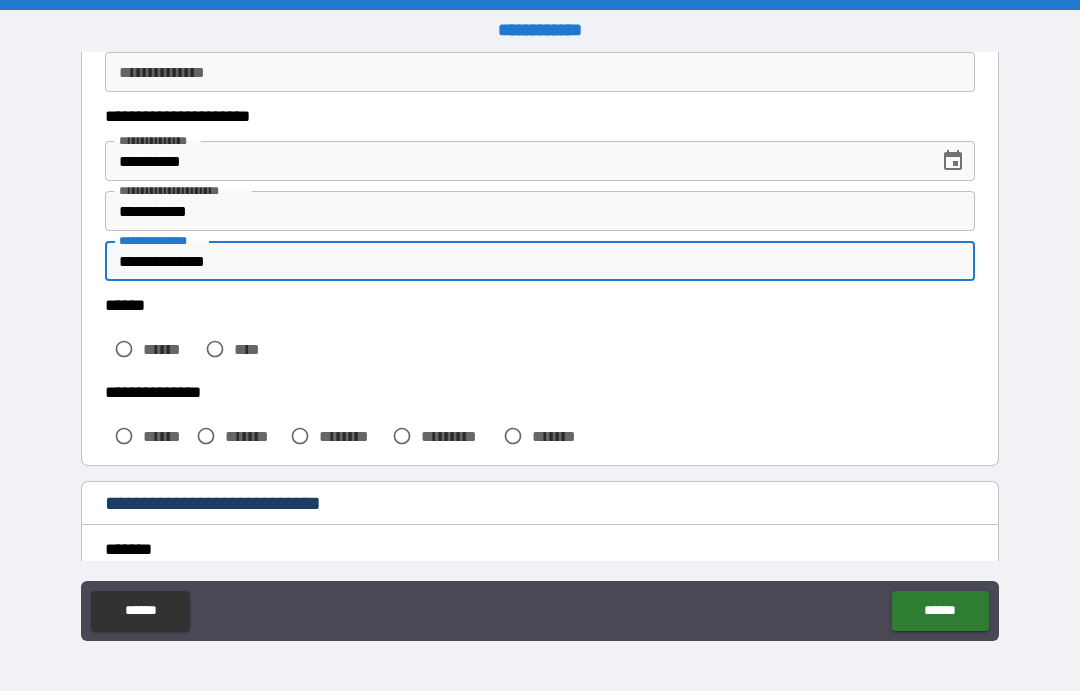 scroll, scrollTop: 300, scrollLeft: 0, axis: vertical 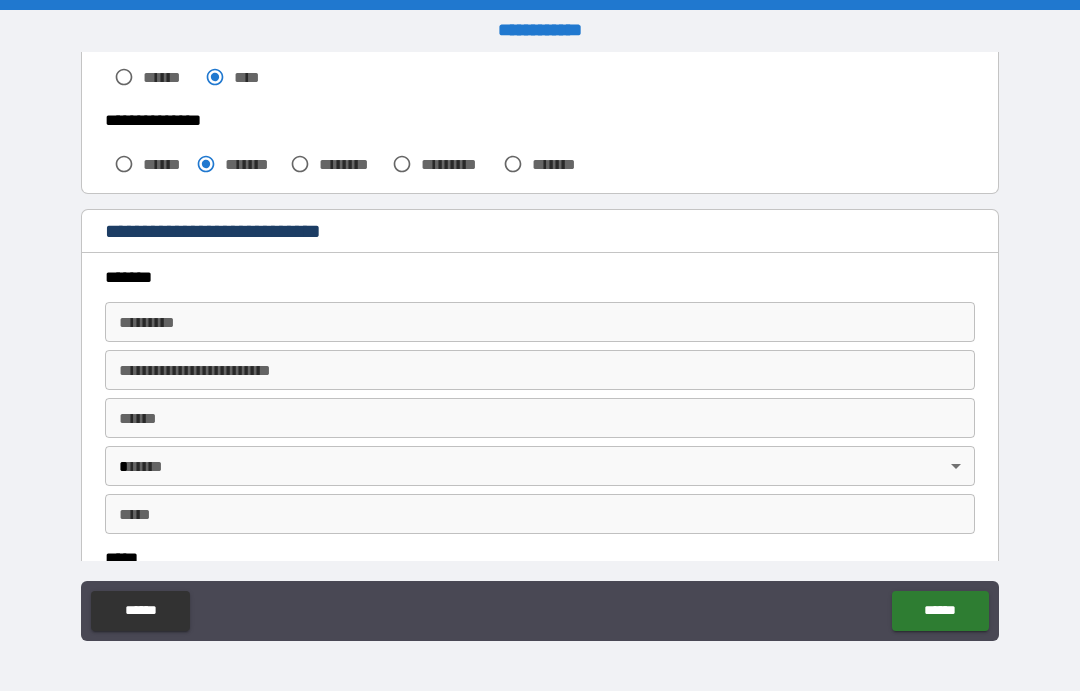 click on "*******   *" at bounding box center [540, 322] 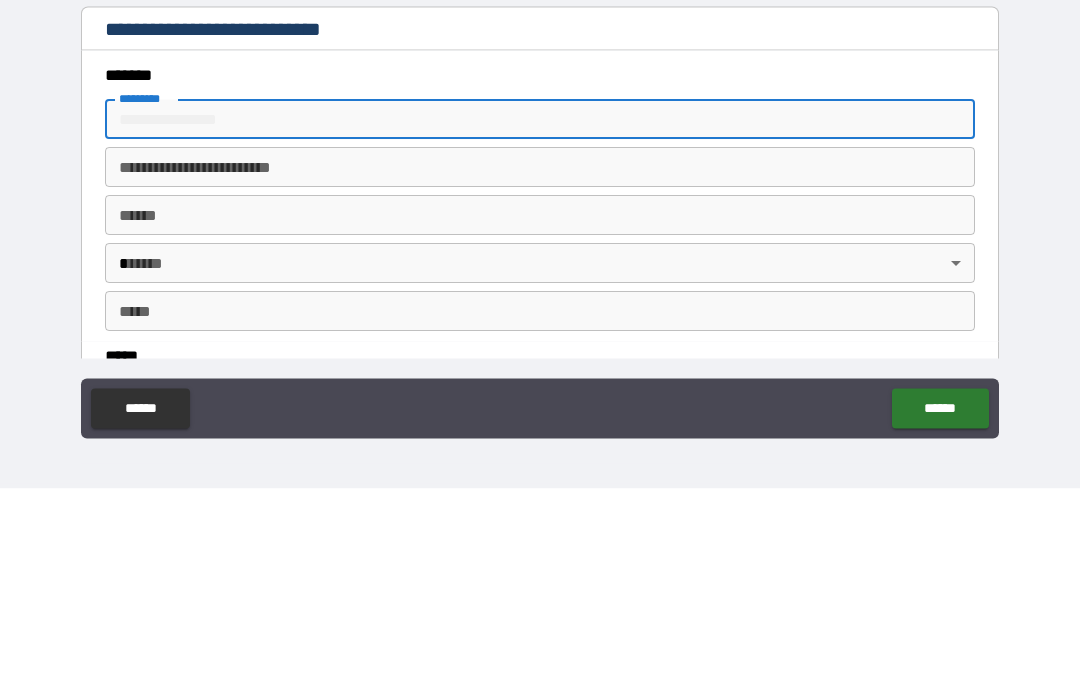 type on "*******" 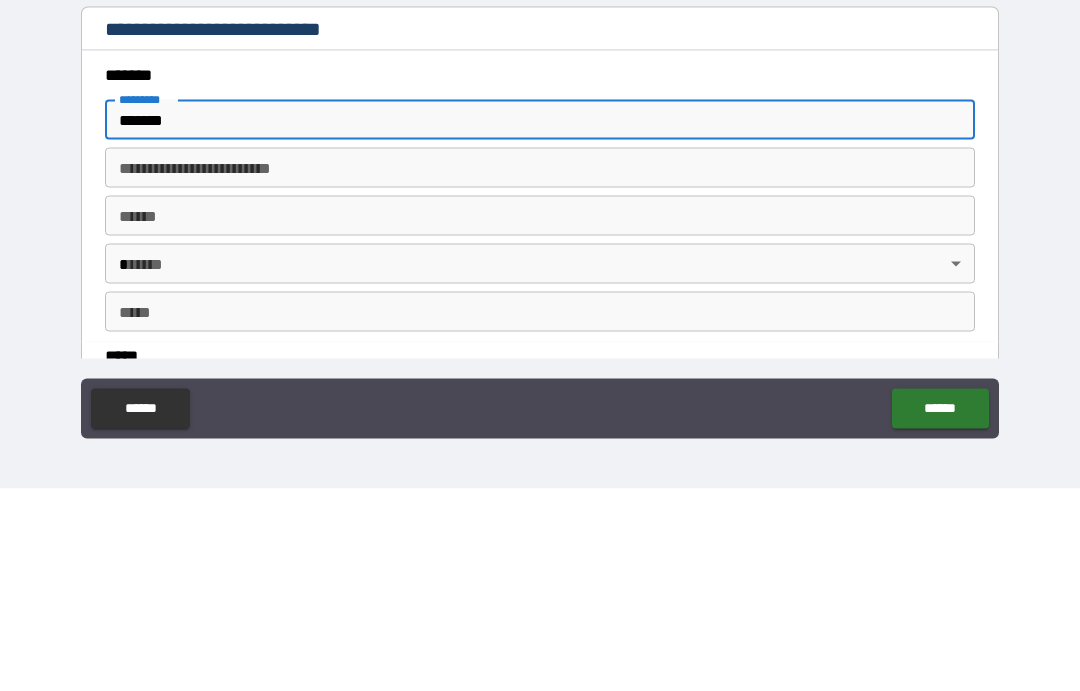 type on "*****" 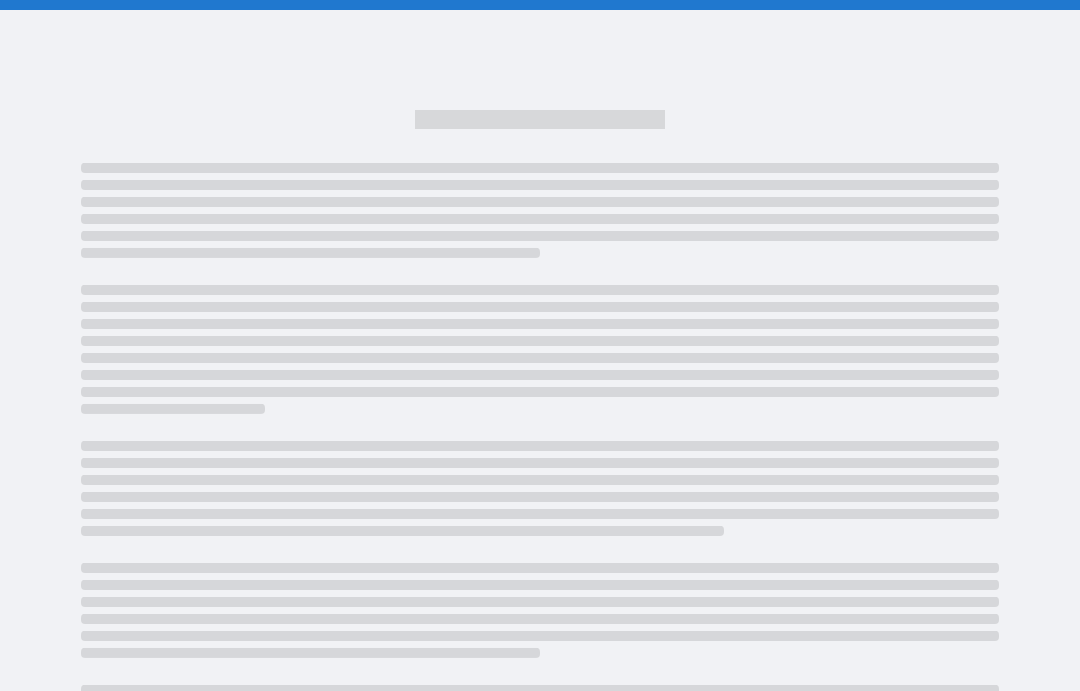 scroll, scrollTop: 0, scrollLeft: 0, axis: both 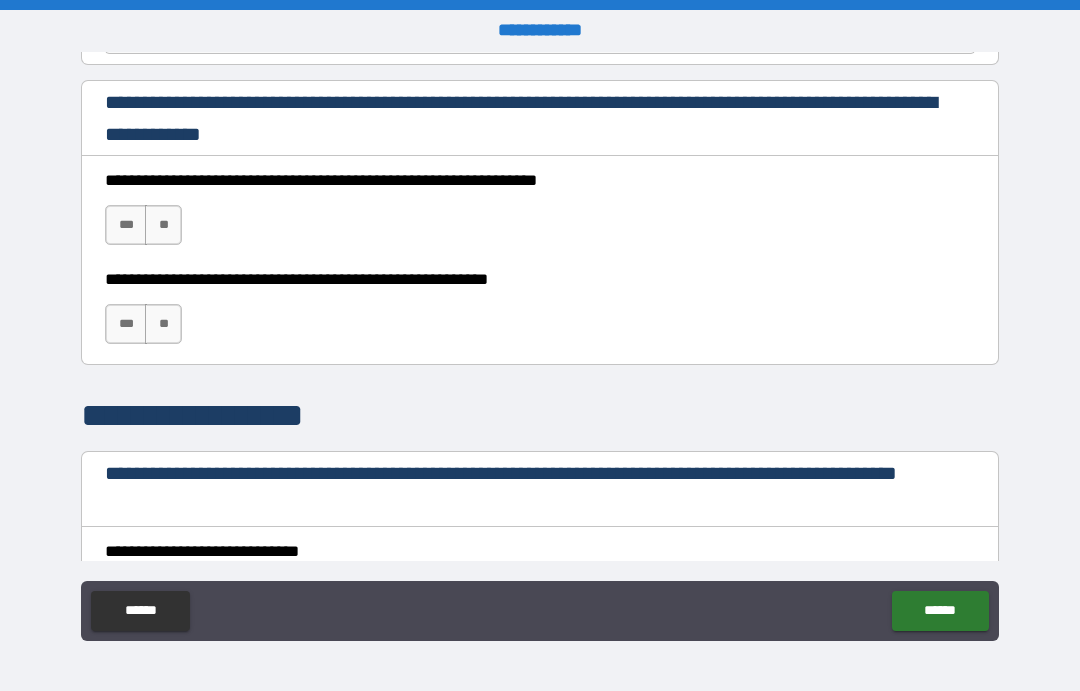 click on "***" at bounding box center (126, 225) 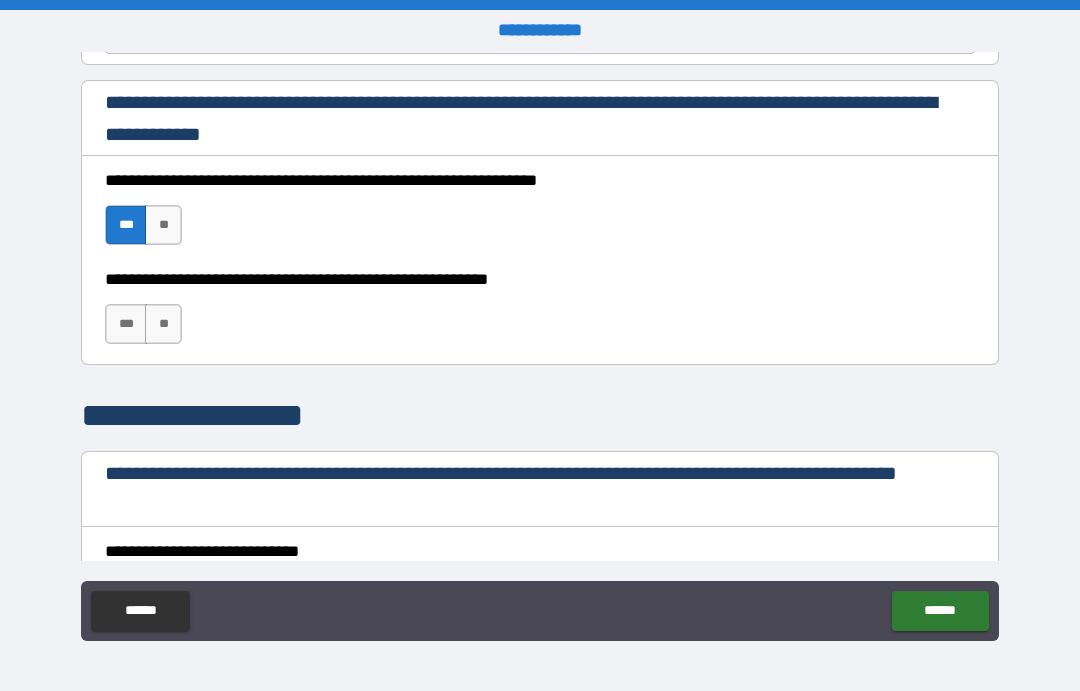 click on "***" at bounding box center [126, 324] 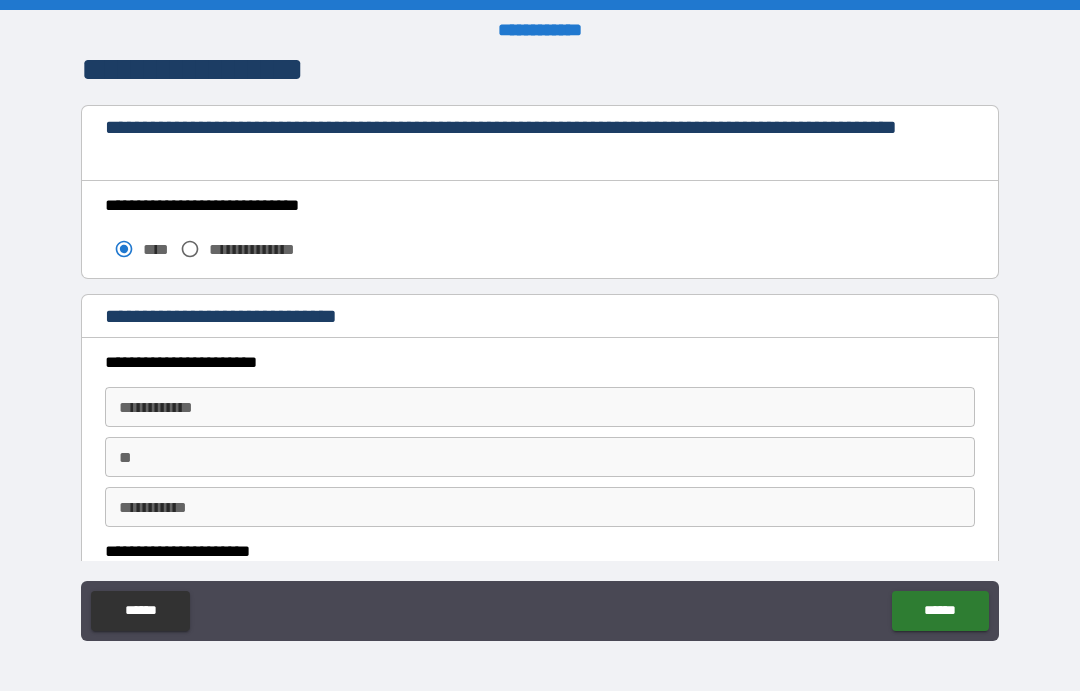 scroll, scrollTop: 1676, scrollLeft: 0, axis: vertical 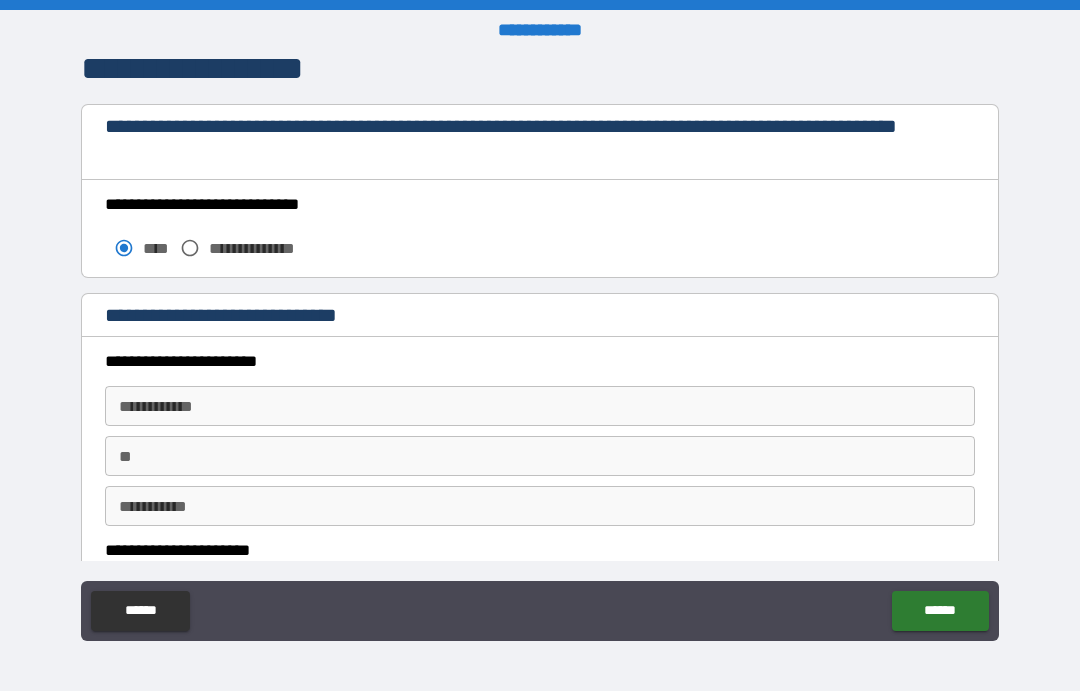 click on "**********" at bounding box center [540, 406] 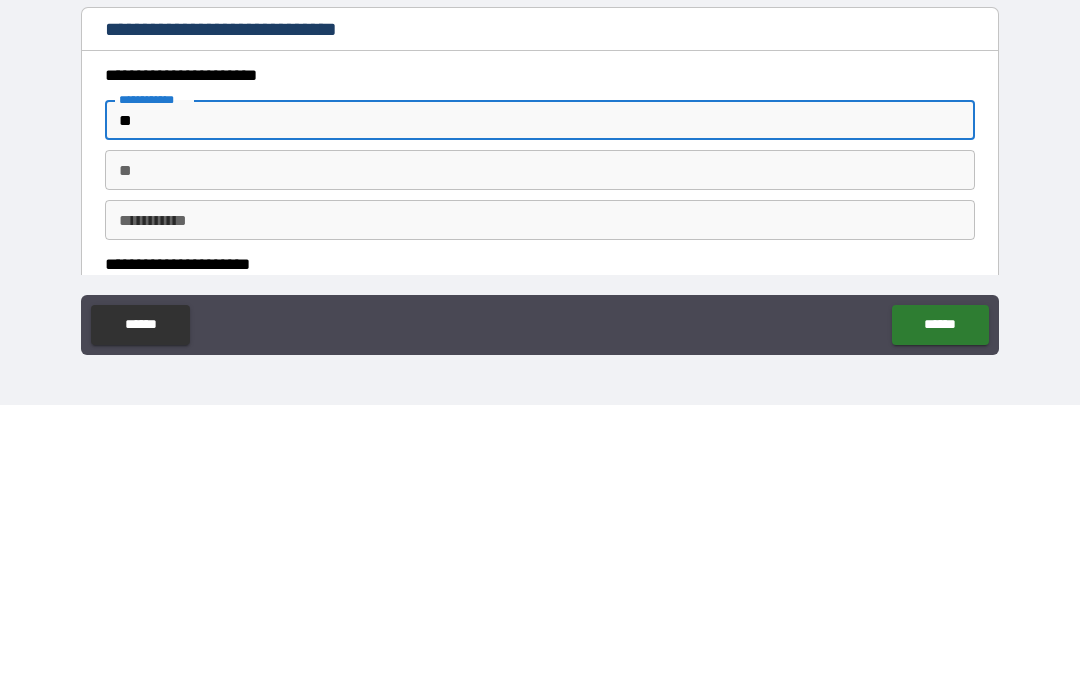 click on "*" at bounding box center [540, 406] 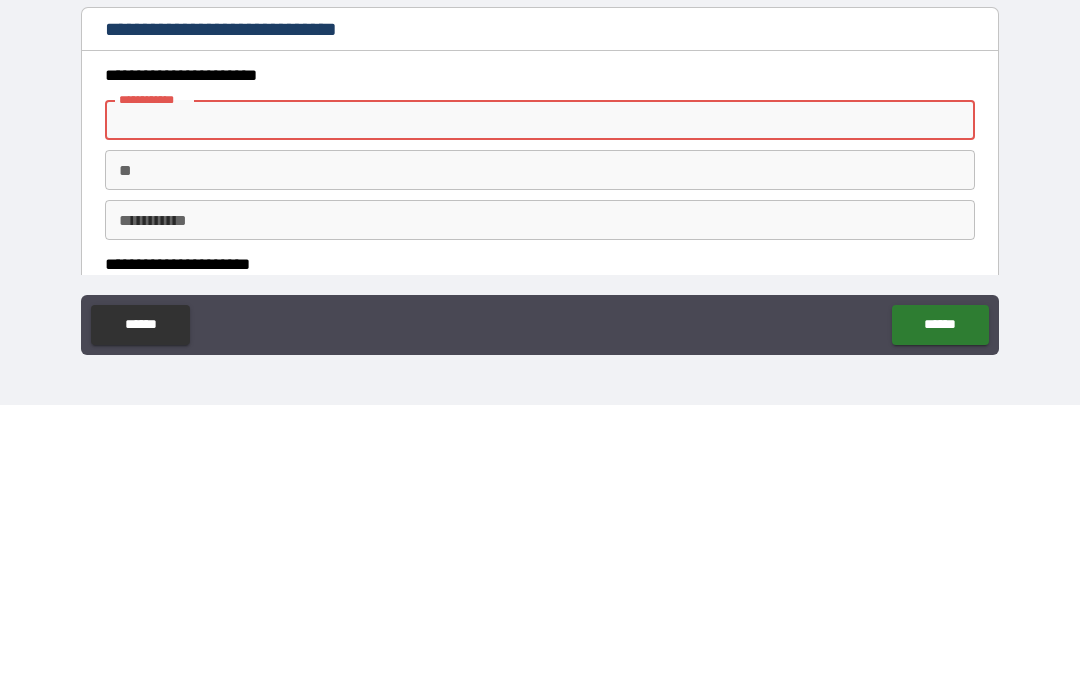 type on "******" 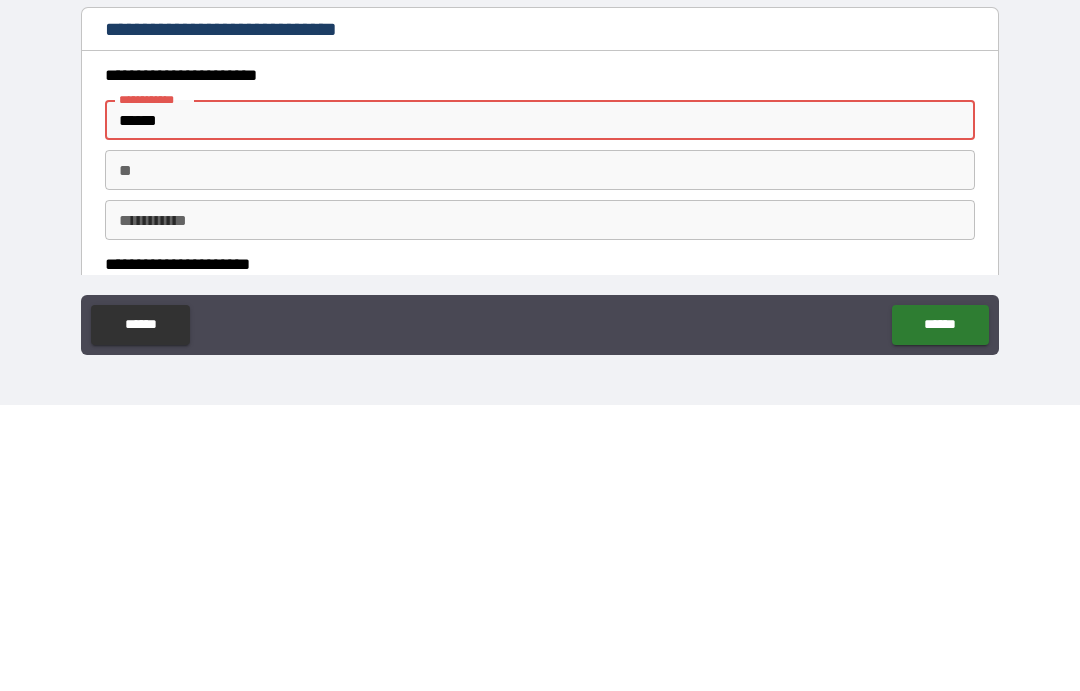 type on "*****" 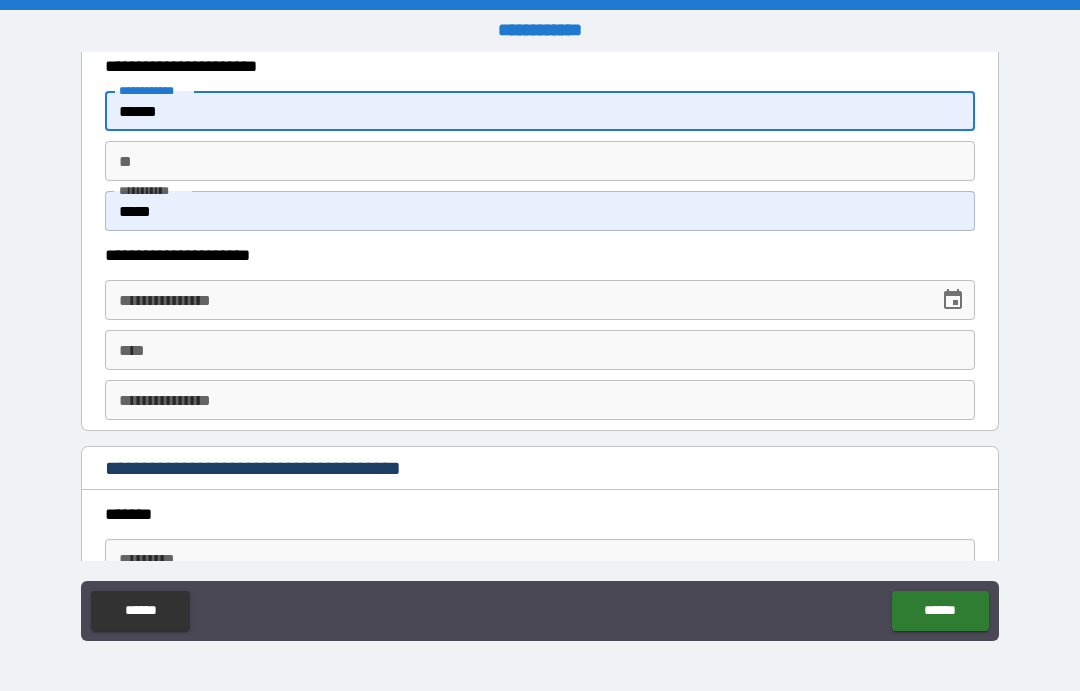 scroll, scrollTop: 1972, scrollLeft: 0, axis: vertical 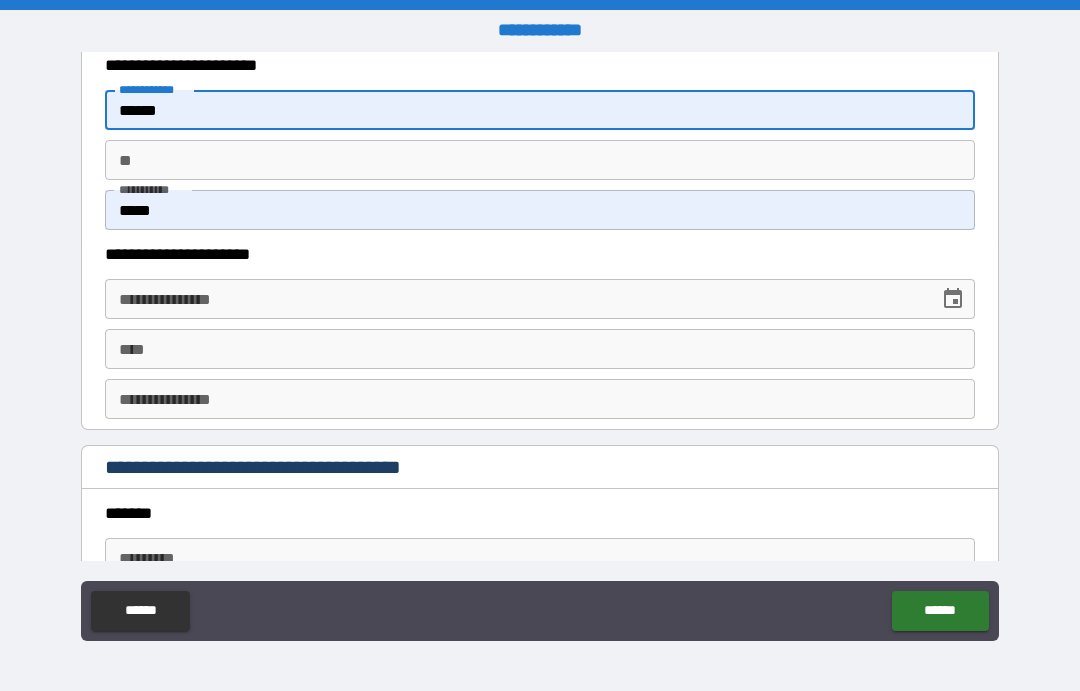 click on "**********" at bounding box center (515, 299) 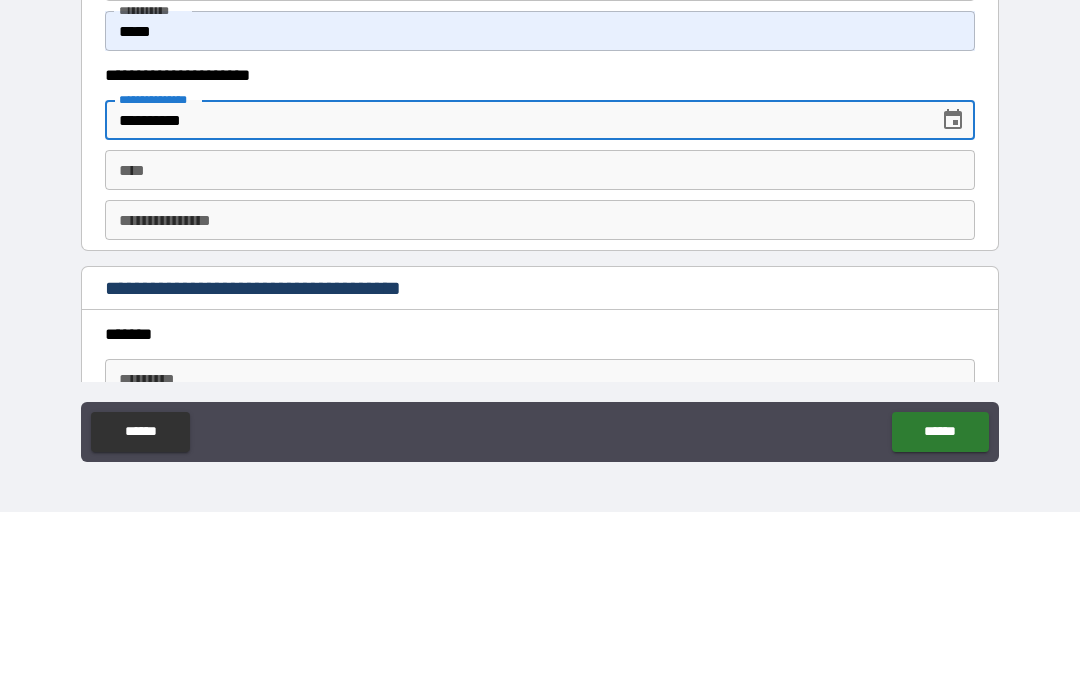 type on "**********" 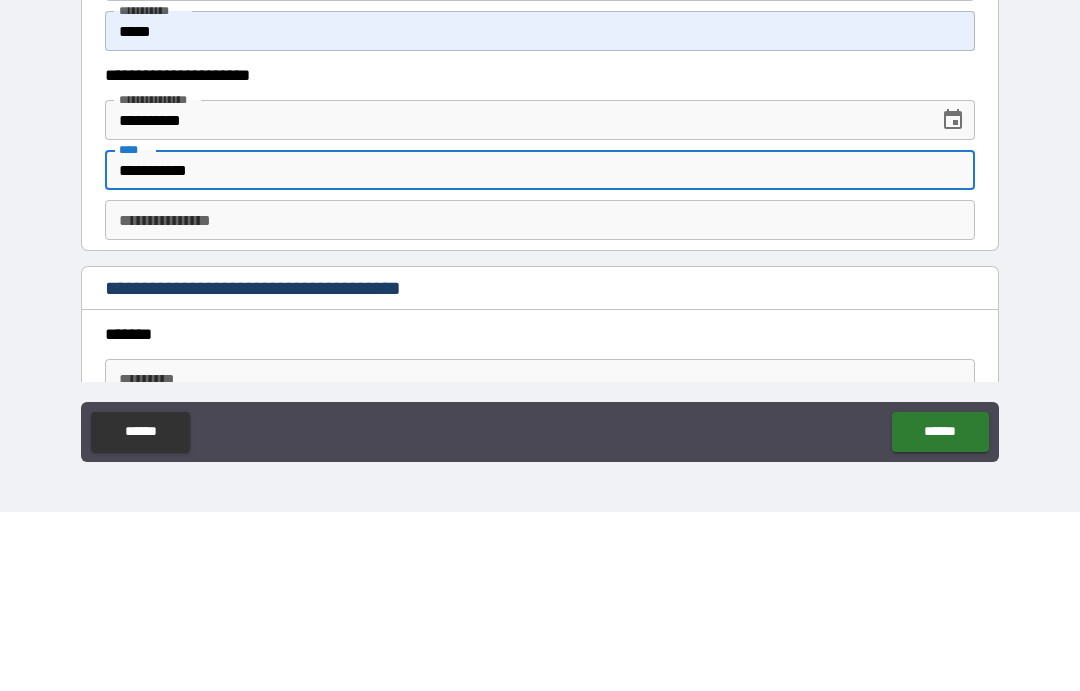 scroll, scrollTop: 2028, scrollLeft: 0, axis: vertical 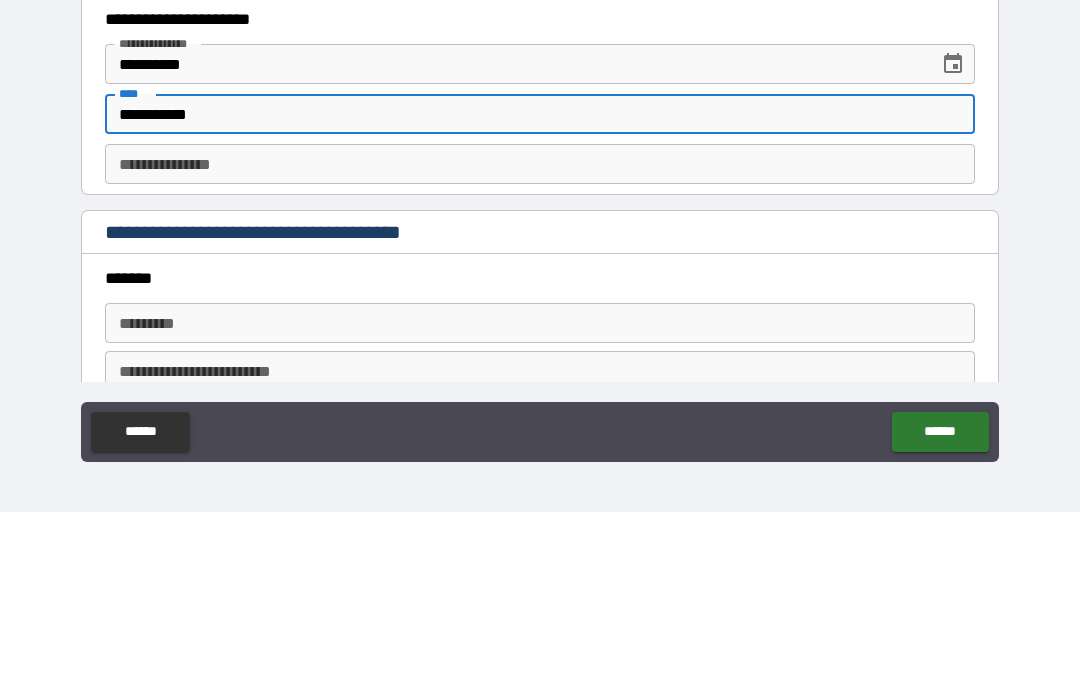 type on "**********" 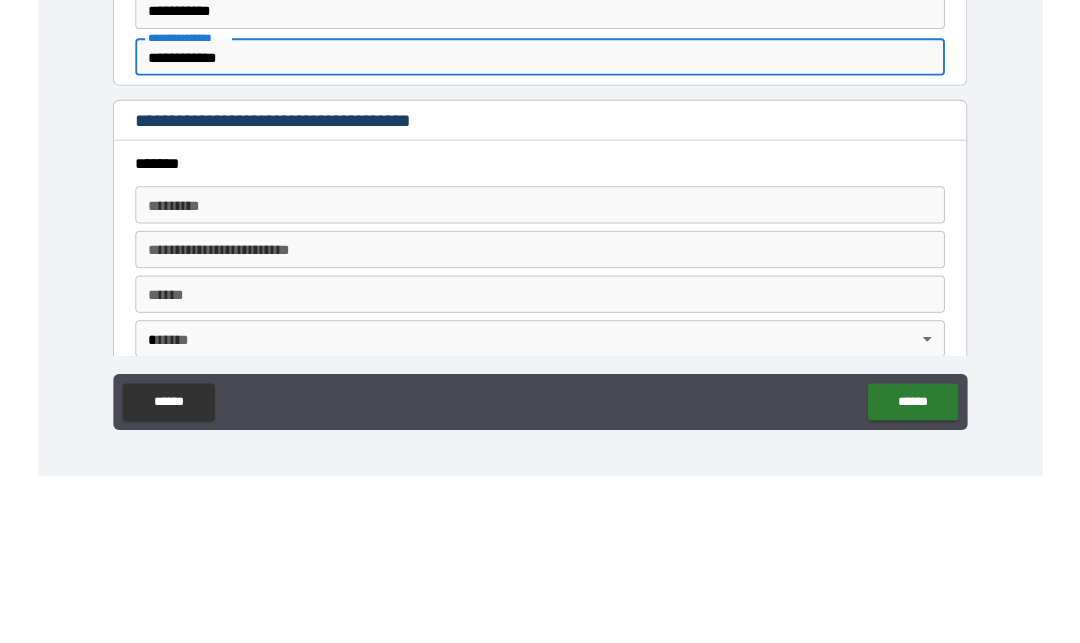 scroll, scrollTop: 2134, scrollLeft: 0, axis: vertical 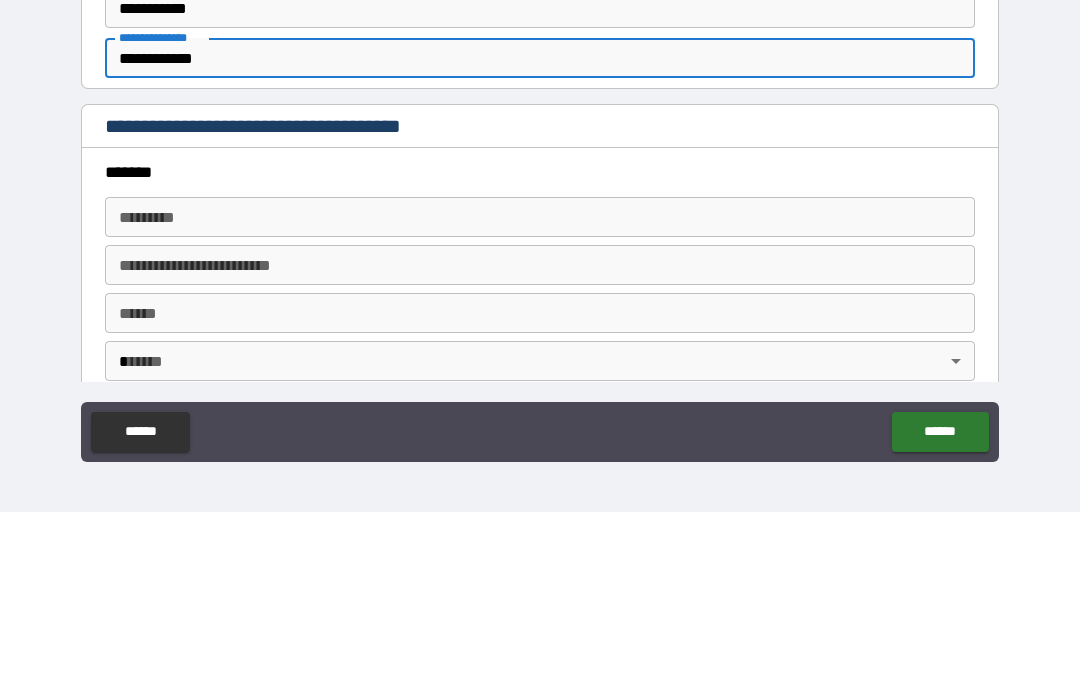 type on "**********" 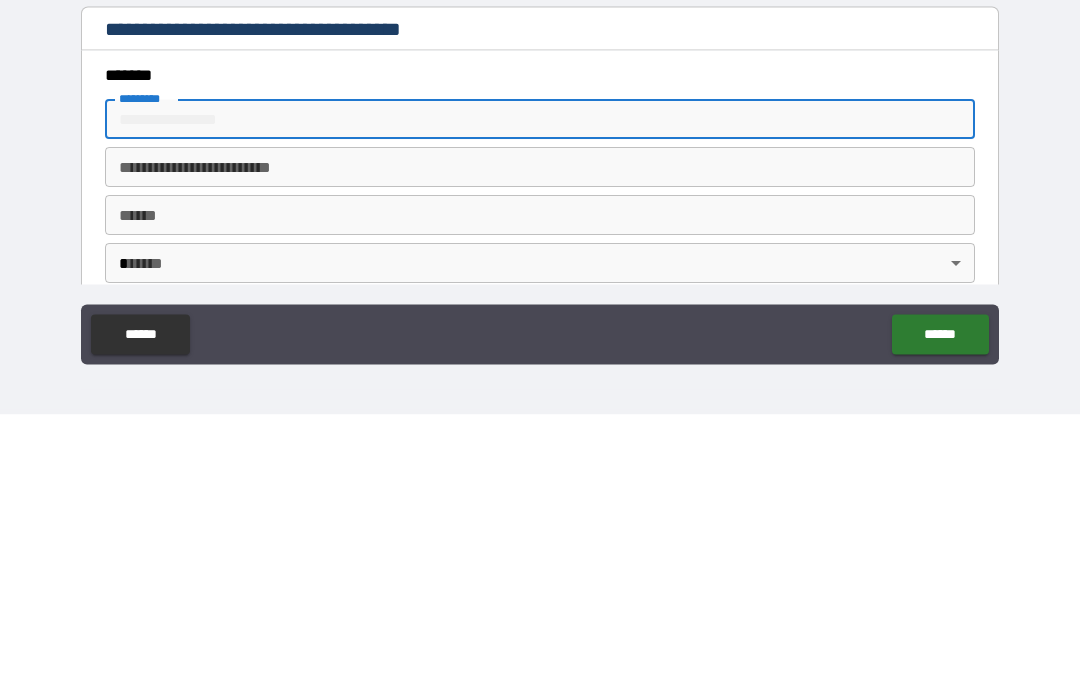 type on "*******" 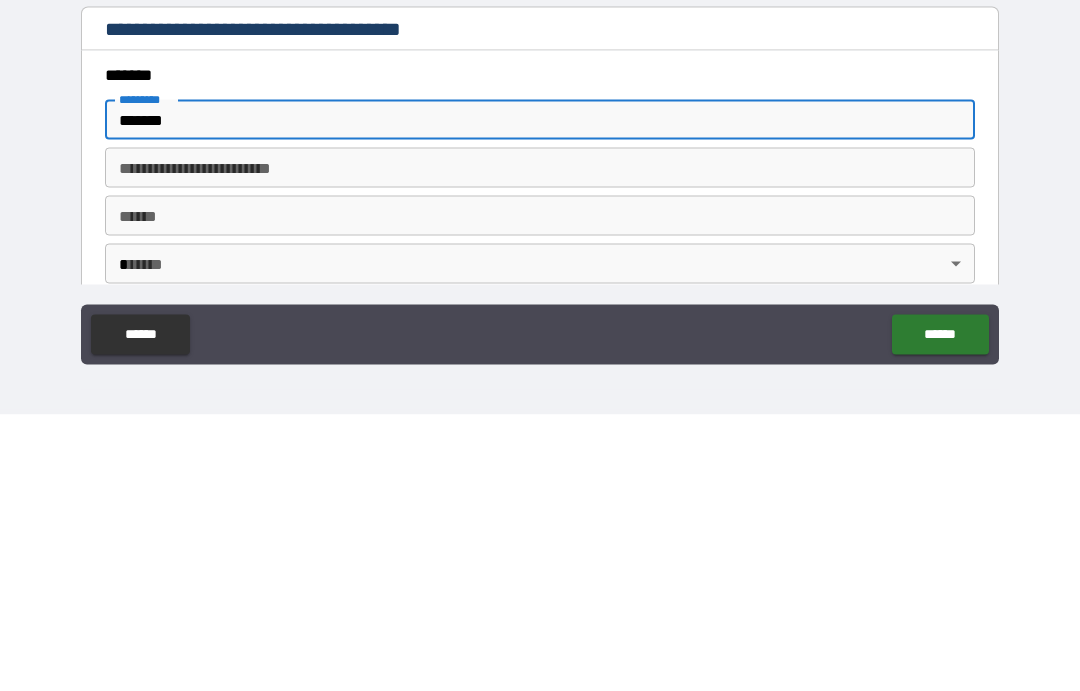 type on "*****" 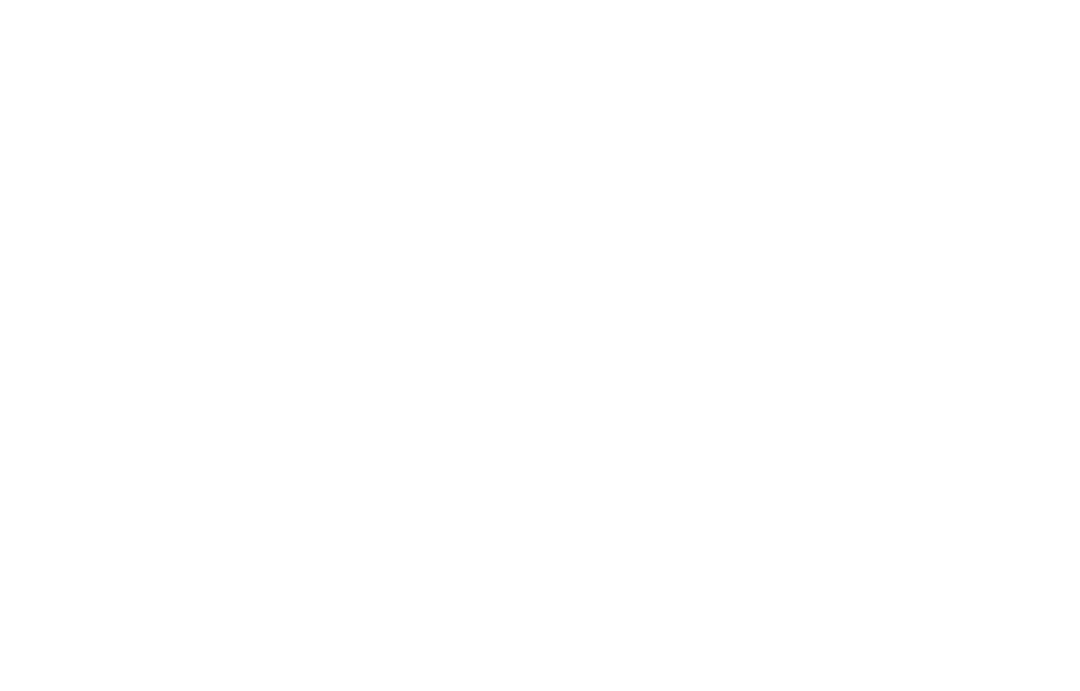 click at bounding box center [540, 345] 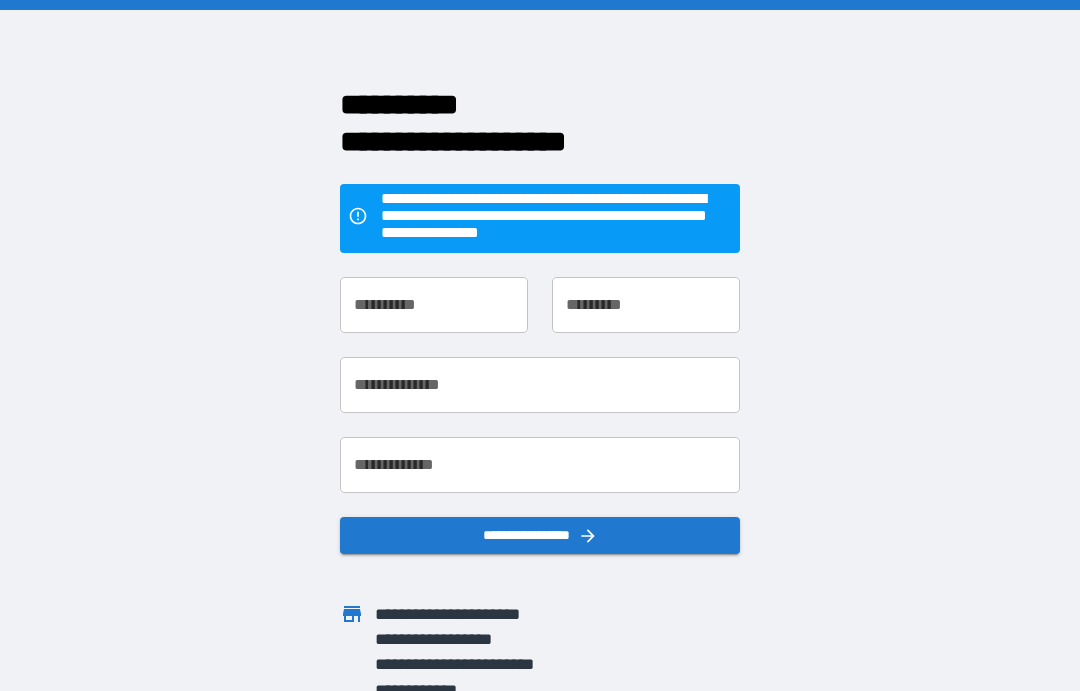 scroll, scrollTop: 0, scrollLeft: 0, axis: both 